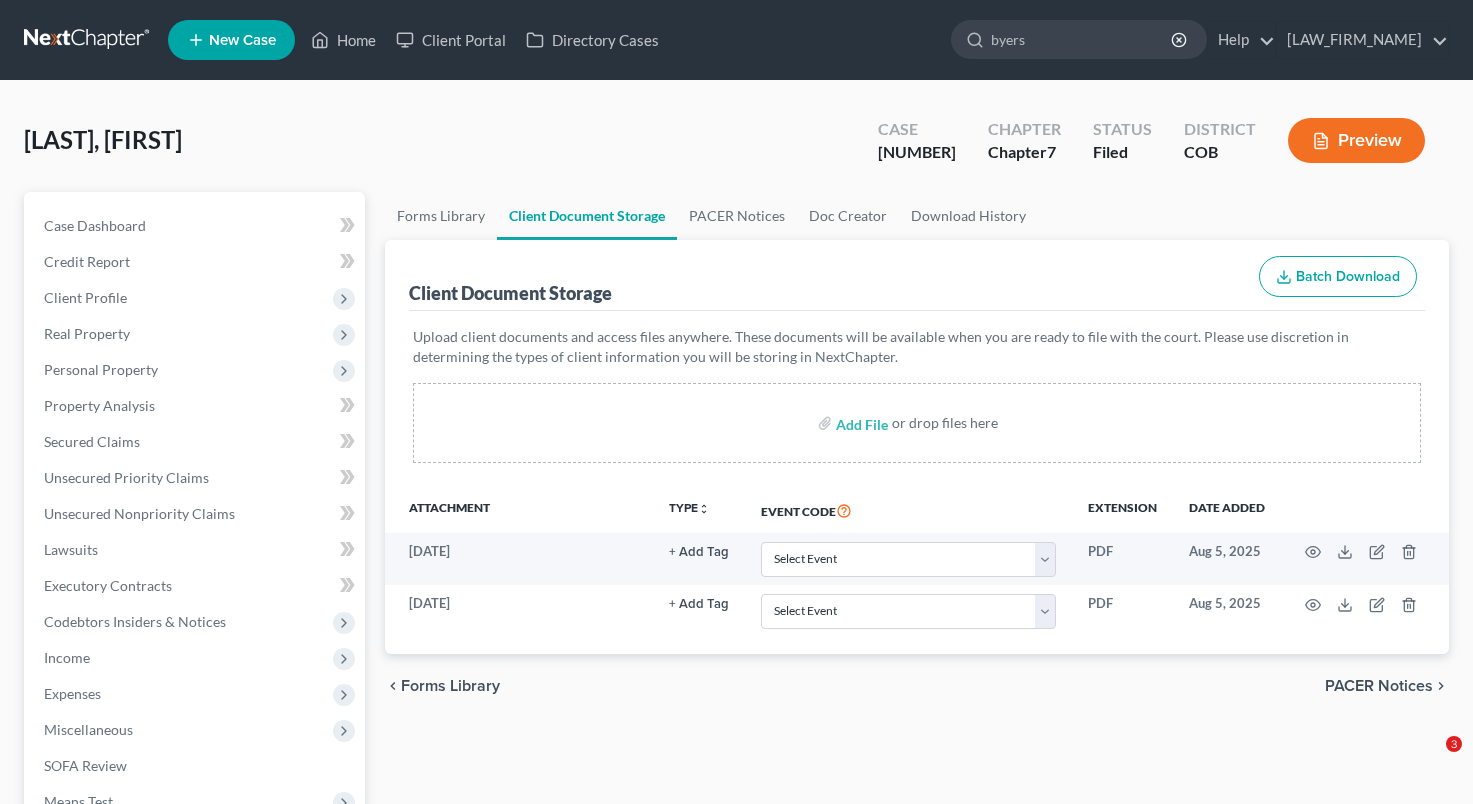 scroll, scrollTop: 437, scrollLeft: 0, axis: vertical 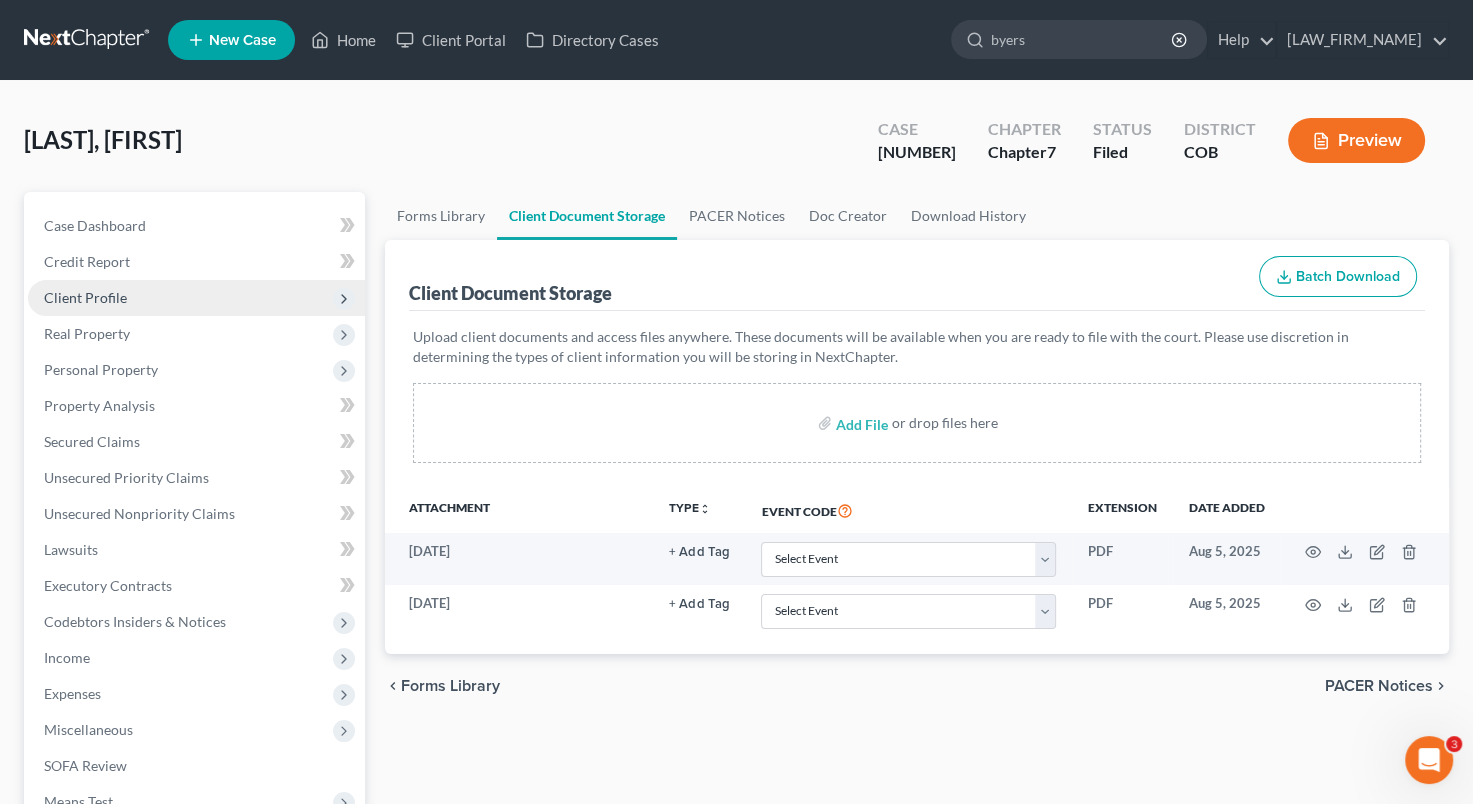 click on "Client Profile" at bounding box center (196, 298) 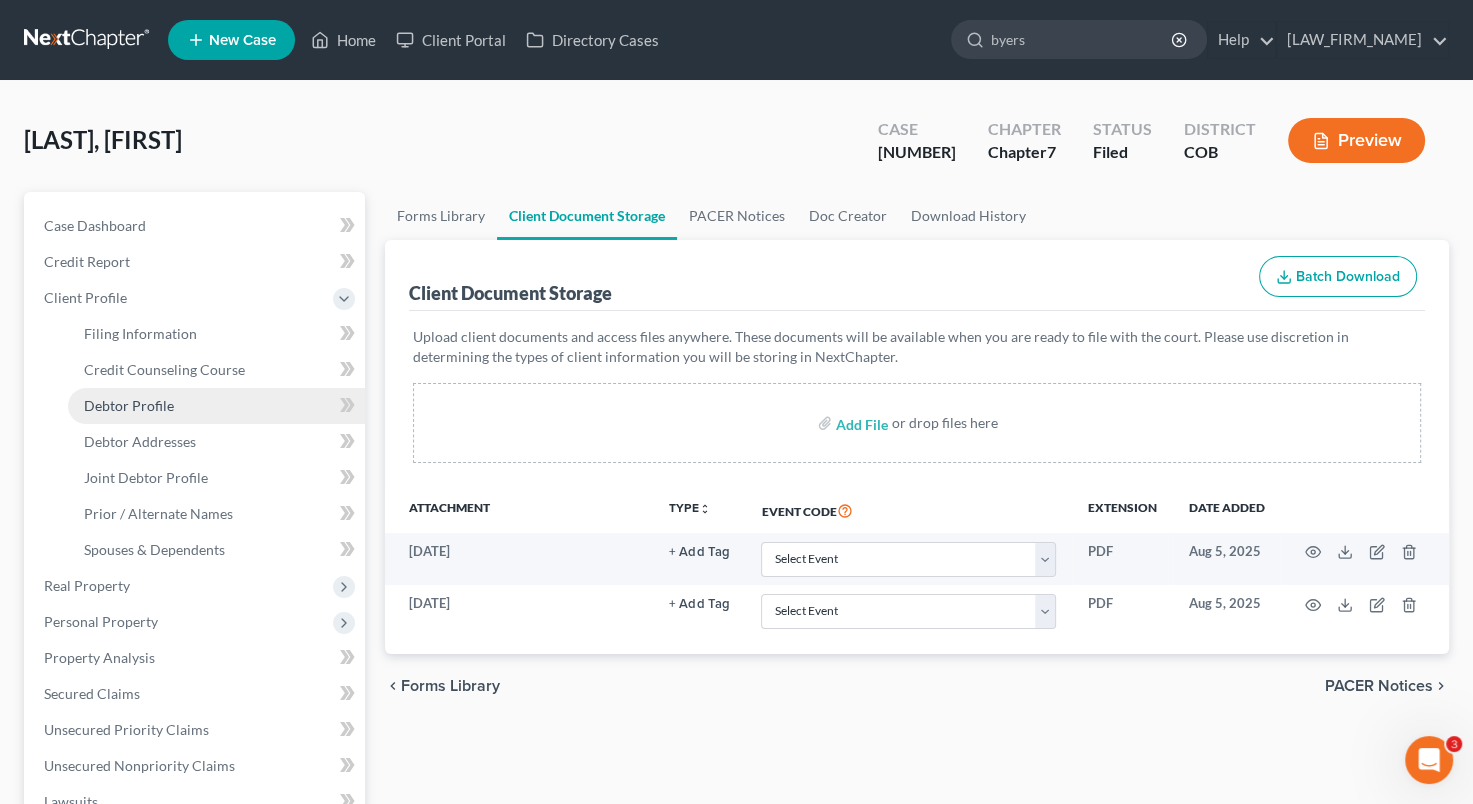 click on "Debtor Profile" at bounding box center (129, 405) 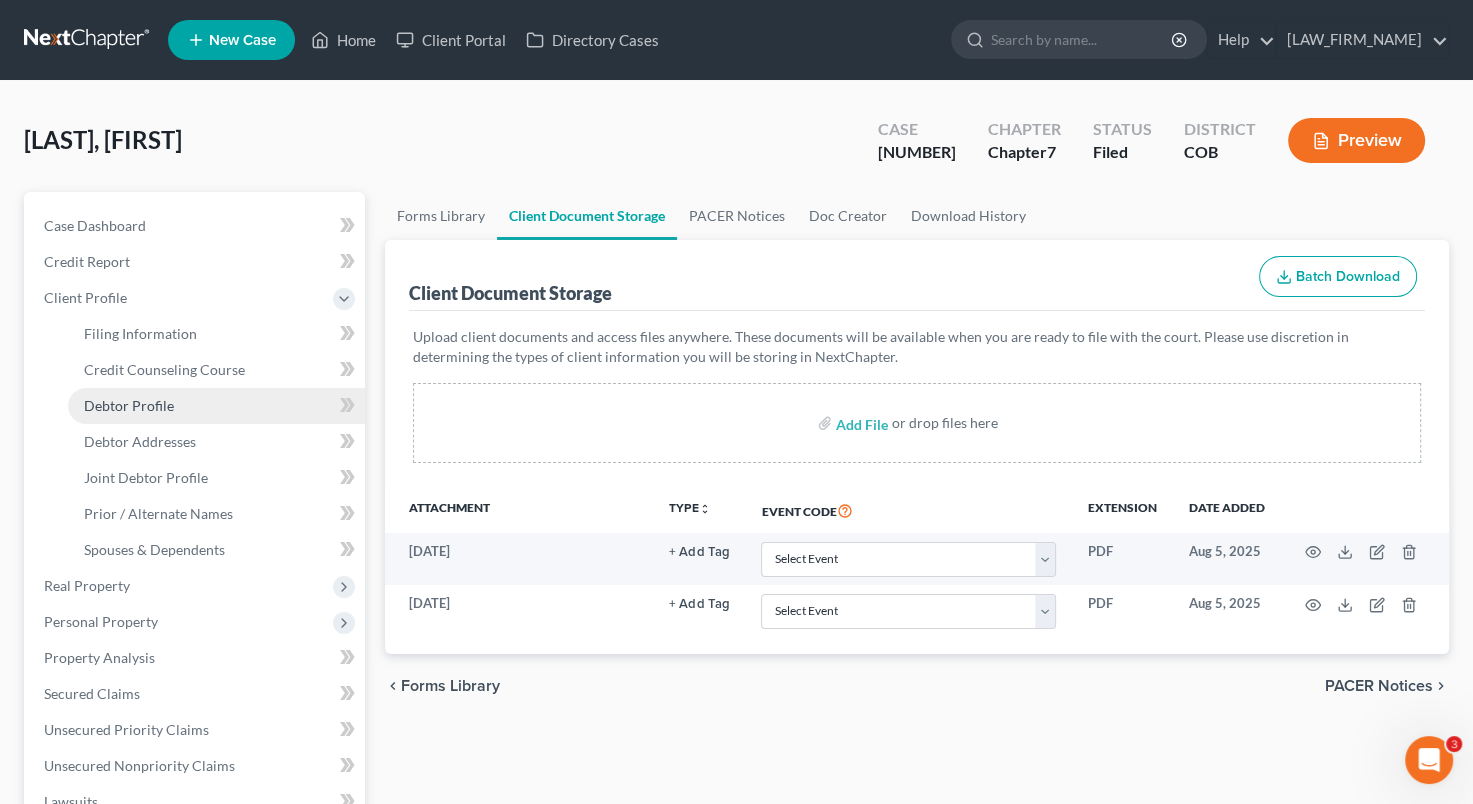 select on "1" 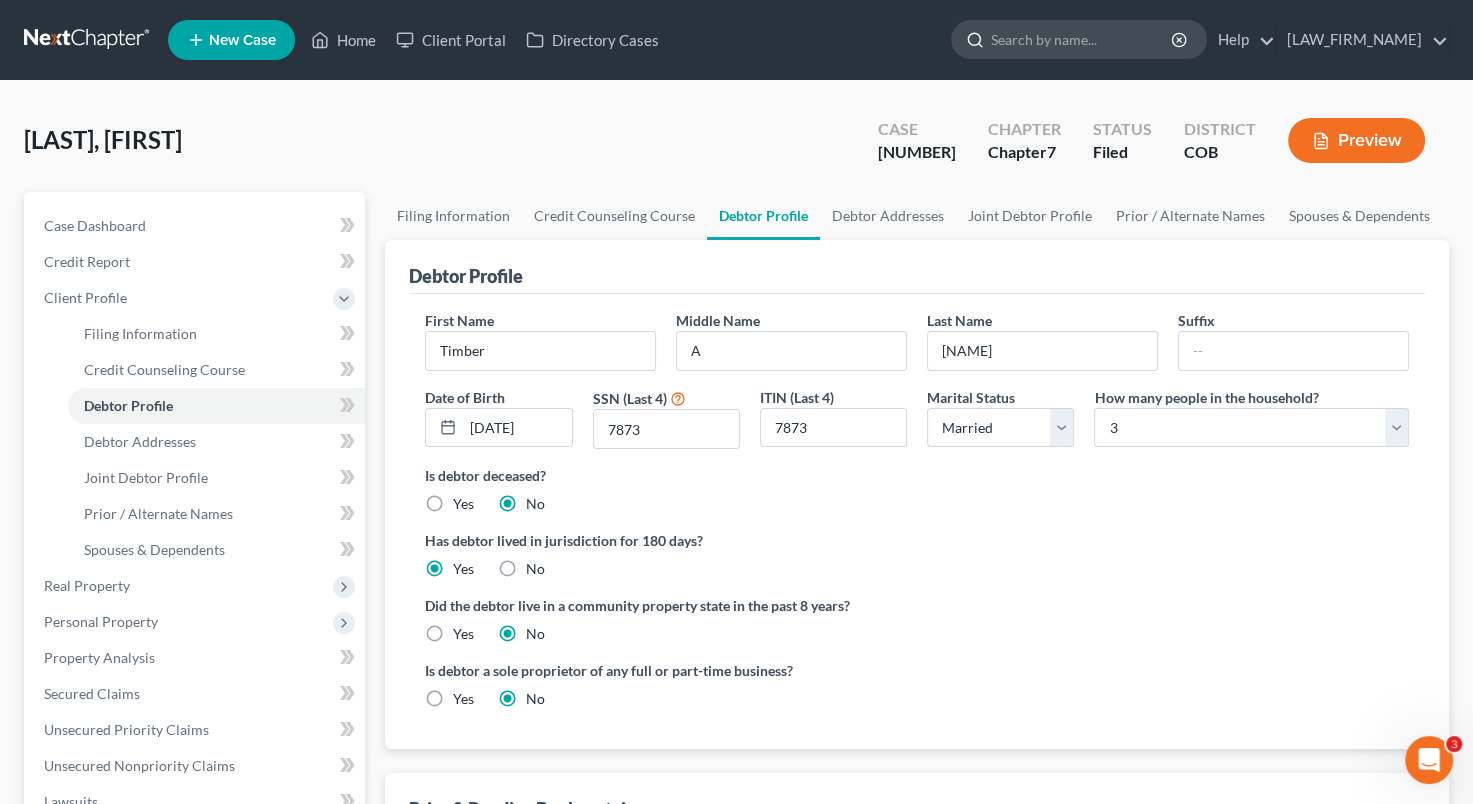 click at bounding box center (1082, 39) 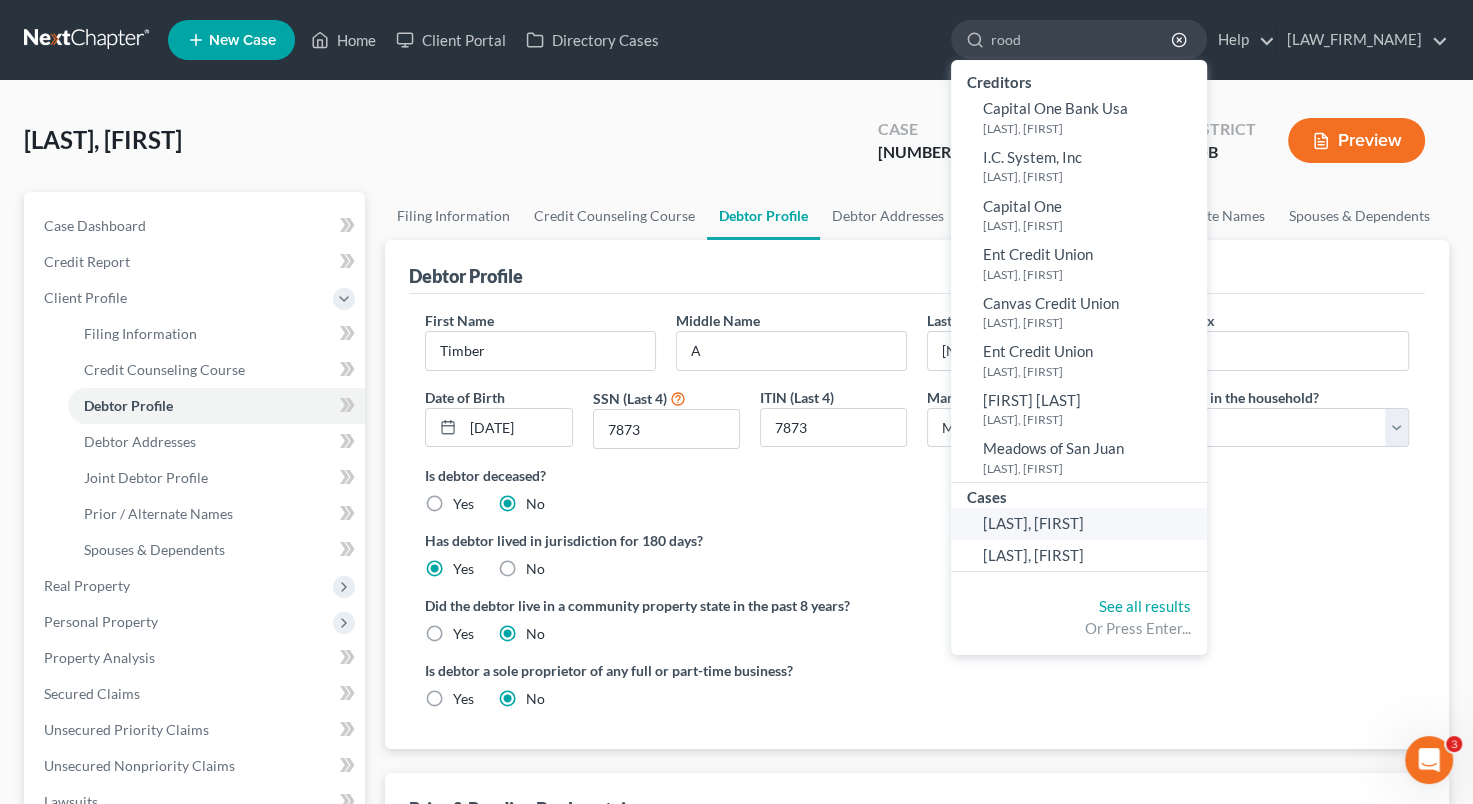 type on "rood" 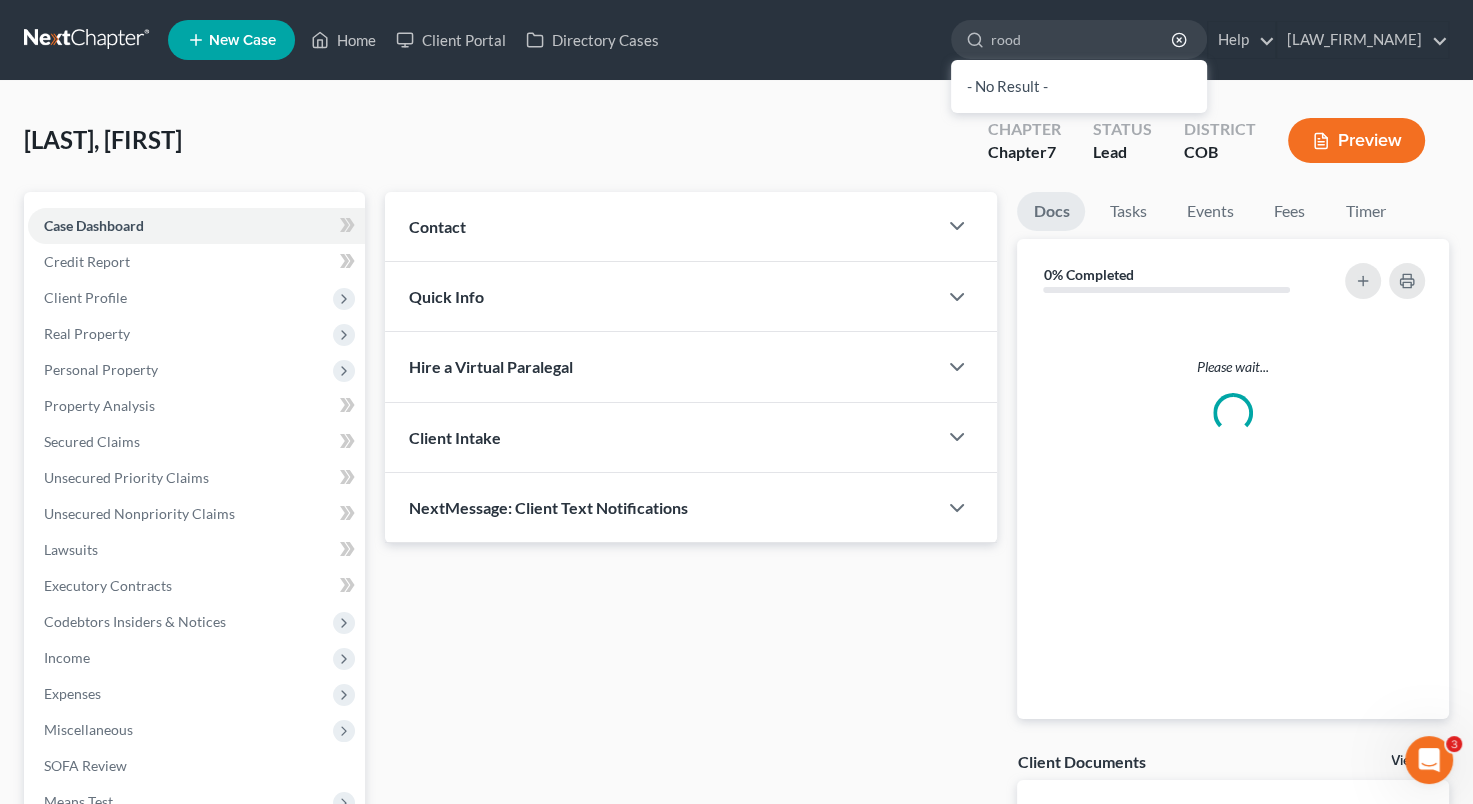 type 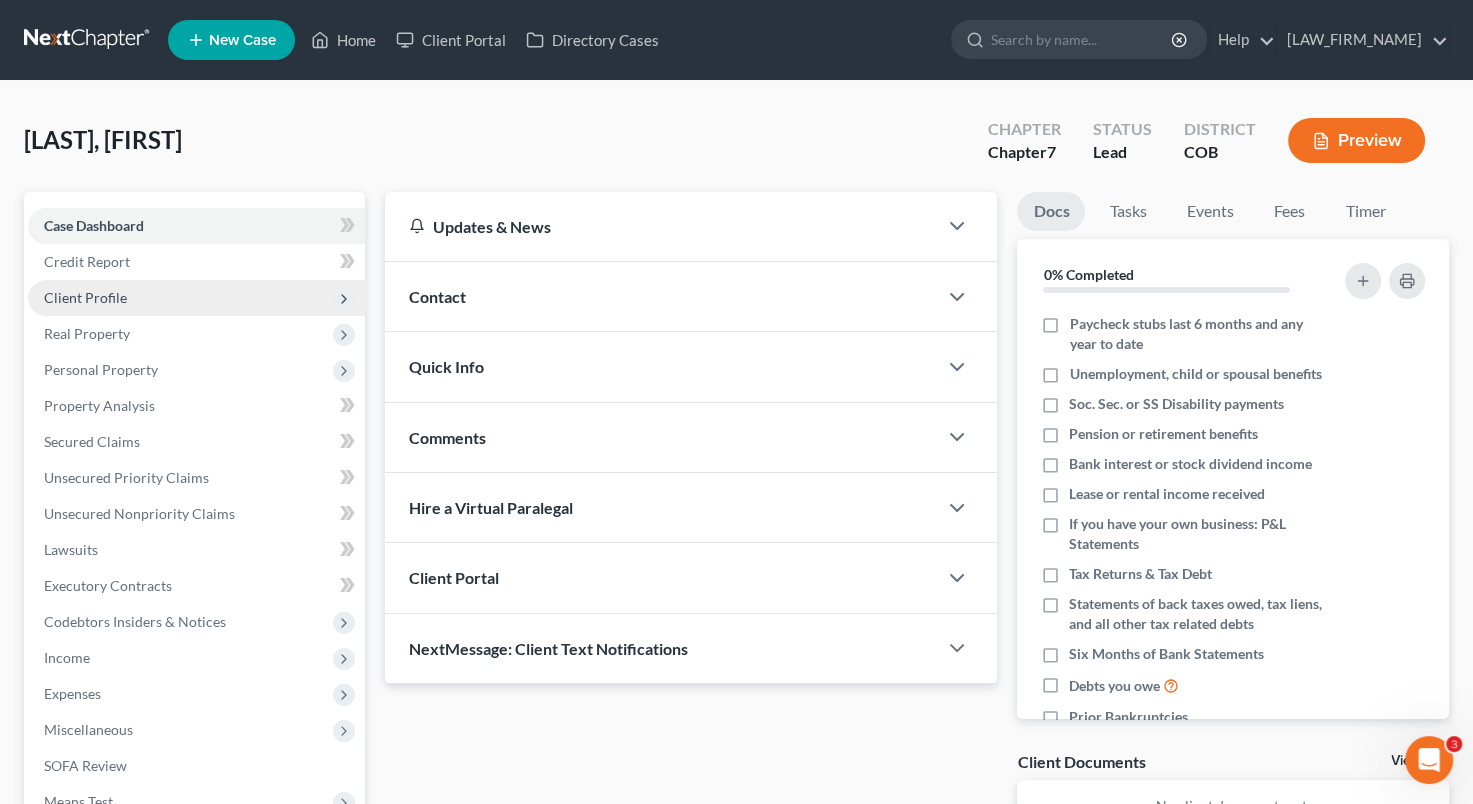 click on "Client Profile" at bounding box center (196, 298) 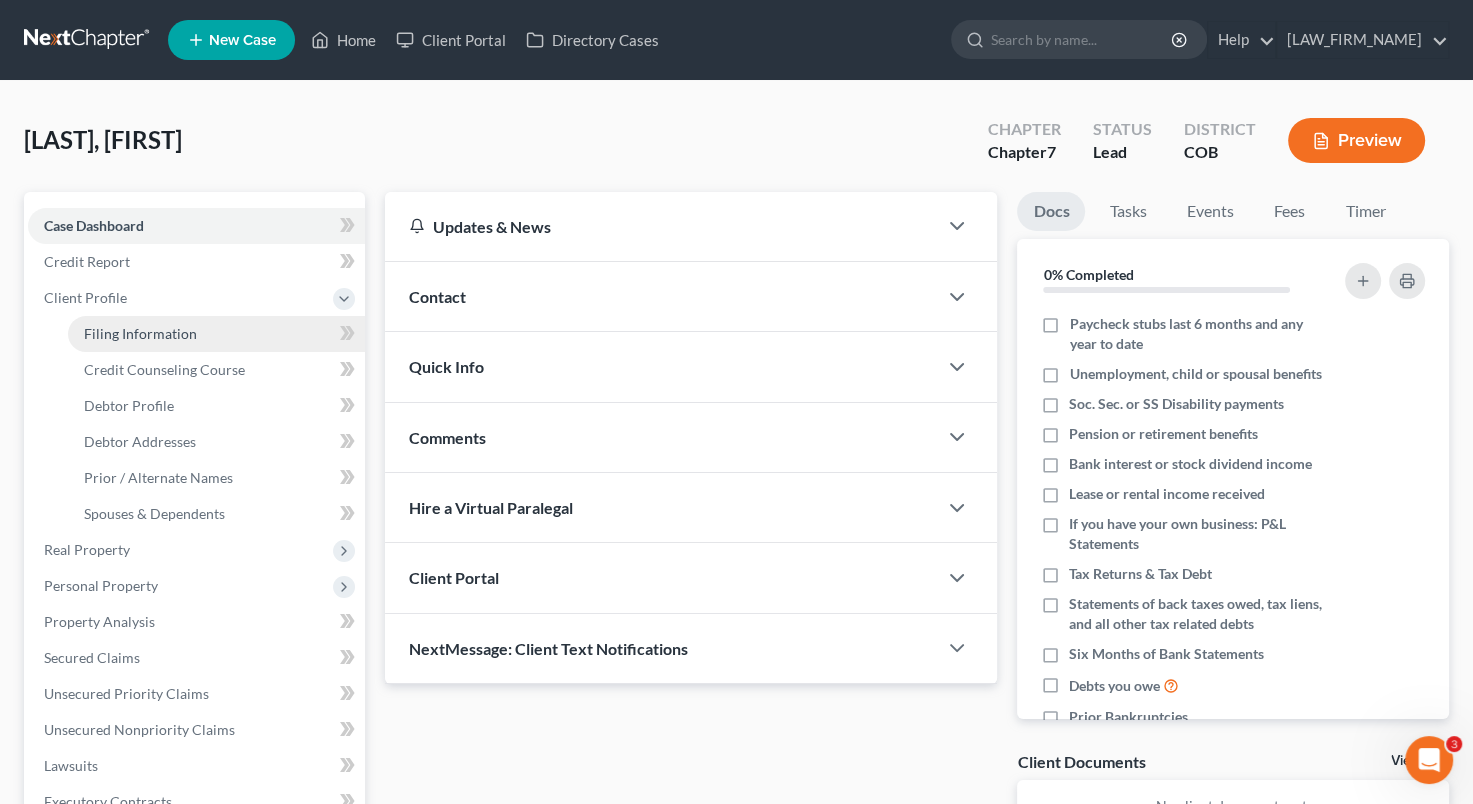 click on "Filing Information" at bounding box center [216, 334] 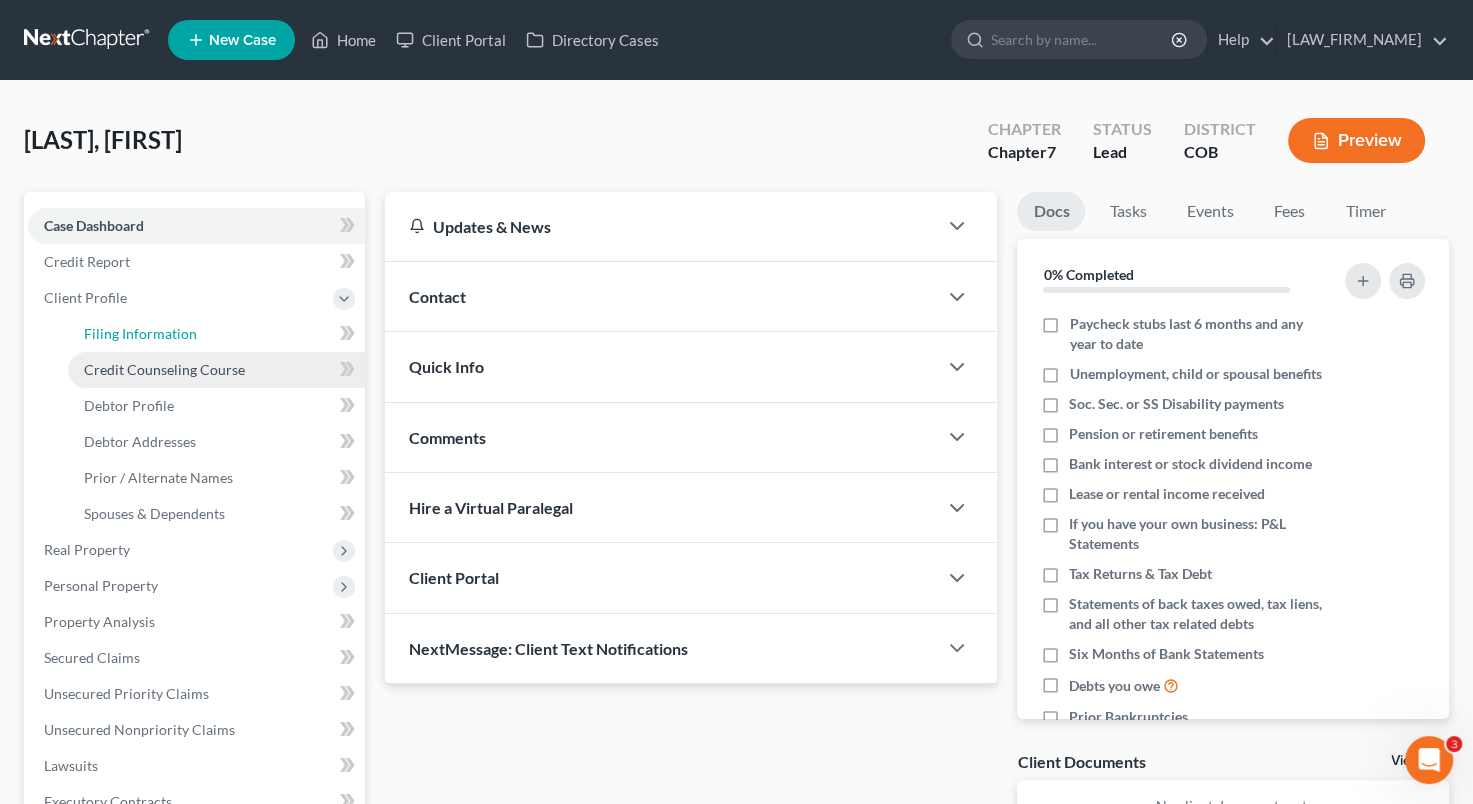 select on "1" 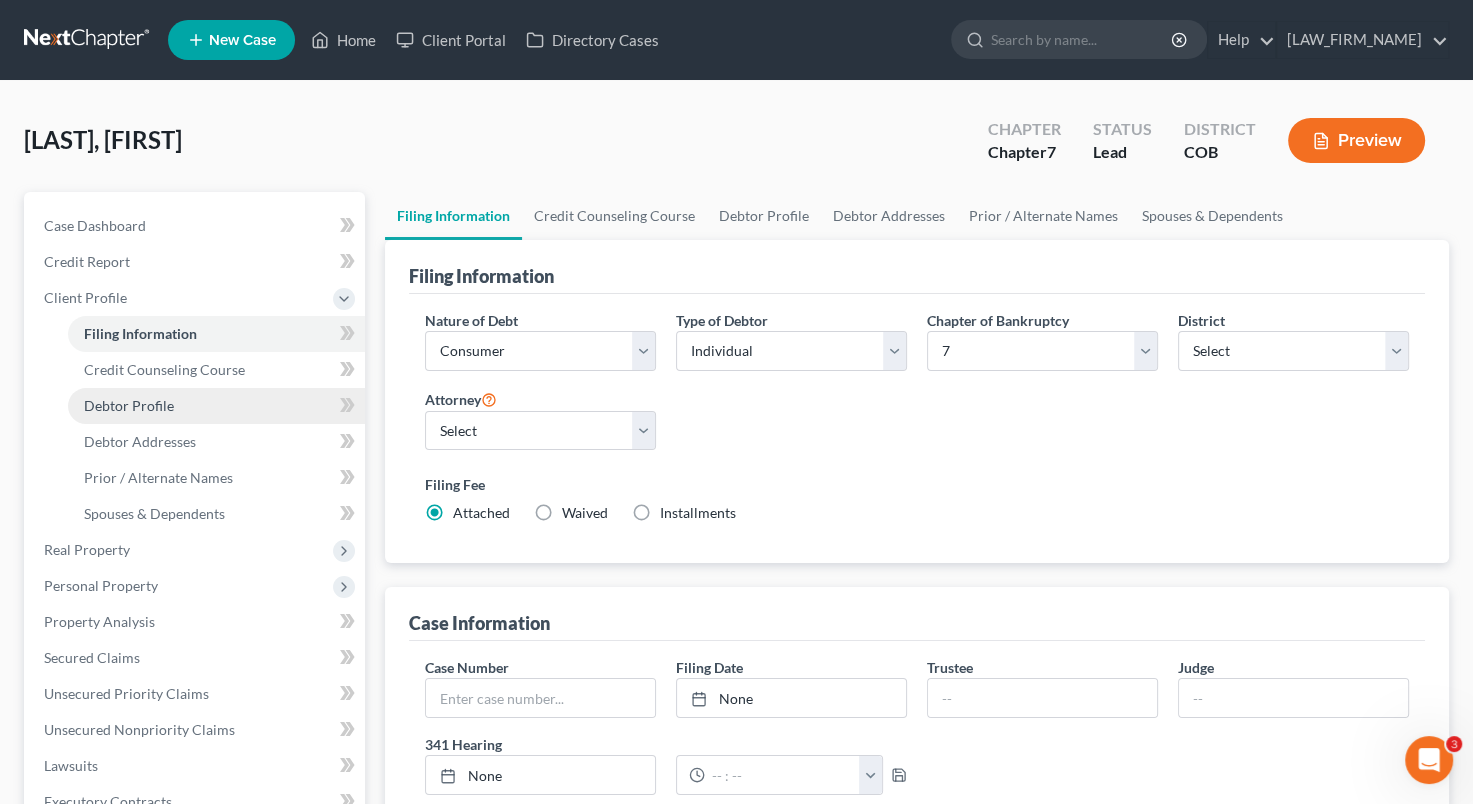 click on "Debtor Profile" at bounding box center (216, 406) 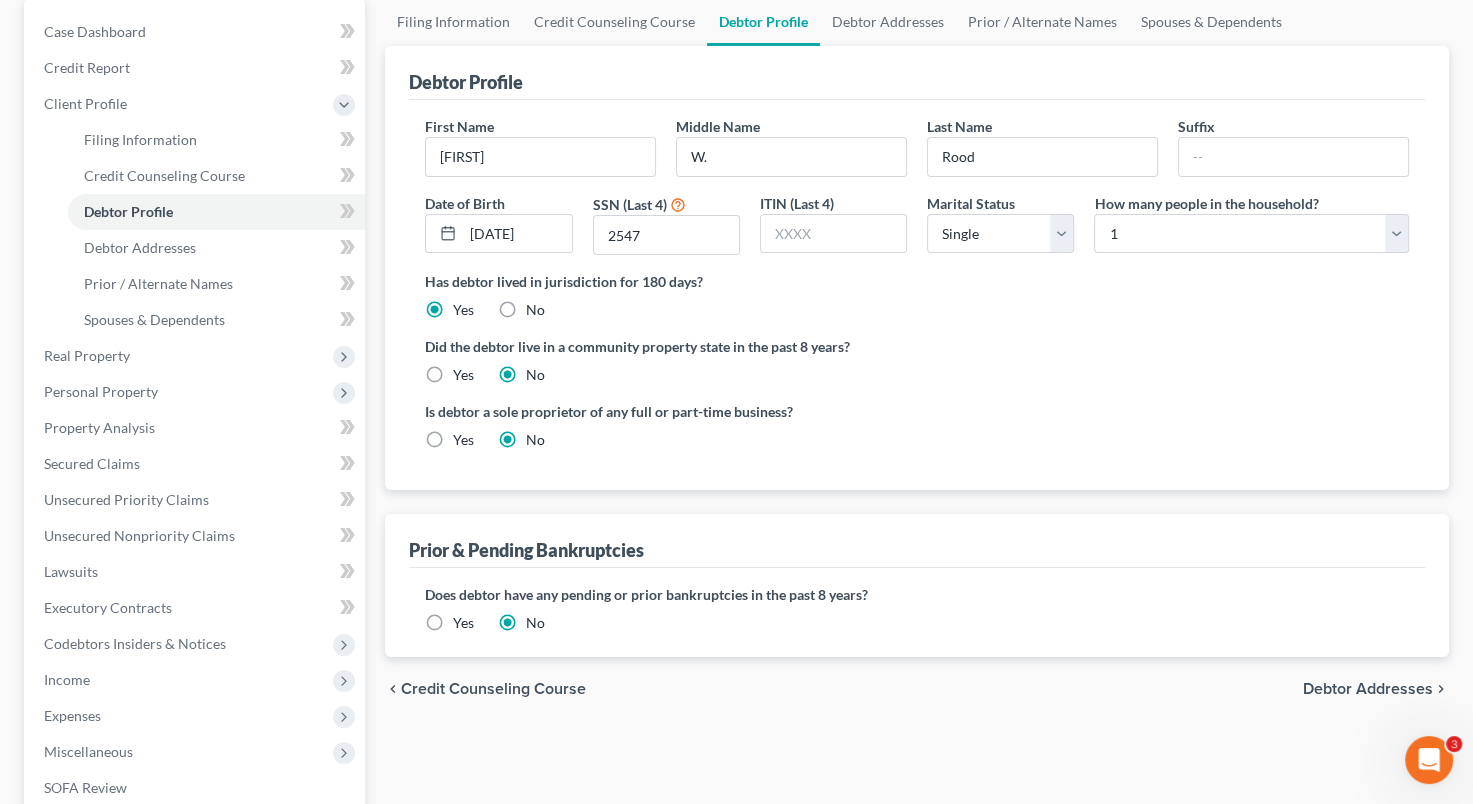 scroll, scrollTop: 196, scrollLeft: 0, axis: vertical 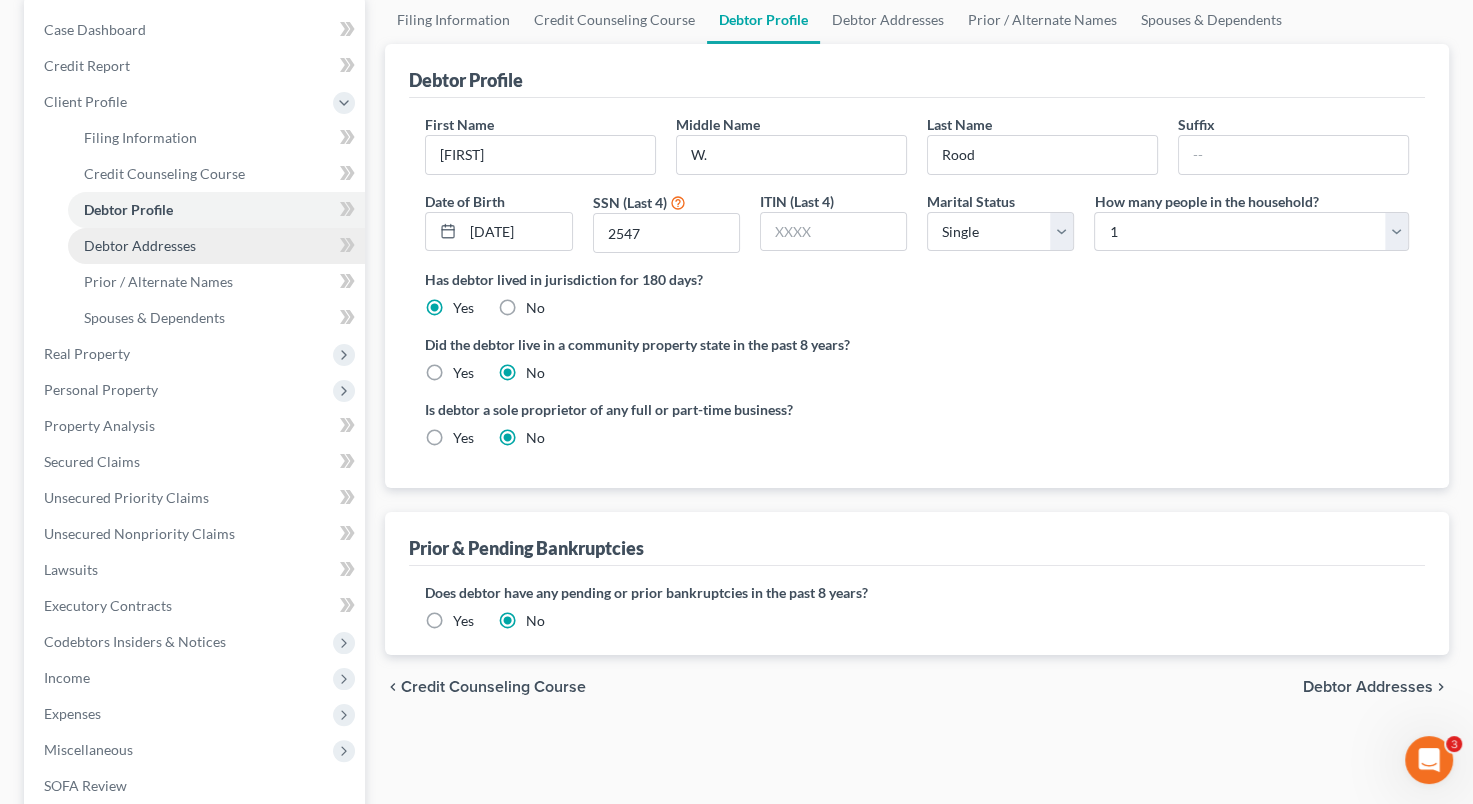 click on "Debtor Addresses" at bounding box center [216, 246] 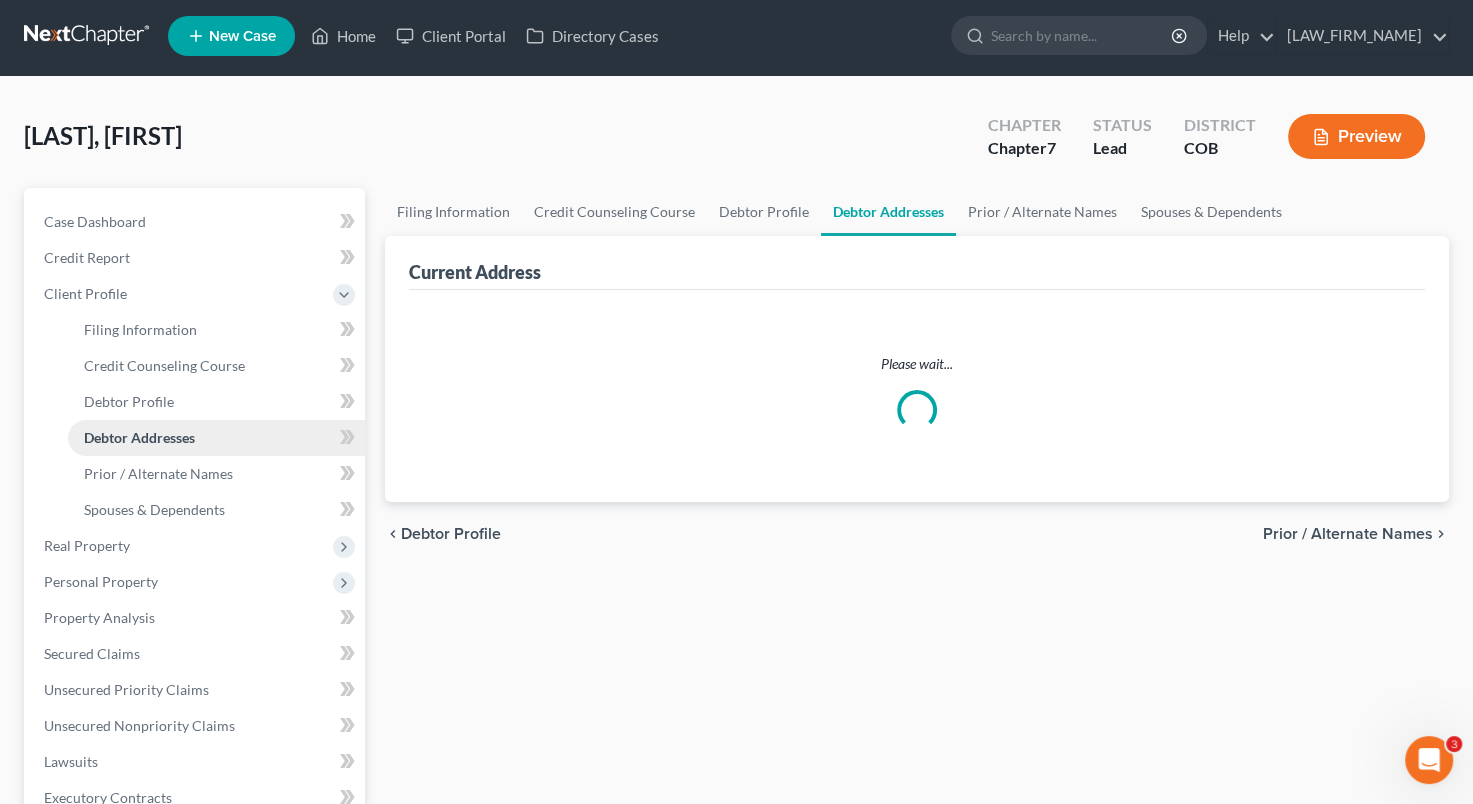 scroll, scrollTop: 0, scrollLeft: 0, axis: both 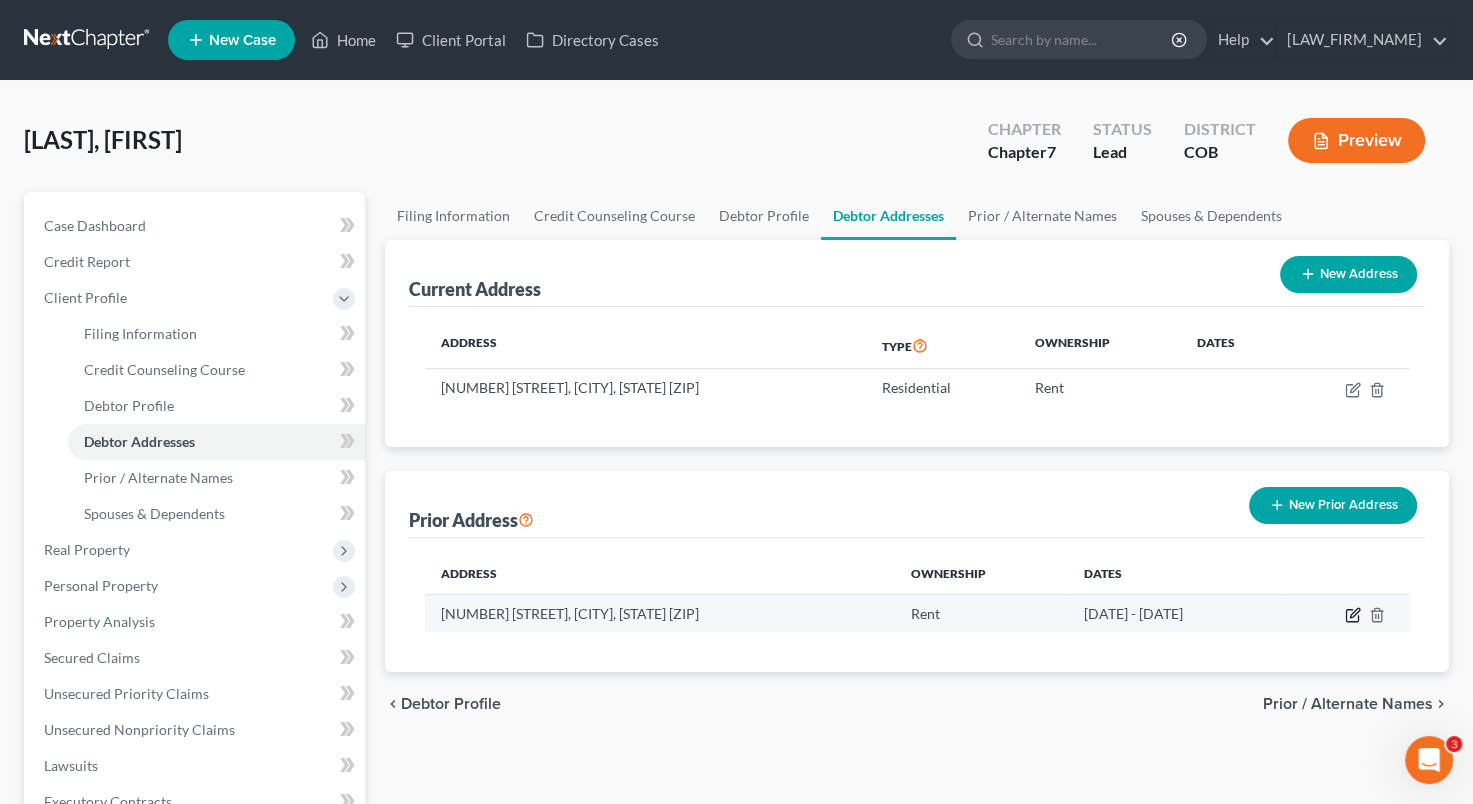 click 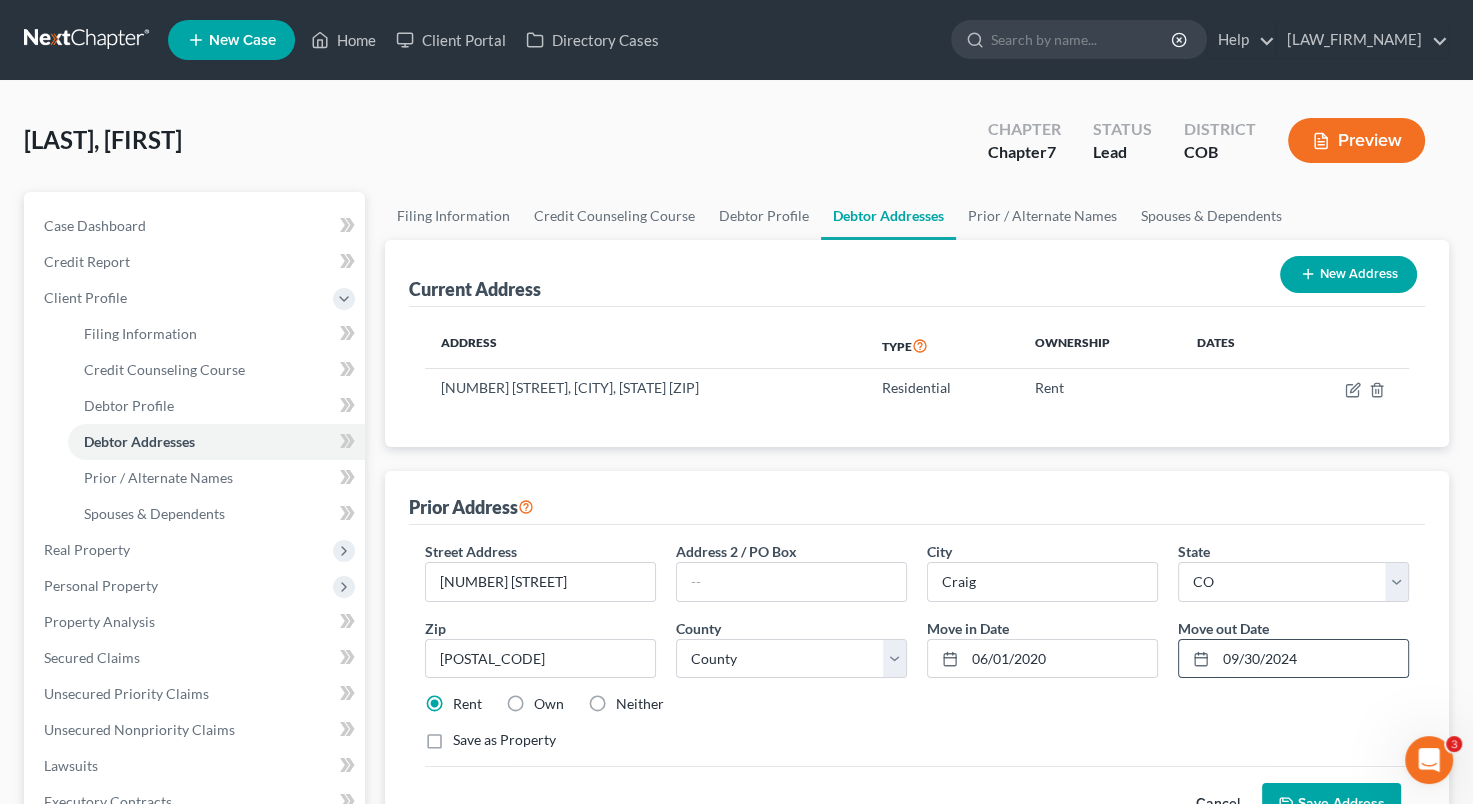click on "09/30/2024" at bounding box center [1312, 659] 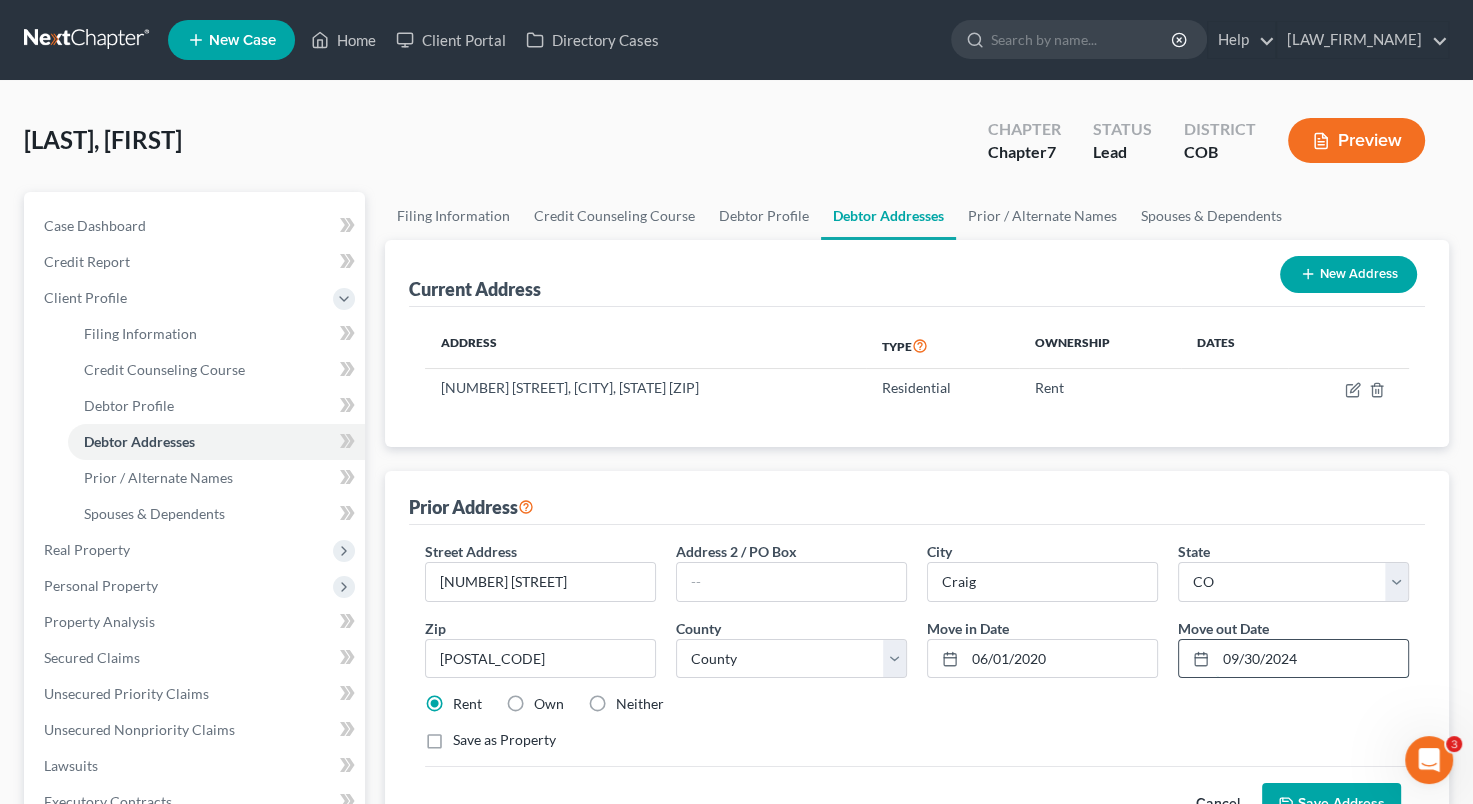 click on "09/30/2024" at bounding box center (1312, 659) 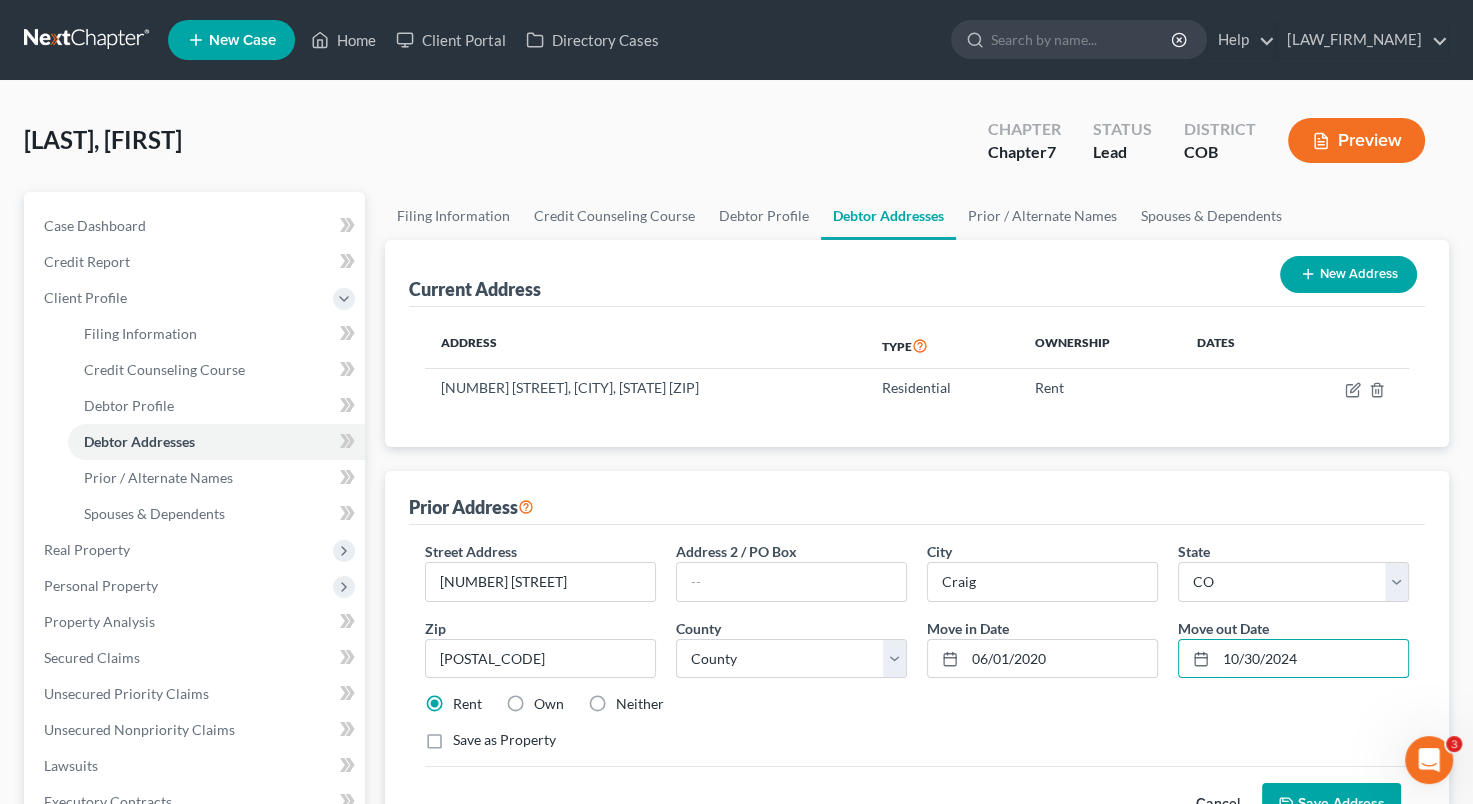 type on "10/30/2024" 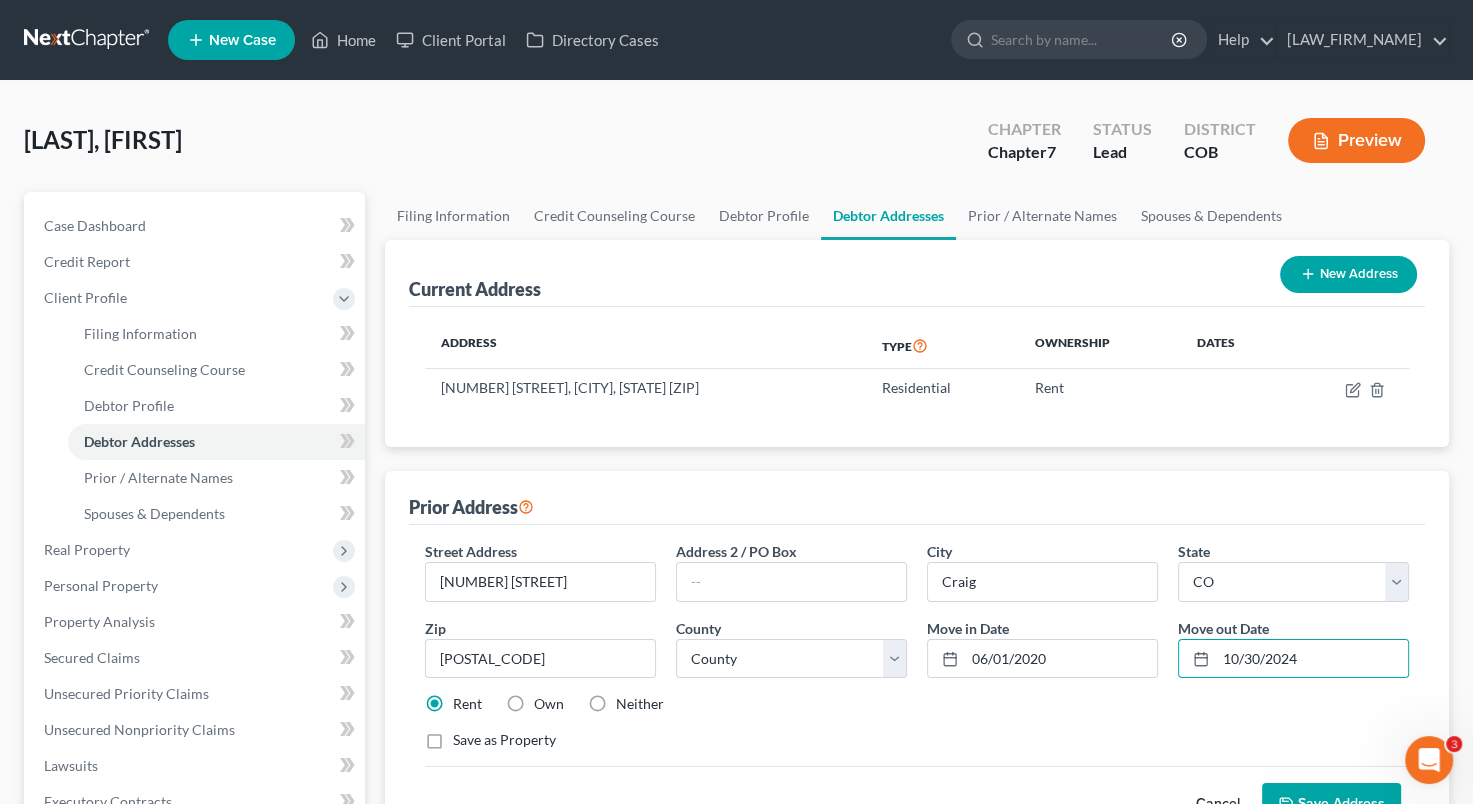 click on "Rent Own Neither" at bounding box center [917, 704] 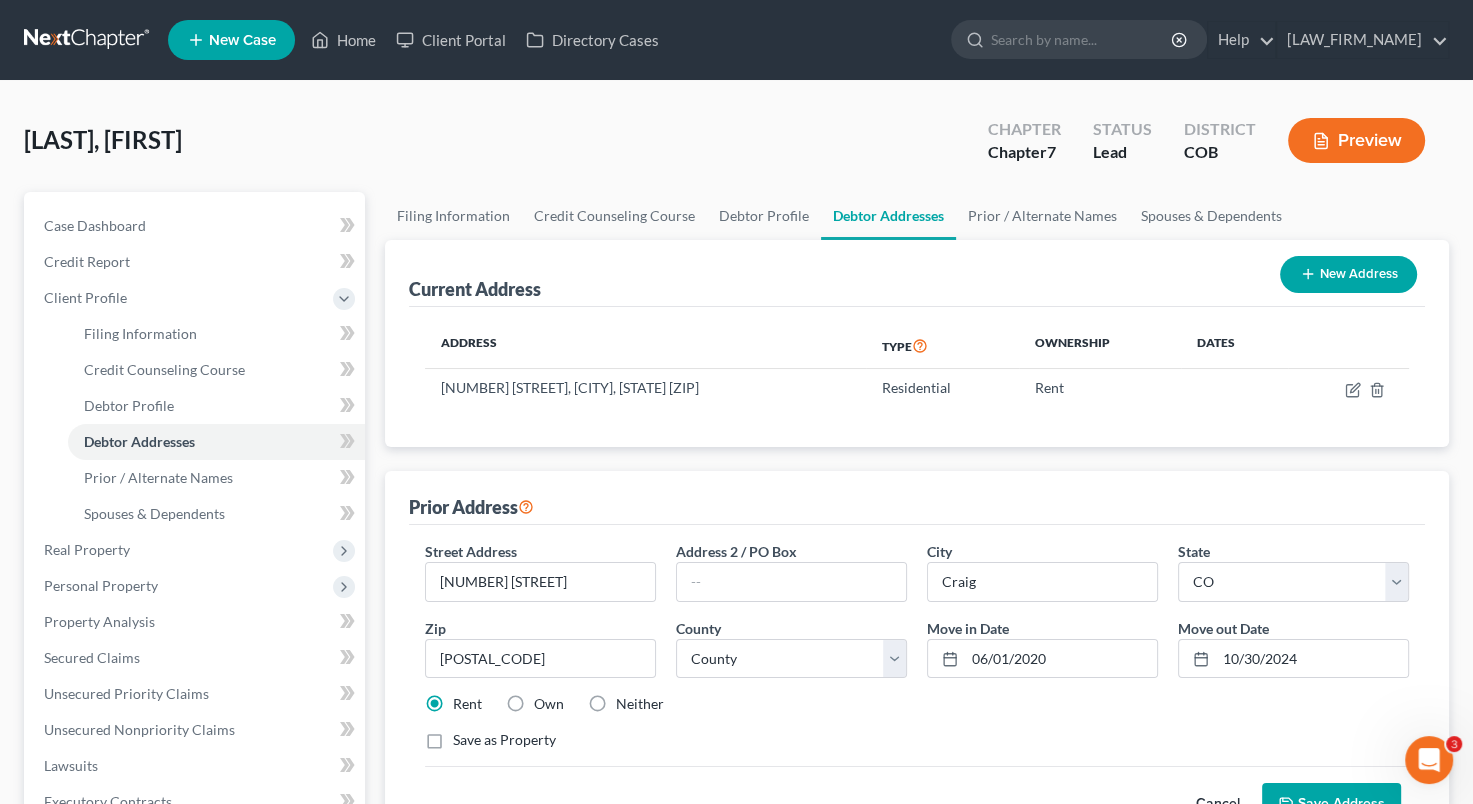 click on "Street Address
*
1375 Sequoia Ave. Address 2 / PO Box
City
*
Craig
State
*
State AL AK AR AZ CA CO CT DE DC FL GA GU HI ID IL IN IA KS KY LA ME MD MA MI MN MS MO MT NC ND NE NV NH NJ NM NY OH OK OR PA PR RI SC WY
Zip
*
81625
County
*
County Adams County Alamosa County Arapahoe County Archuleta County Baca County Bent County Boulder County Broomfield County Chaffee County Cheyenne County Clear Creek County Conejos County Costilla County Crowley County Custer County Delta County Denver County Dolores County Douglas County Eagle County El Paso County Elbert County Fremont County Garfield County Gilpin County Grand County Gunnison County Hinsdale County Huerfano County Jackson County Jefferson County Kiowa County Kit Carson County La Plata County Lake County Larimer County Las Animas County Lincoln County Logan County Mesa County Mineral County Moffat County Montezuma County Montrose County Morgan County
*" at bounding box center [917, 654] 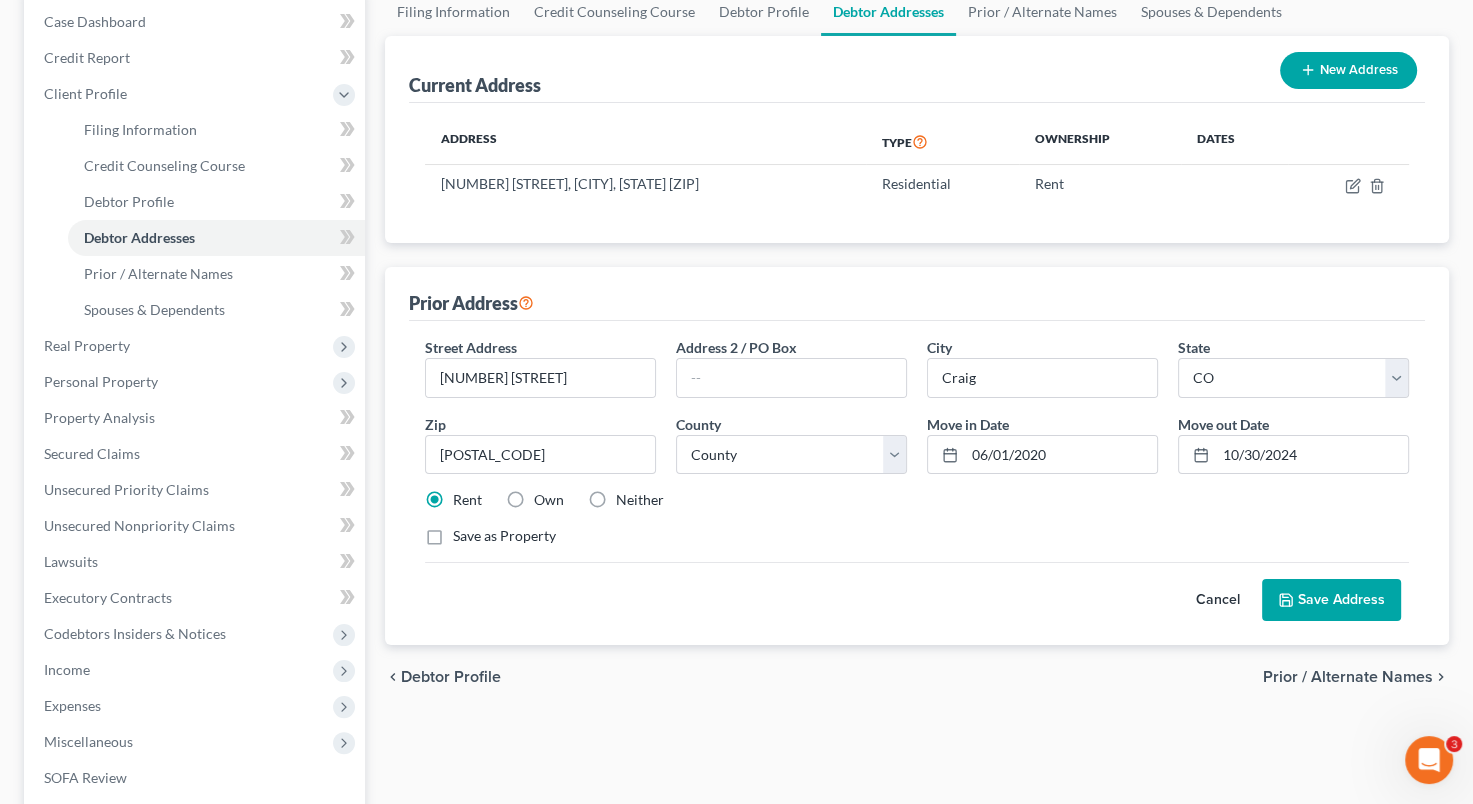 scroll, scrollTop: 206, scrollLeft: 0, axis: vertical 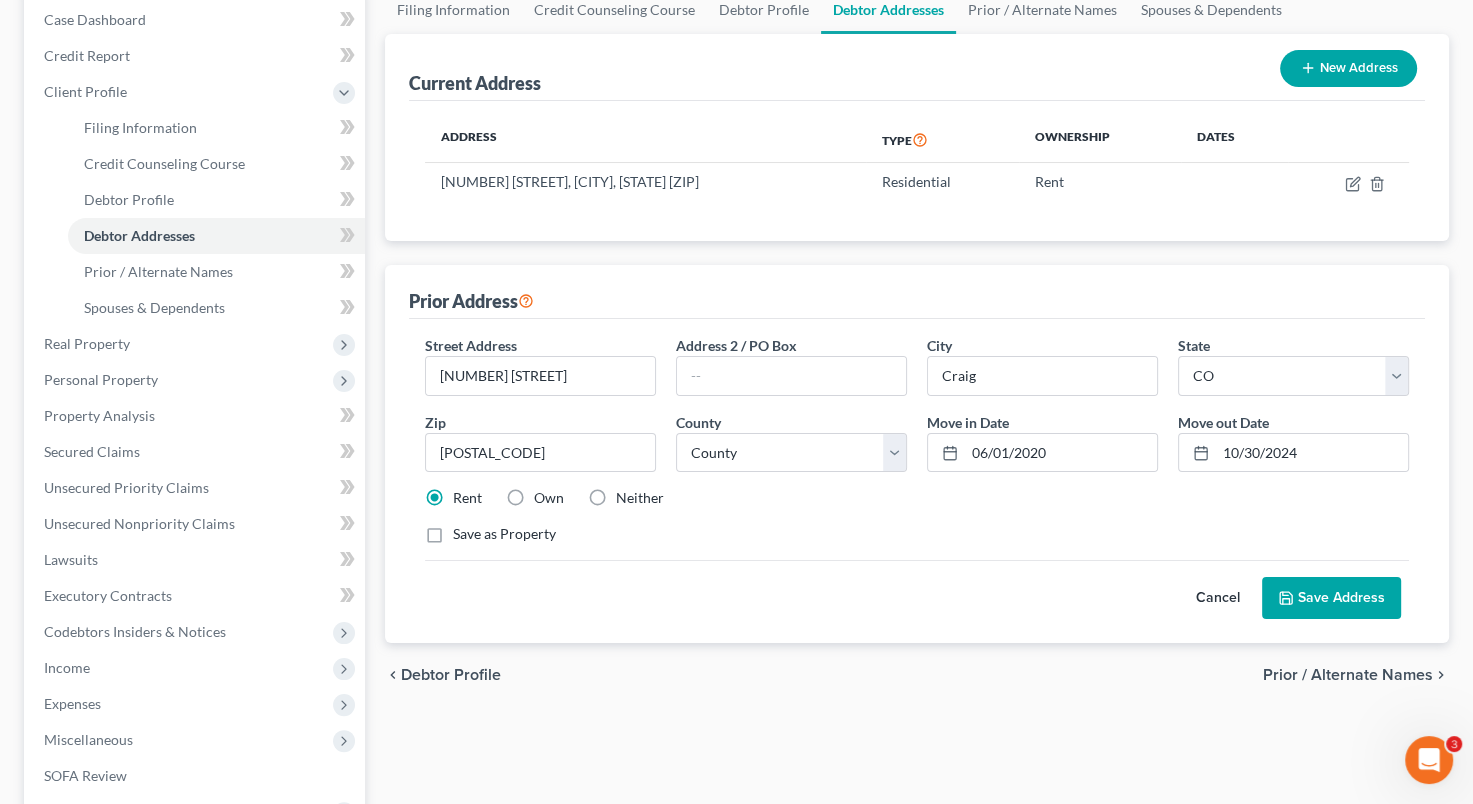 click on "Prior / Alternate Names" at bounding box center [1348, 675] 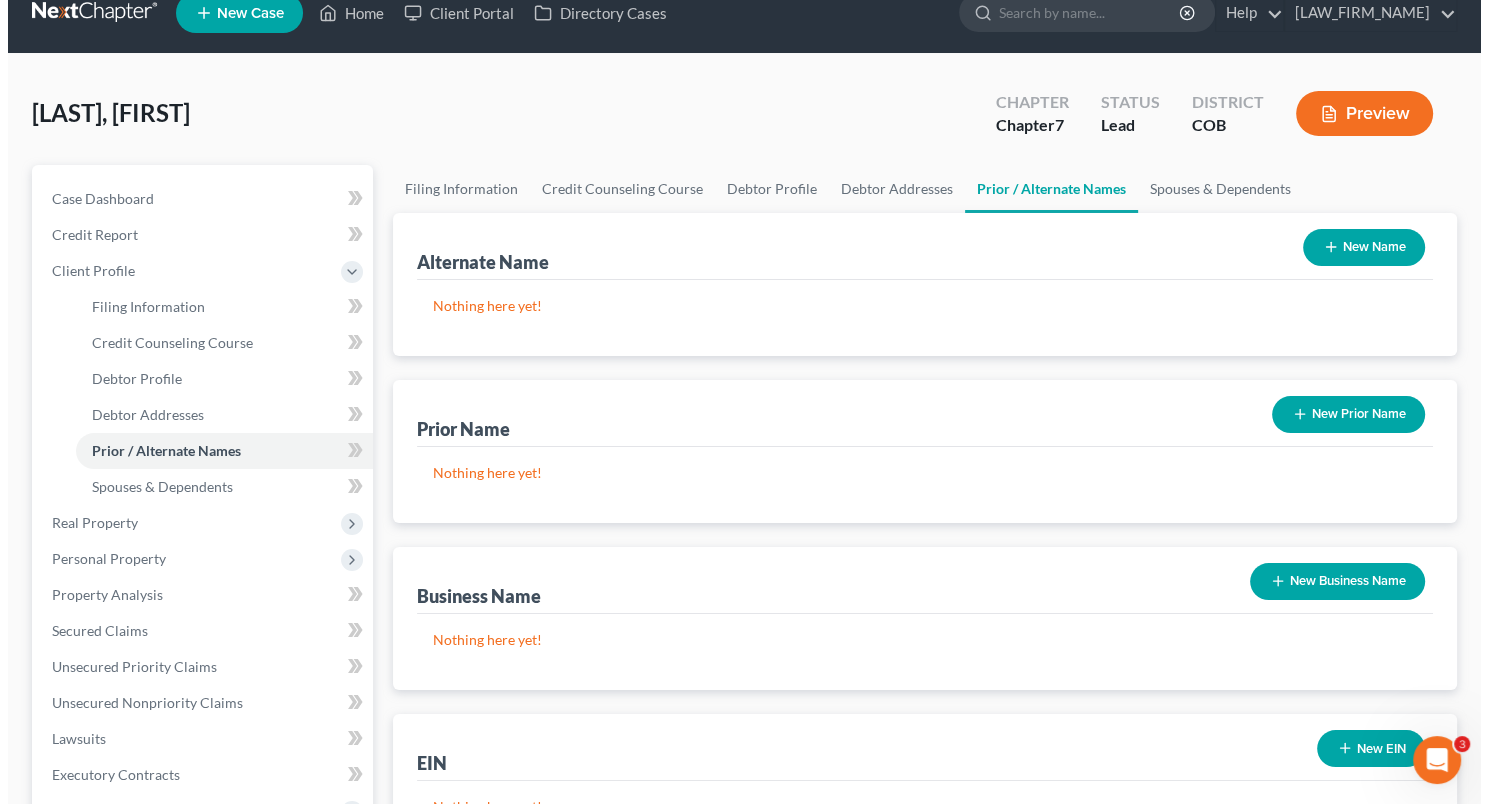 scroll, scrollTop: 0, scrollLeft: 0, axis: both 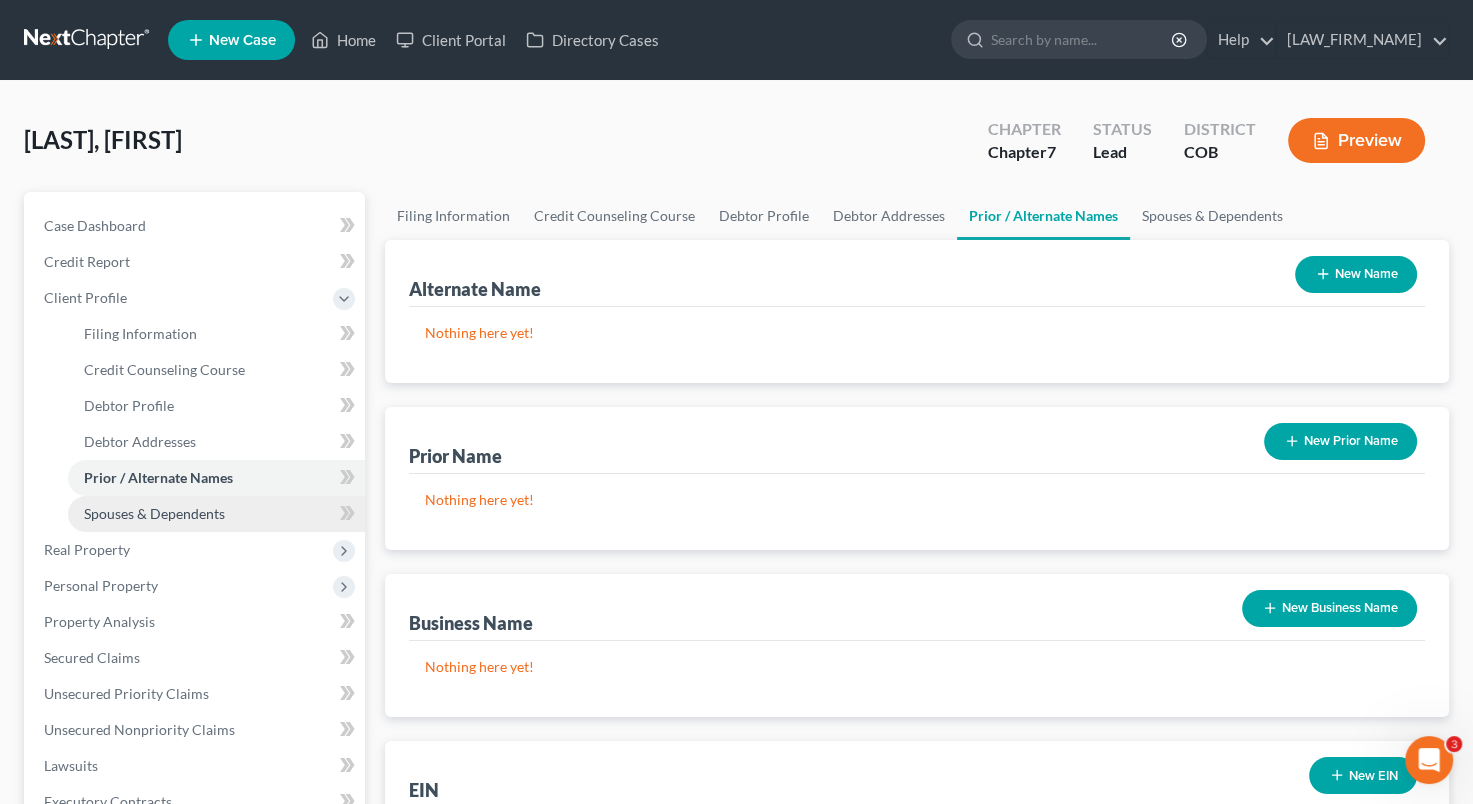 click on "Spouses & Dependents" at bounding box center [154, 513] 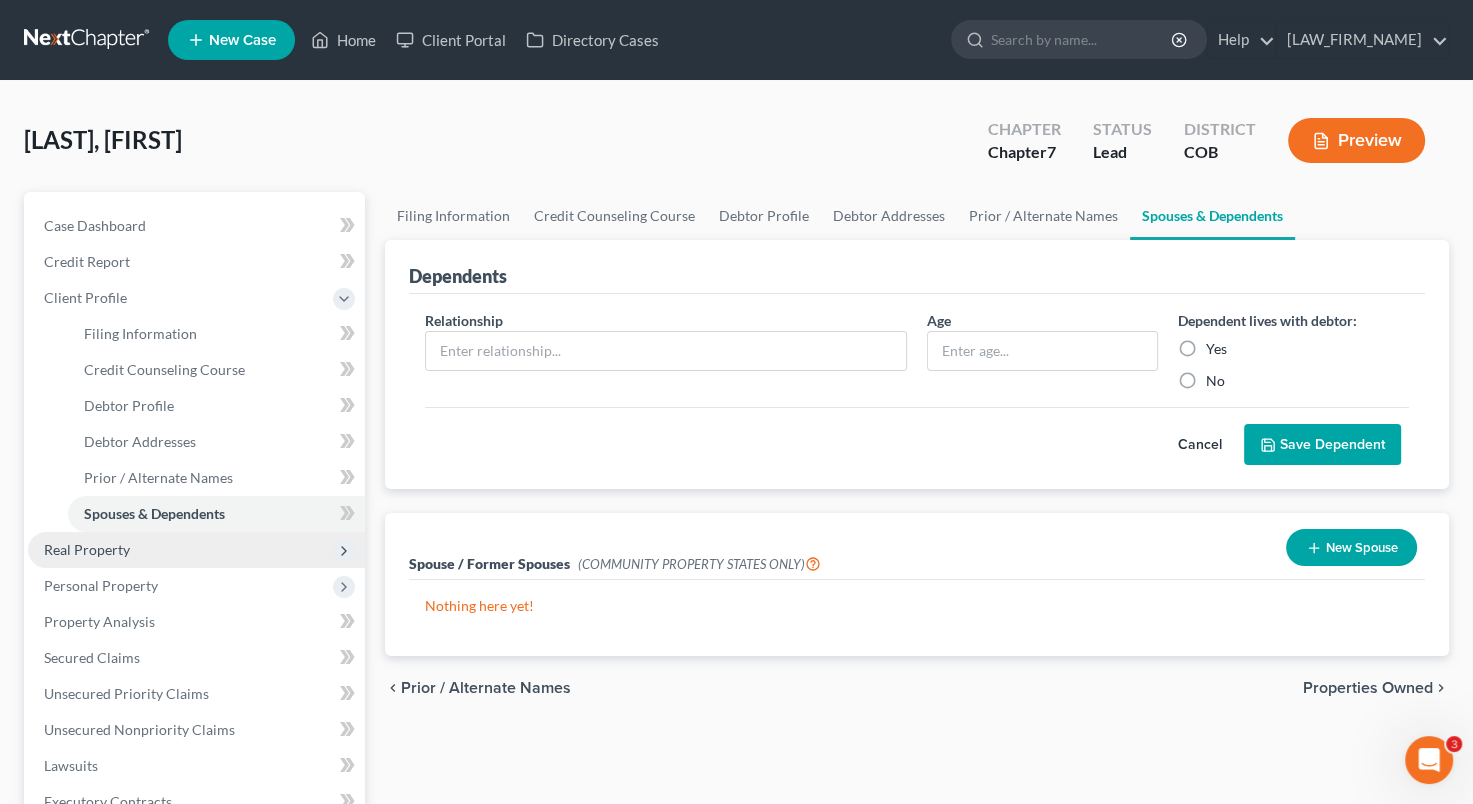 click on "Real Property" at bounding box center (196, 550) 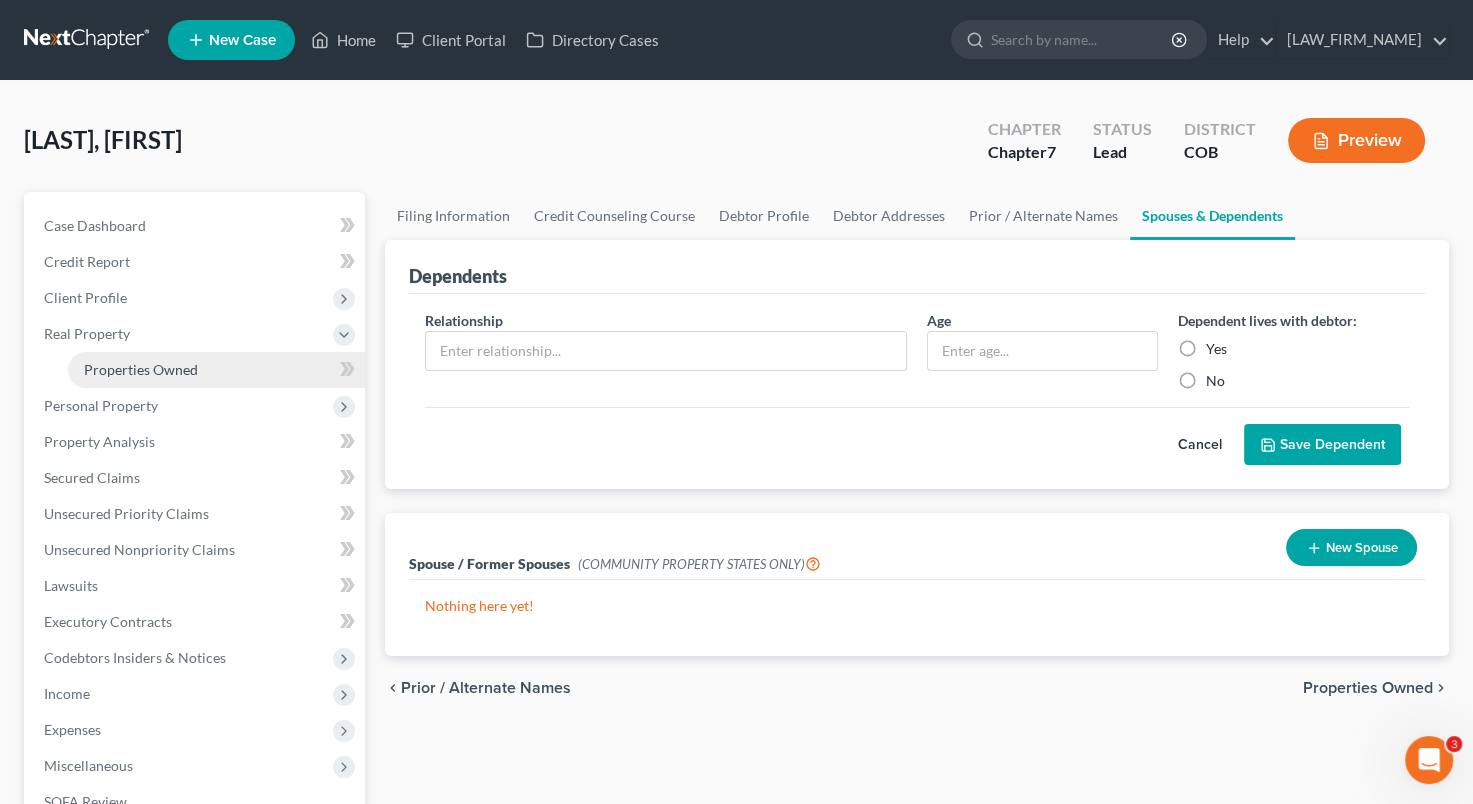 click on "Properties Owned" at bounding box center (216, 370) 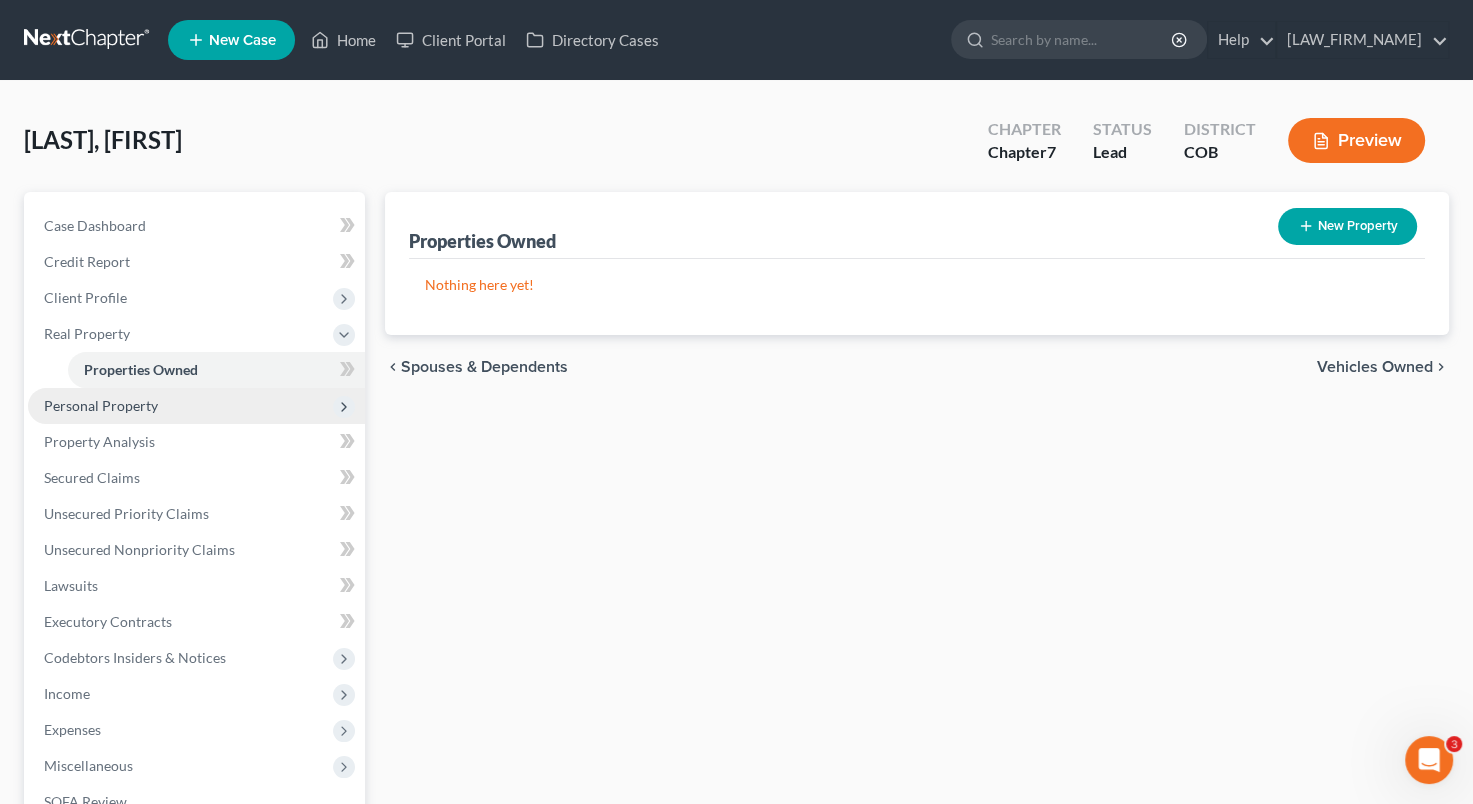 click on "Personal Property" at bounding box center (196, 406) 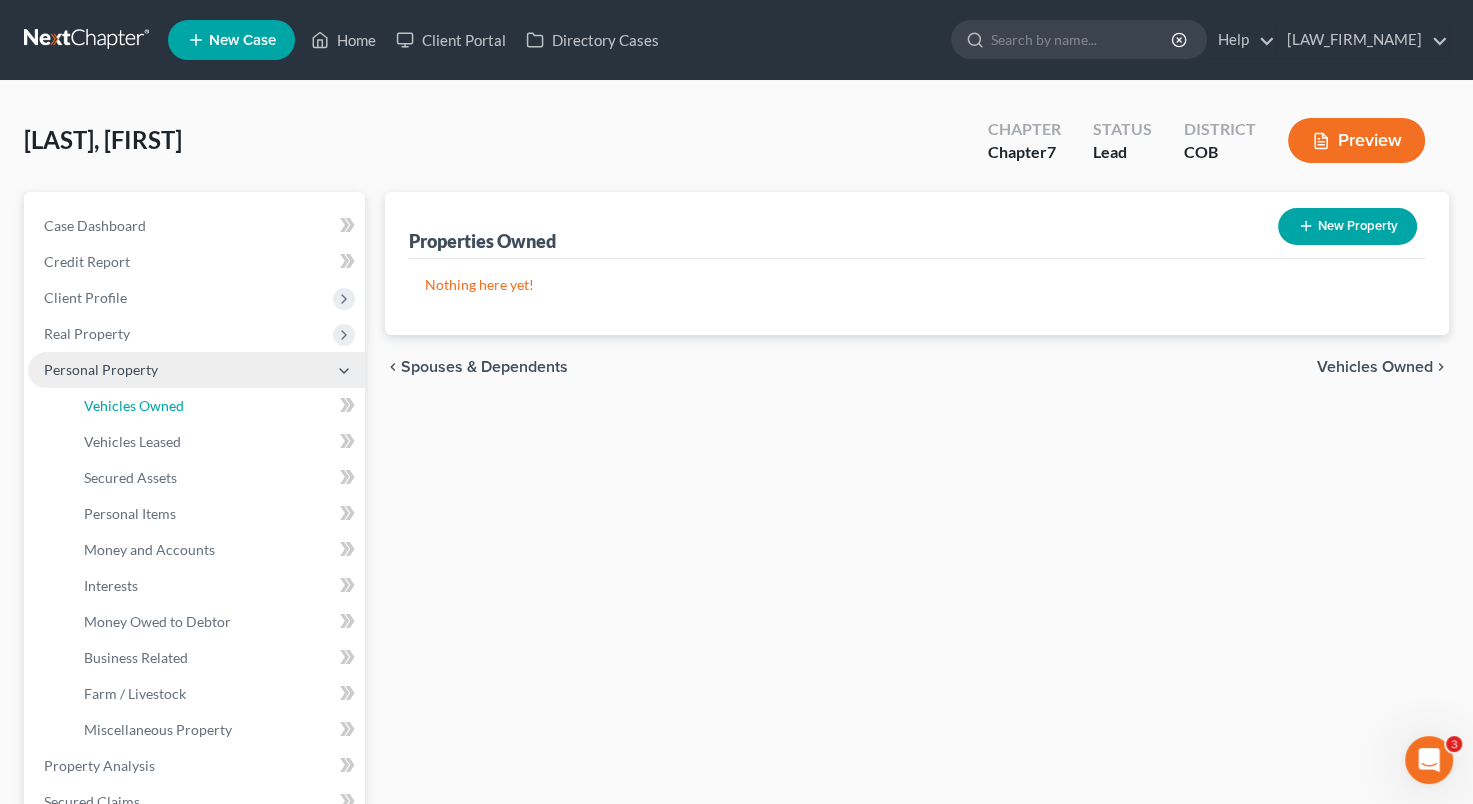 click on "Vehicles Owned" at bounding box center (134, 405) 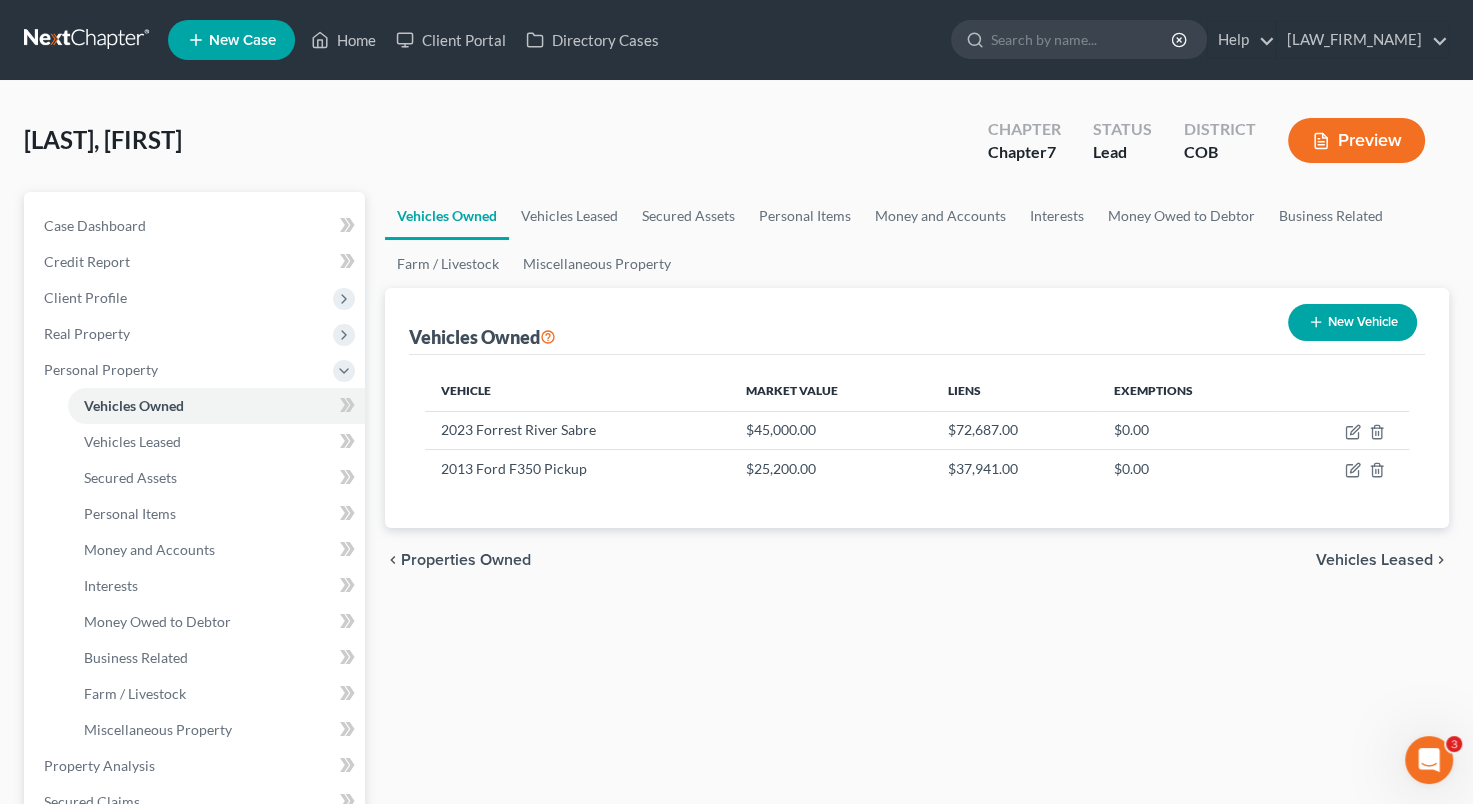 click on "Vehicles Owned  New Vehicle" at bounding box center (917, 321) 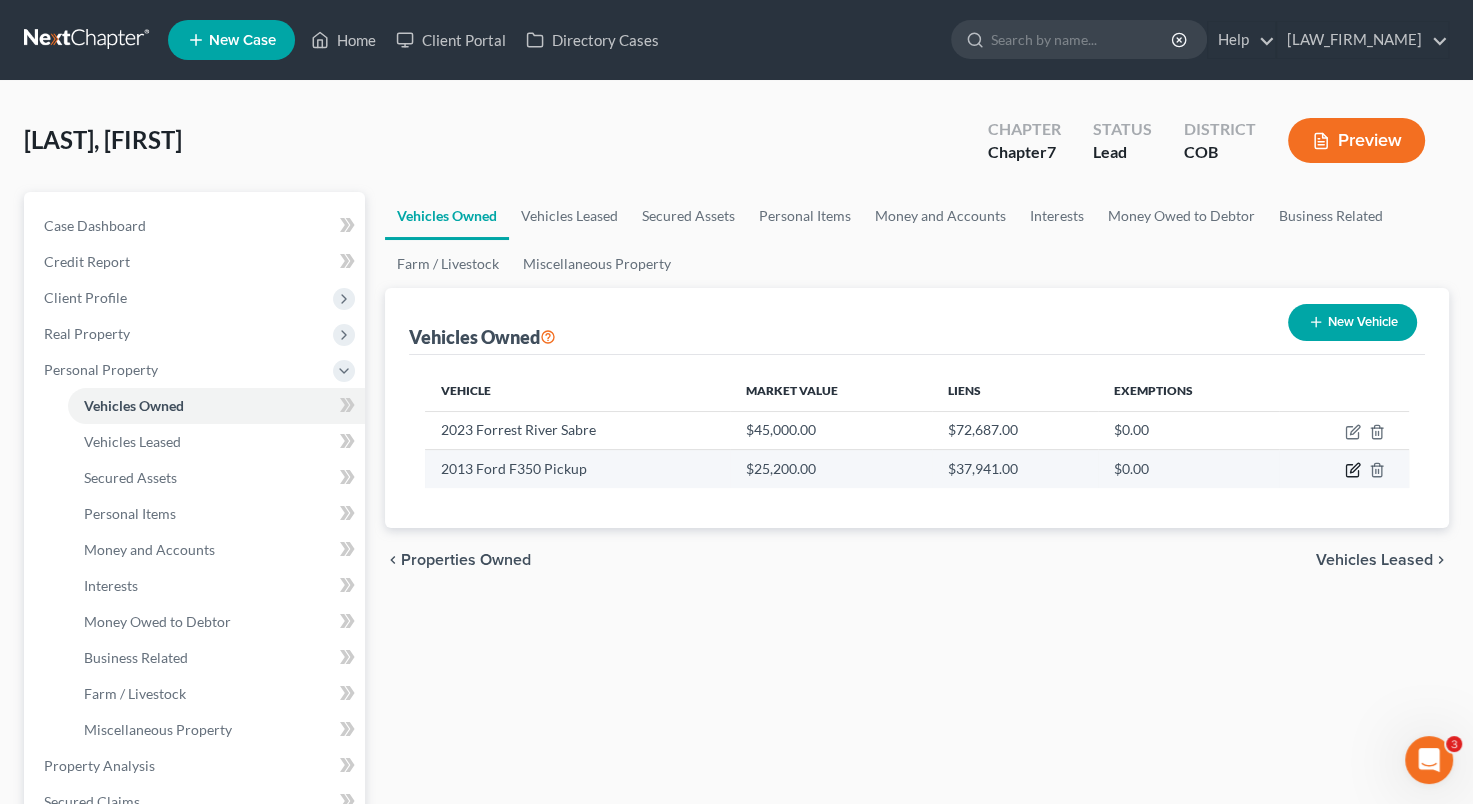 click 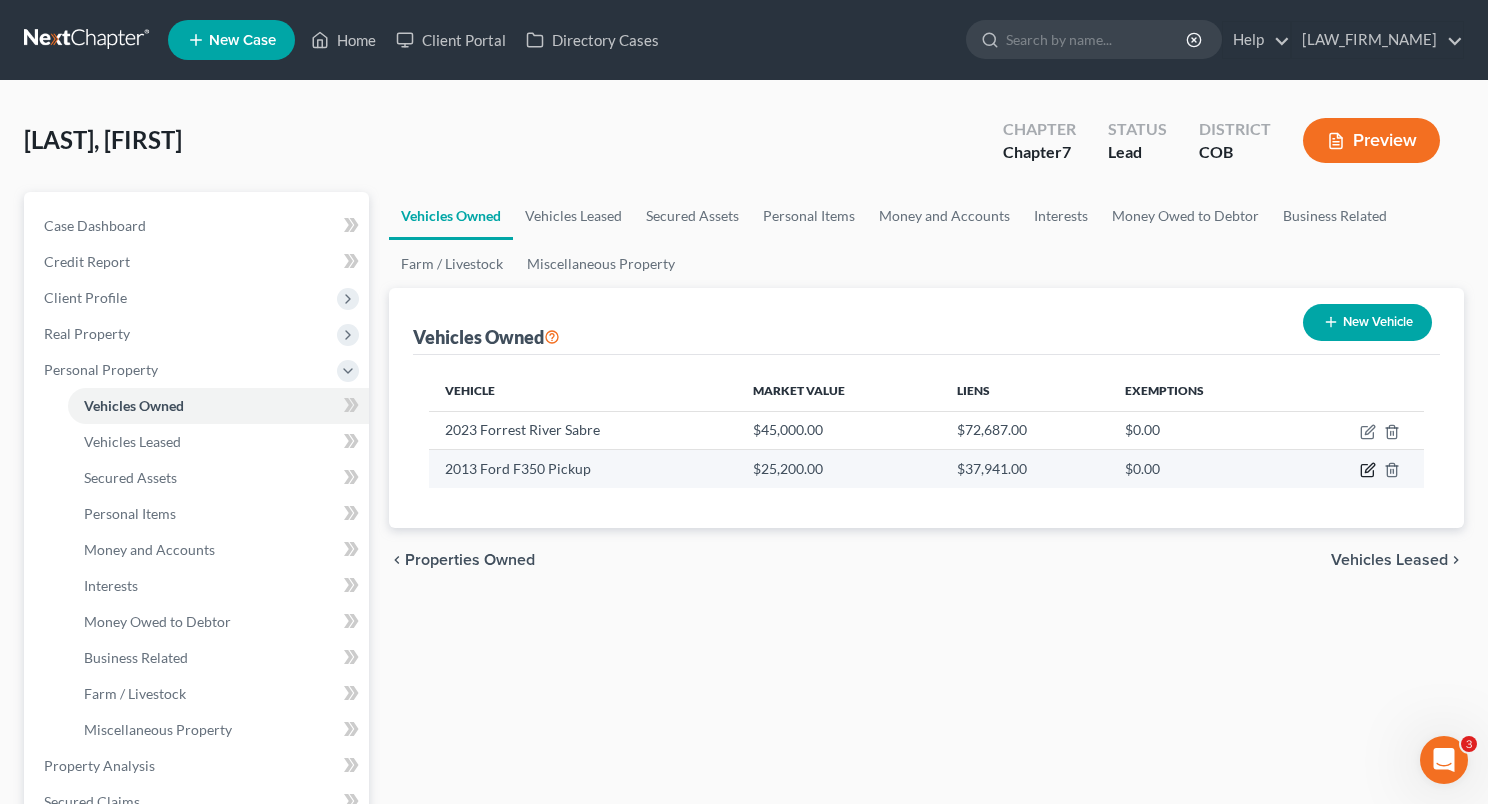 select on "0" 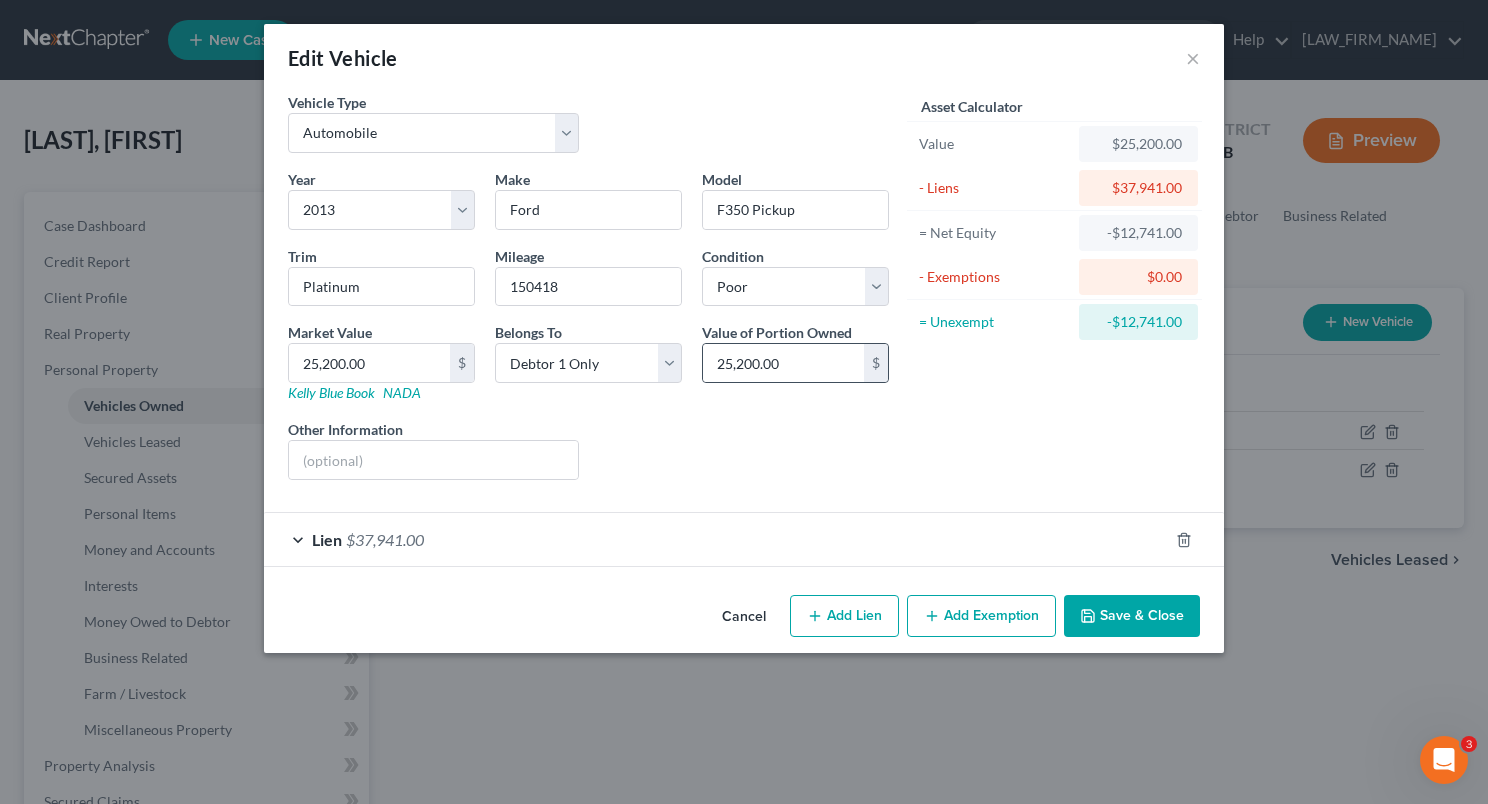 click on "$" at bounding box center (876, 363) 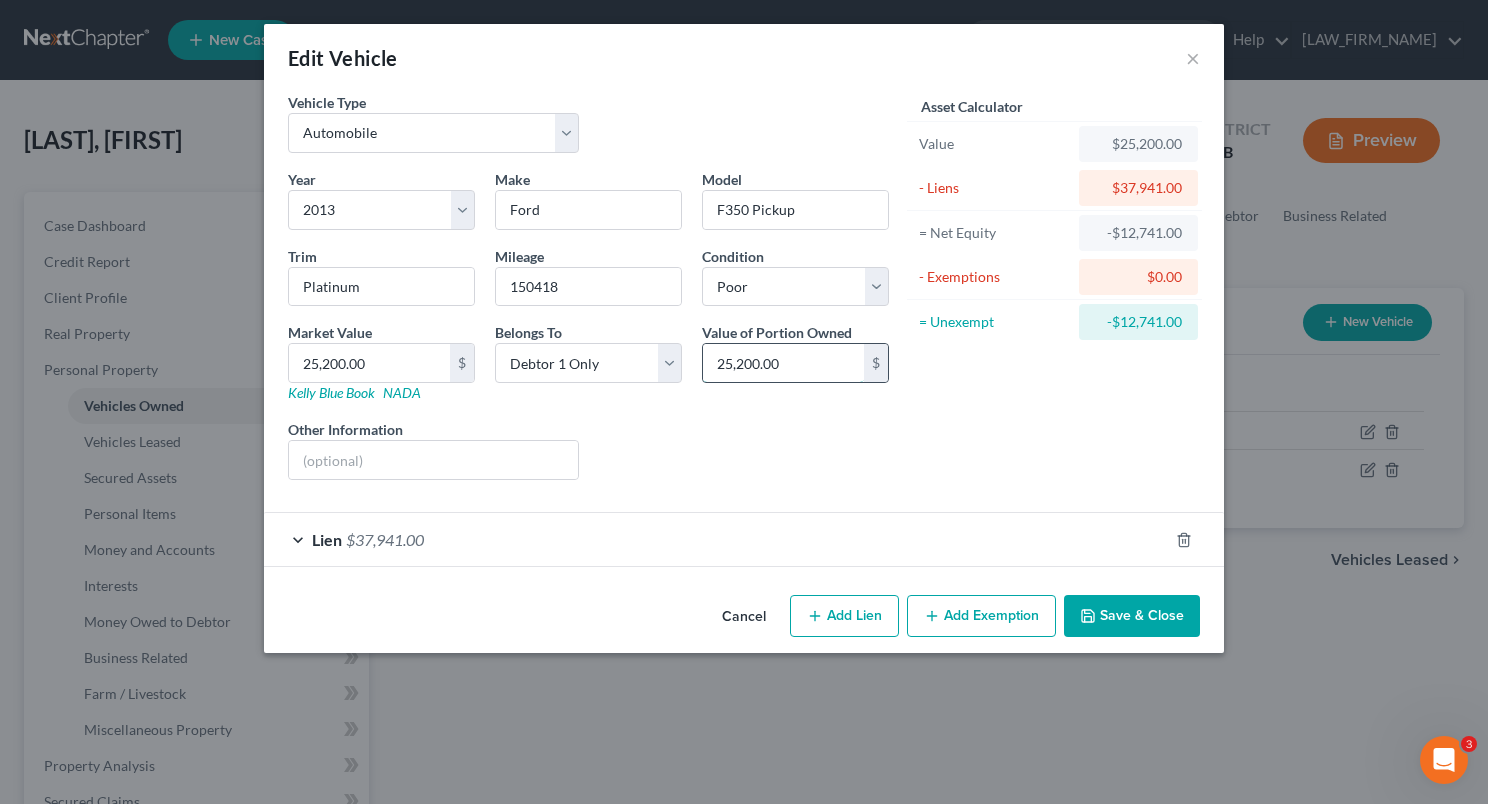 click on "25,200.00" at bounding box center [783, 363] 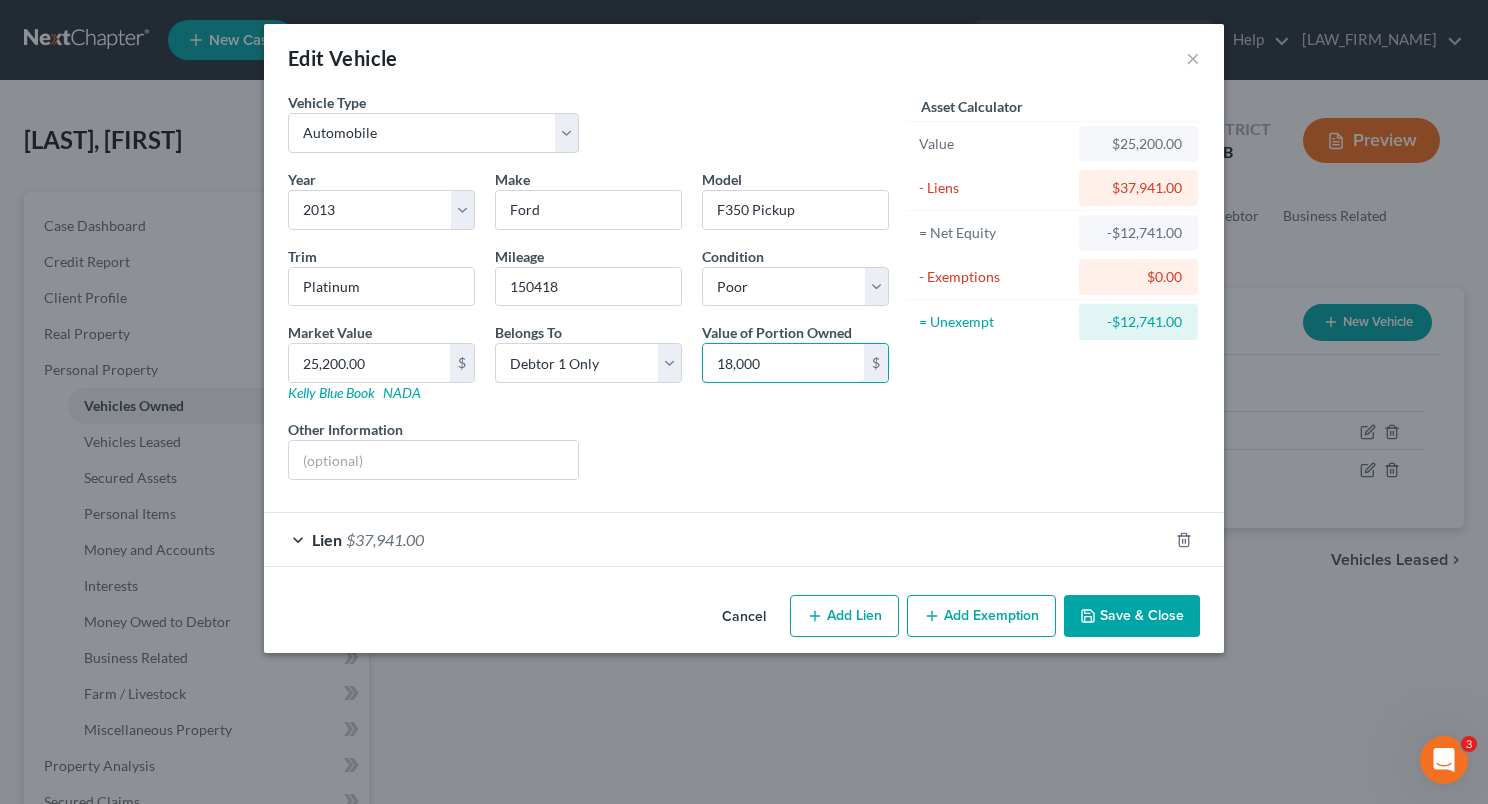 type on "18,000" 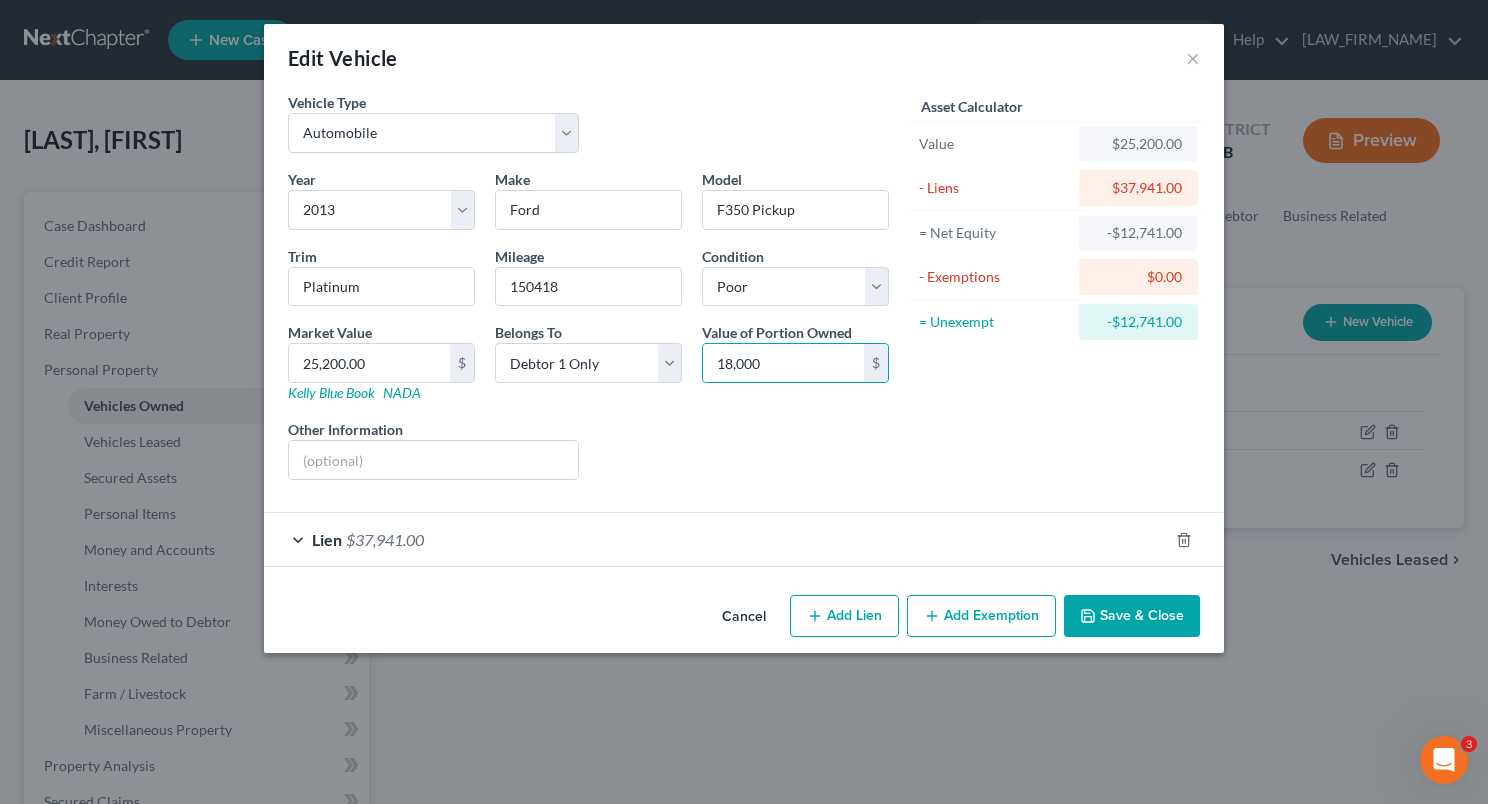 click on "Lien $37,941.00" at bounding box center (716, 539) 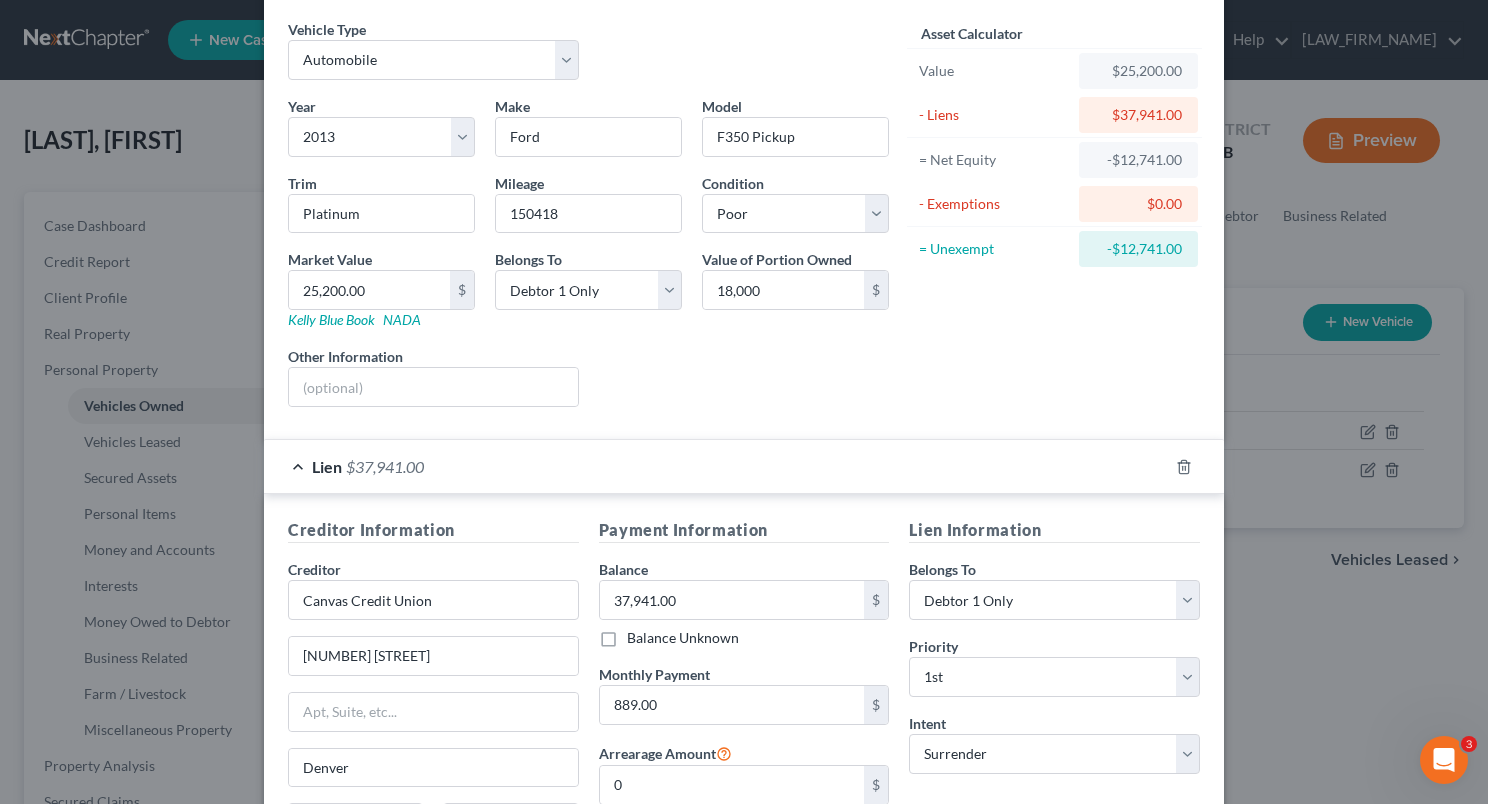 scroll, scrollTop: 0, scrollLeft: 0, axis: both 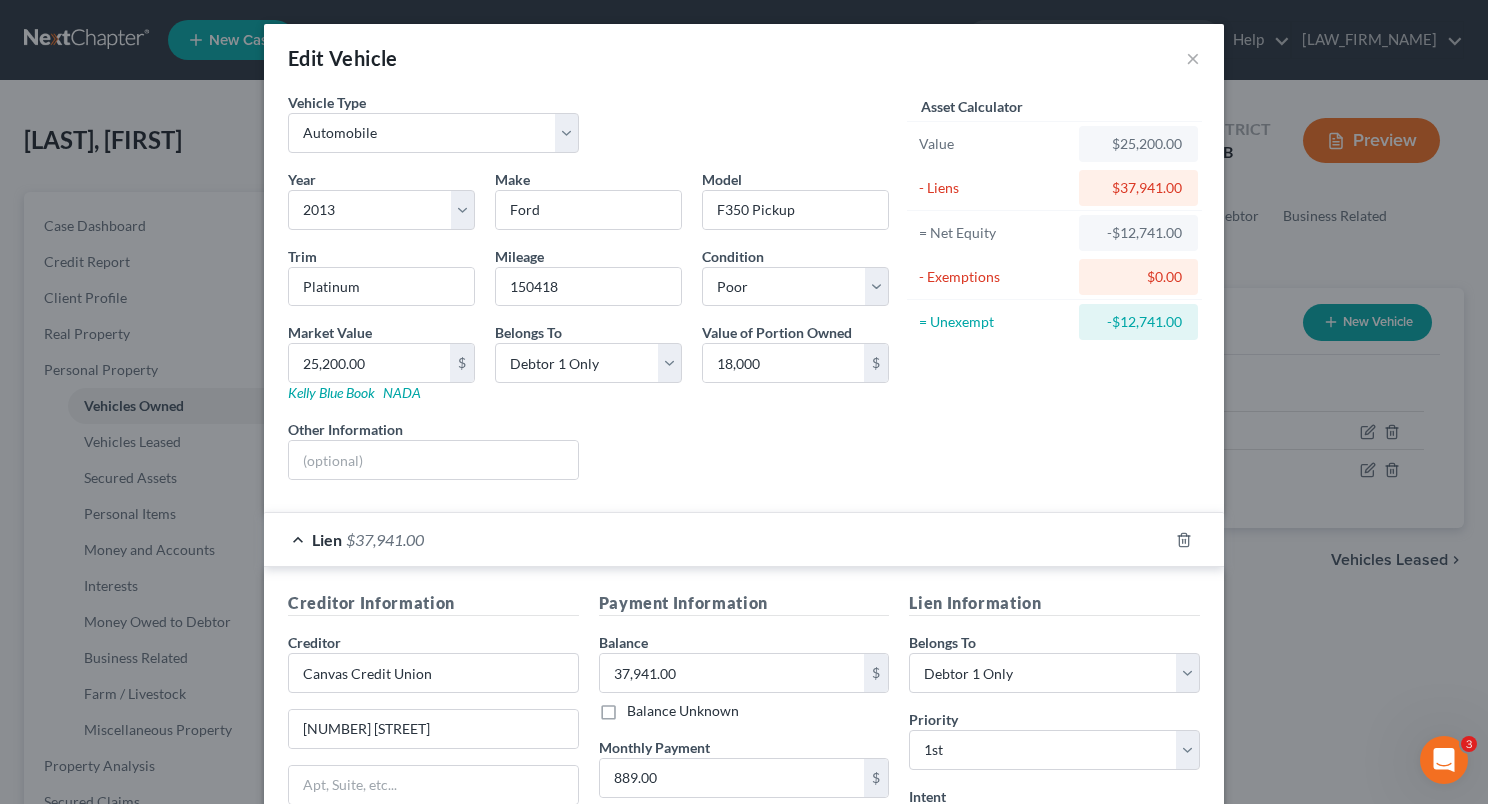 click on "Edit Vehicle ×" at bounding box center (744, 58) 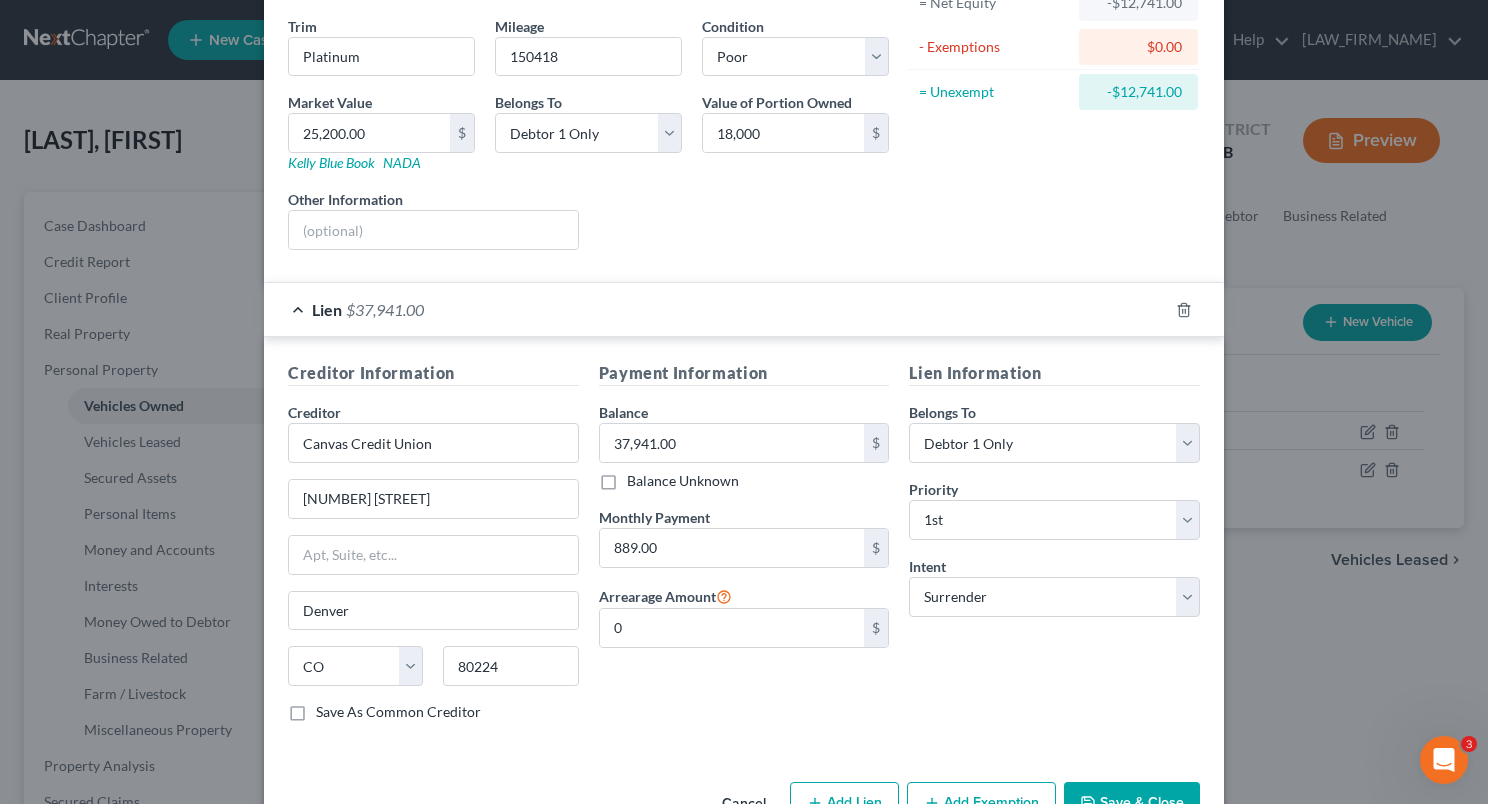 scroll, scrollTop: 254, scrollLeft: 0, axis: vertical 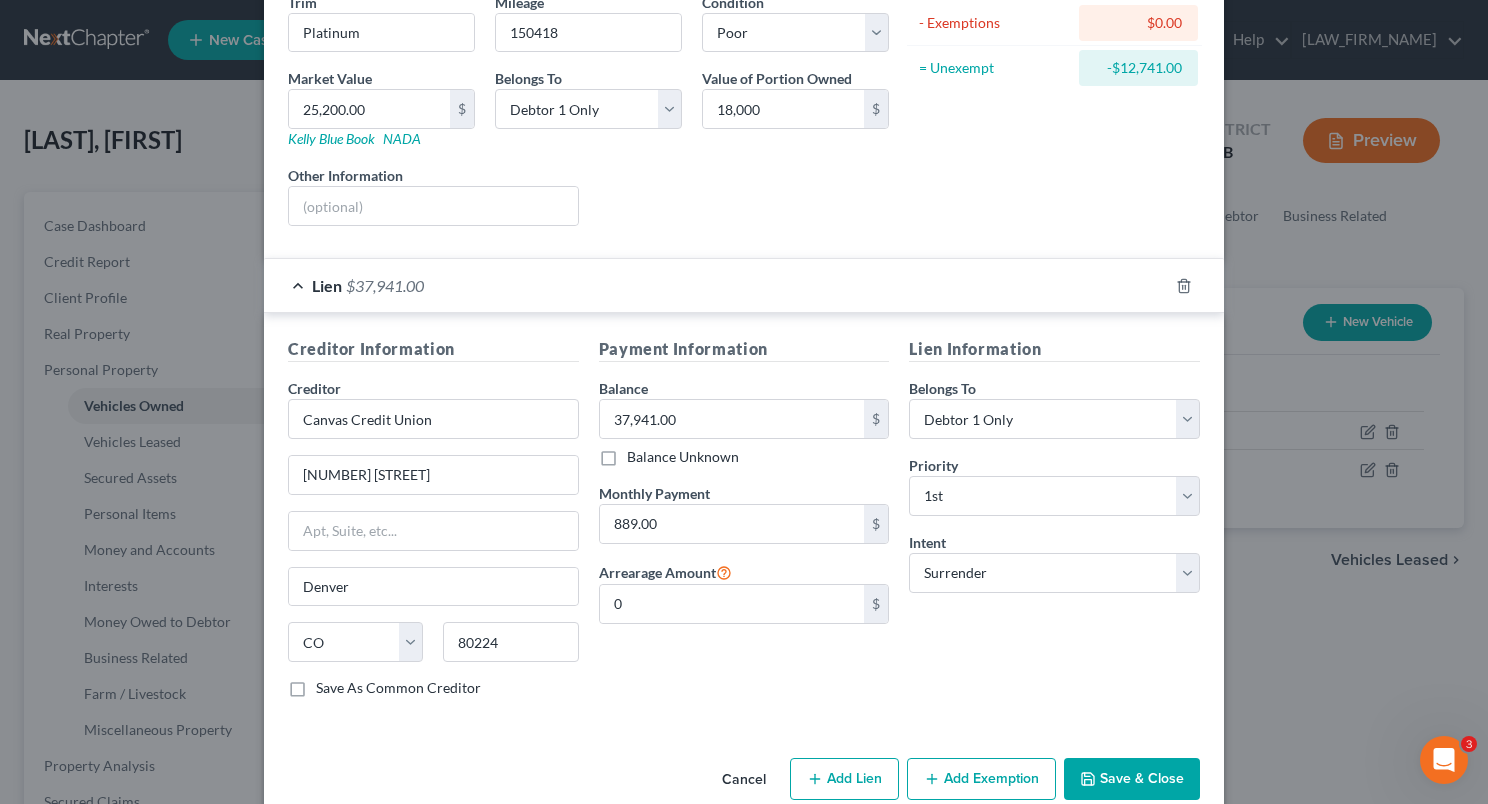 click on "Save & Close" at bounding box center (1132, 779) 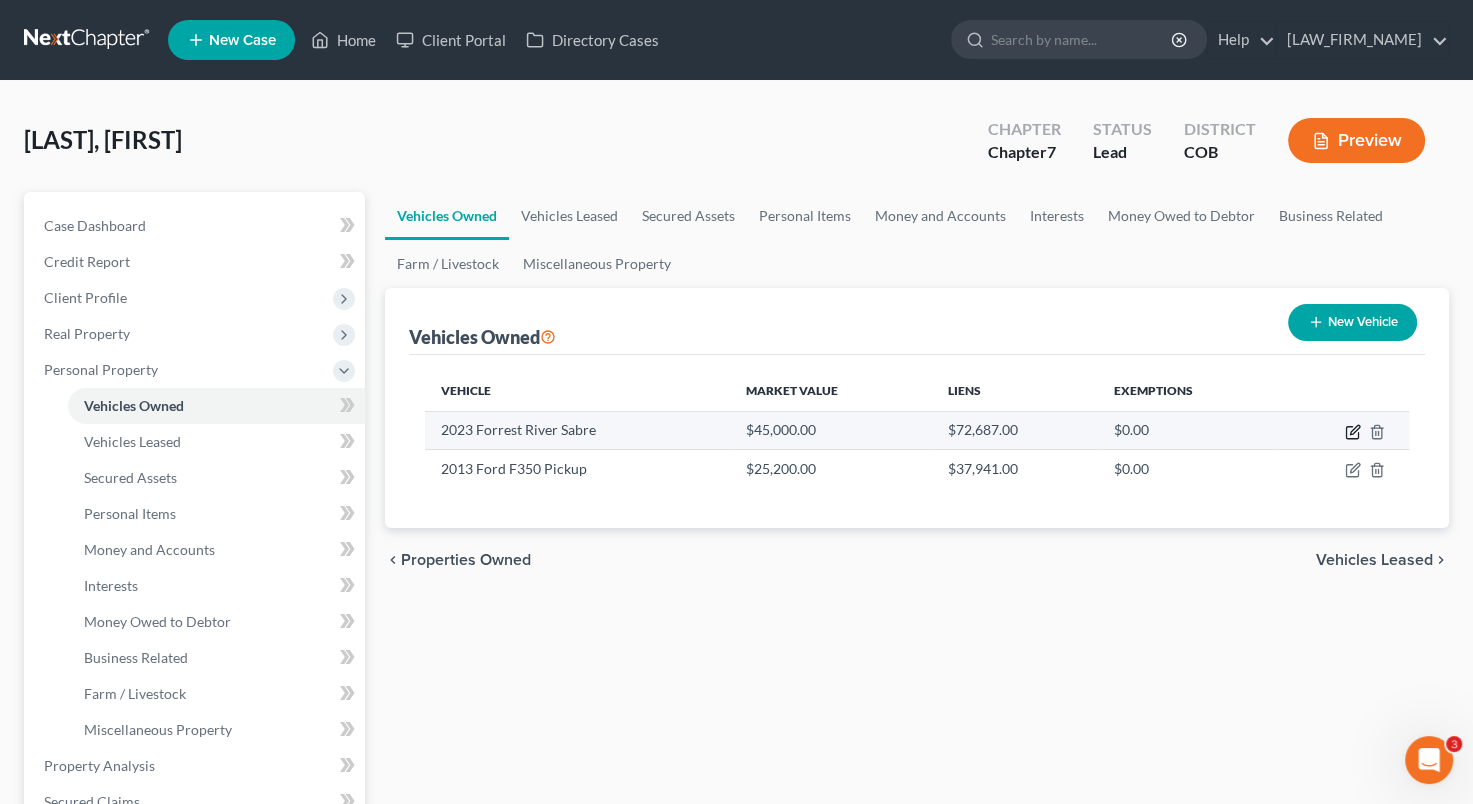 click 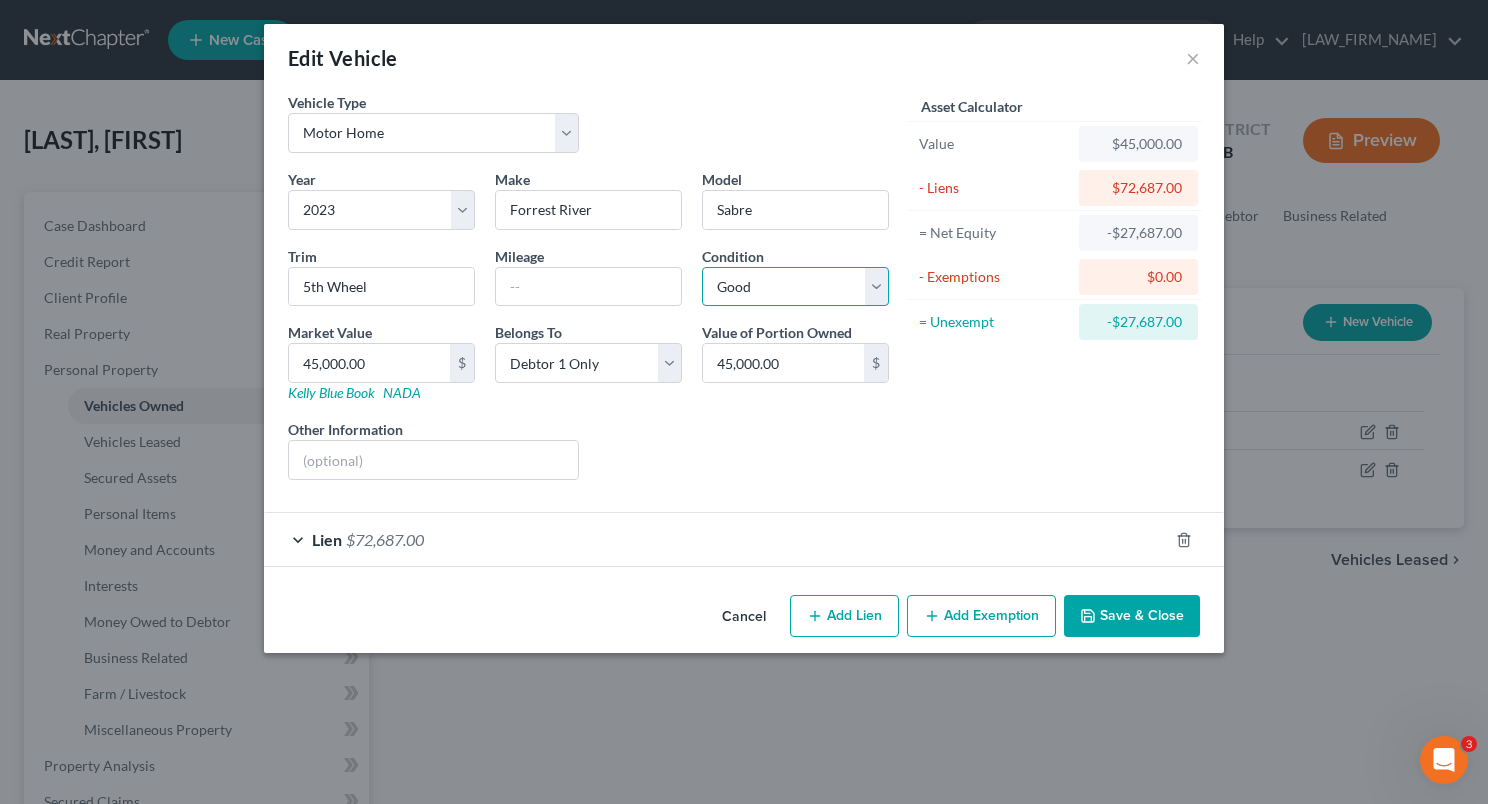 click on "Select Excellent Very Good Good Fair Poor" at bounding box center (795, 287) 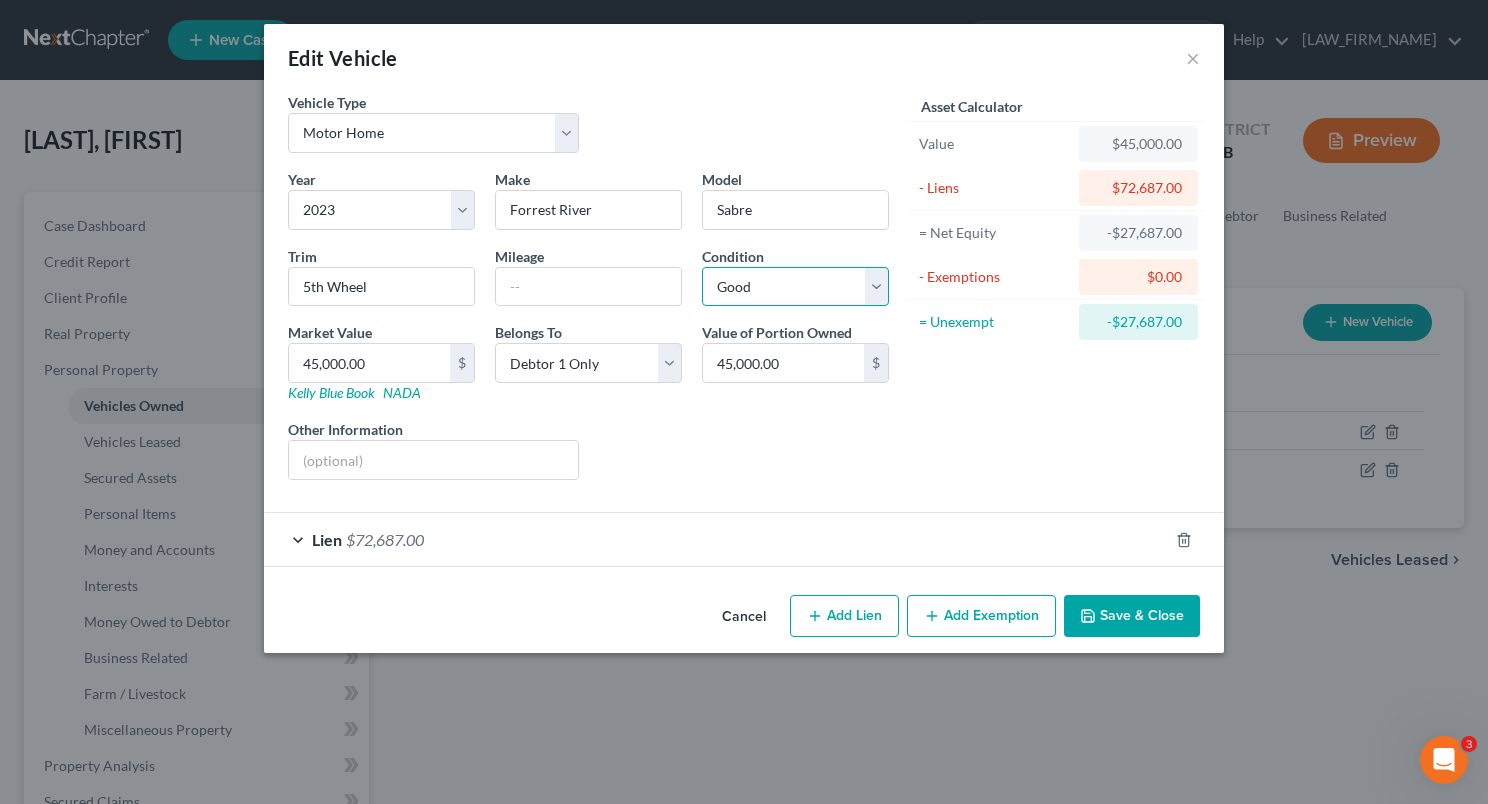 click on "Select Excellent Very Good Good Fair Poor" at bounding box center [795, 287] 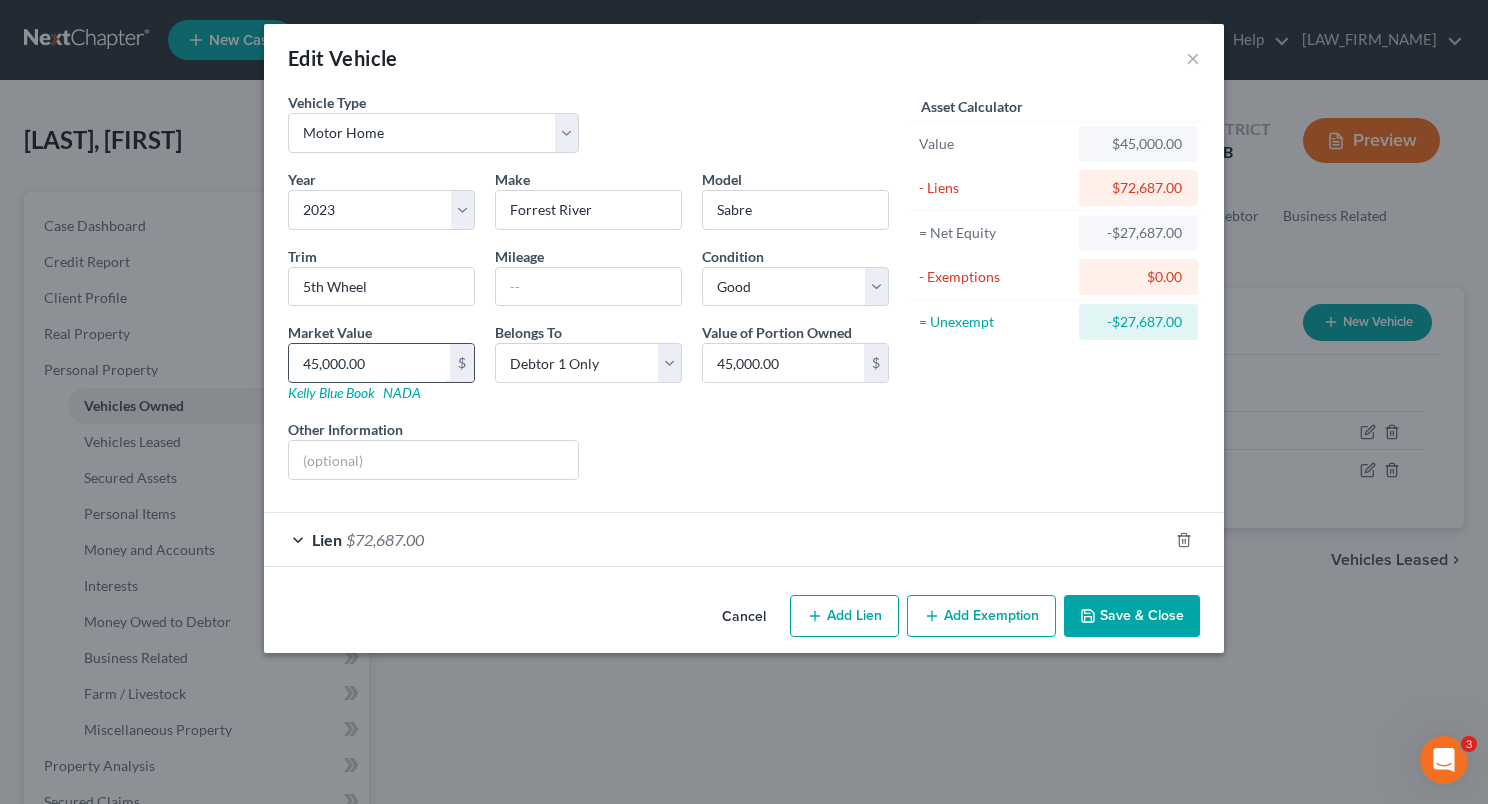 click on "45,000.00" at bounding box center (369, 363) 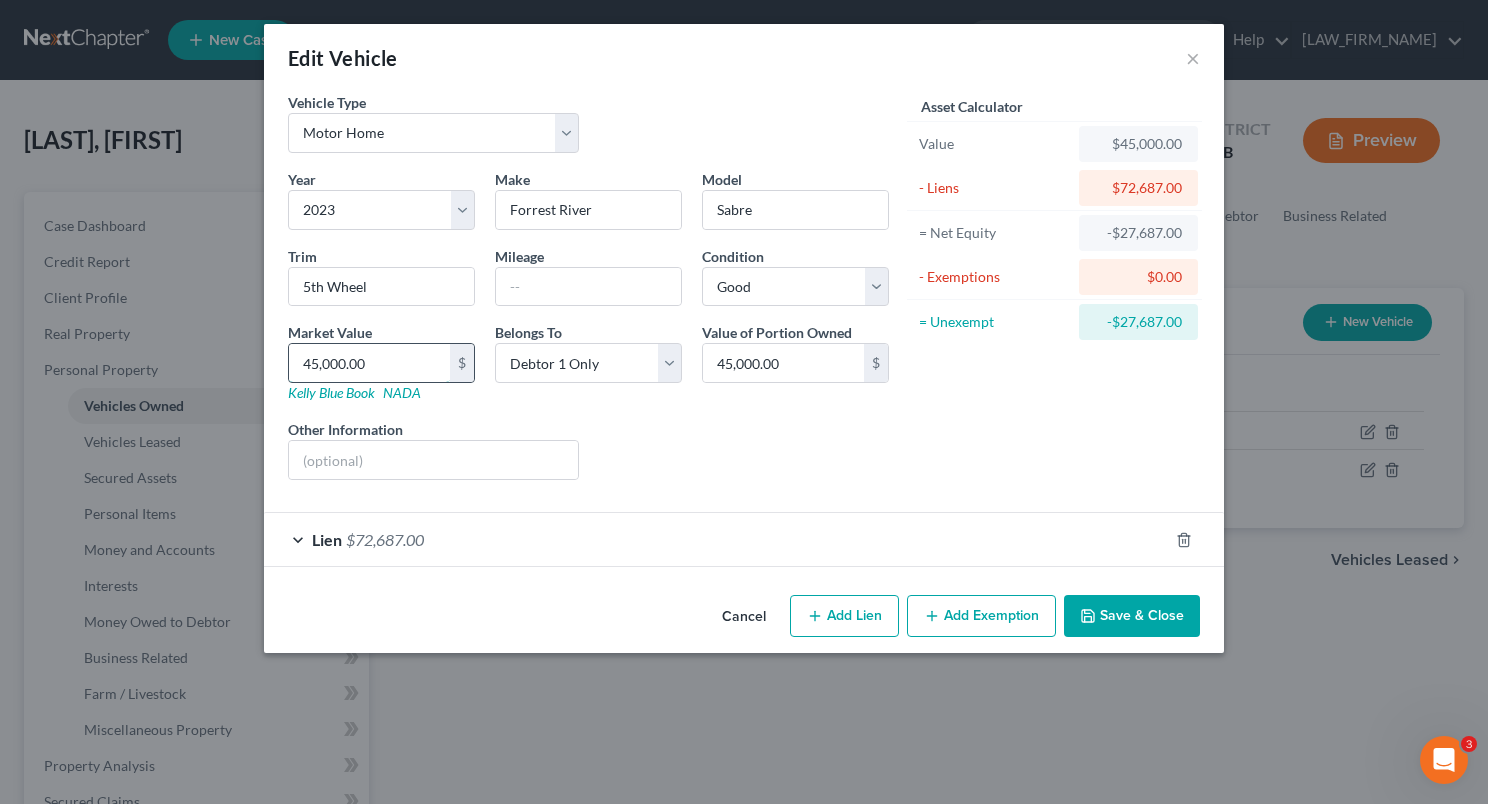 click on "45,000.00" at bounding box center [369, 363] 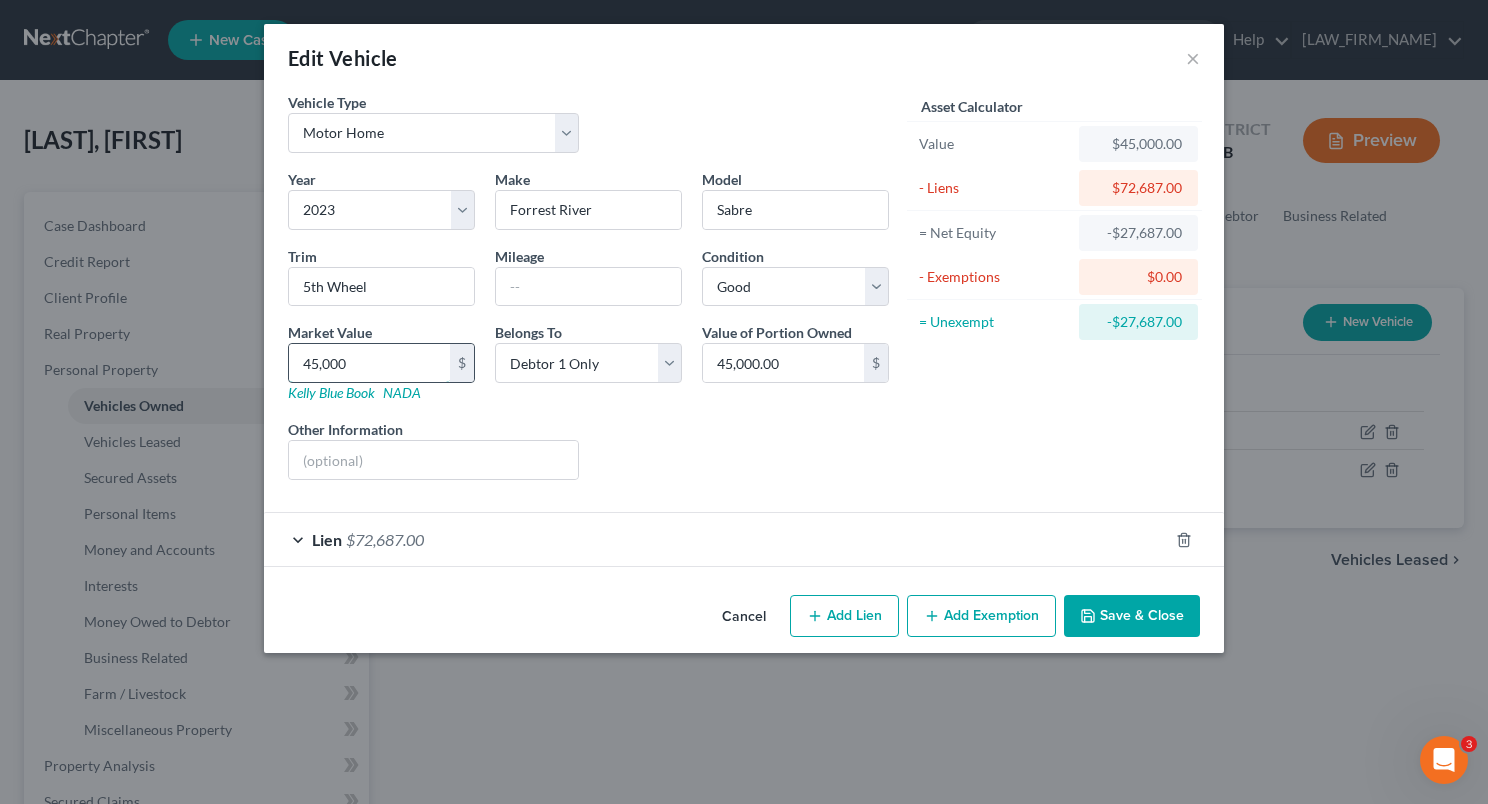 type on "45,00" 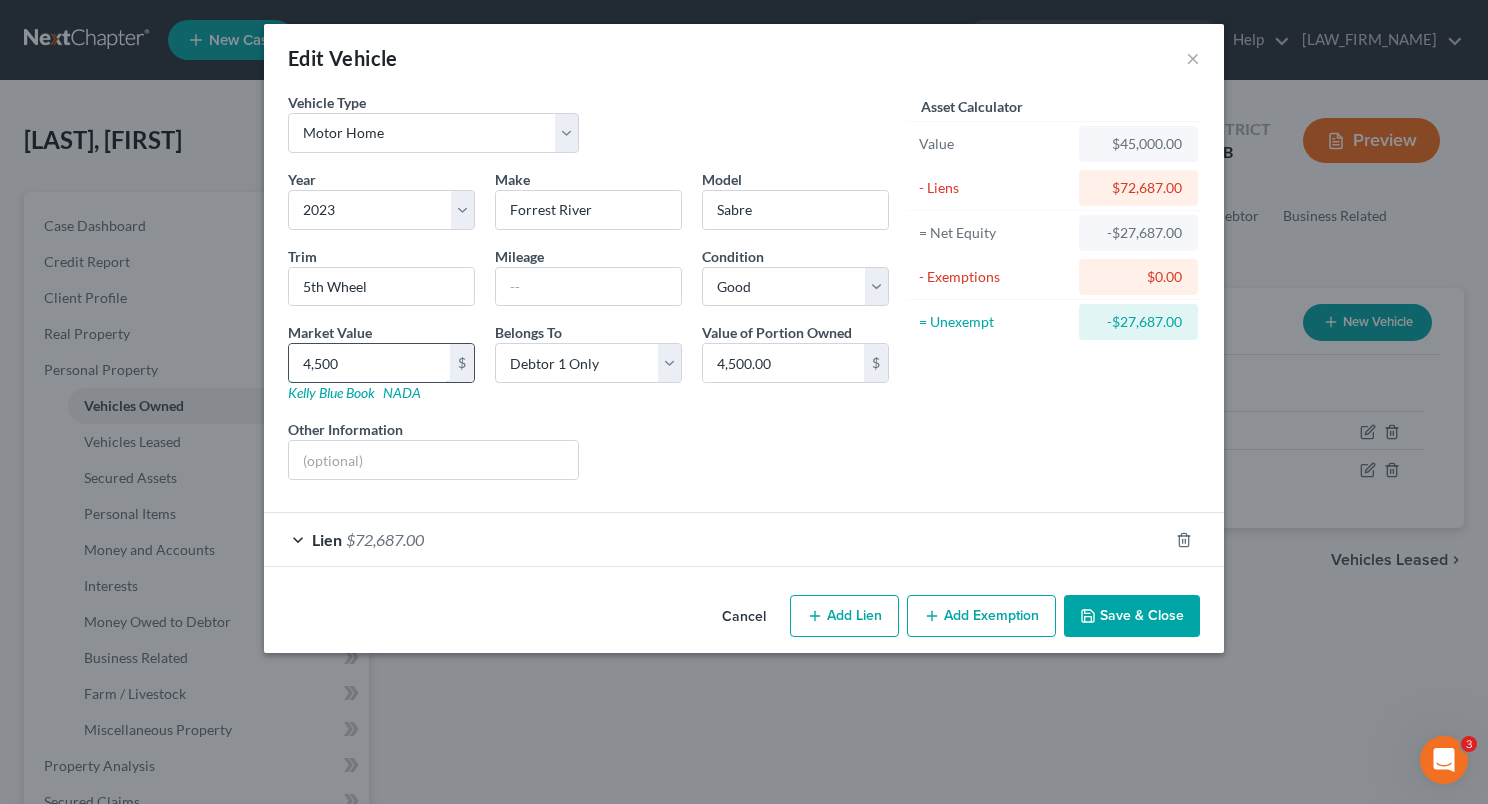 type on "4,50" 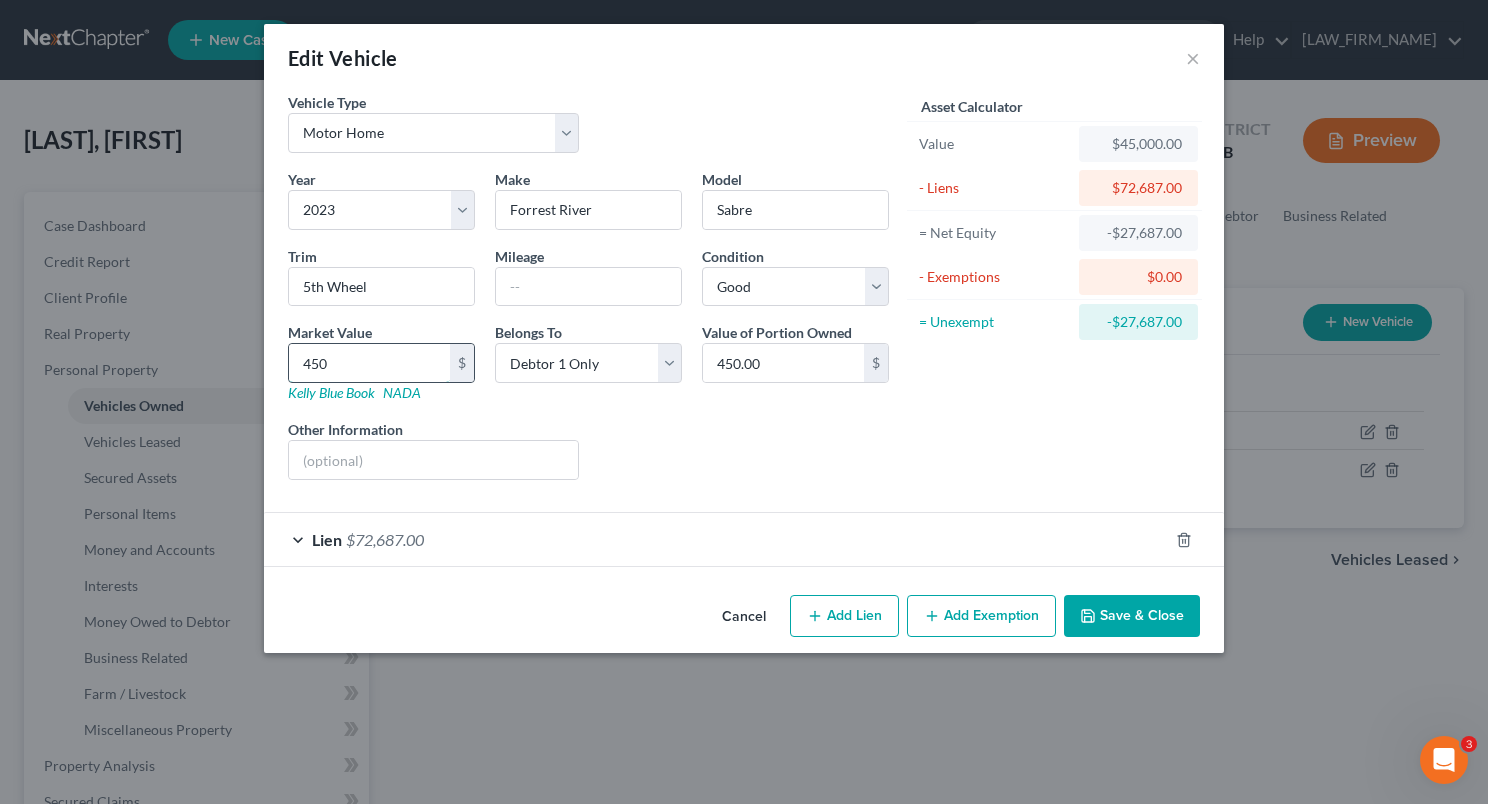 type on "45" 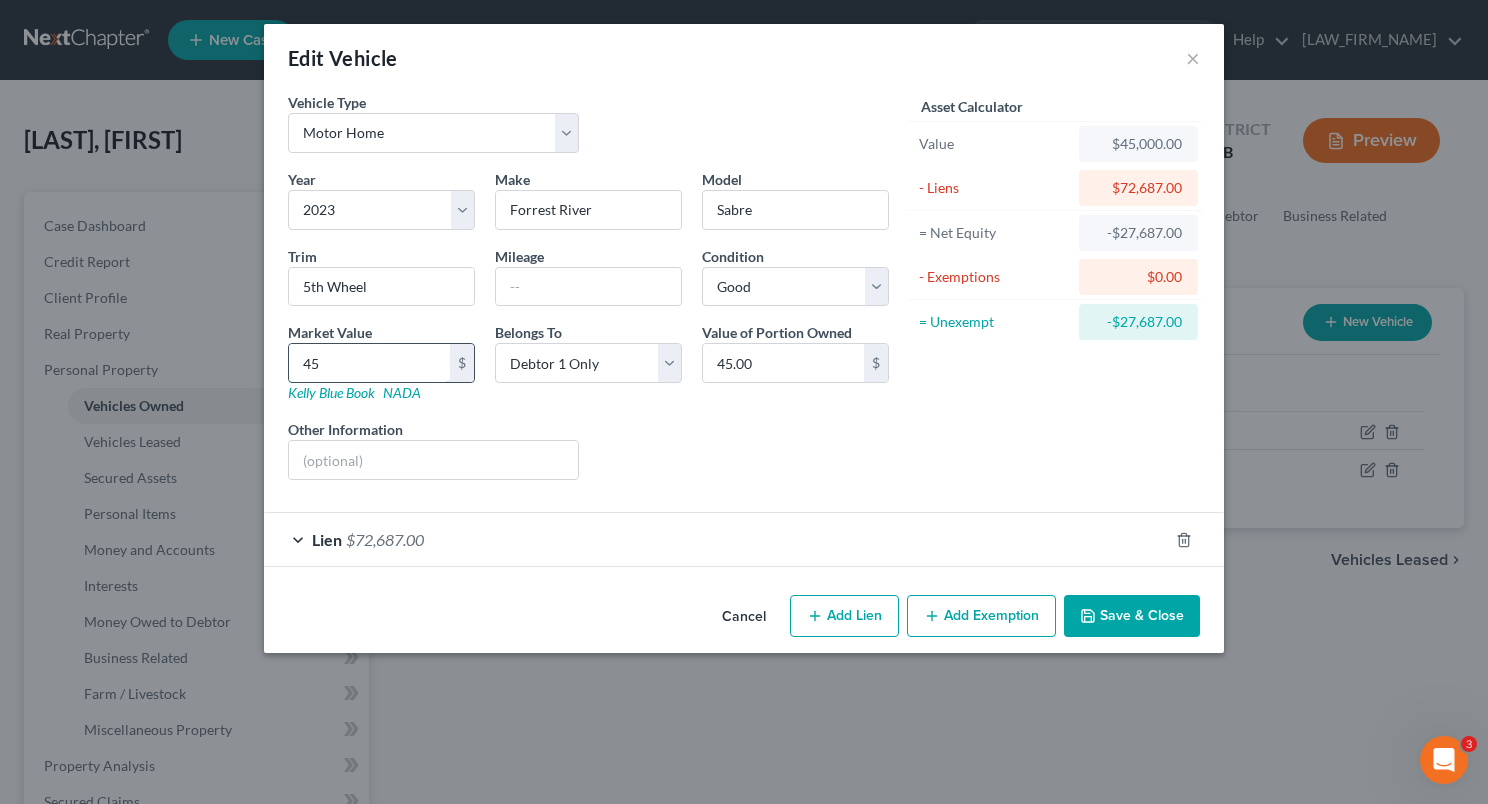 type on "4" 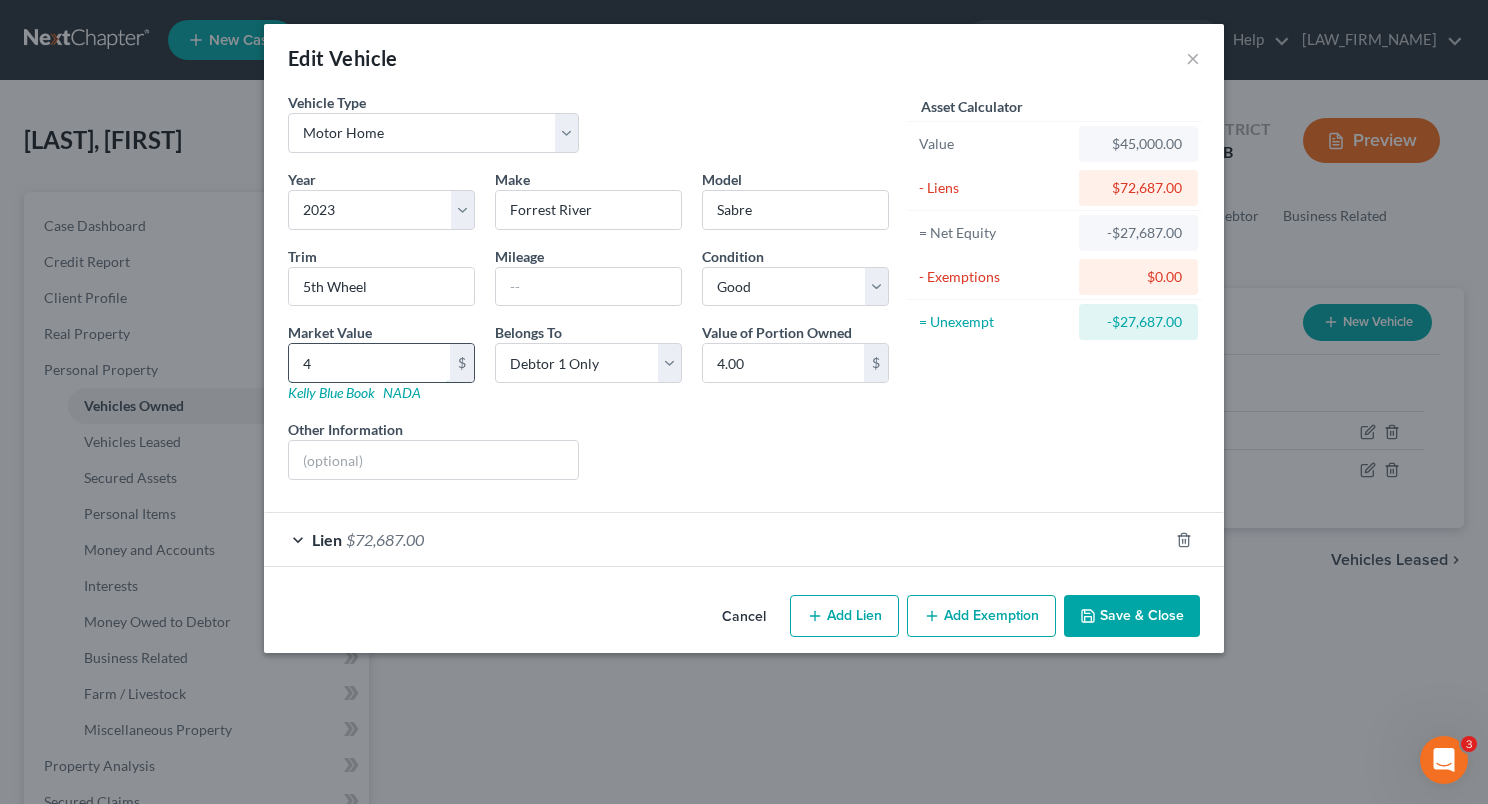 type 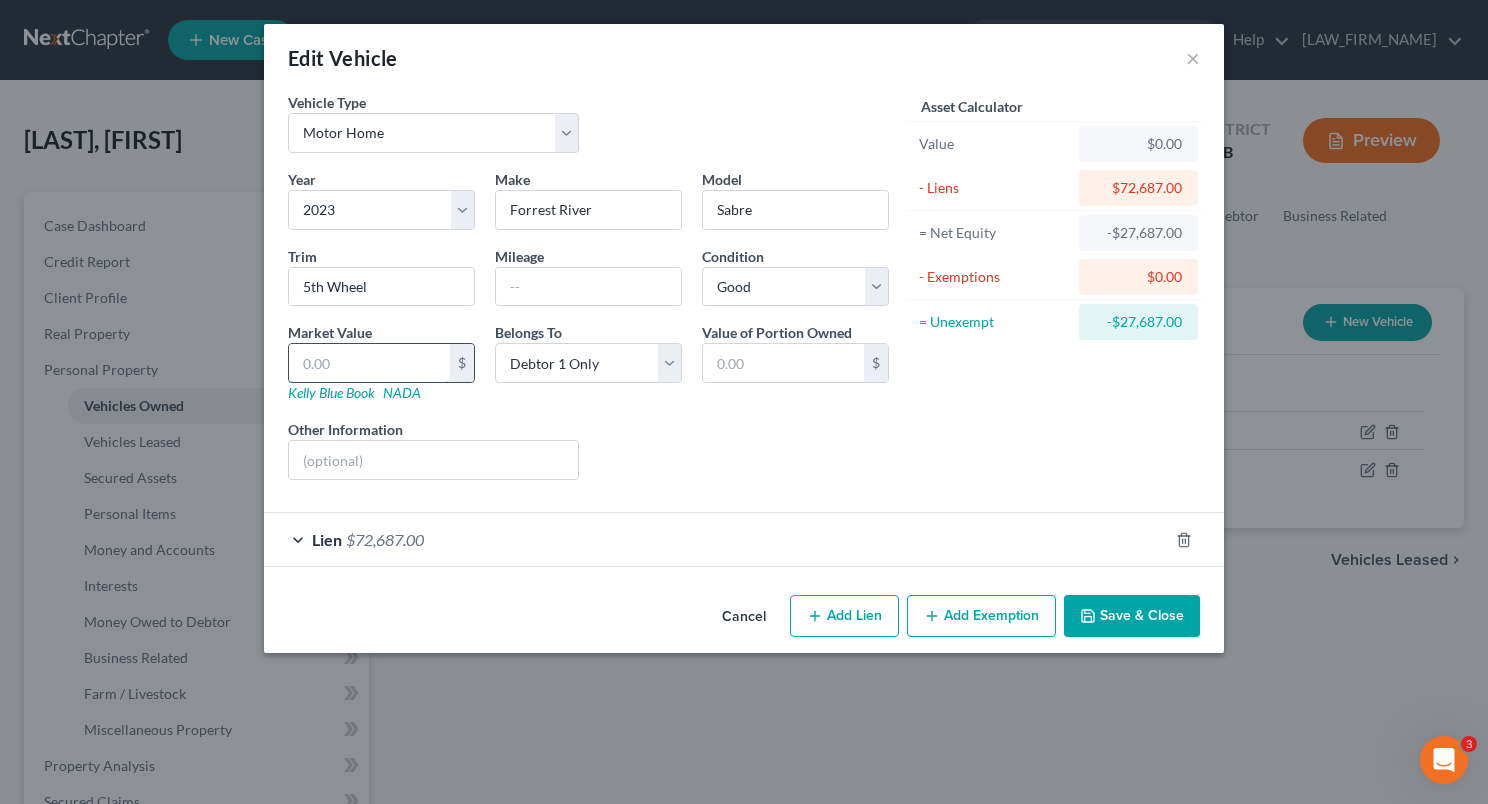 type on "5" 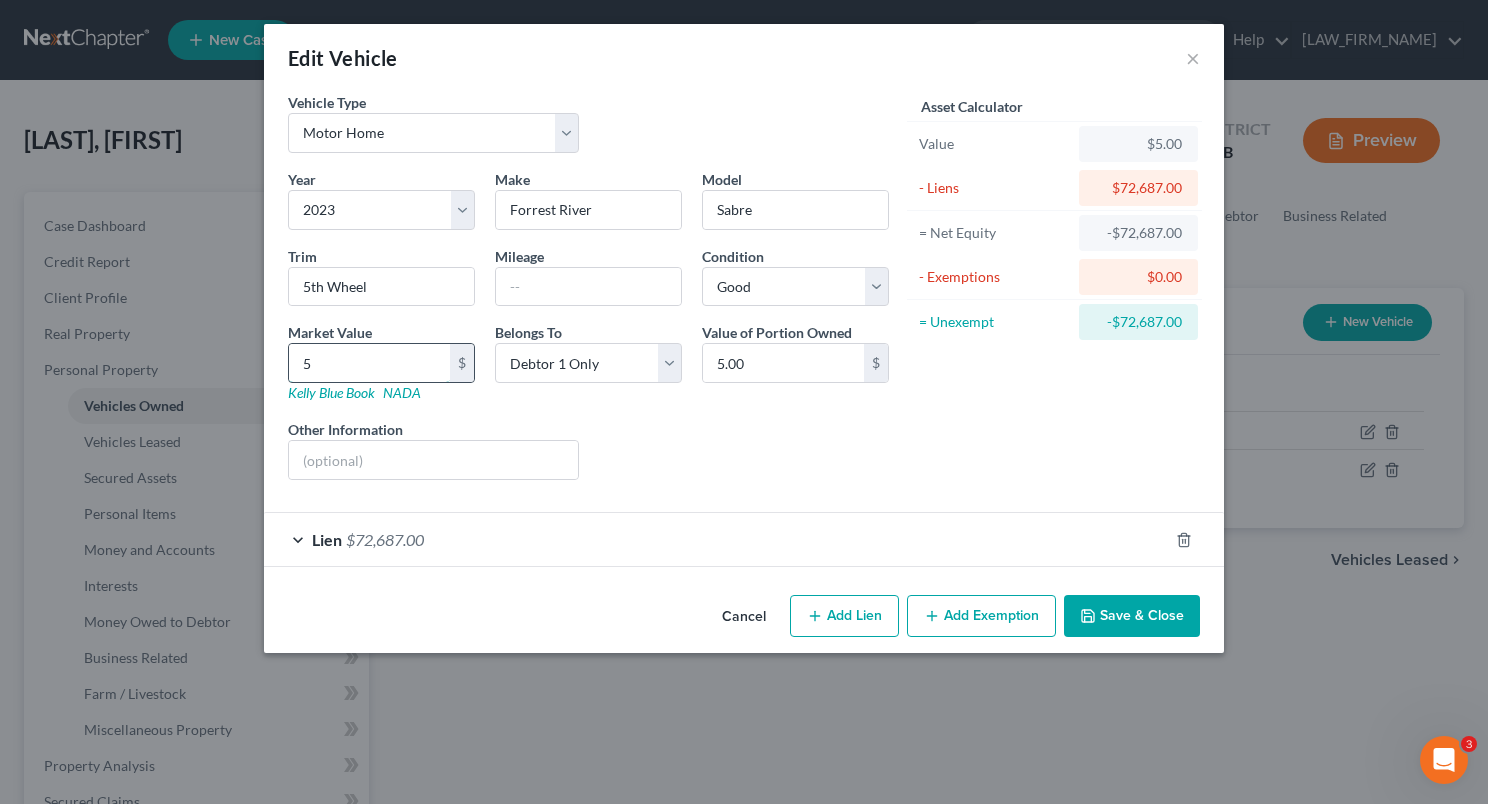 type on "50" 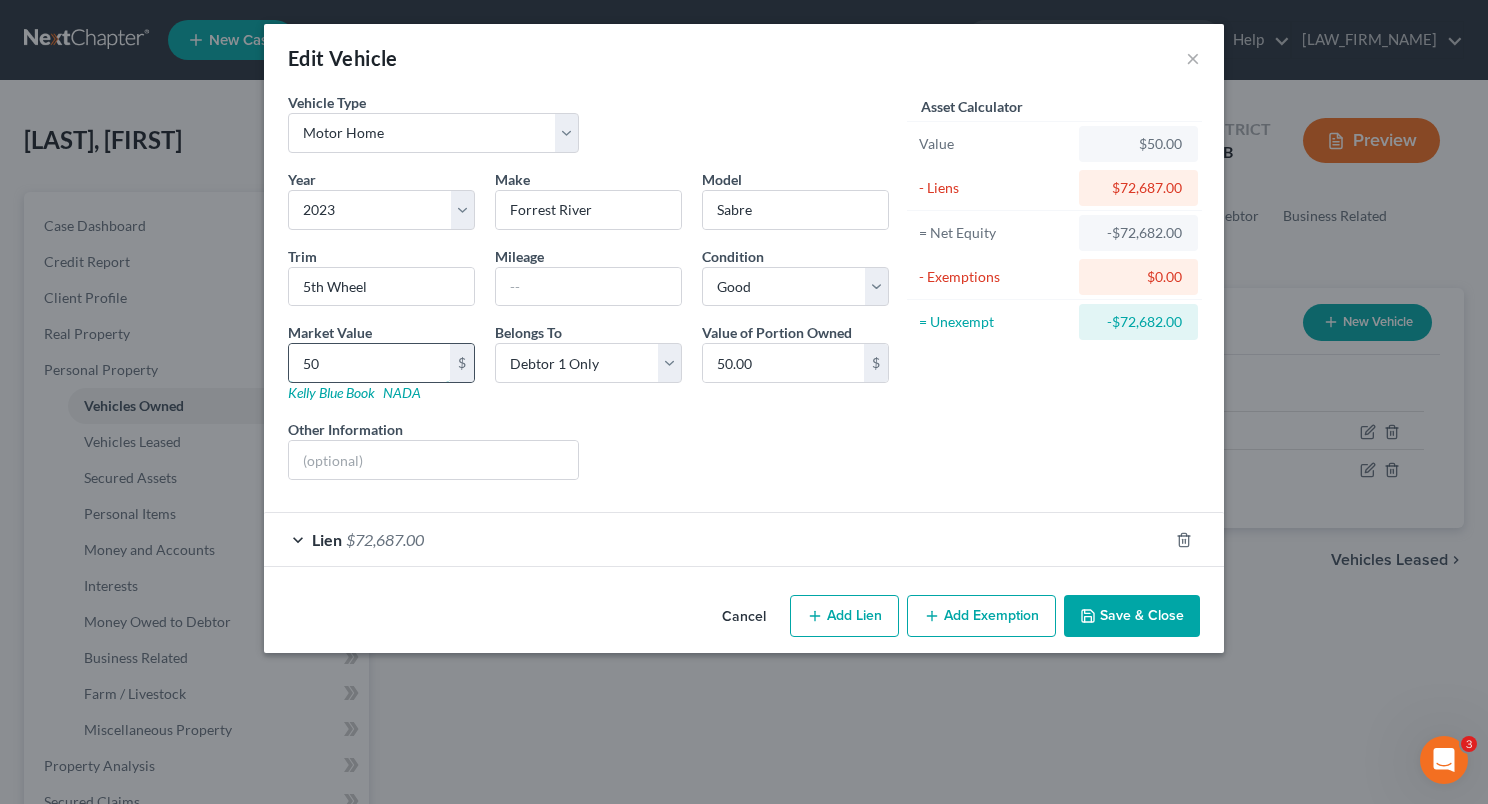 type on "500" 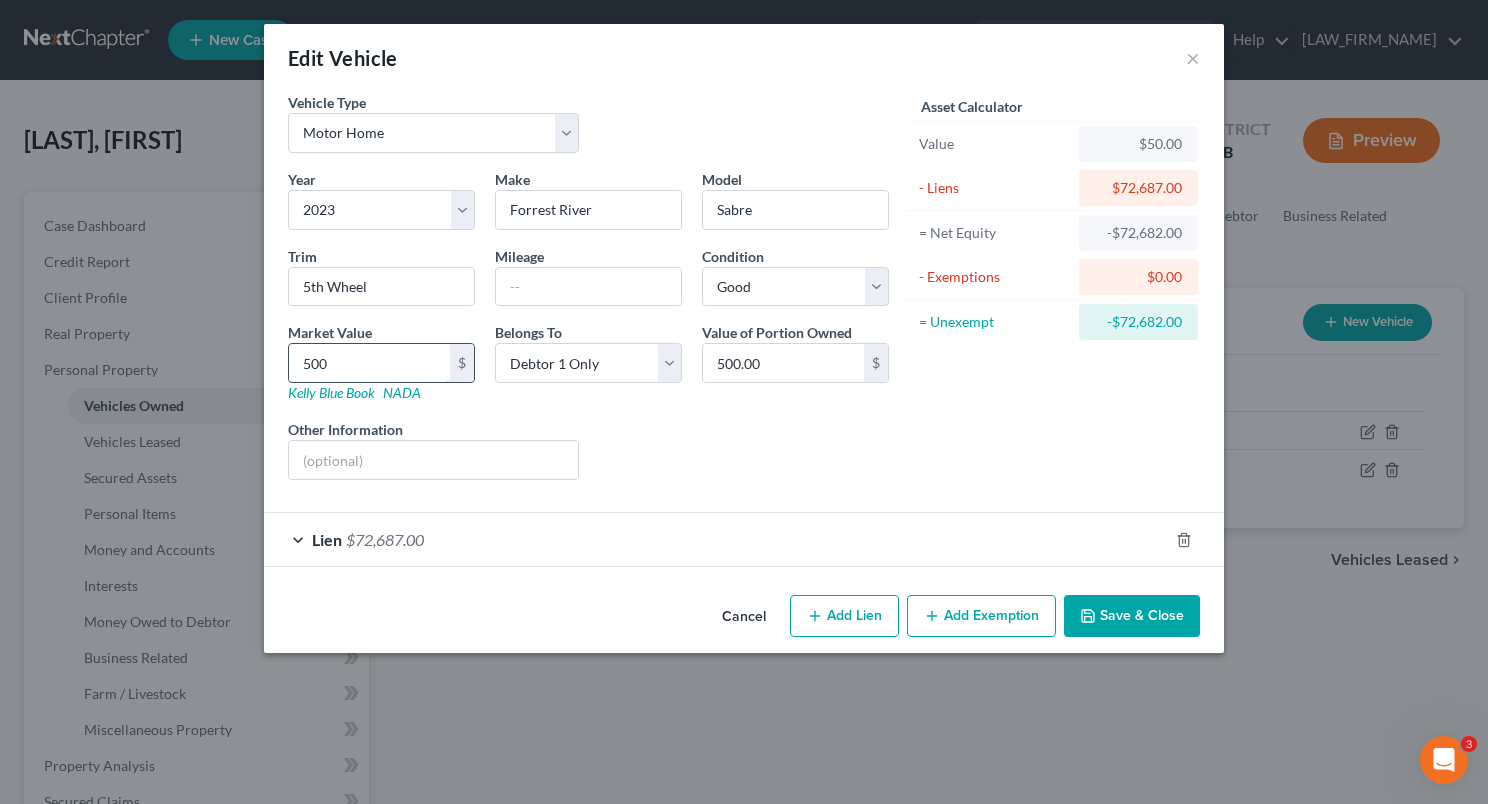 type on "5000" 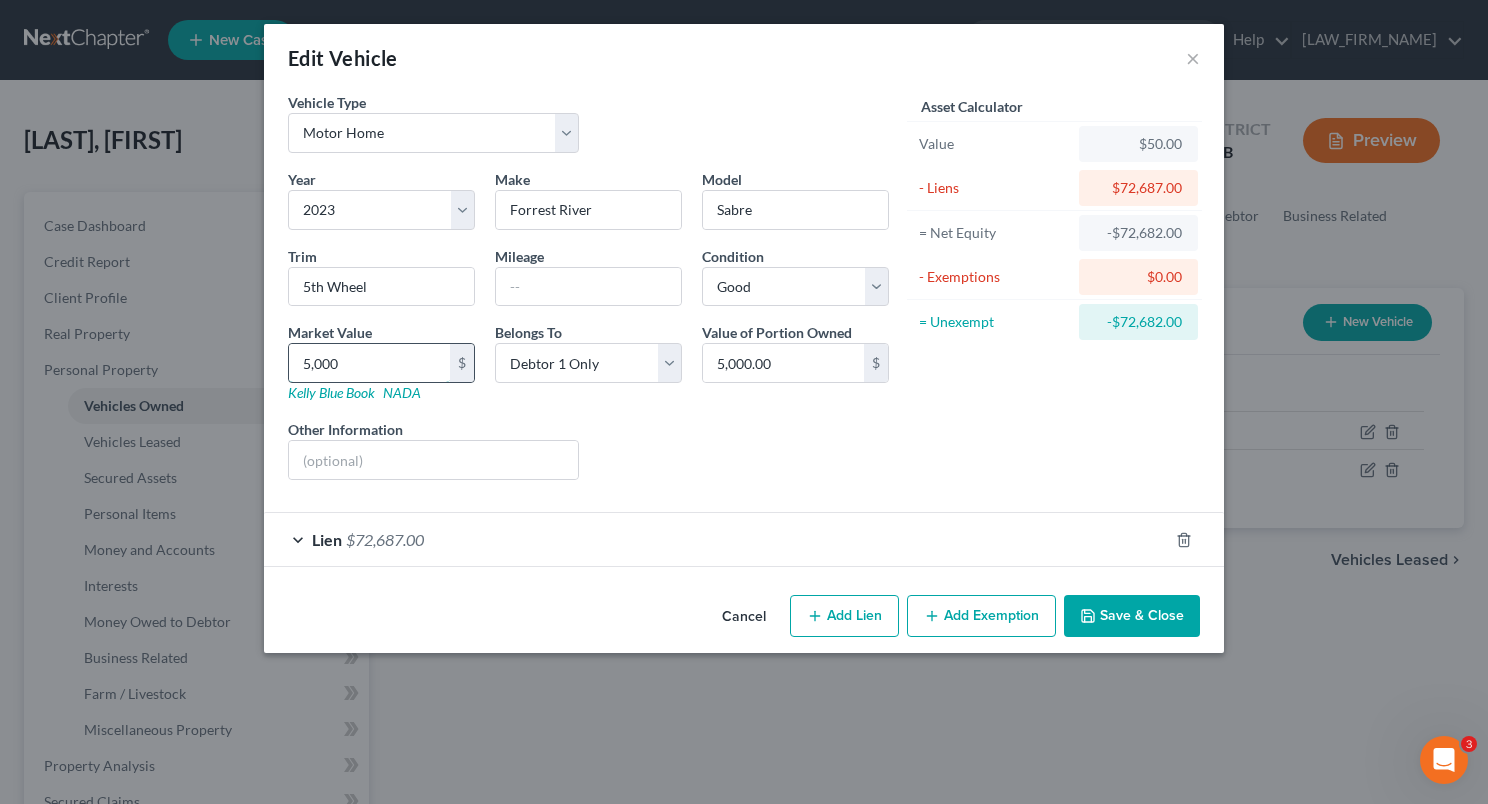 type on "5,0000" 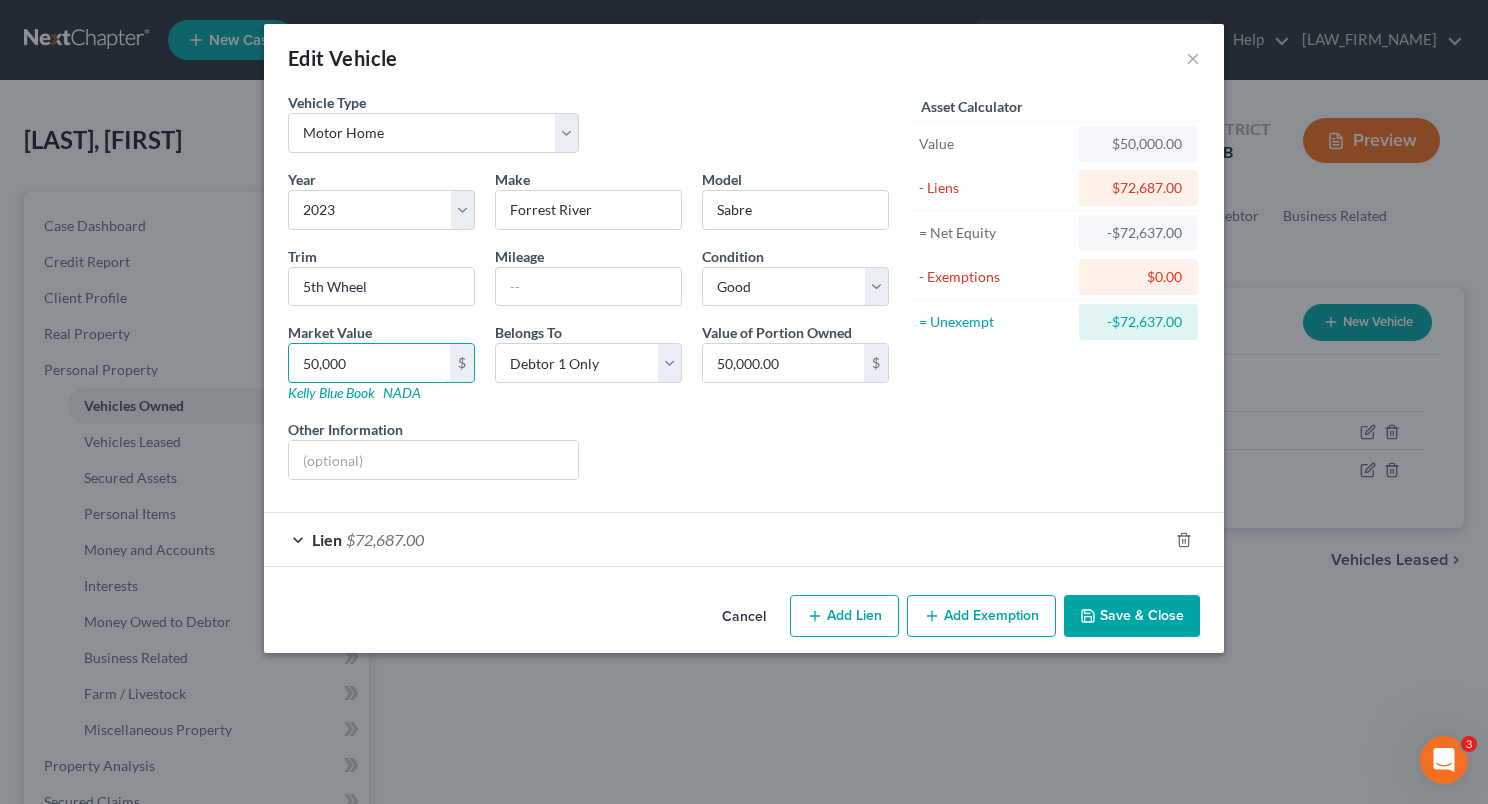 type on "50,000" 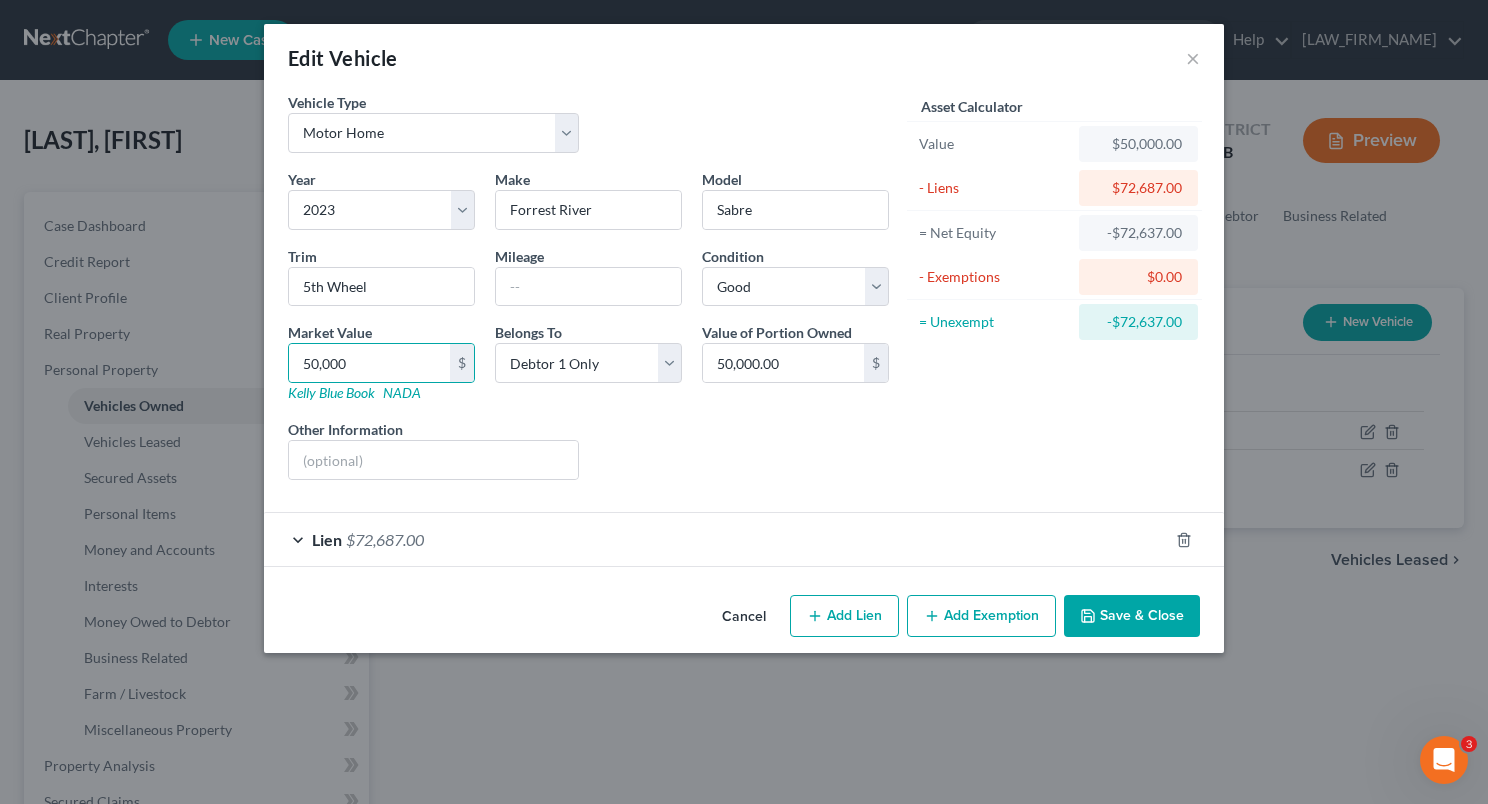 click on "Asset Calculator Value $50,000.00 - Liens $72,687.00 = Net Equity -$72,637.00 - Exemptions $0.00 = Unexempt -$72,637.00" at bounding box center [1054, 294] 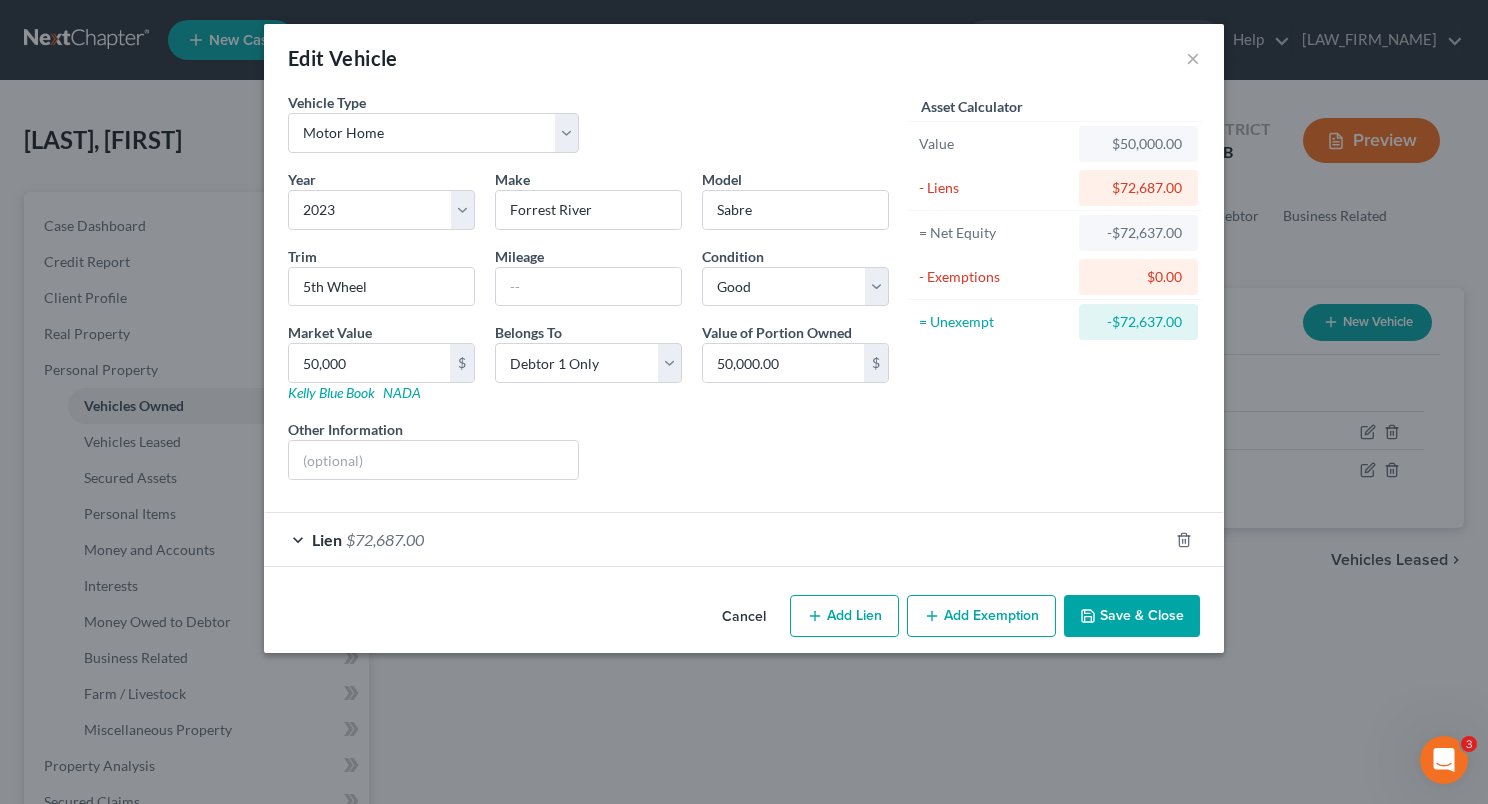 click on "Save & Close" at bounding box center (1132, 616) 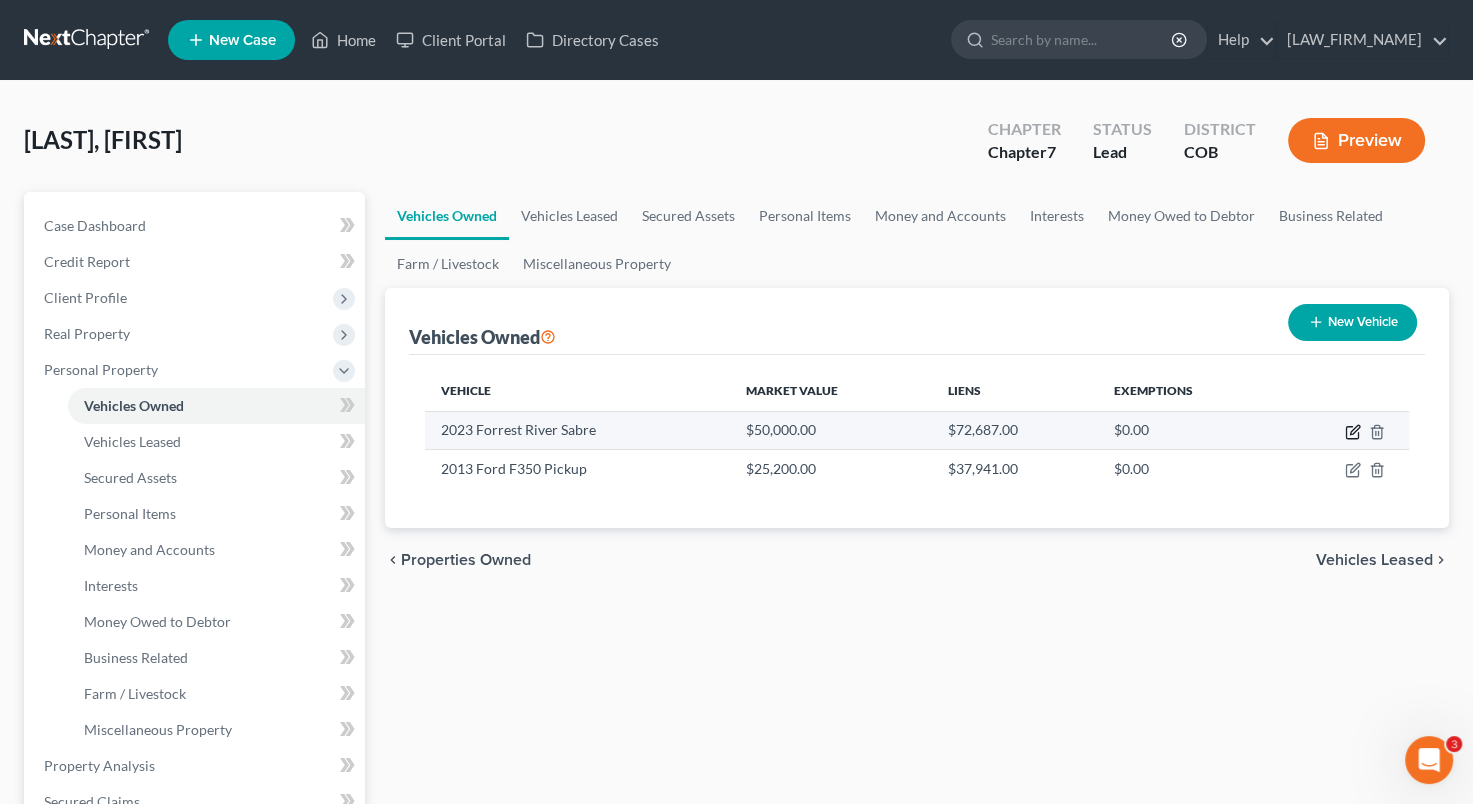 click 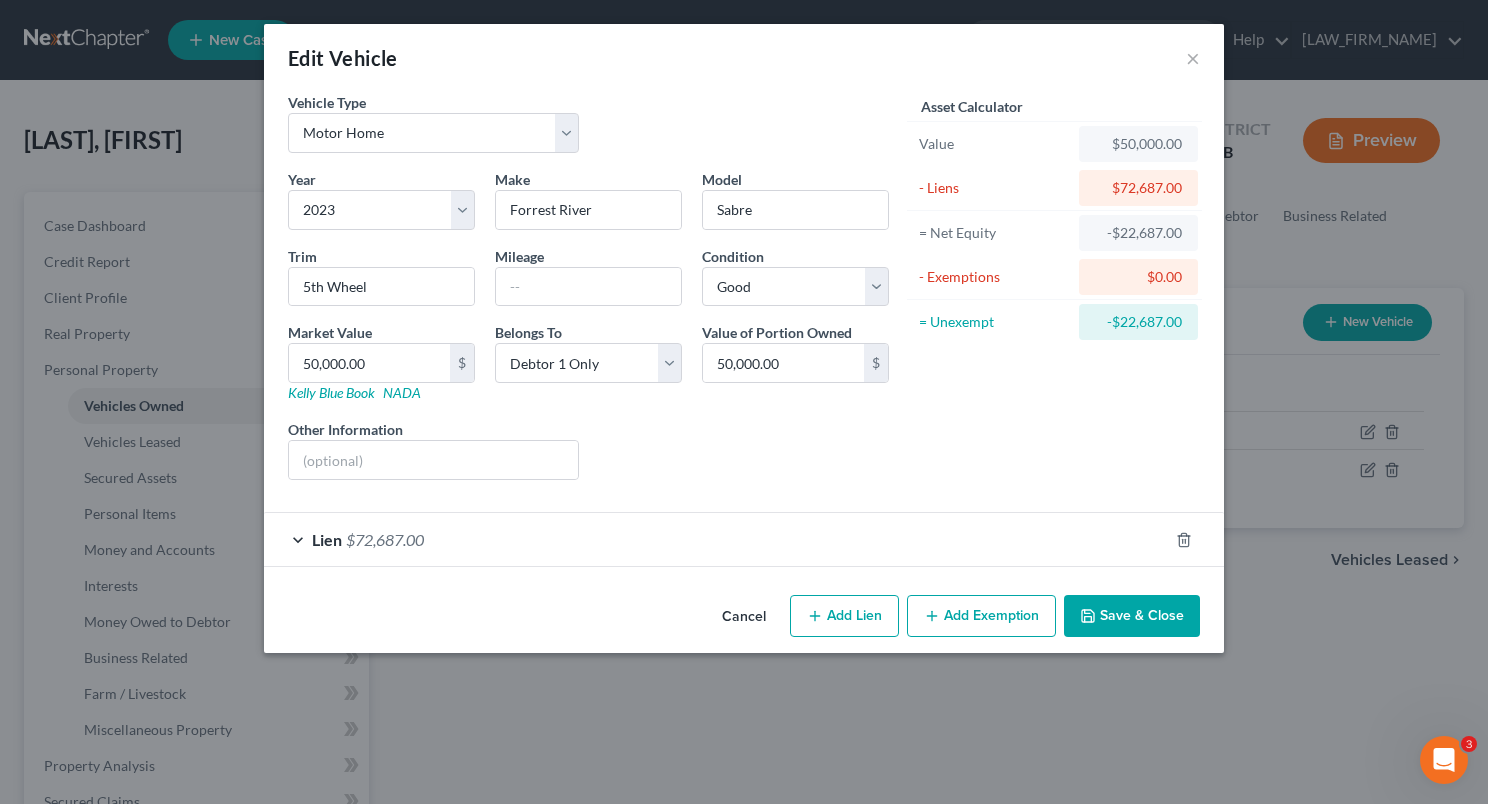 click on "Lien $72,687.00" at bounding box center [716, 539] 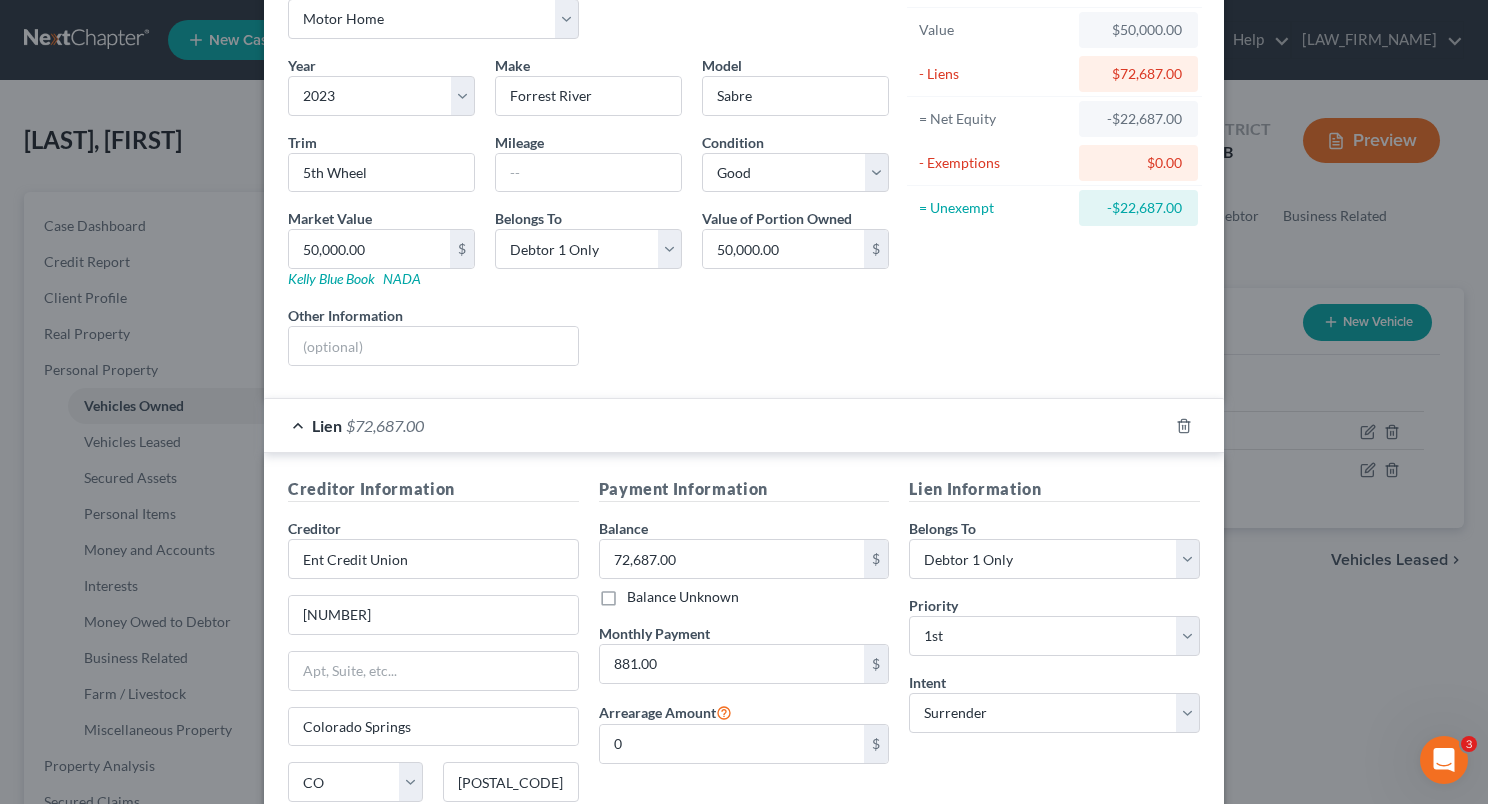 scroll, scrollTop: 165, scrollLeft: 0, axis: vertical 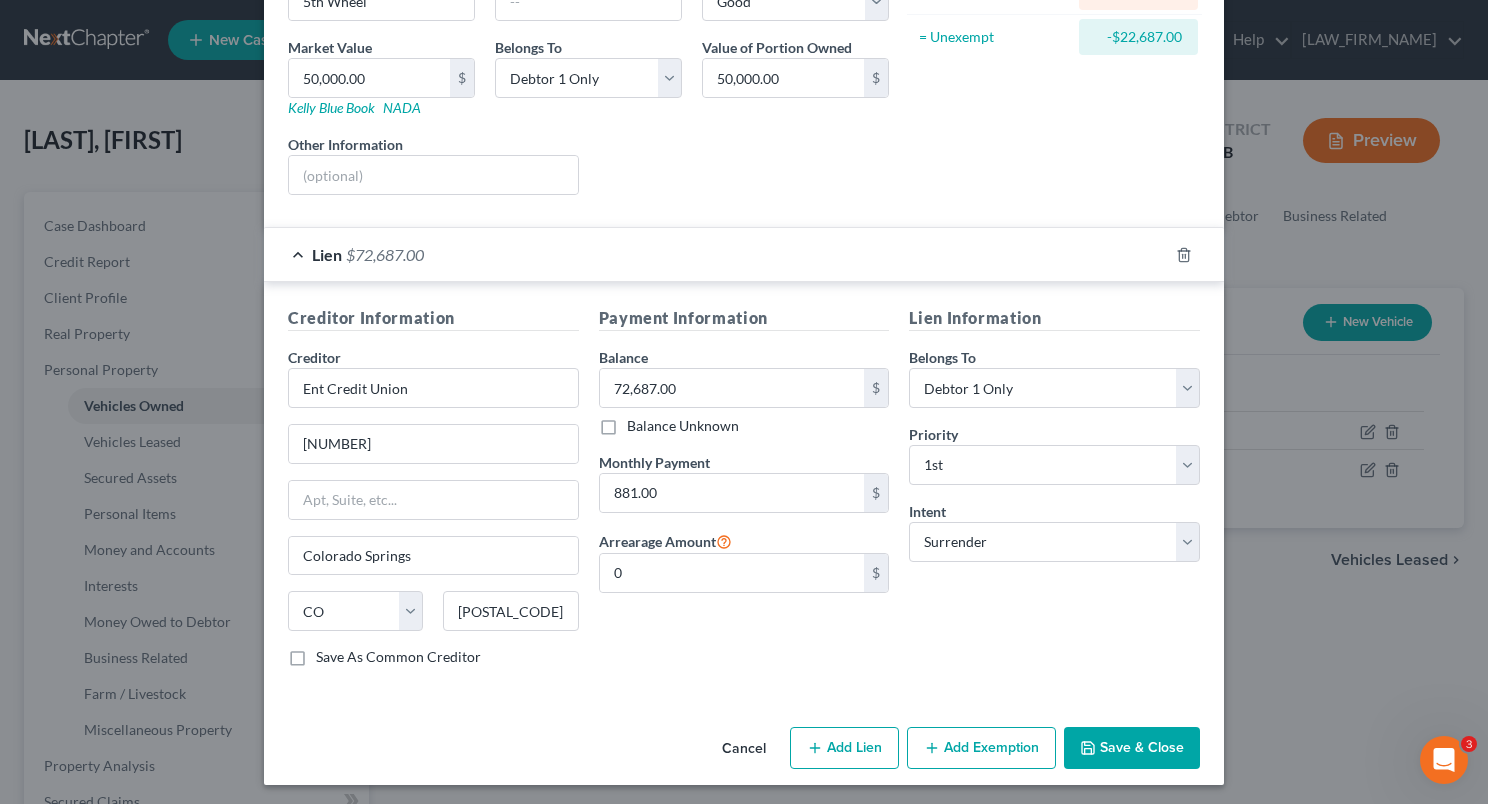 drag, startPoint x: 1475, startPoint y: 632, endPoint x: 32, endPoint y: 35, distance: 1561.6204 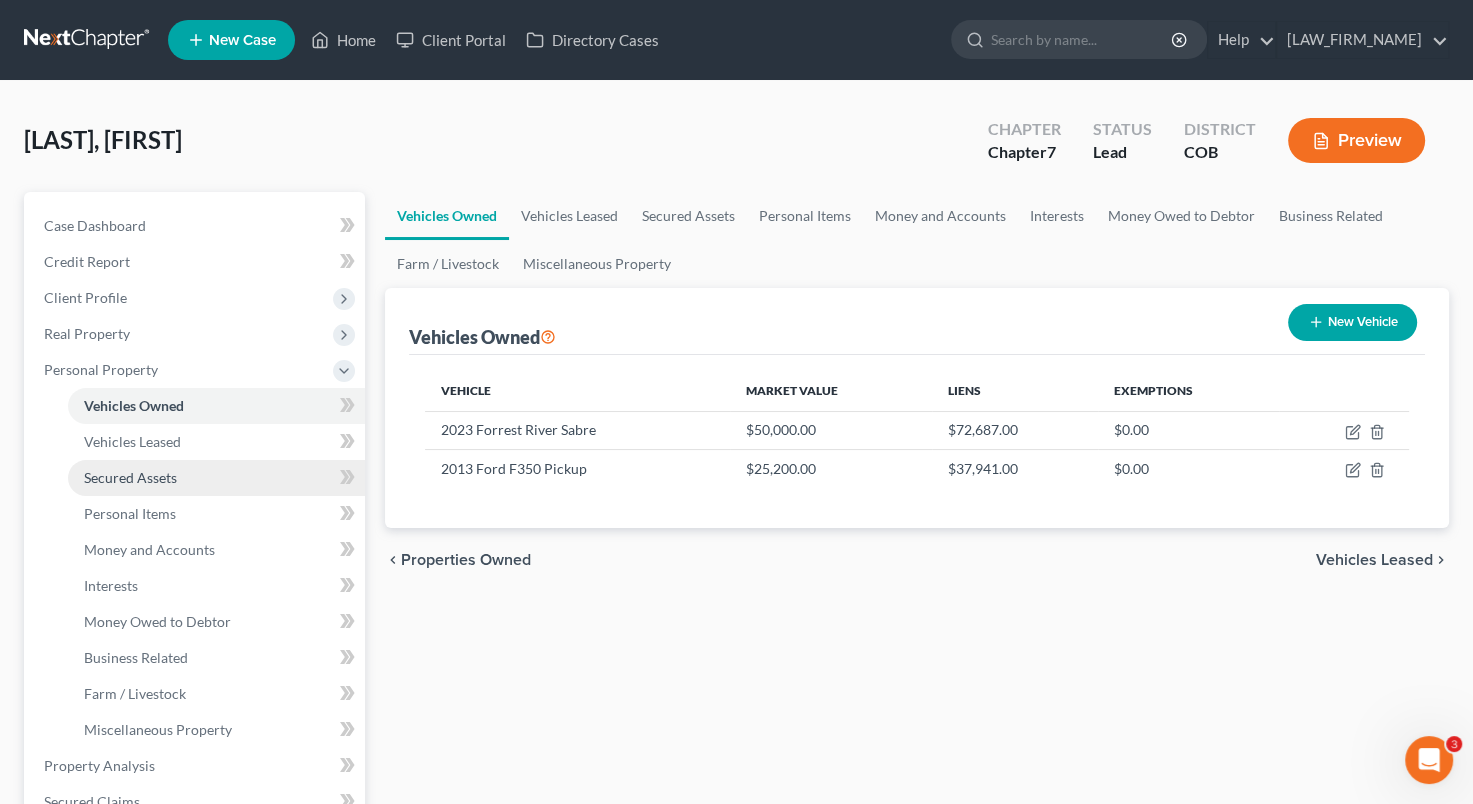 click on "Secured Assets" at bounding box center (130, 477) 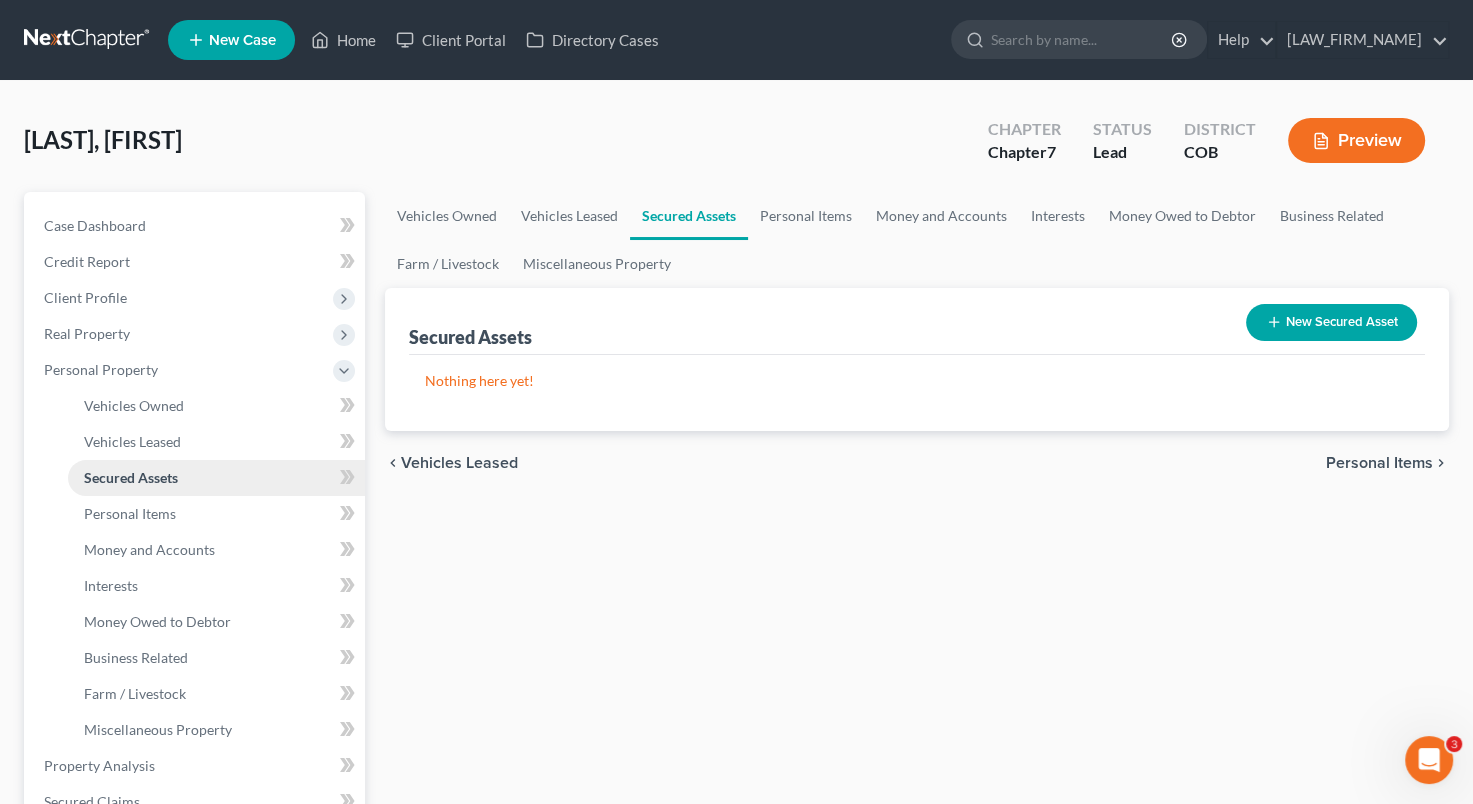 click on "Secured Assets" at bounding box center [131, 477] 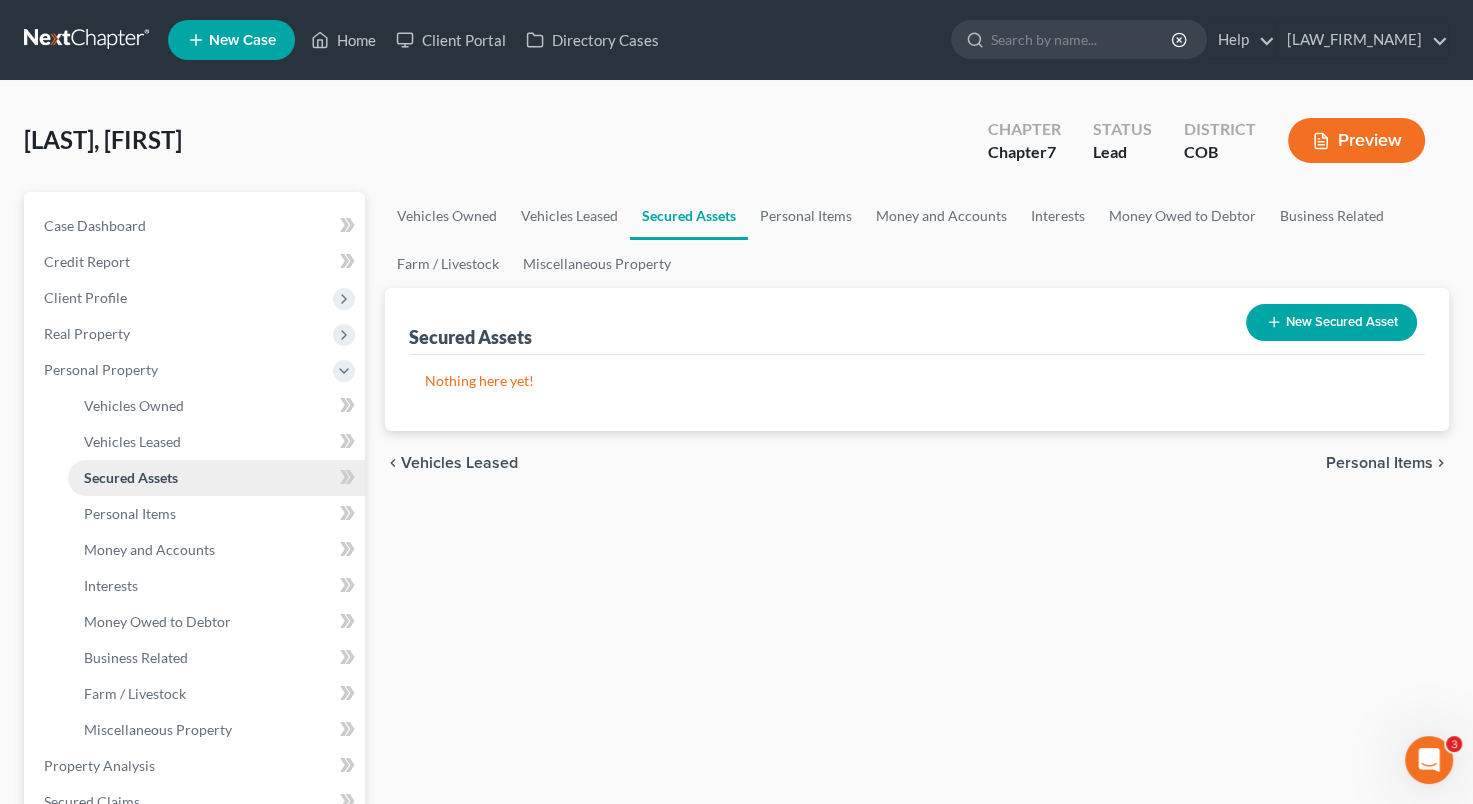 click on "Secured Assets" at bounding box center [131, 477] 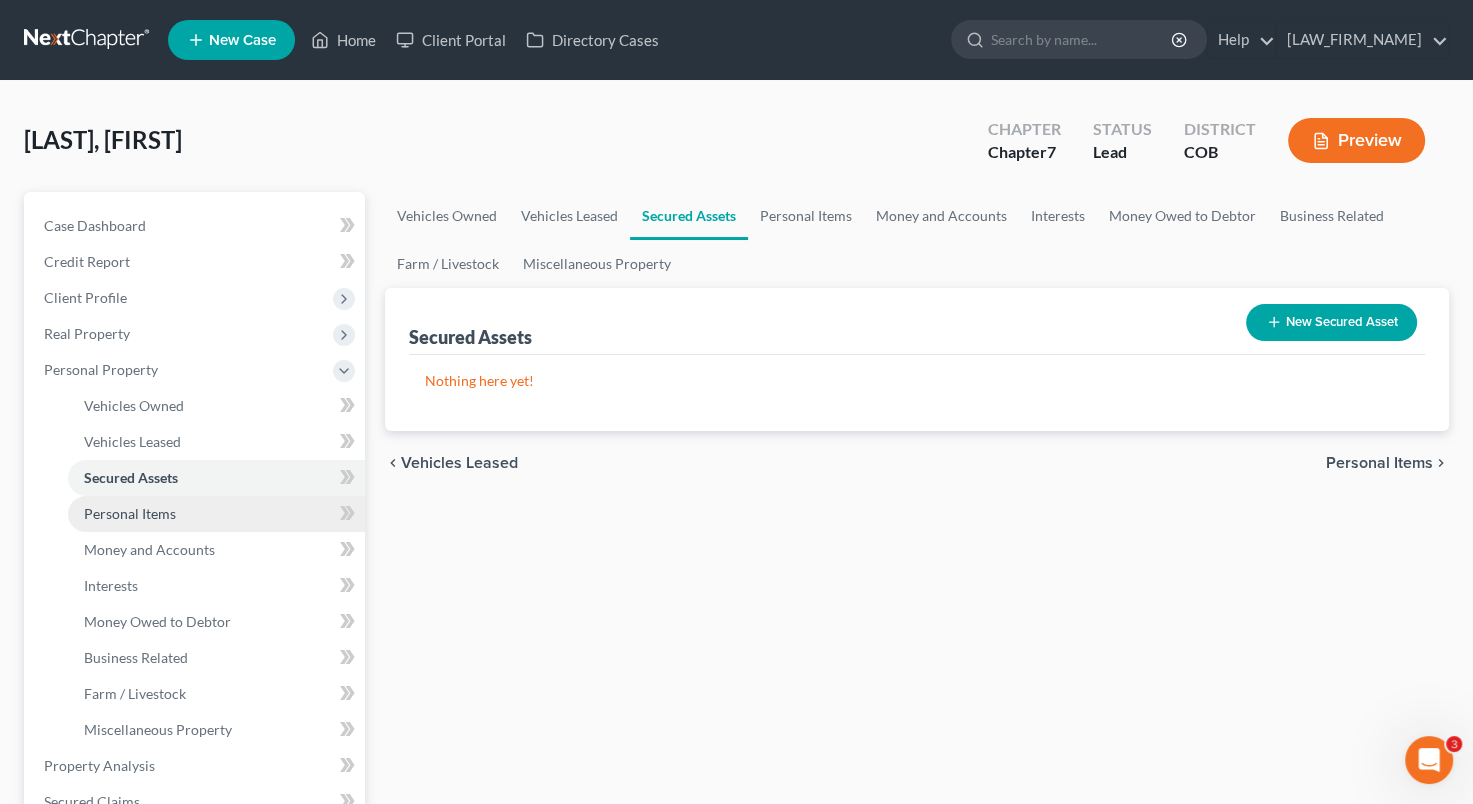 click on "Personal Items" at bounding box center (216, 514) 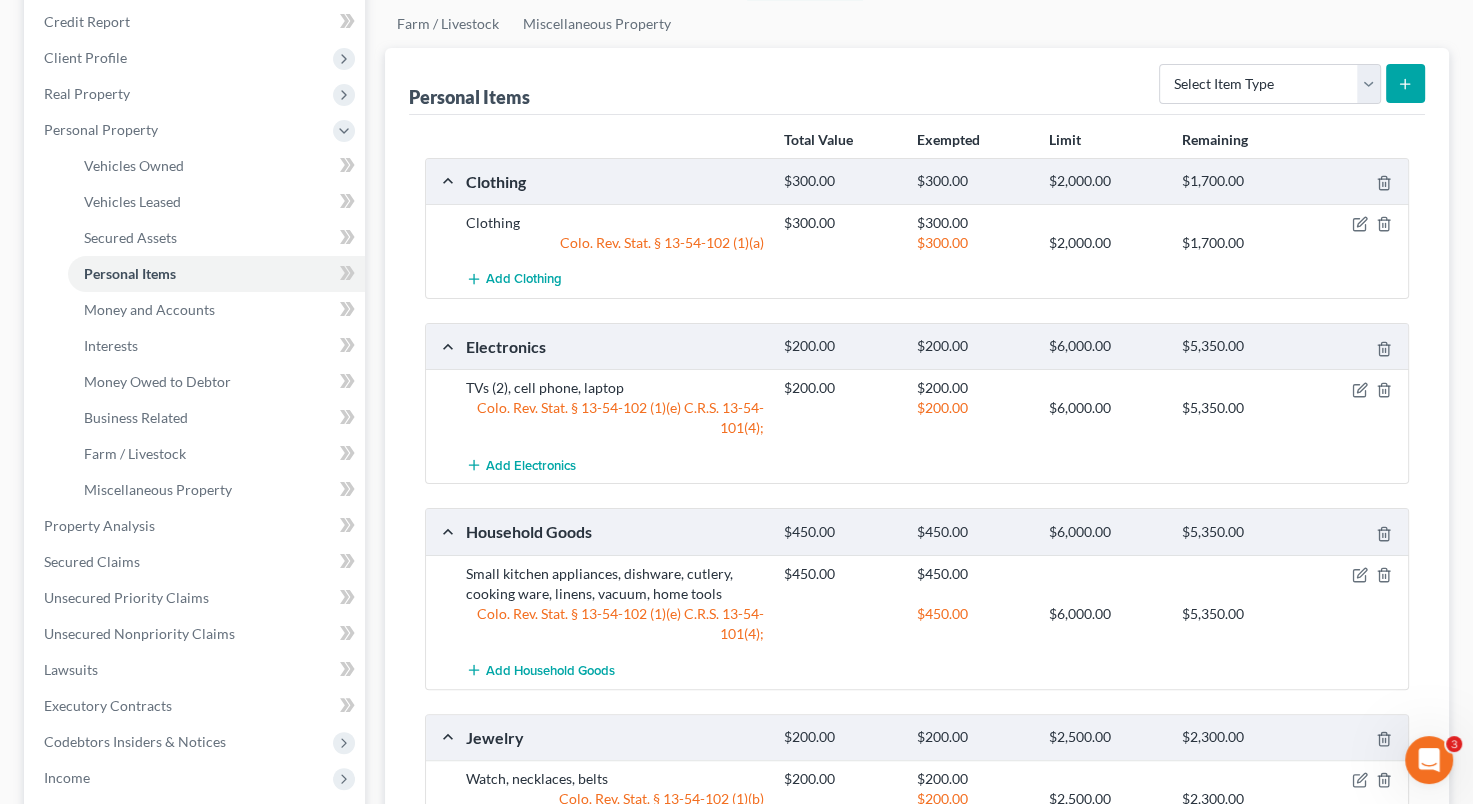 scroll, scrollTop: 260, scrollLeft: 0, axis: vertical 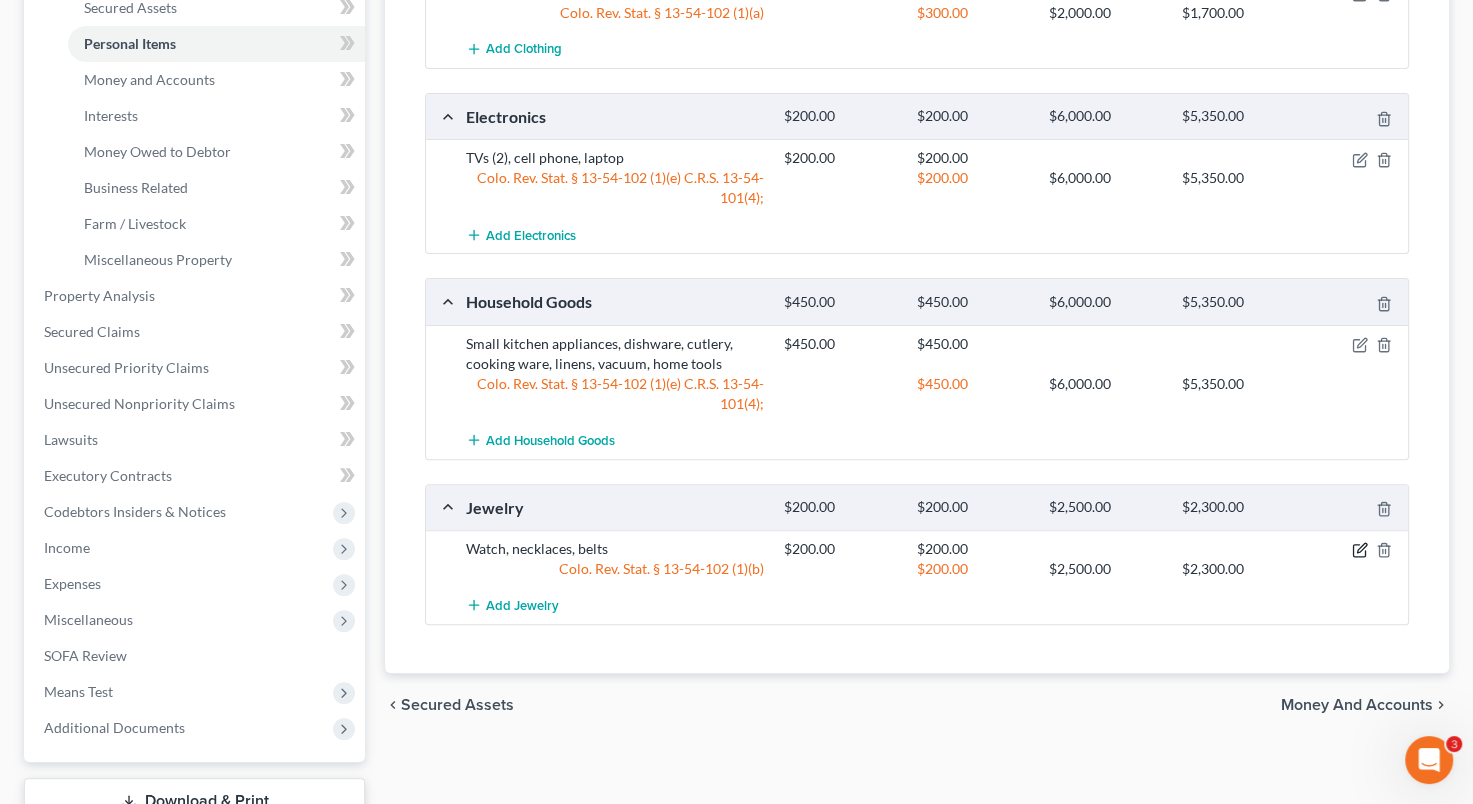 click 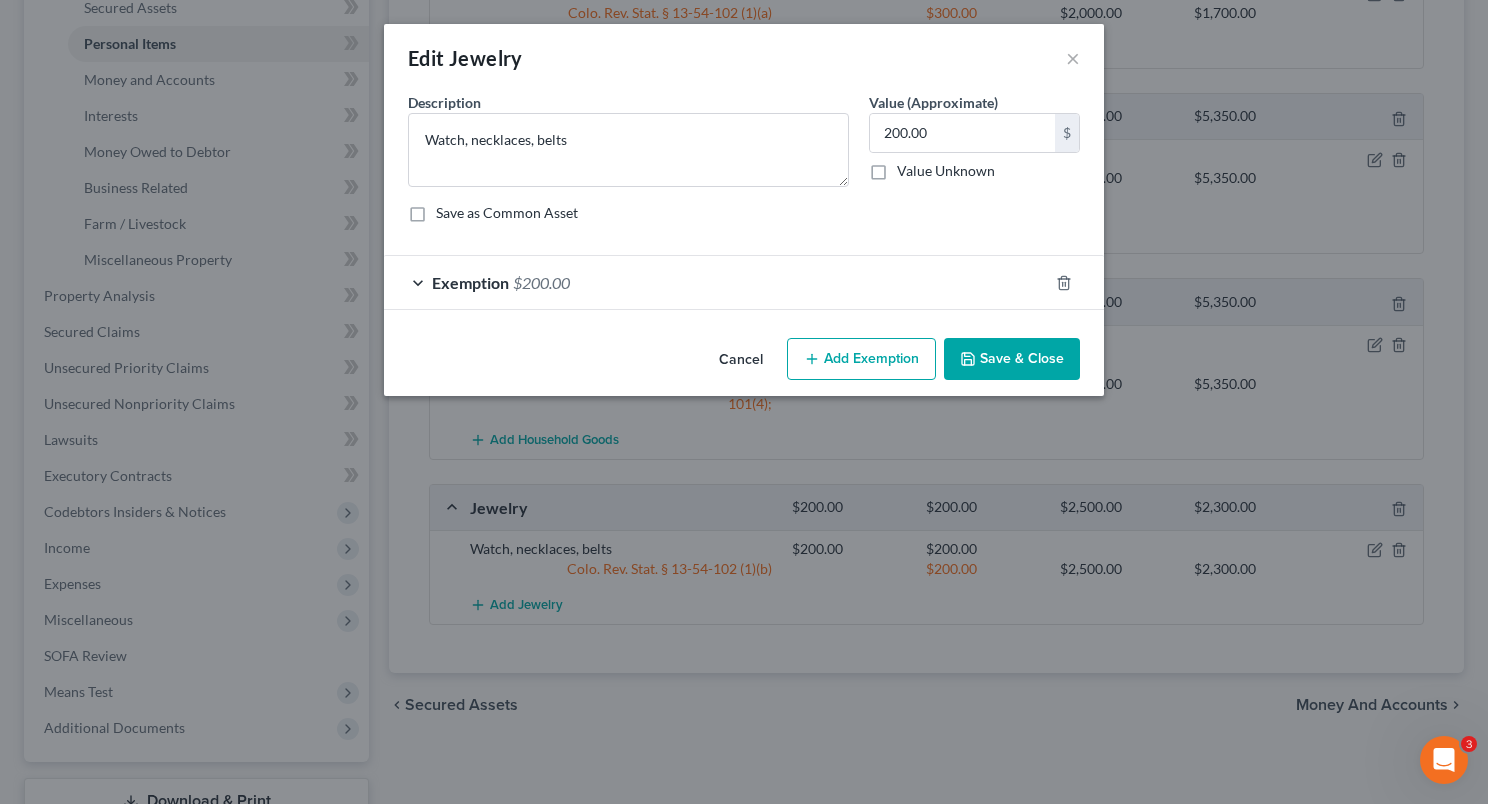 drag, startPoint x: 1024, startPoint y: 572, endPoint x: 870, endPoint y: 459, distance: 191.01047 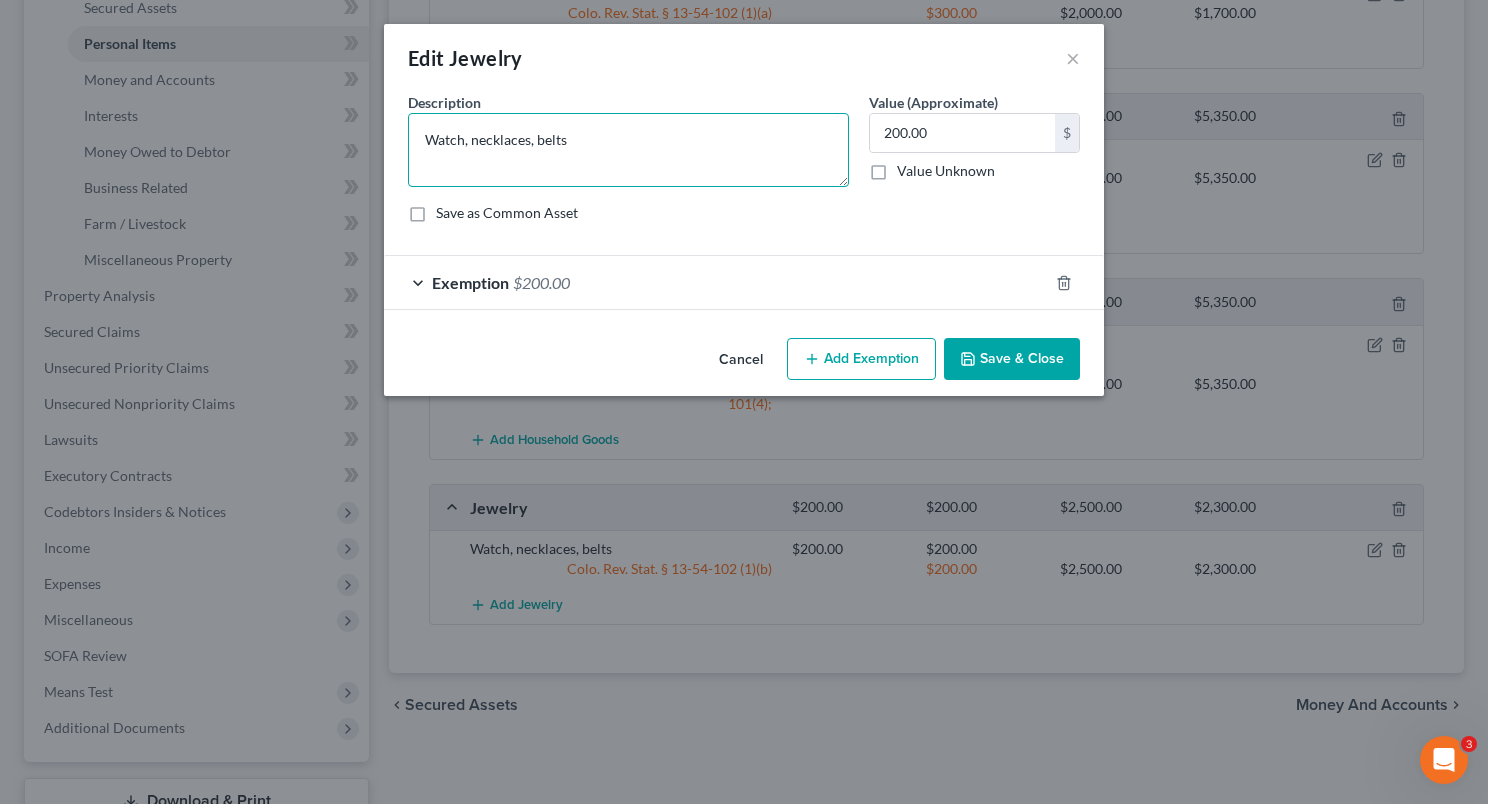 click on "Watch, necklaces, belts" at bounding box center [628, 150] 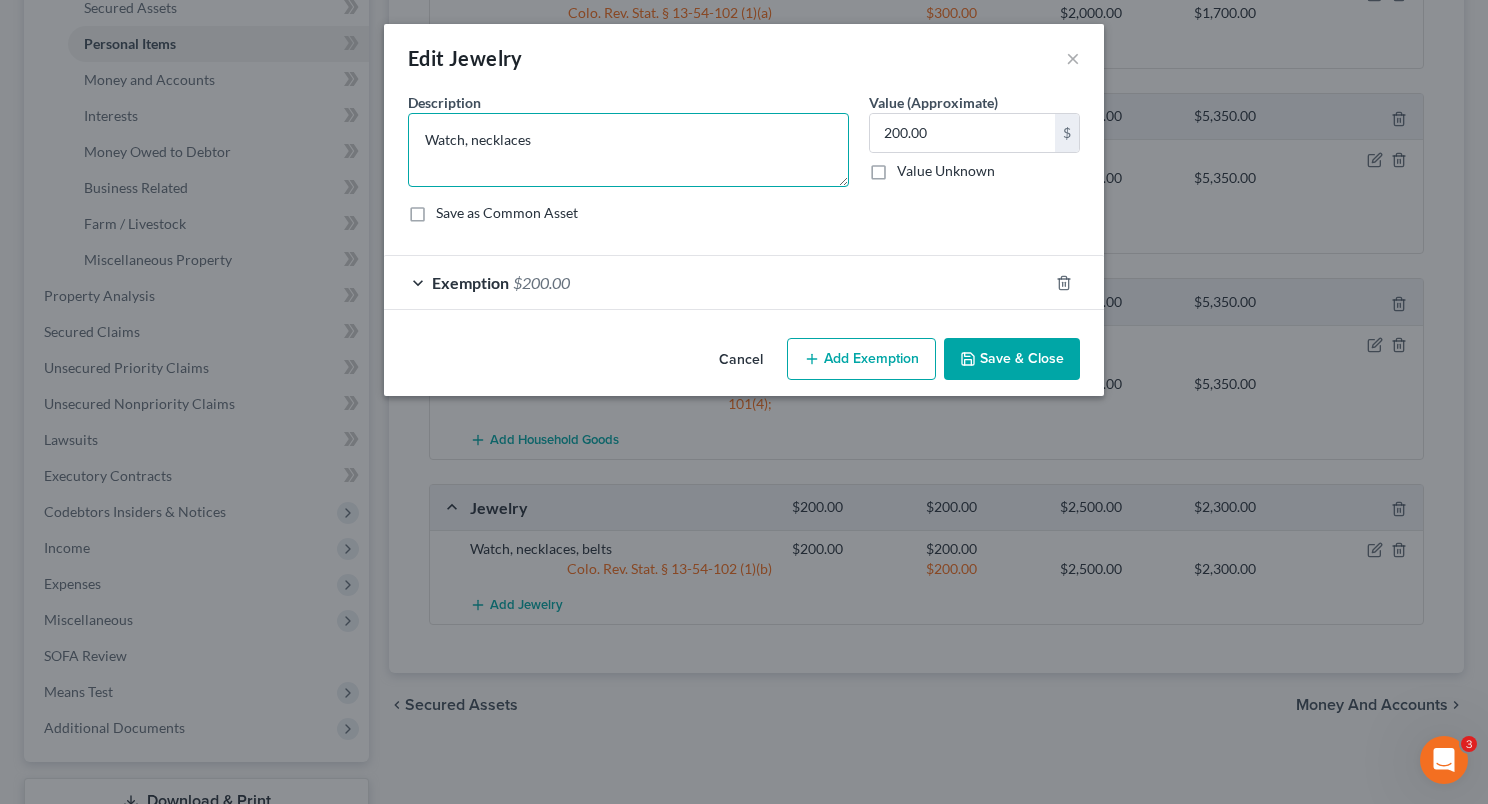 type on "Watch, necklaces" 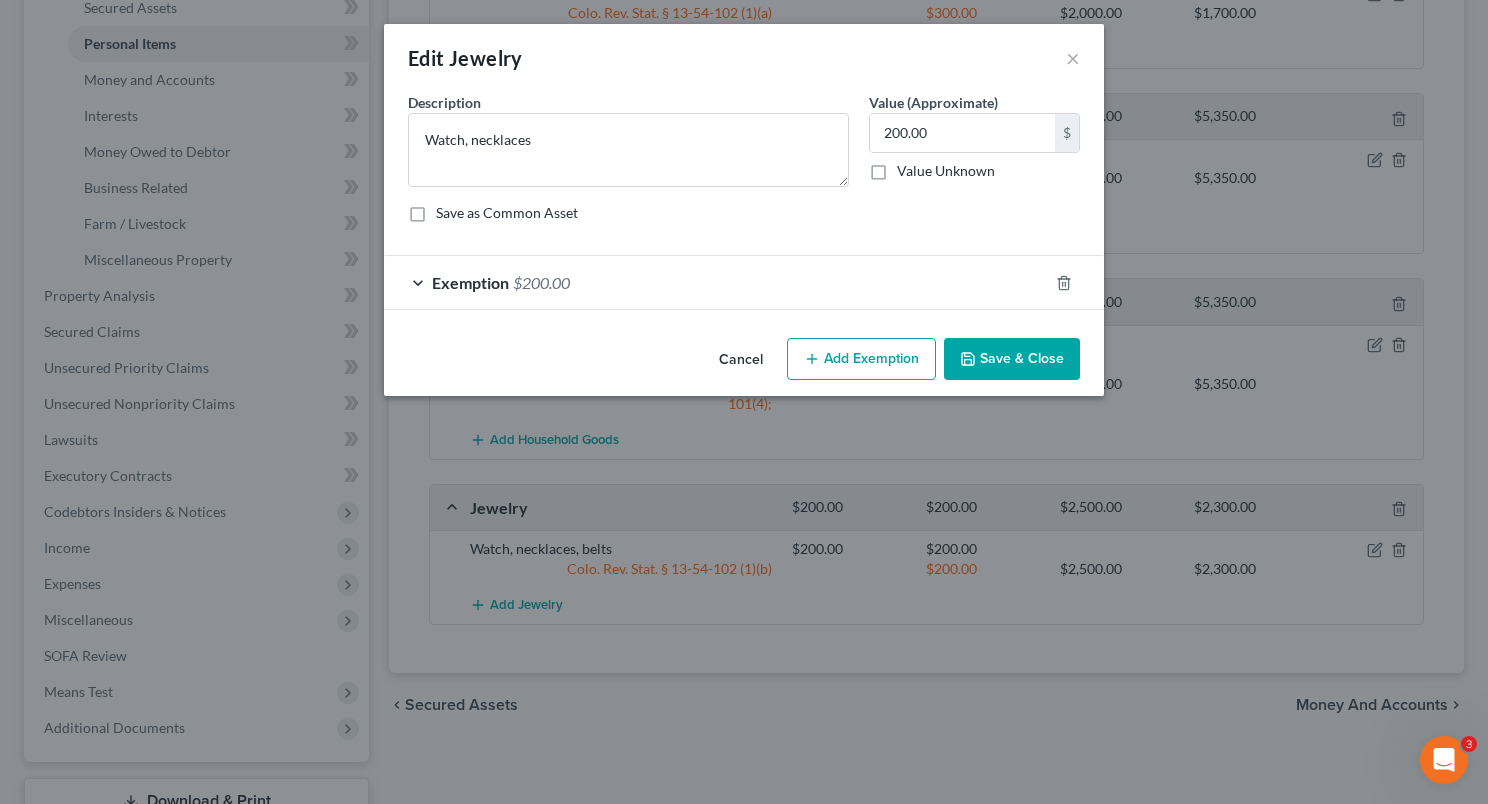 click on "Save & Close" at bounding box center (1012, 359) 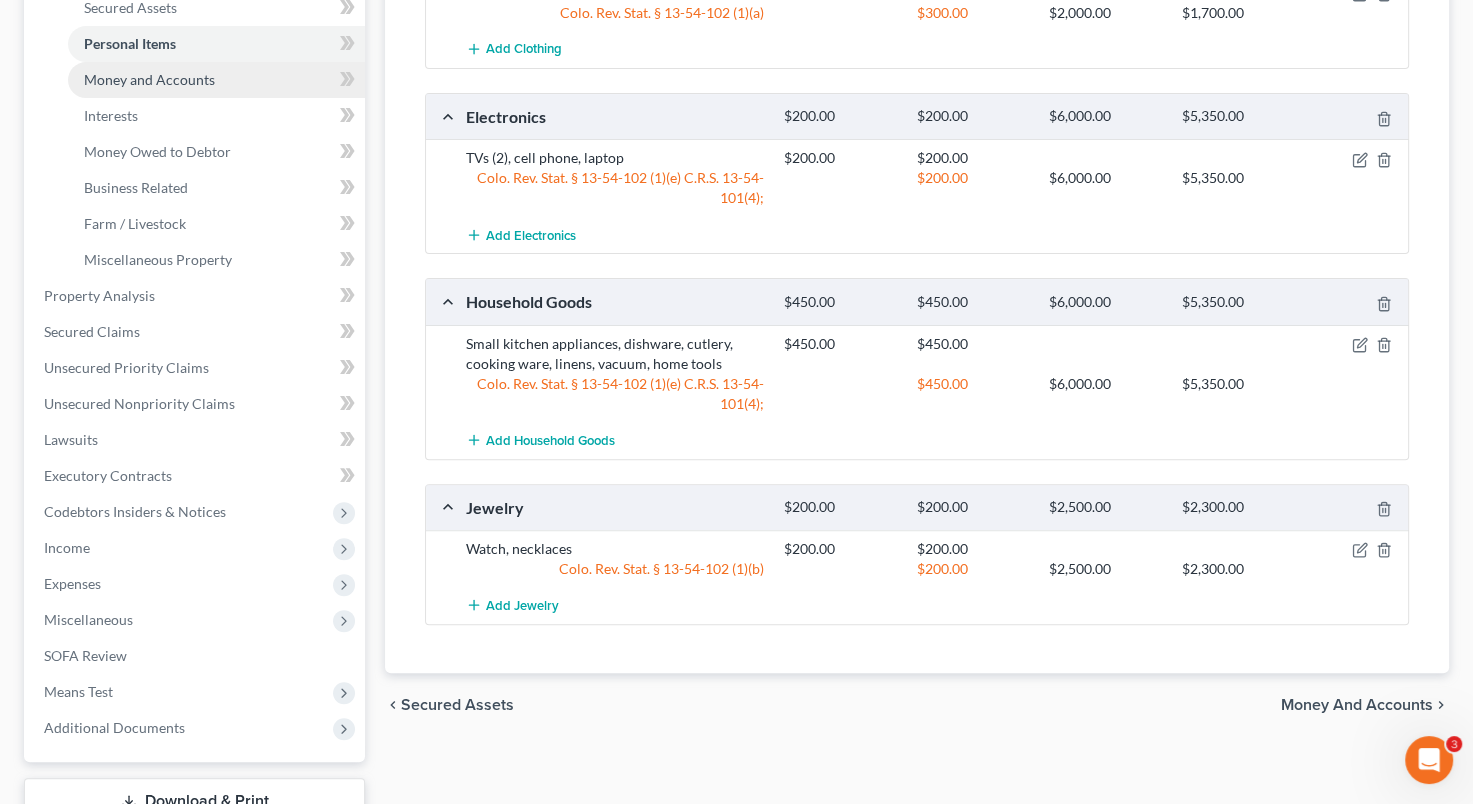 click on "Money and Accounts" at bounding box center [149, 79] 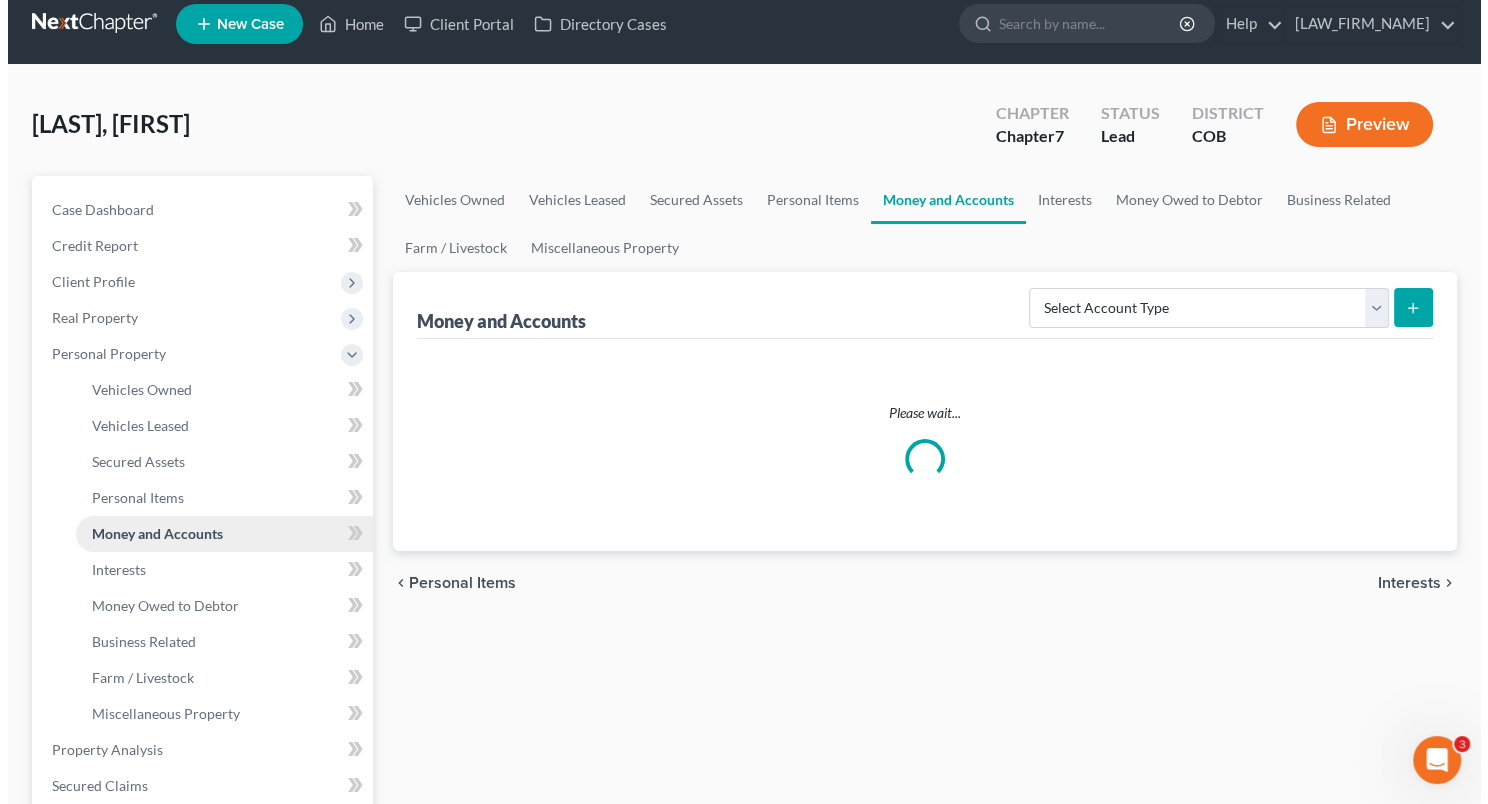 scroll, scrollTop: 0, scrollLeft: 0, axis: both 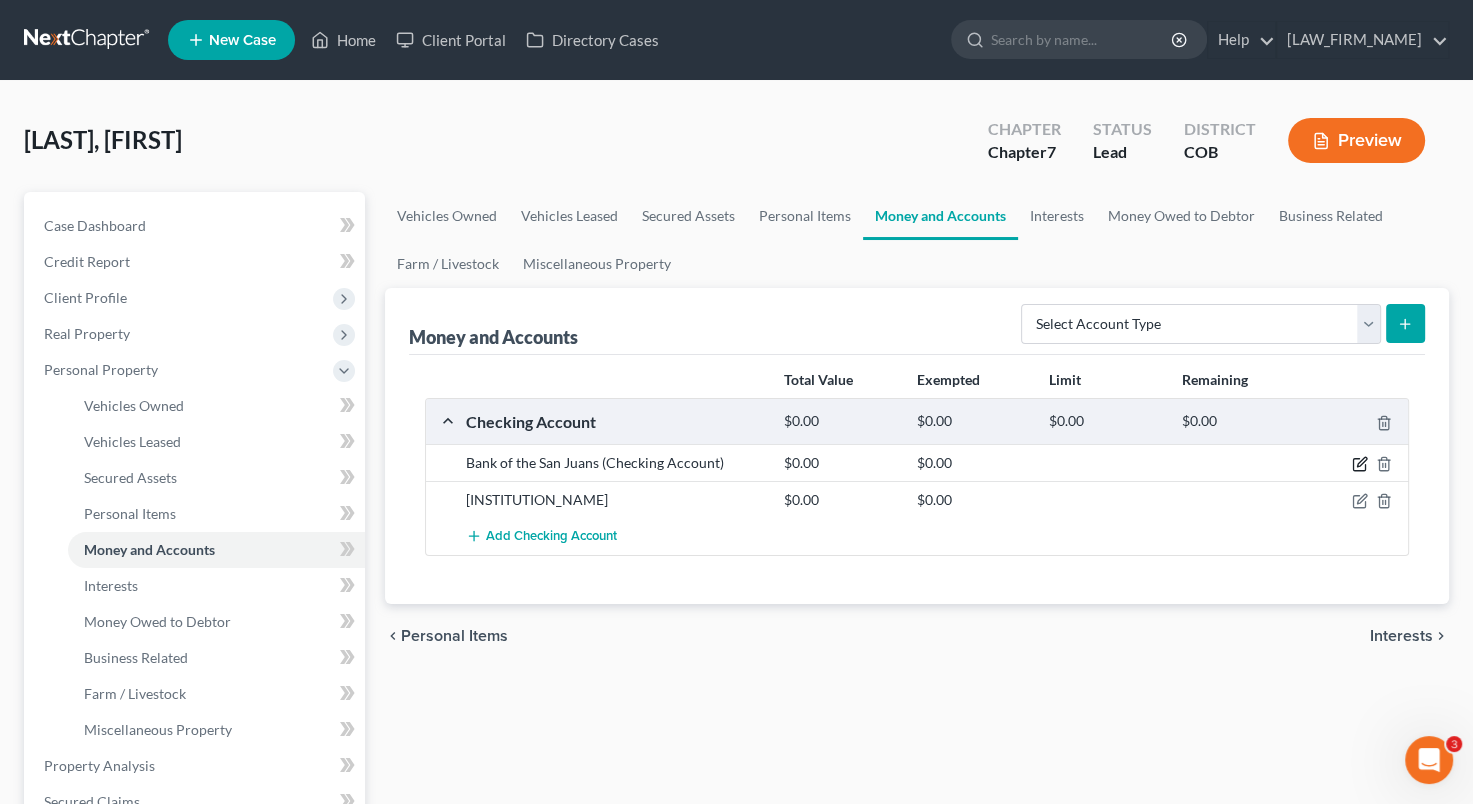 click 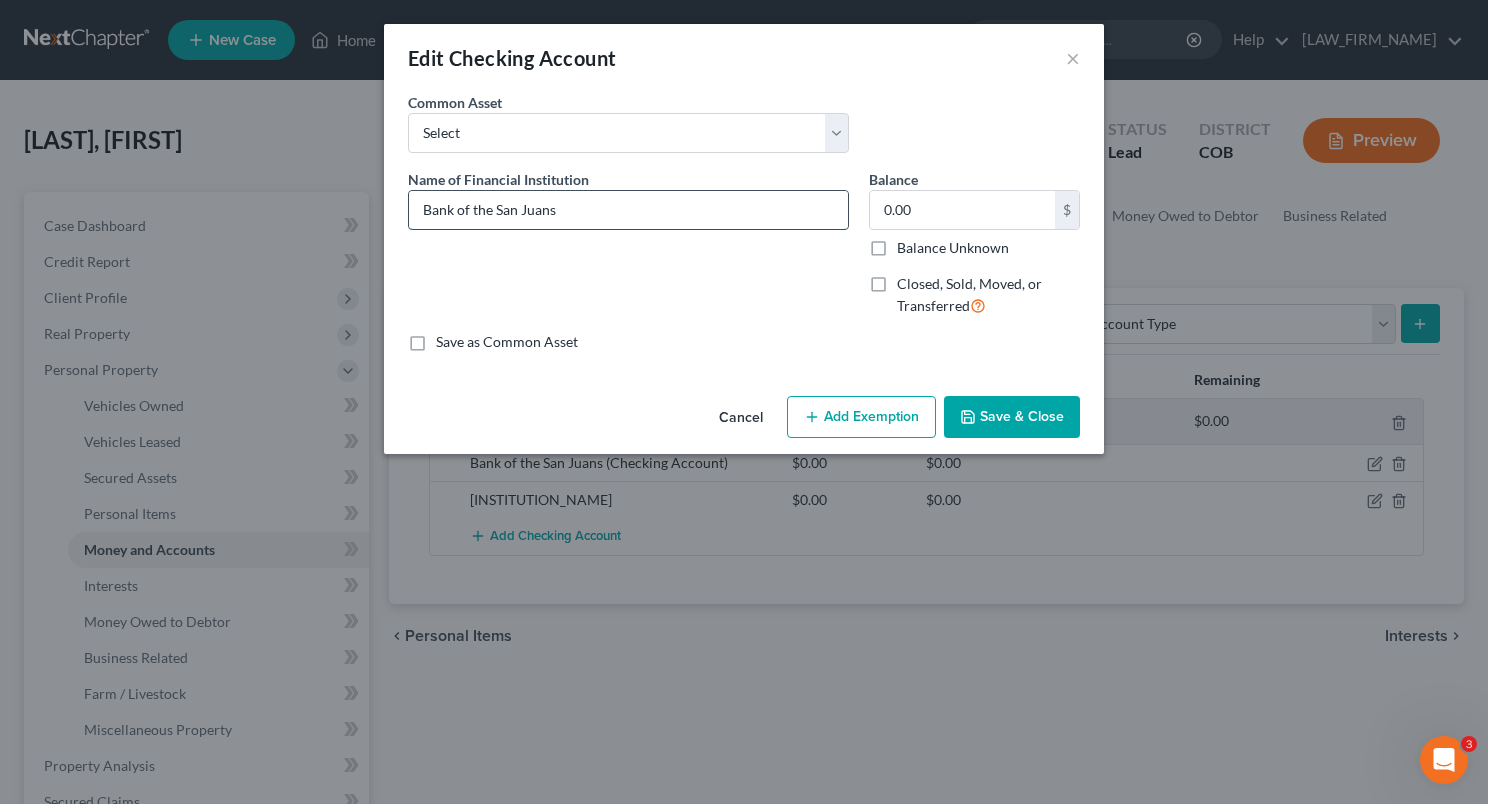 click on "Bank of the San Juans" at bounding box center [628, 210] 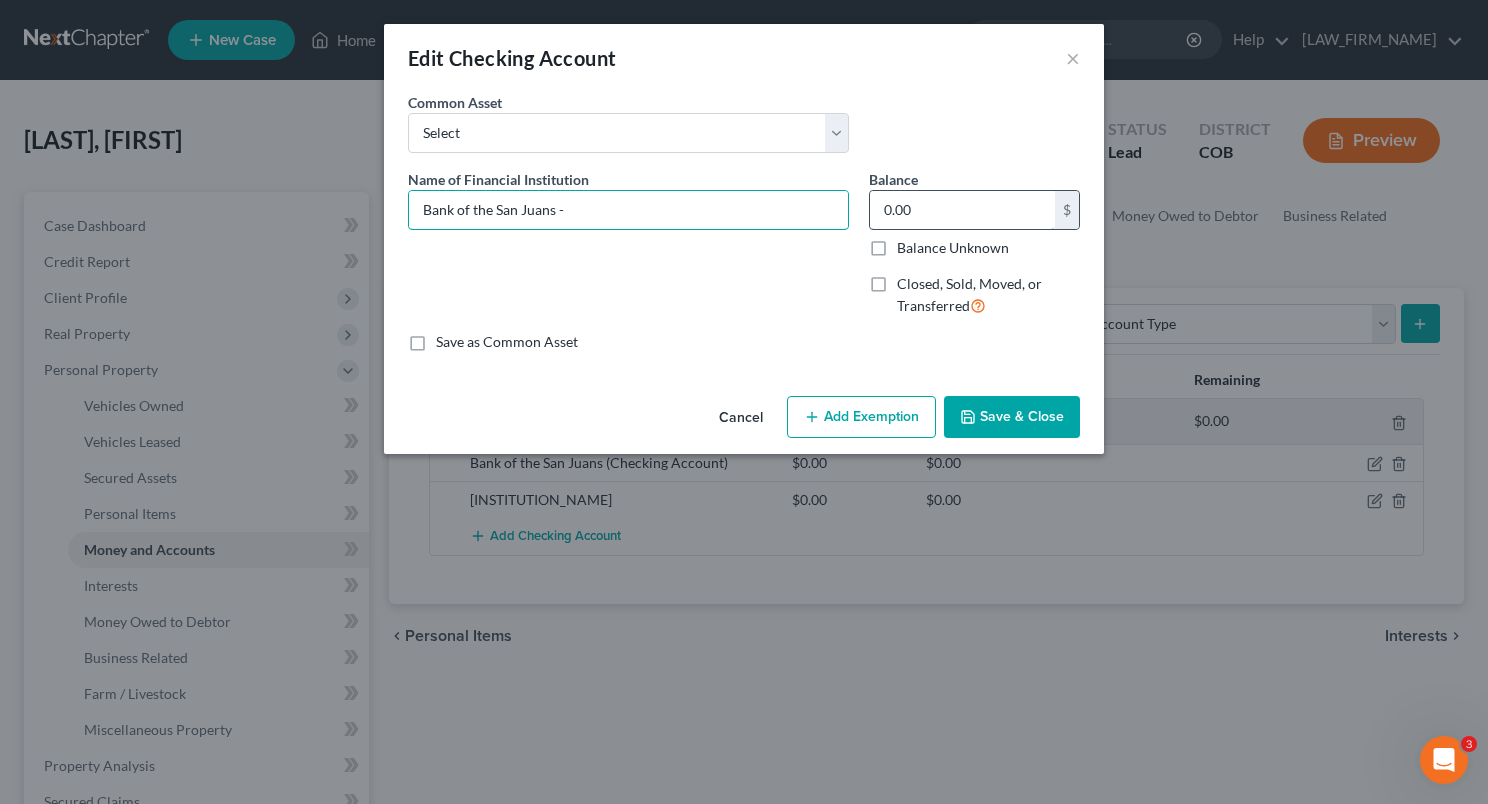 type on "Bank of the San Juans -" 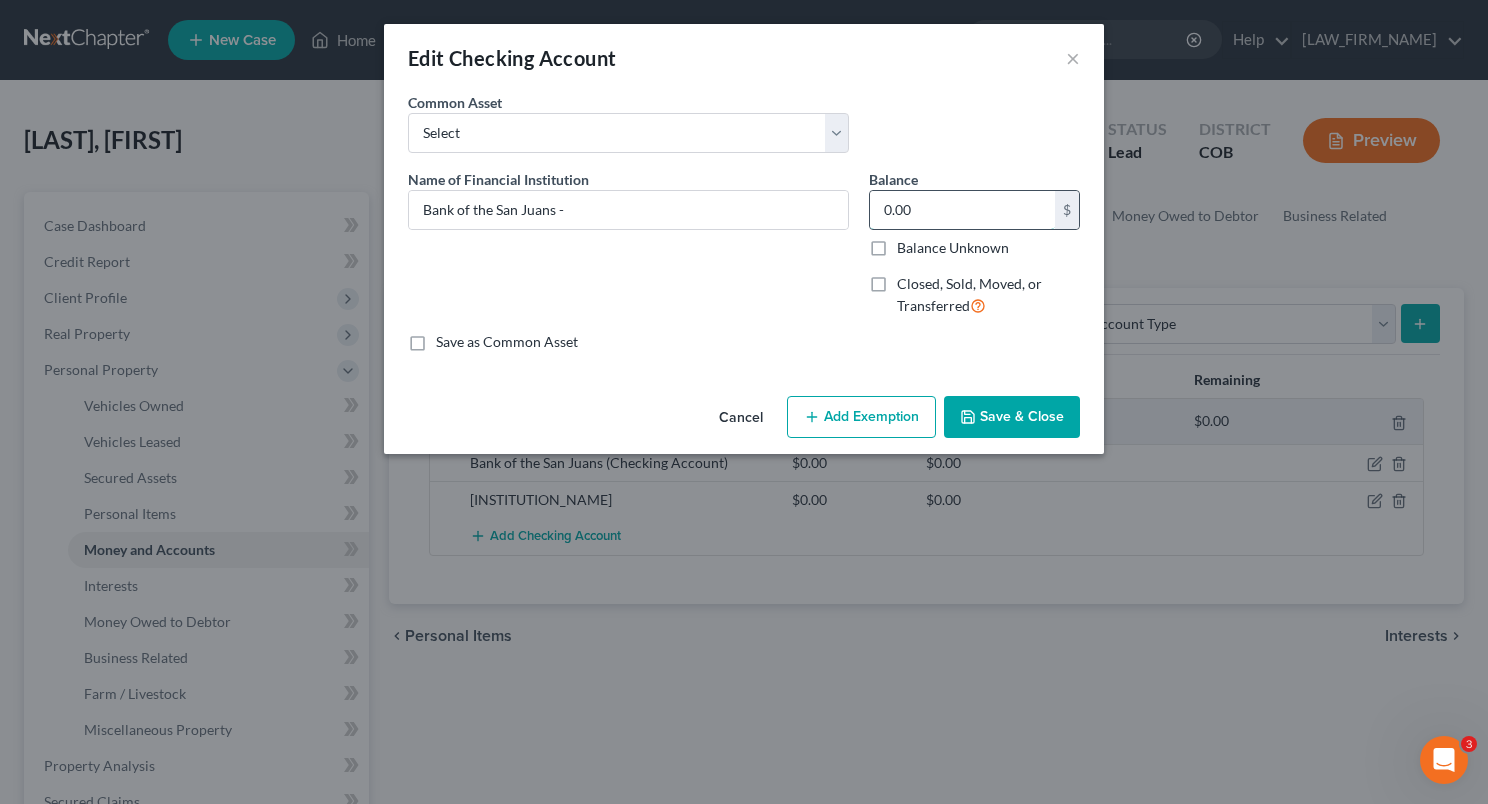 click on "0.00" at bounding box center (962, 210) 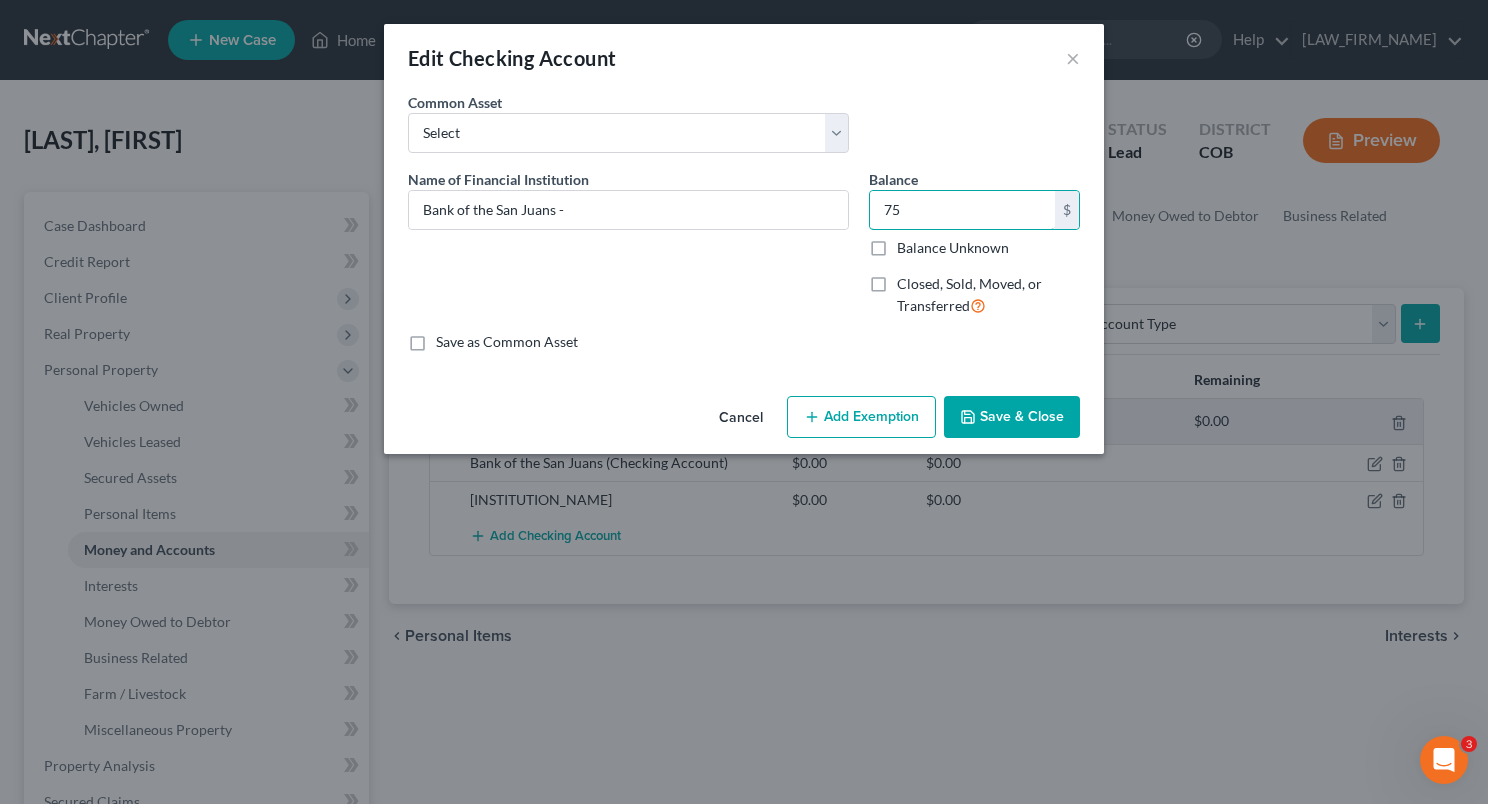 type on "75" 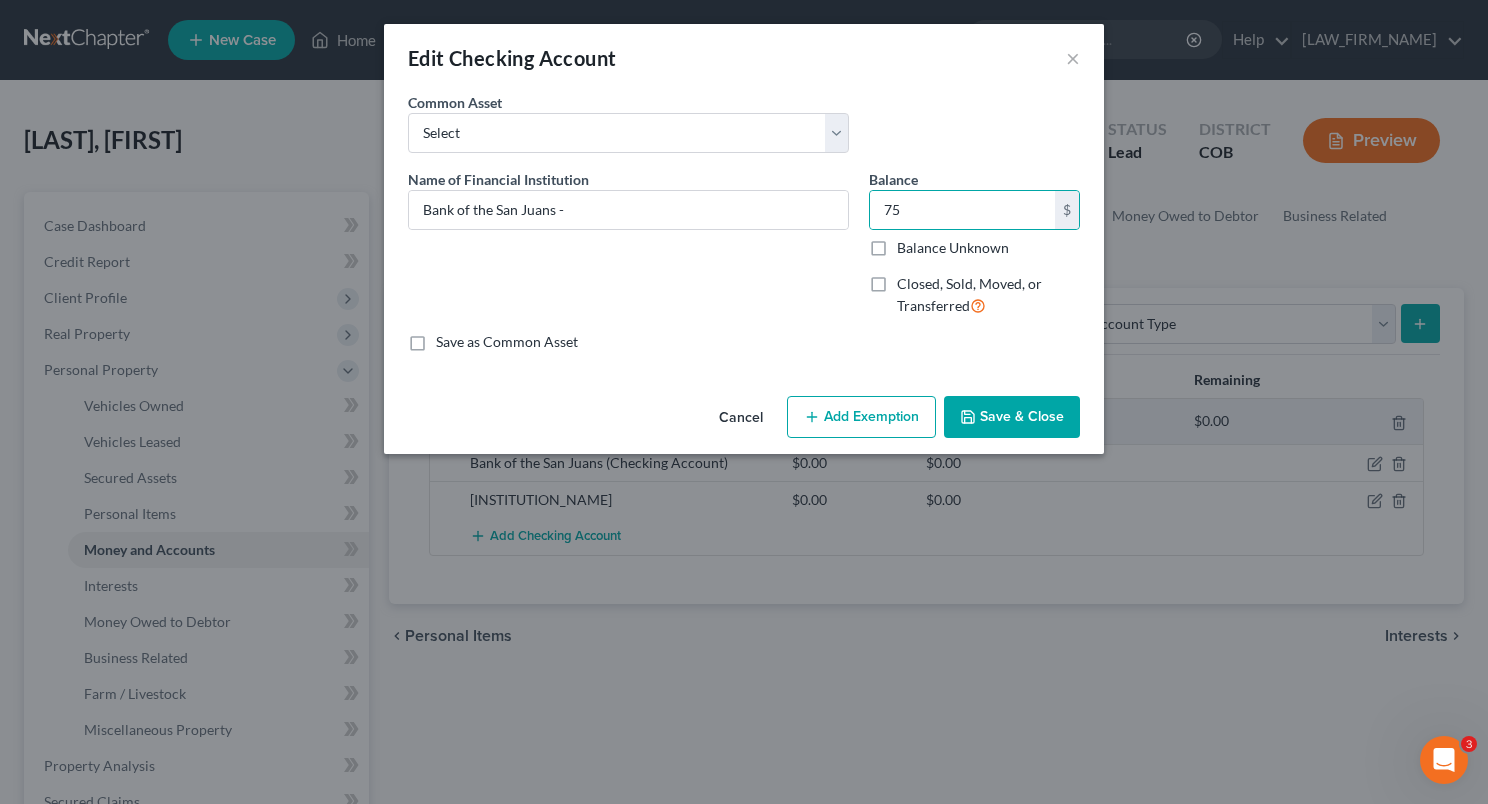 click on "Add Exemption" at bounding box center [861, 417] 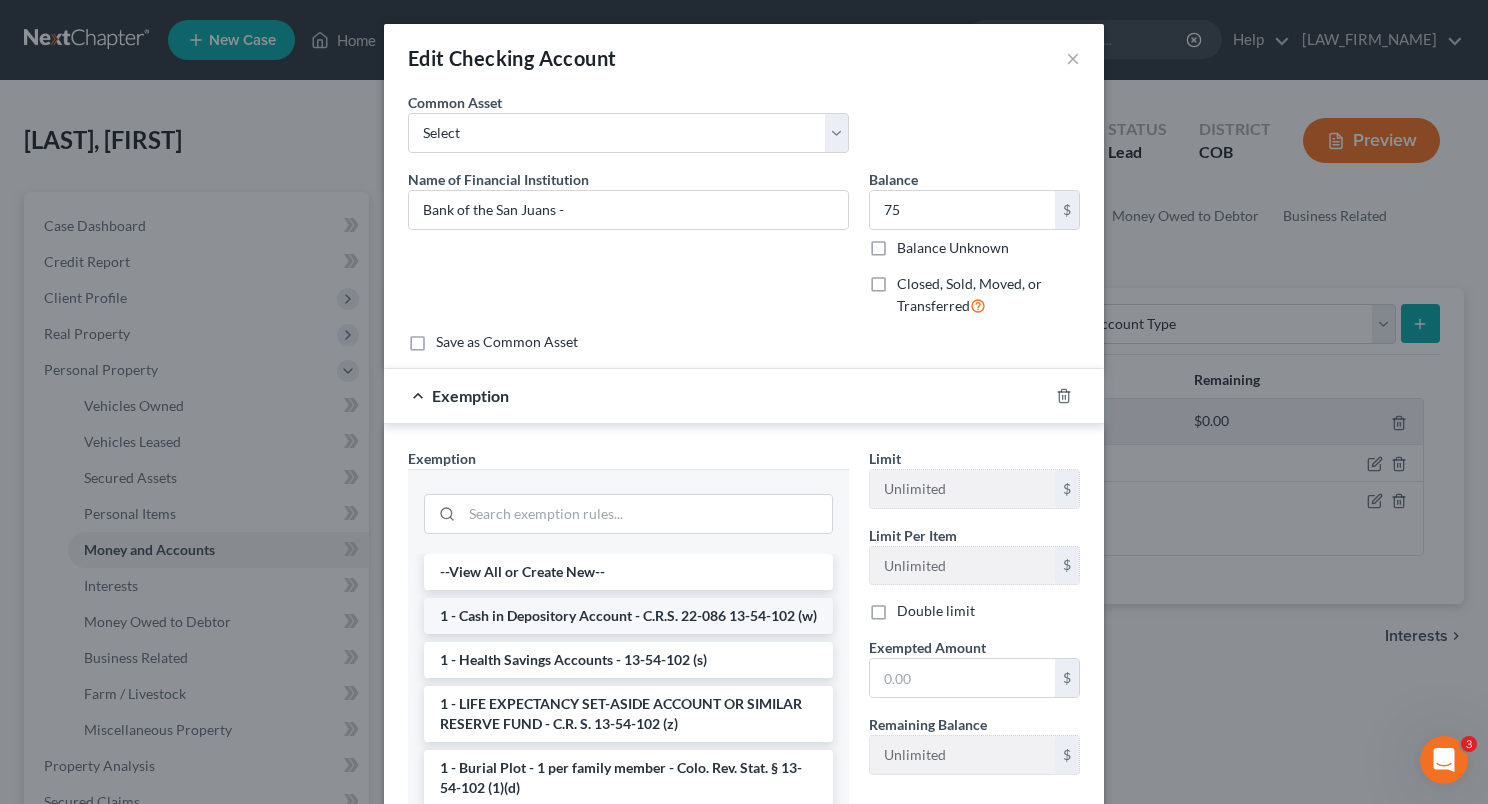 click on "1 - Cash in Depository Account  - C.R.S. 22-086 13-54-102 (w)" at bounding box center [628, 616] 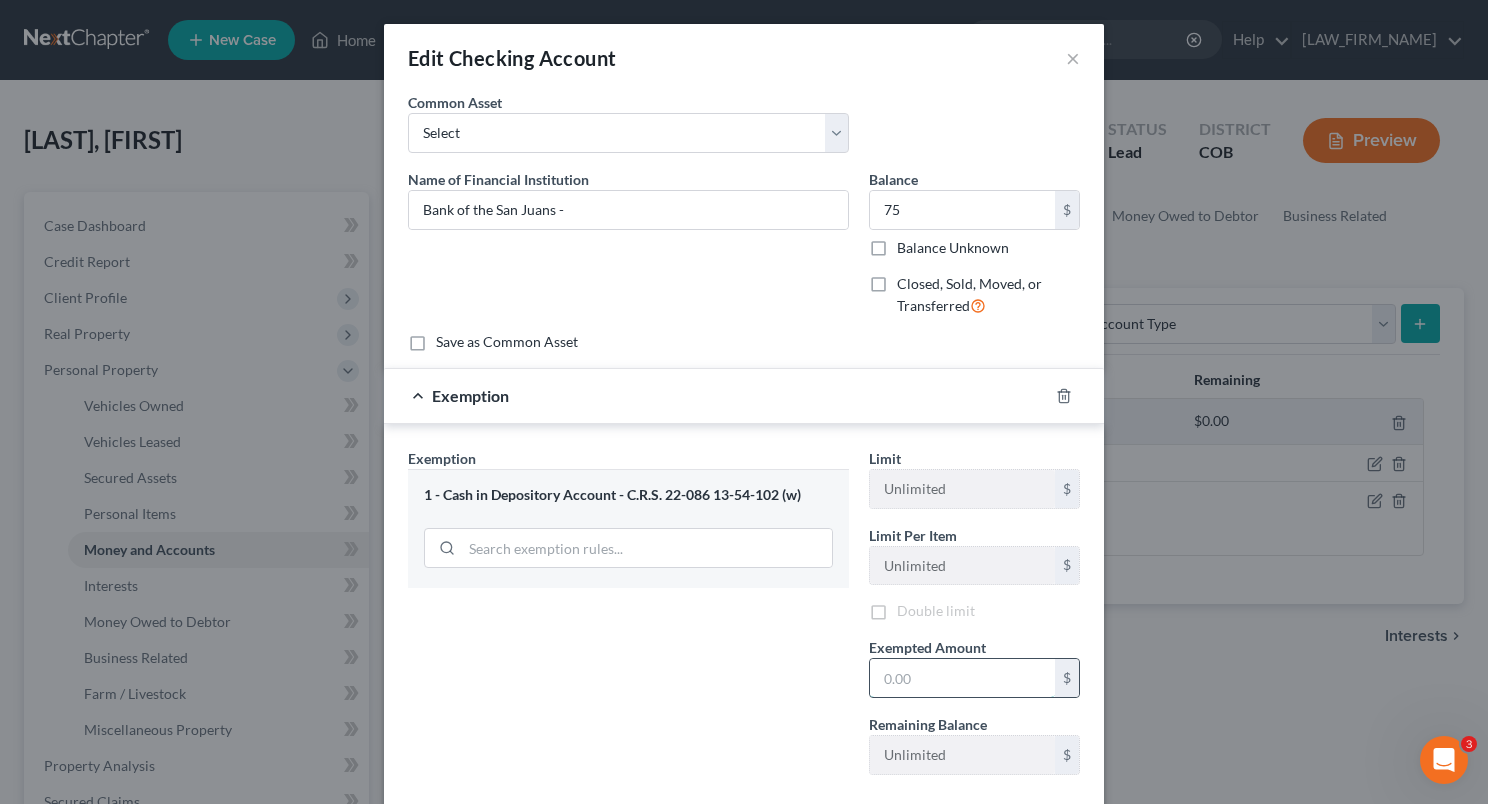 click at bounding box center (962, 678) 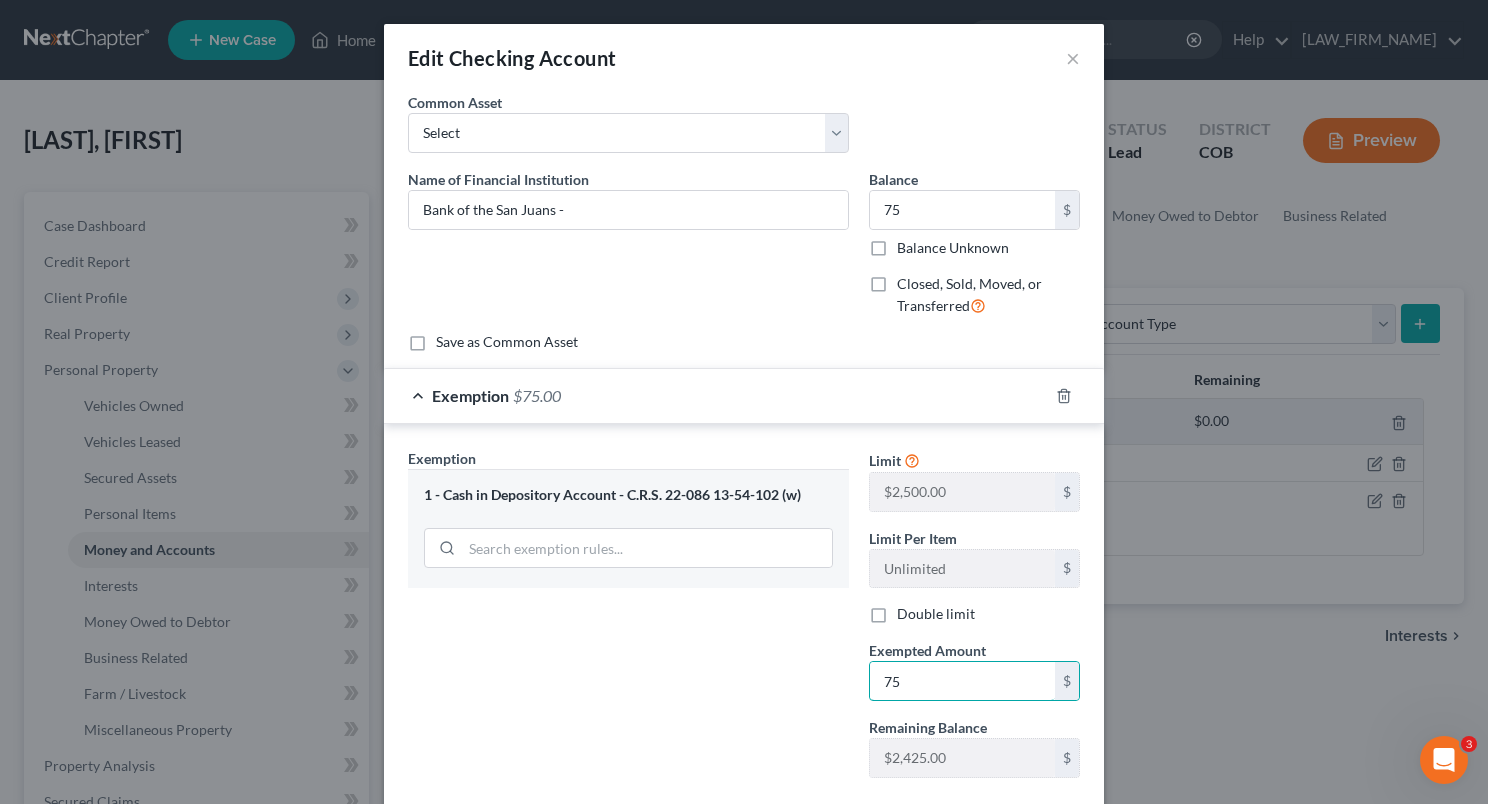 type on "75" 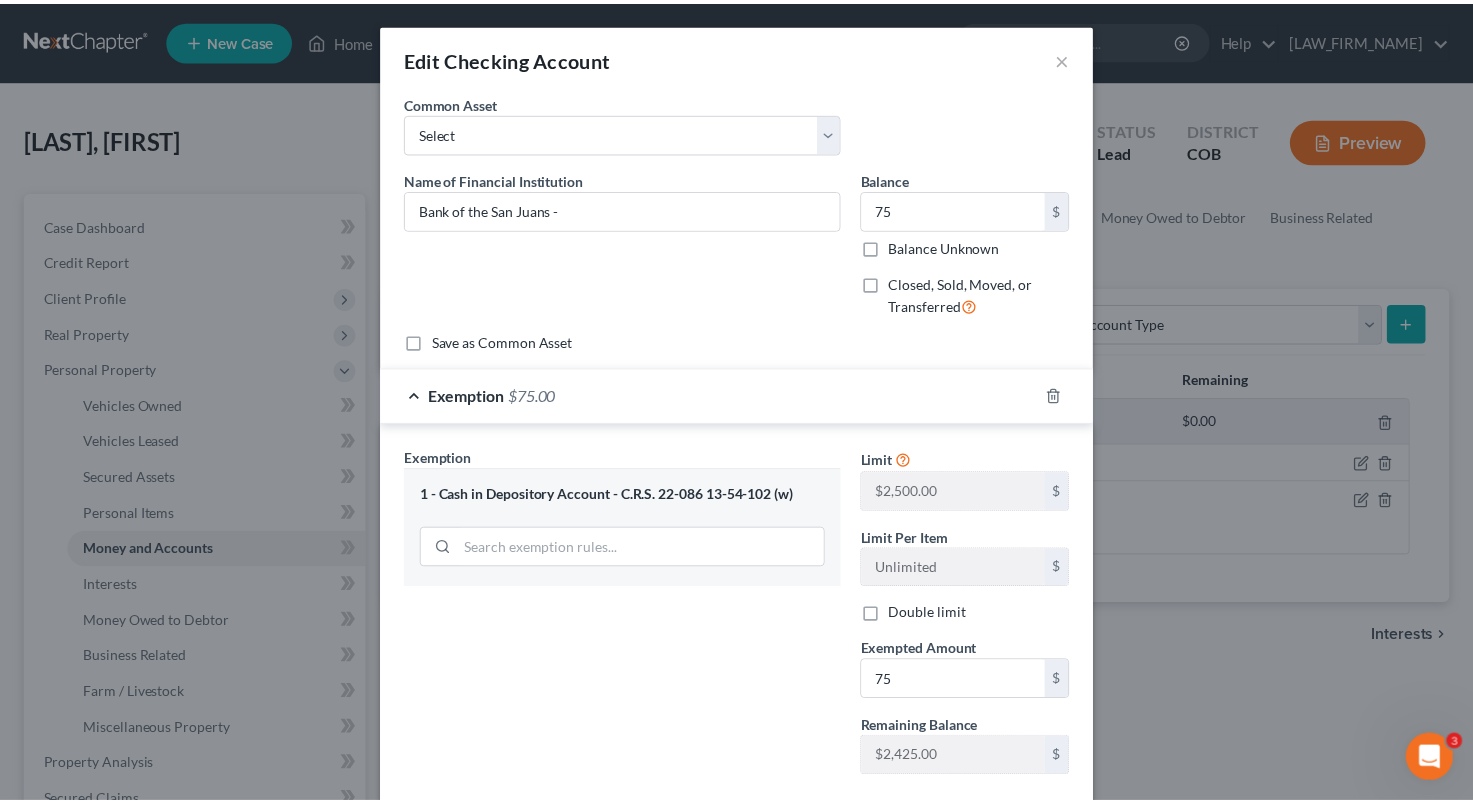 scroll, scrollTop: 96, scrollLeft: 0, axis: vertical 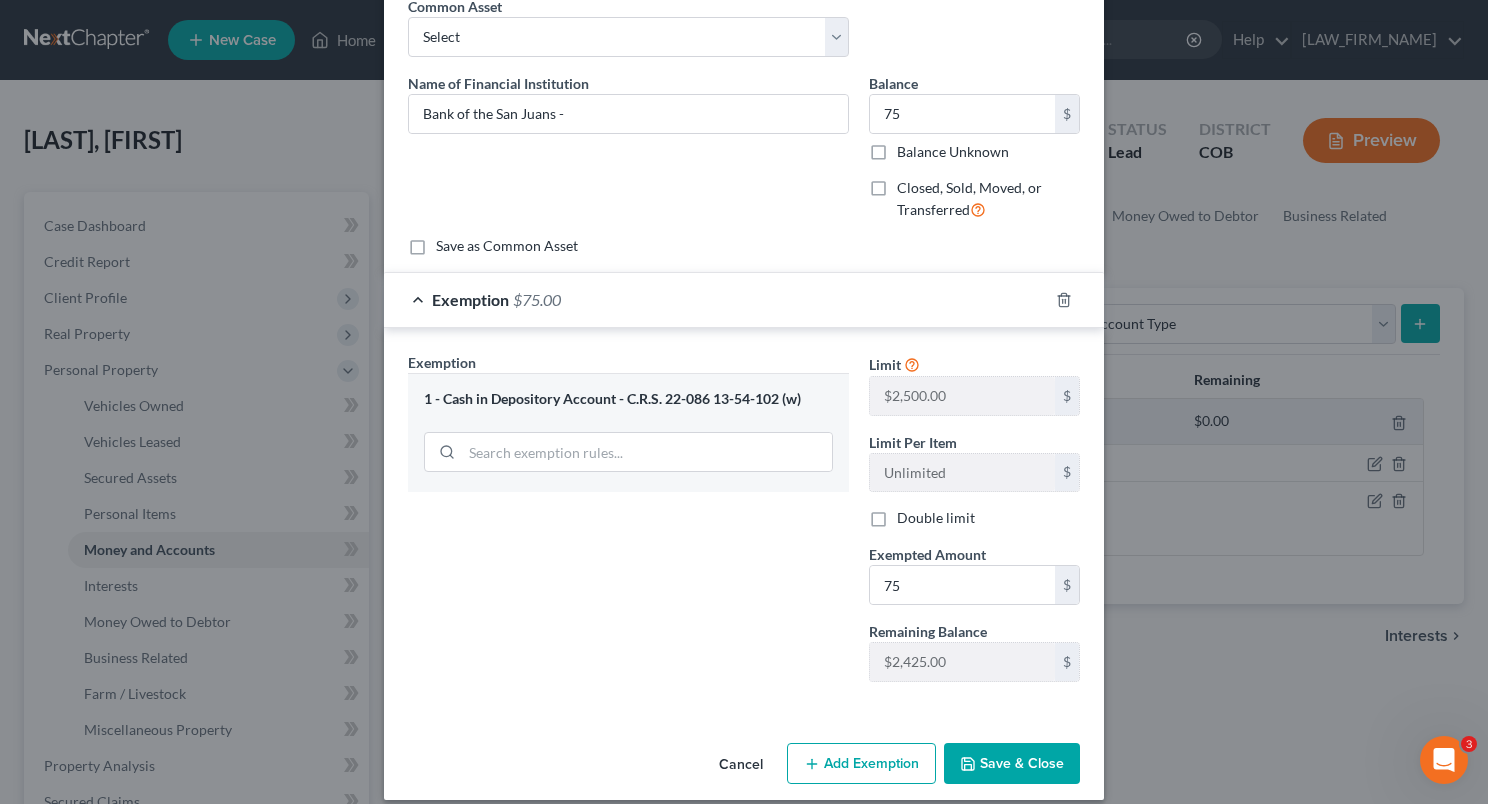 click on "Save & Close" at bounding box center [1012, 764] 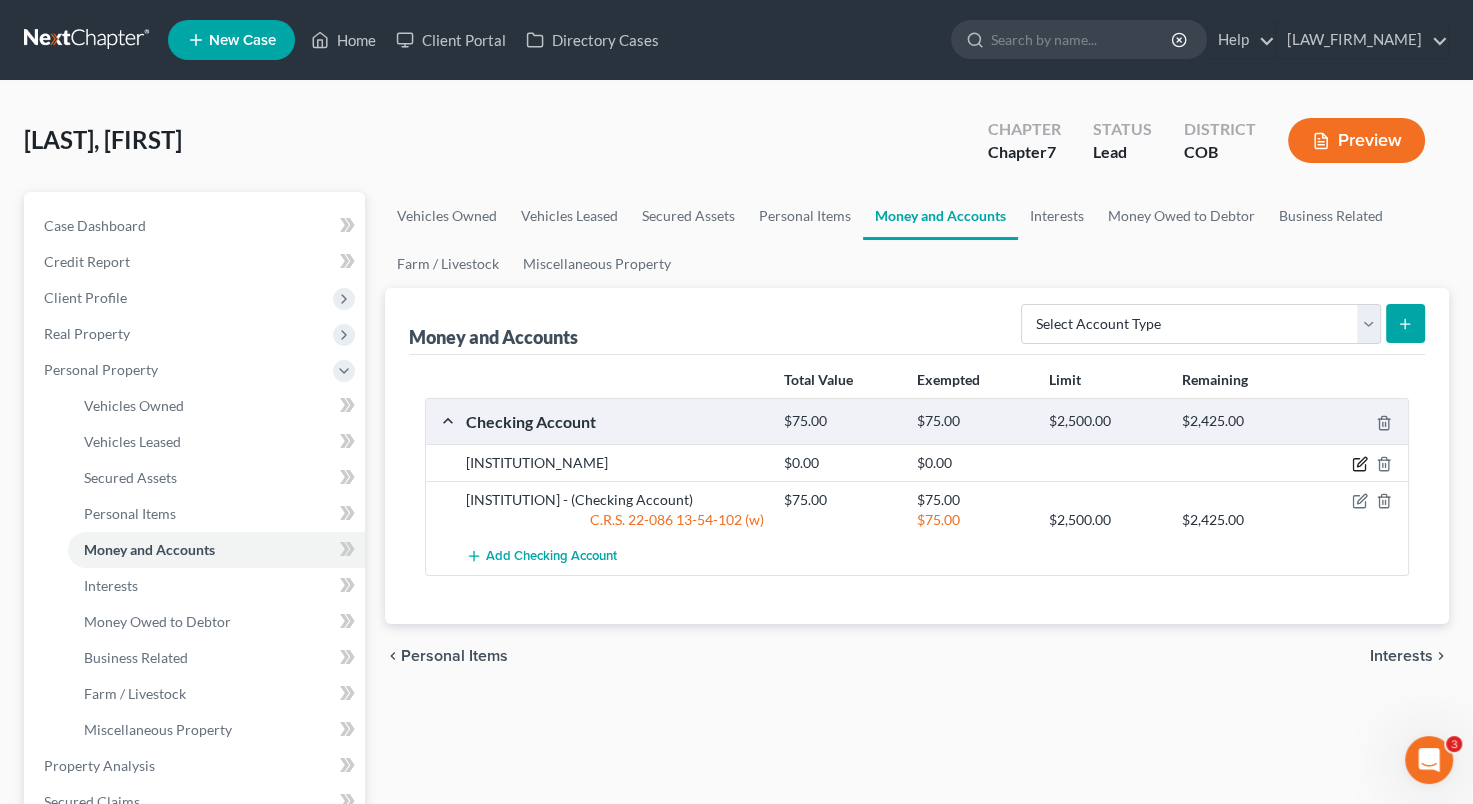 click 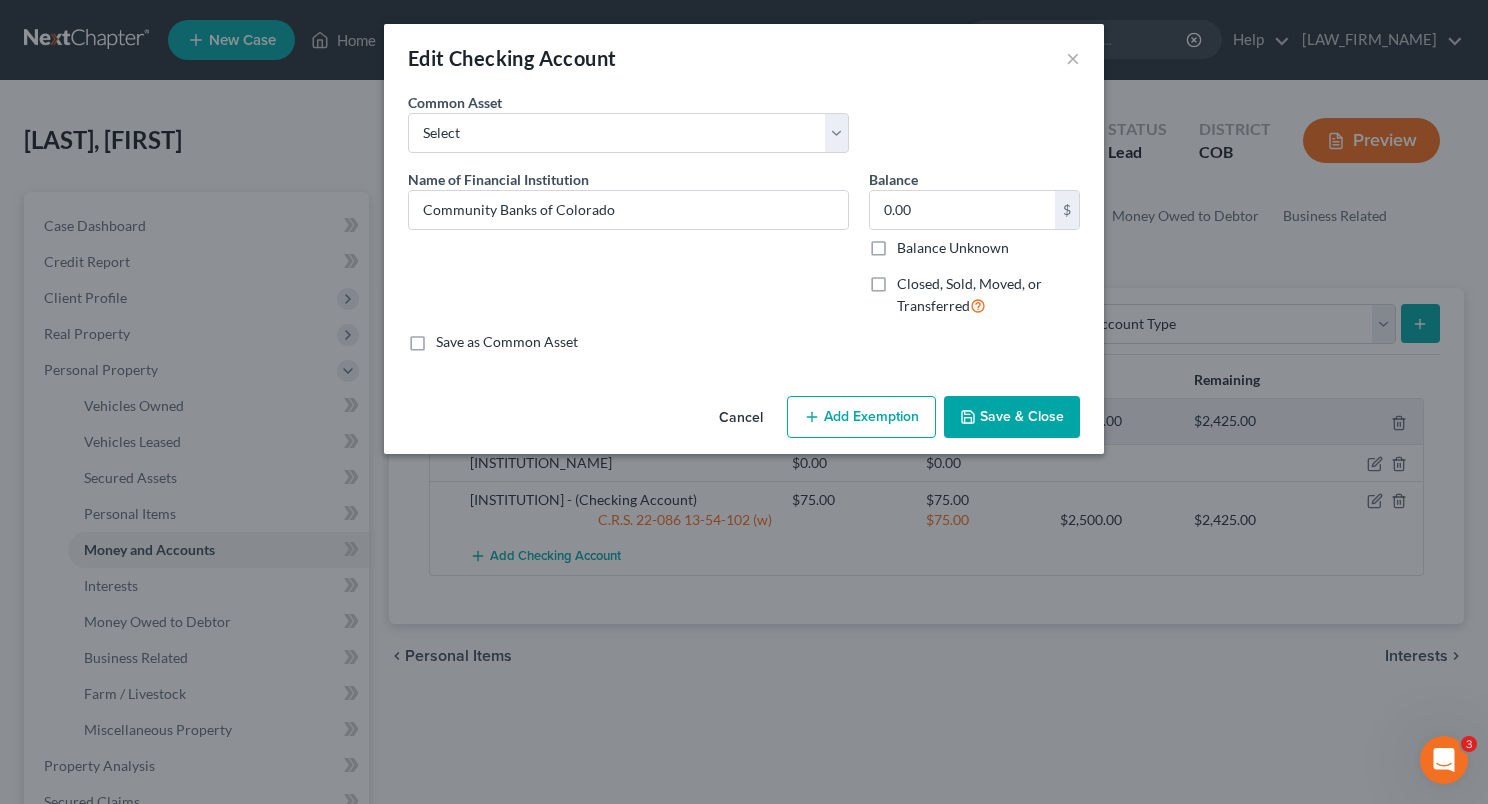 click on "Closed, Sold, Moved, or Transferred" at bounding box center [988, 295] 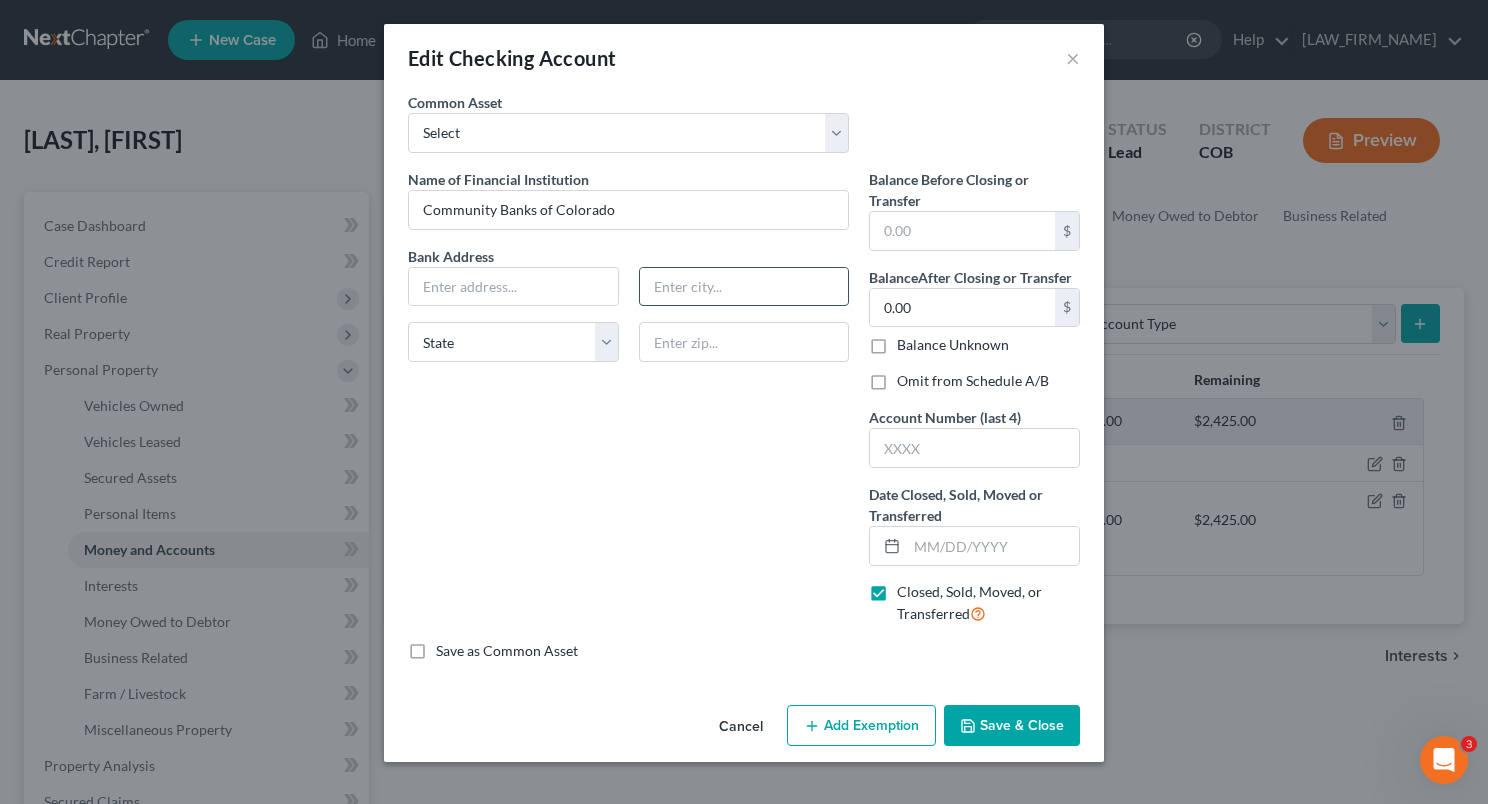 click at bounding box center (744, 287) 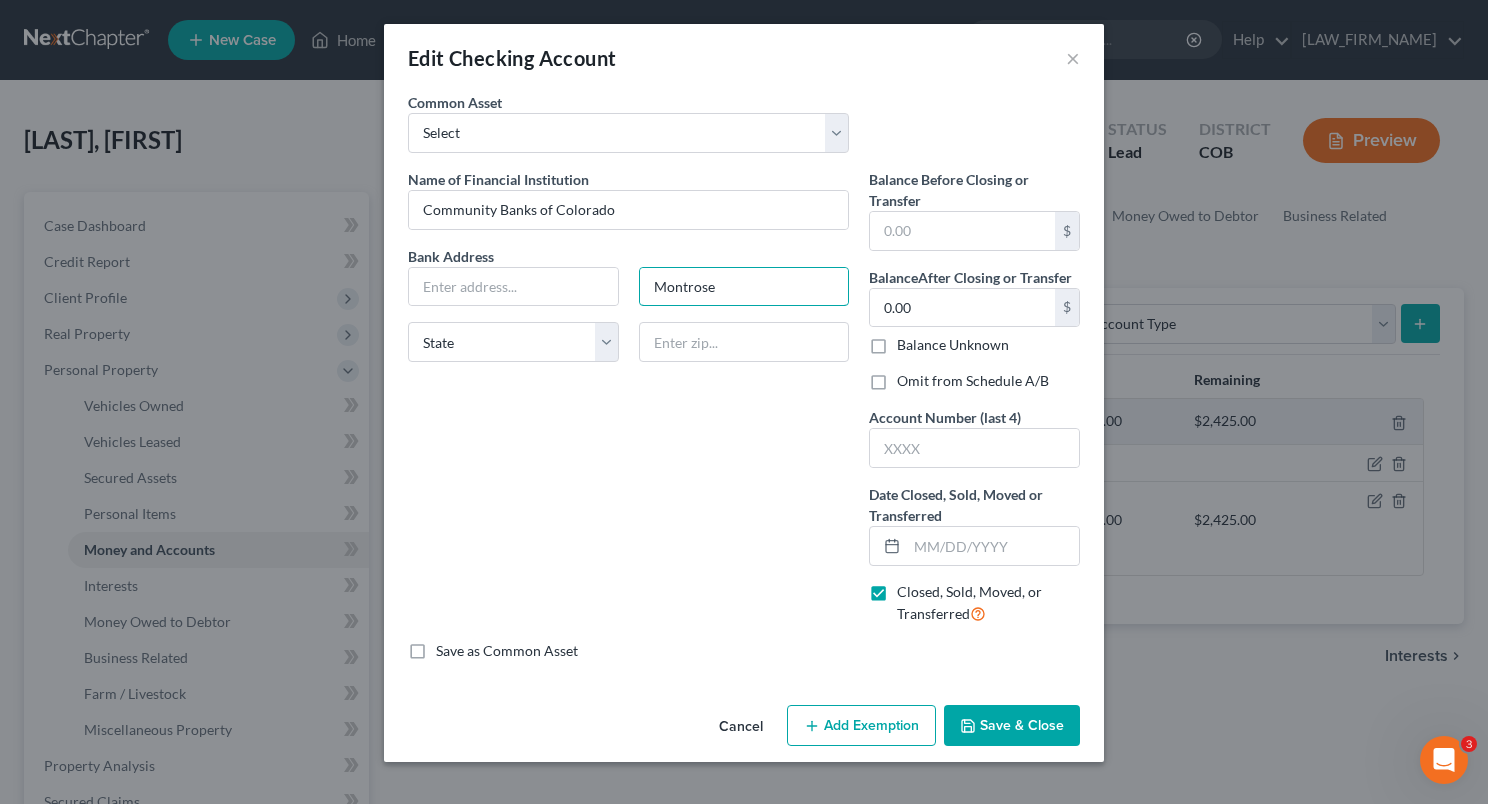 type on "Montrose" 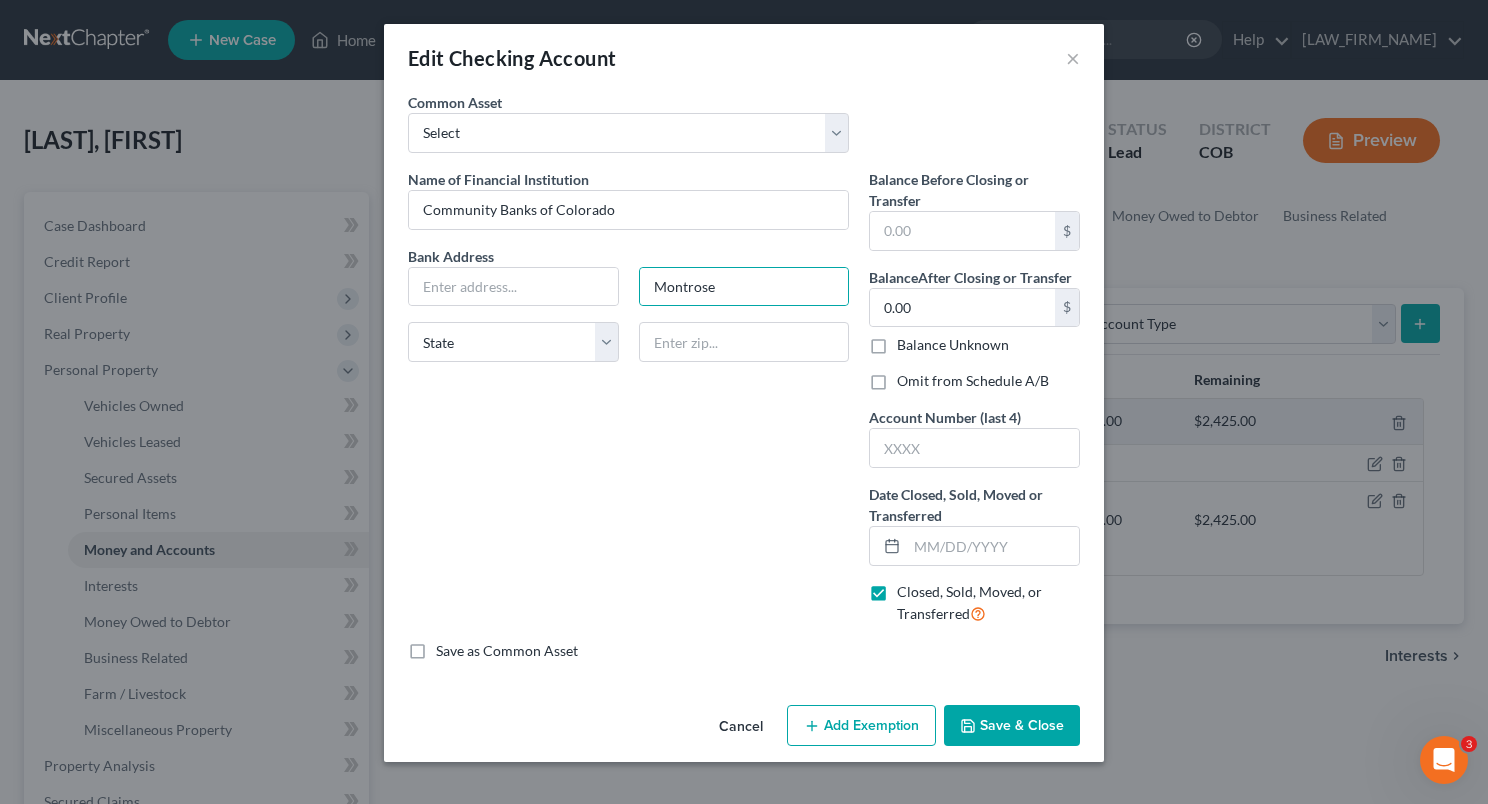 click on "Name of Financial Institution
*
Community Banks of Colorado Bank Address Montrose State [STATE]" at bounding box center (628, 405) 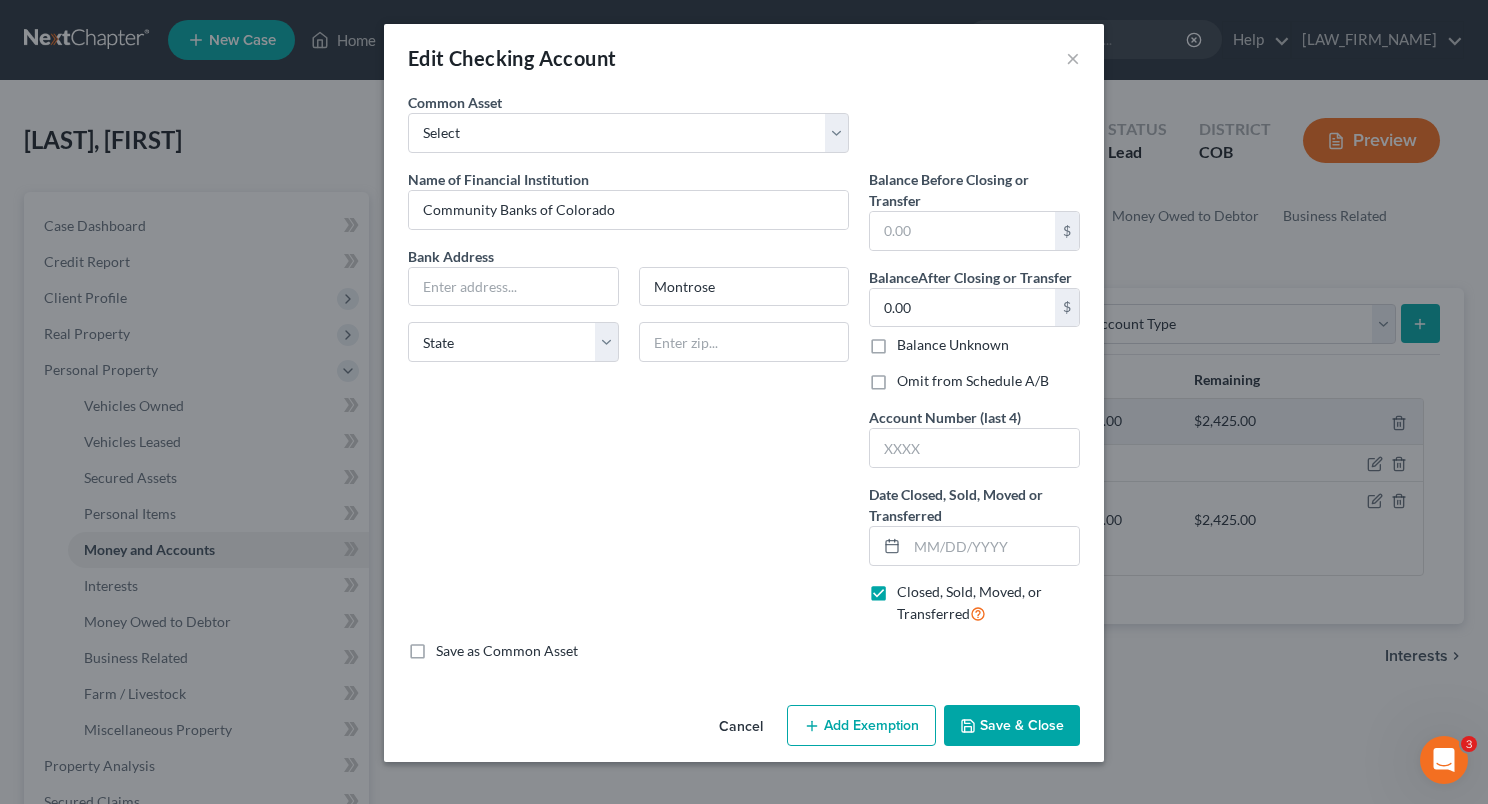 click on "State AL AK AR AZ CA CO CT DE DC FL GA GU HI ID IL IN IA KS KY LA ME MD MA MI MN MS MO MT NC ND NE NV NH NJ NM NY OH OK OR PA PR RI SC SD TN TX UT VI VA VT WA WV WI WY" at bounding box center [513, 342] 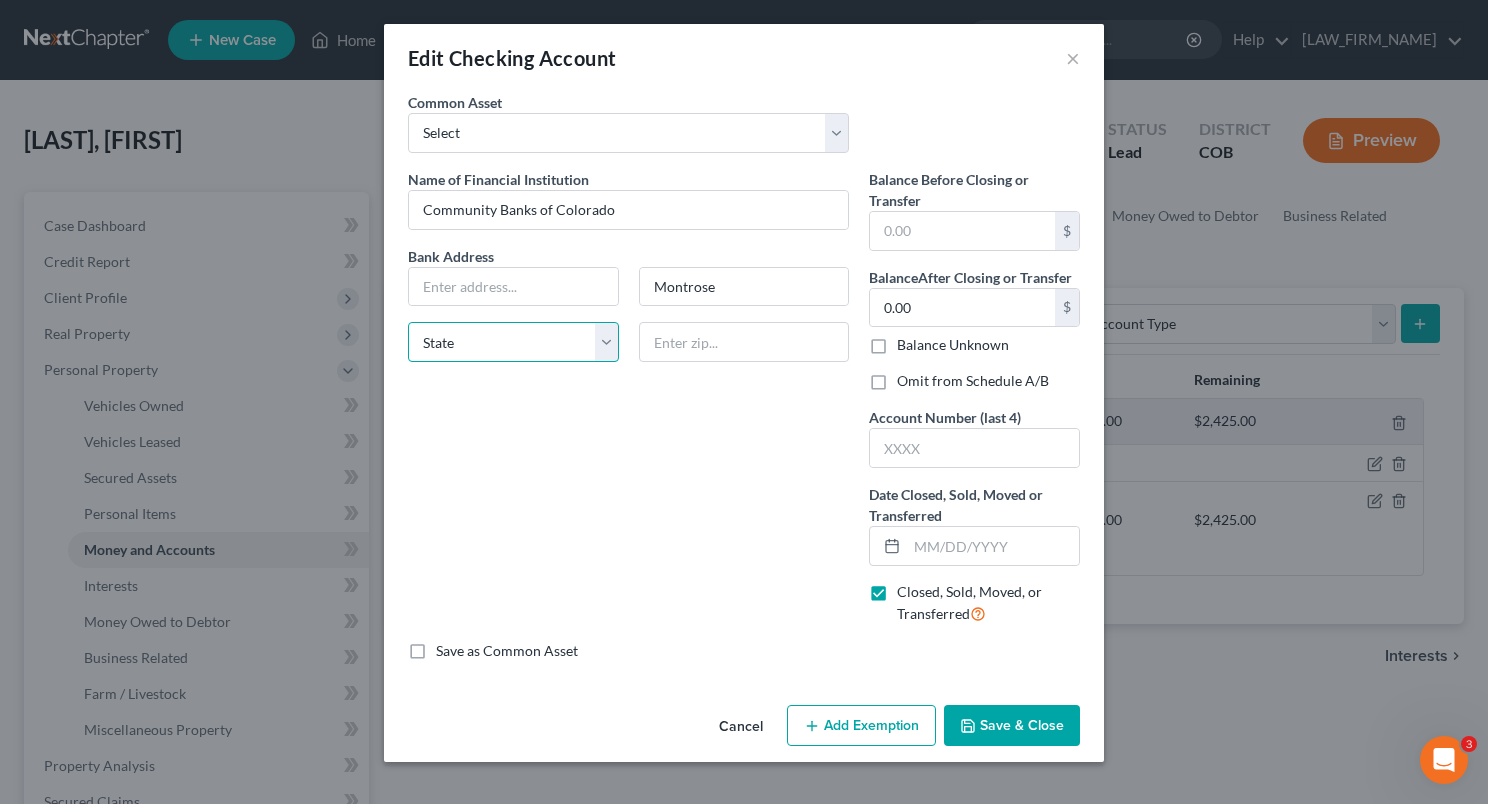 click on "State AL AK AR AZ CA CO CT DE DC FL GA GU HI ID IL IN IA KS KY LA ME MD MA MI MN MS MO MT NC ND NE NV NH NJ NM NY OH OK OR PA PR RI SC SD TN TX UT VI VA VT WA WV WI WY" at bounding box center (513, 342) 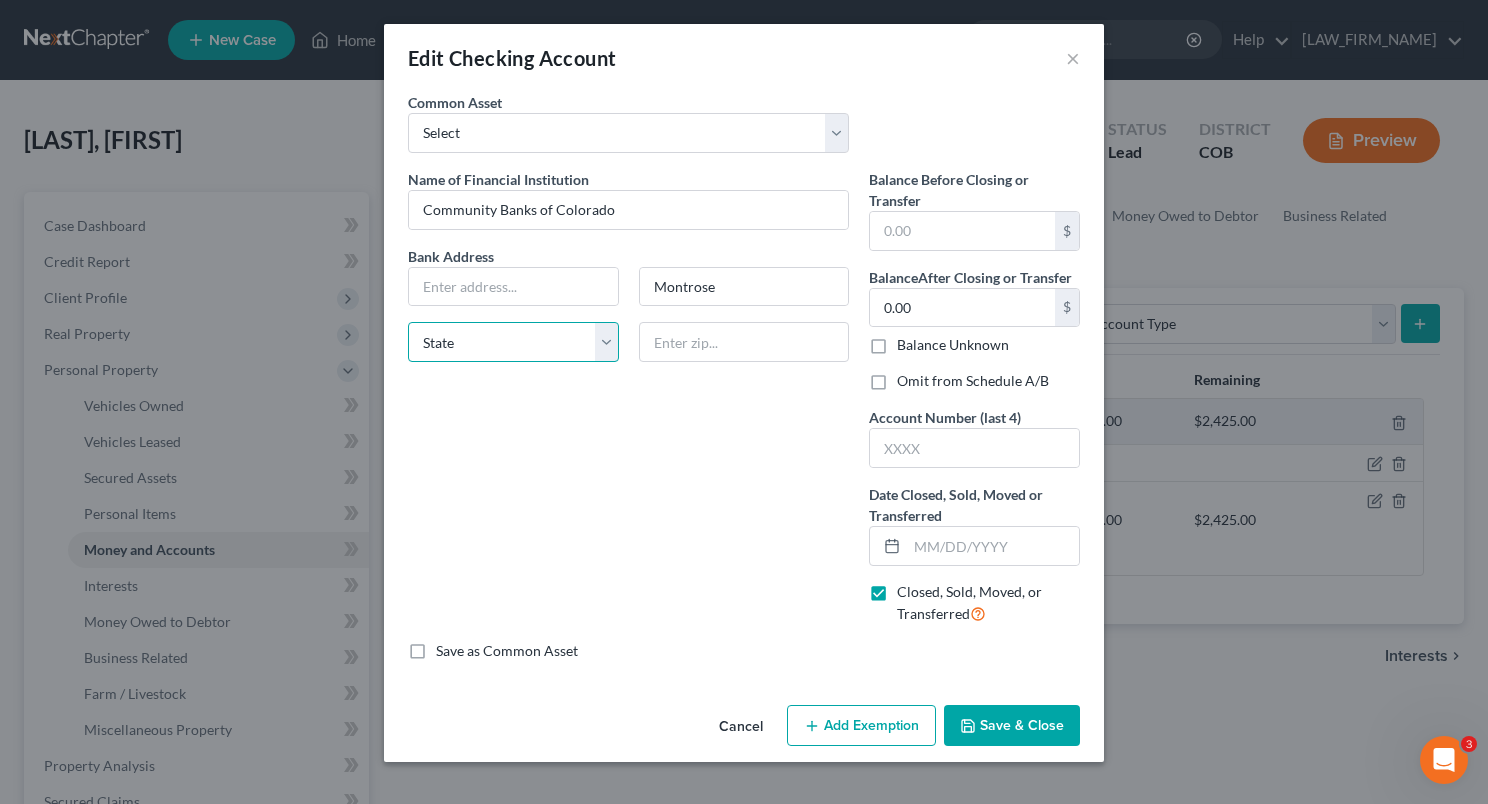 select on "5" 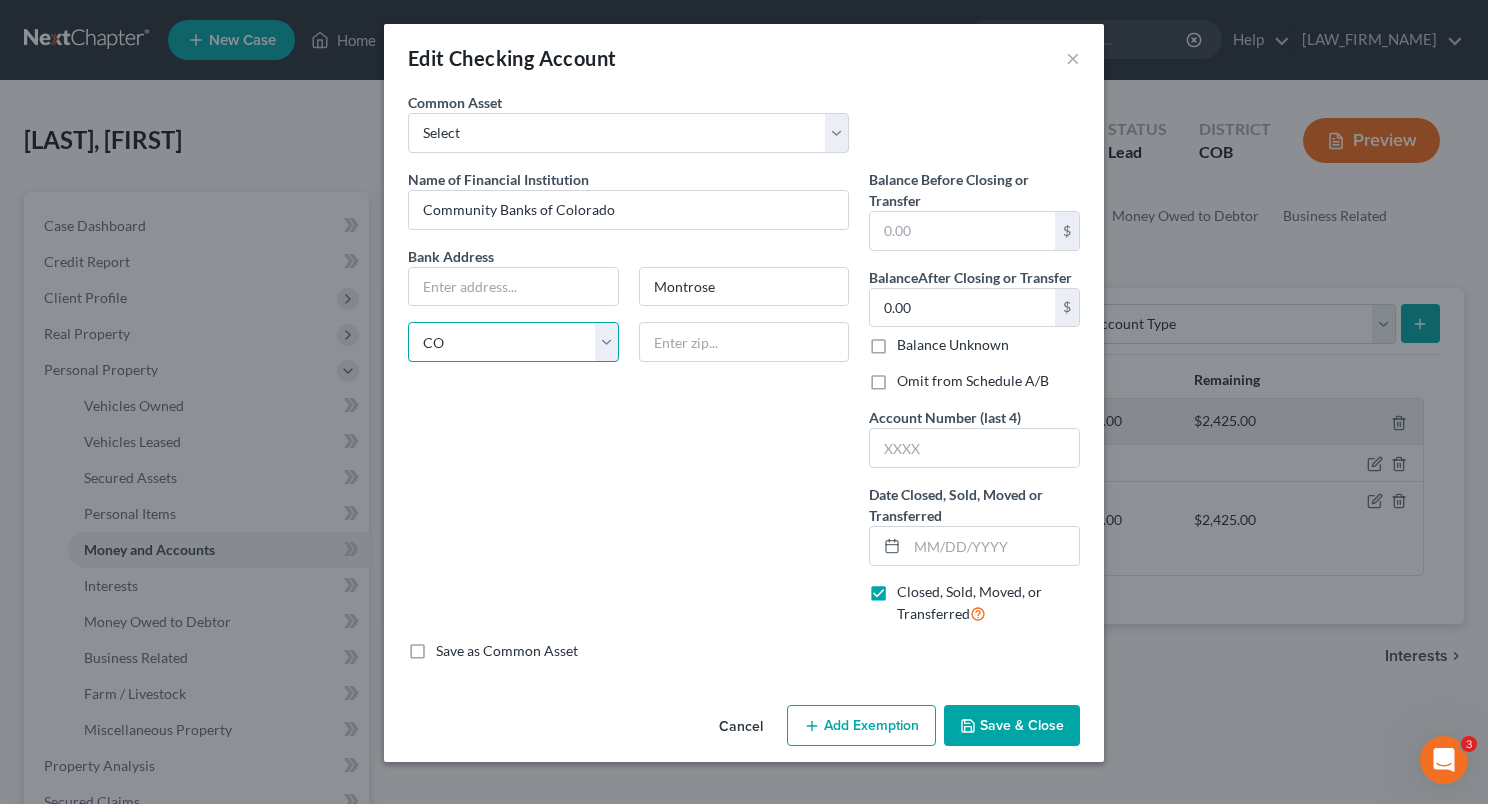 click on "State AL AK AR AZ CA CO CT DE DC FL GA GU HI ID IL IN IA KS KY LA ME MD MA MI MN MS MO MT NC ND NE NV NH NJ NM NY OH OK OR PA PR RI SC SD TN TX UT VI VA VT WA WV WI WY" at bounding box center (513, 342) 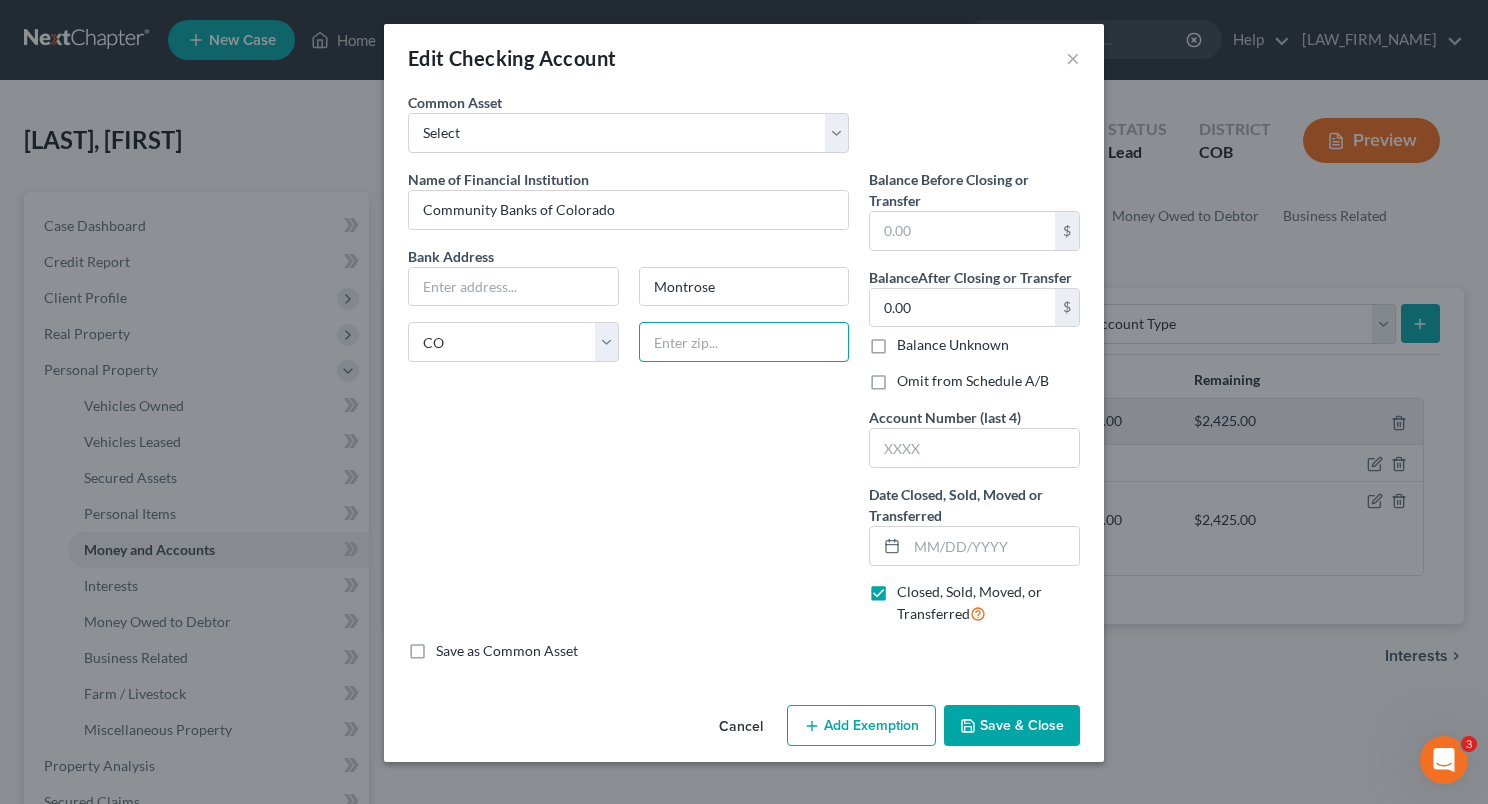 click at bounding box center [744, 342] 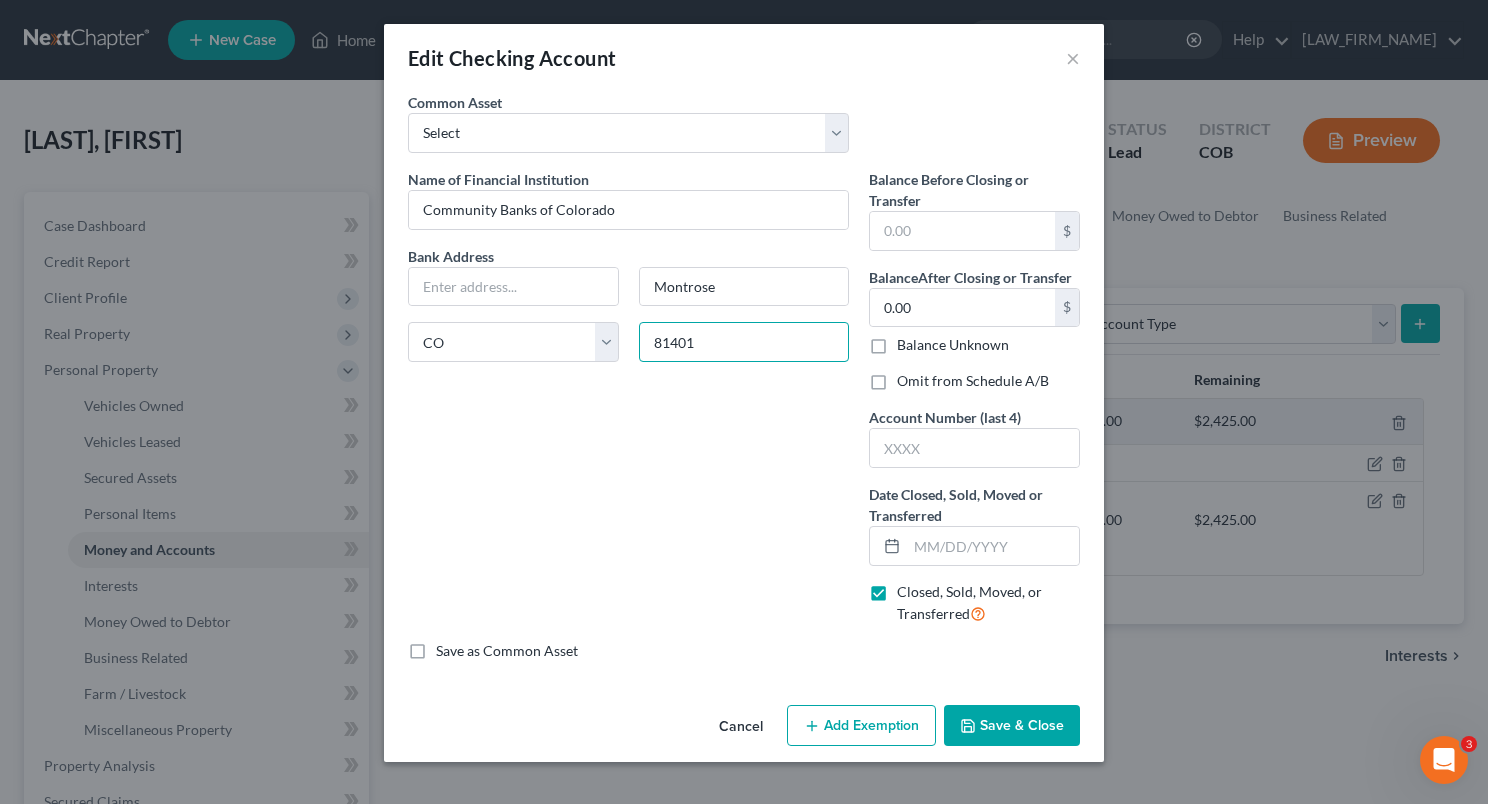 type on "81401" 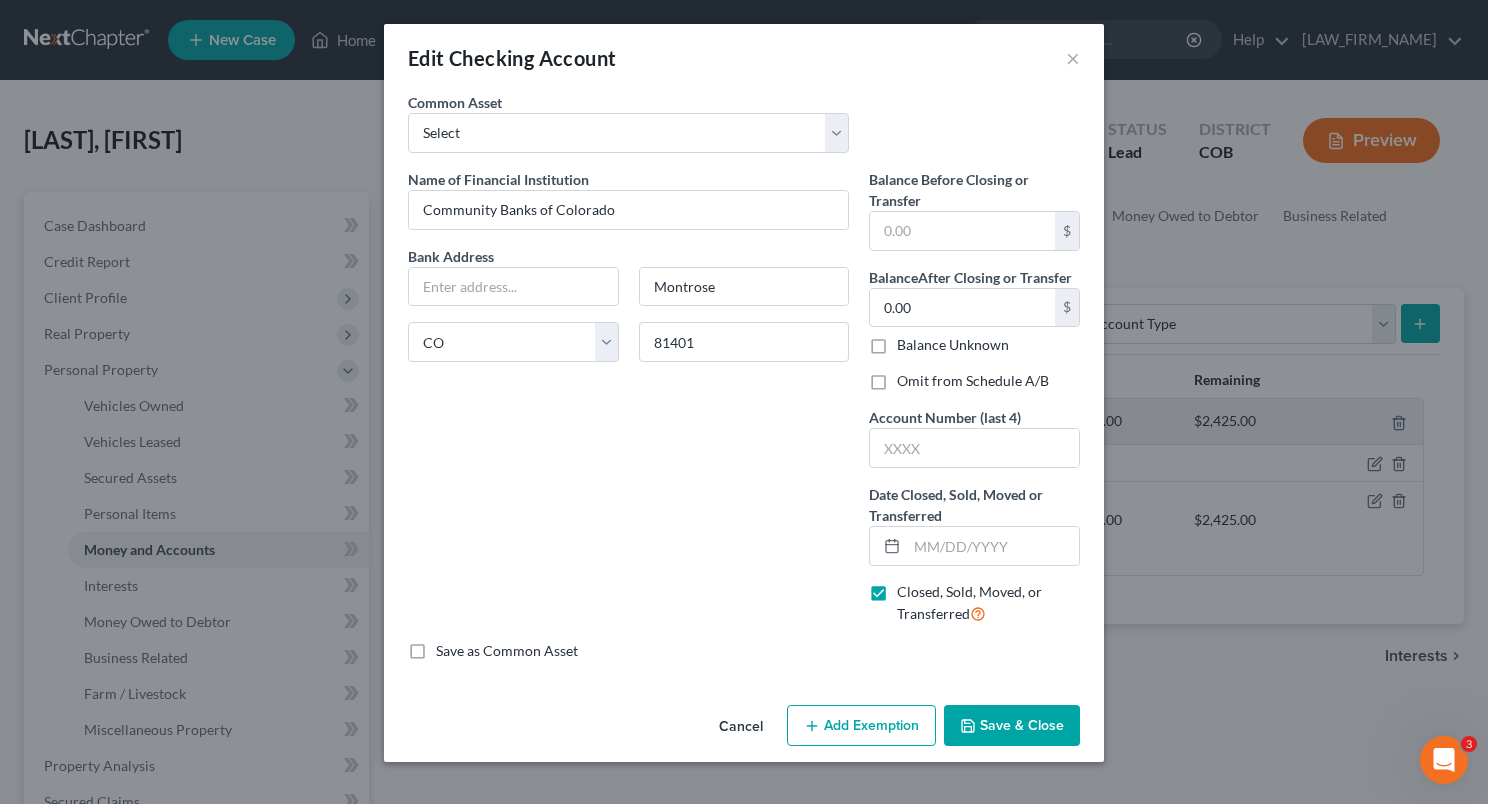 click on "Name of Financial Institution
*
Community Banks of Colorado Bank Address Montrose State [STATE] 81401" at bounding box center (628, 405) 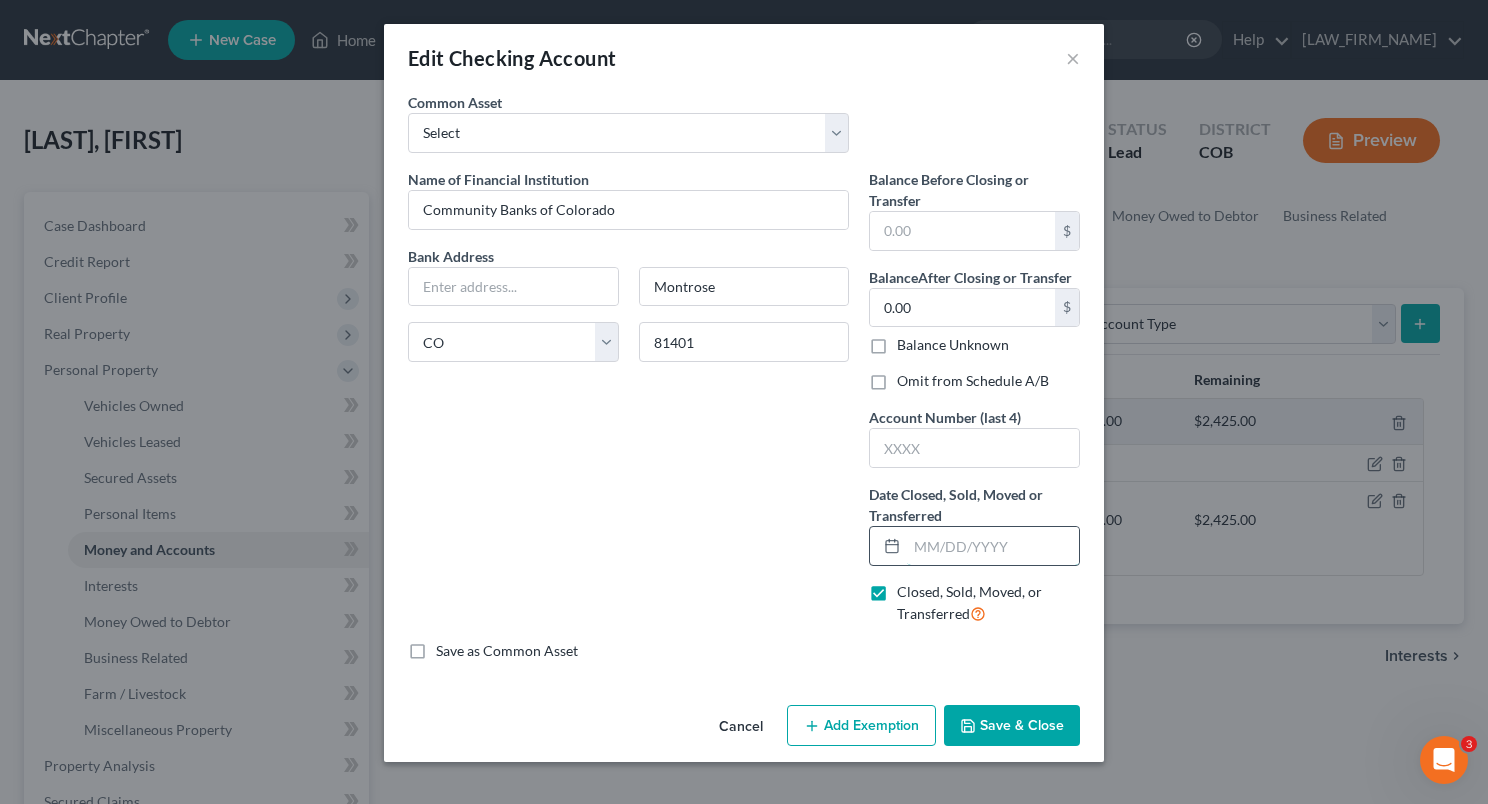 click at bounding box center (993, 546) 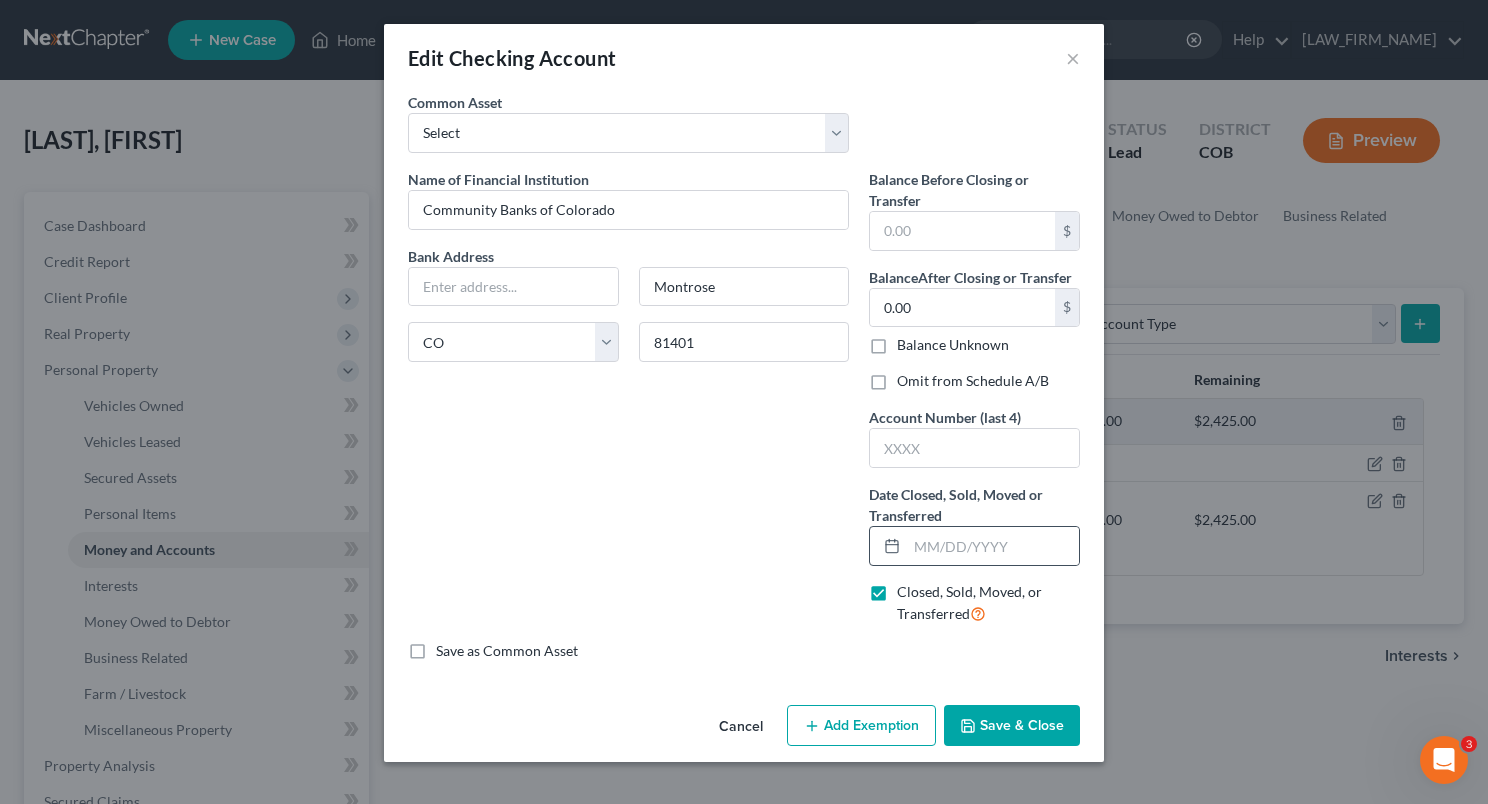 click 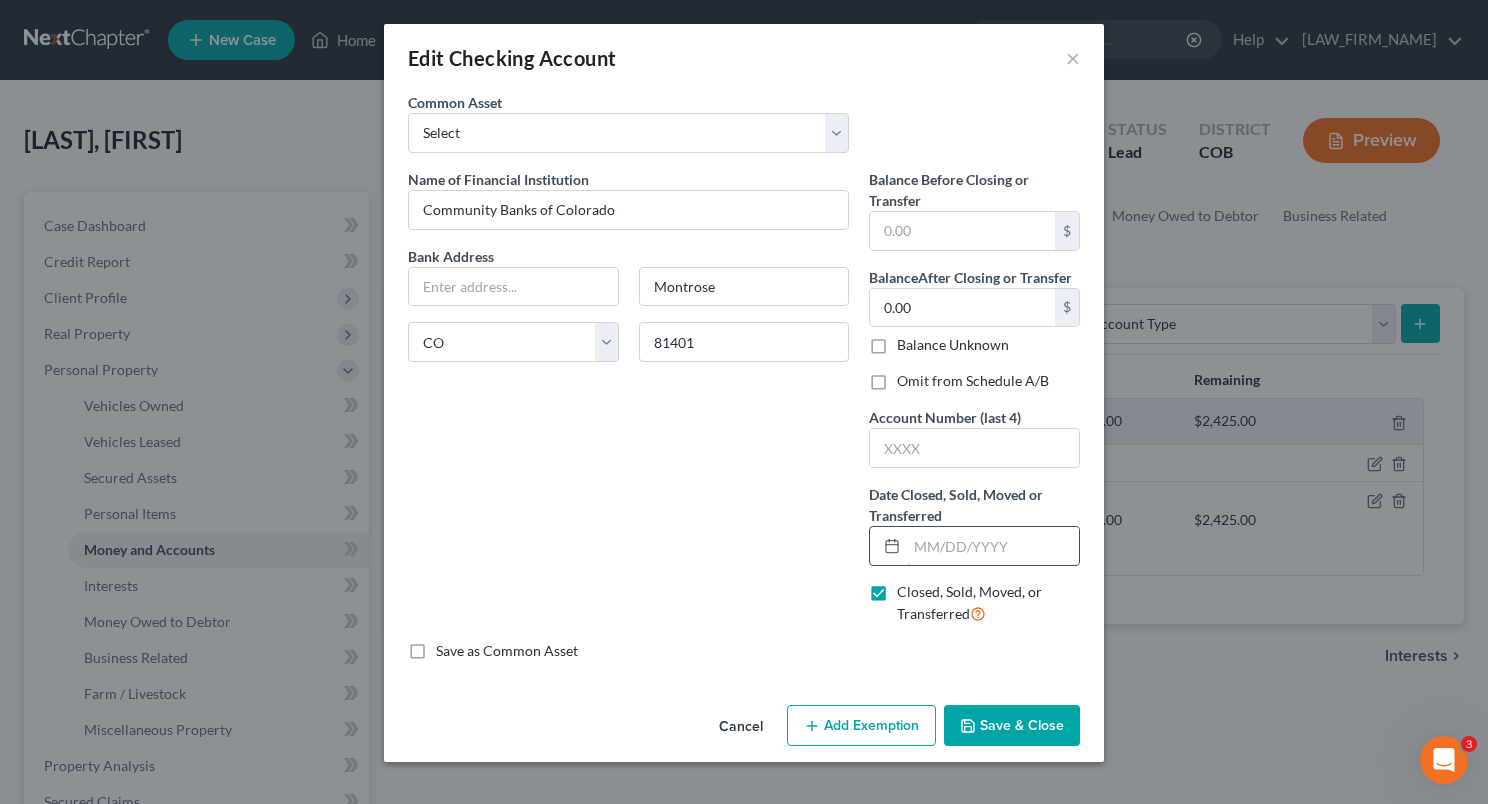 click at bounding box center [993, 546] 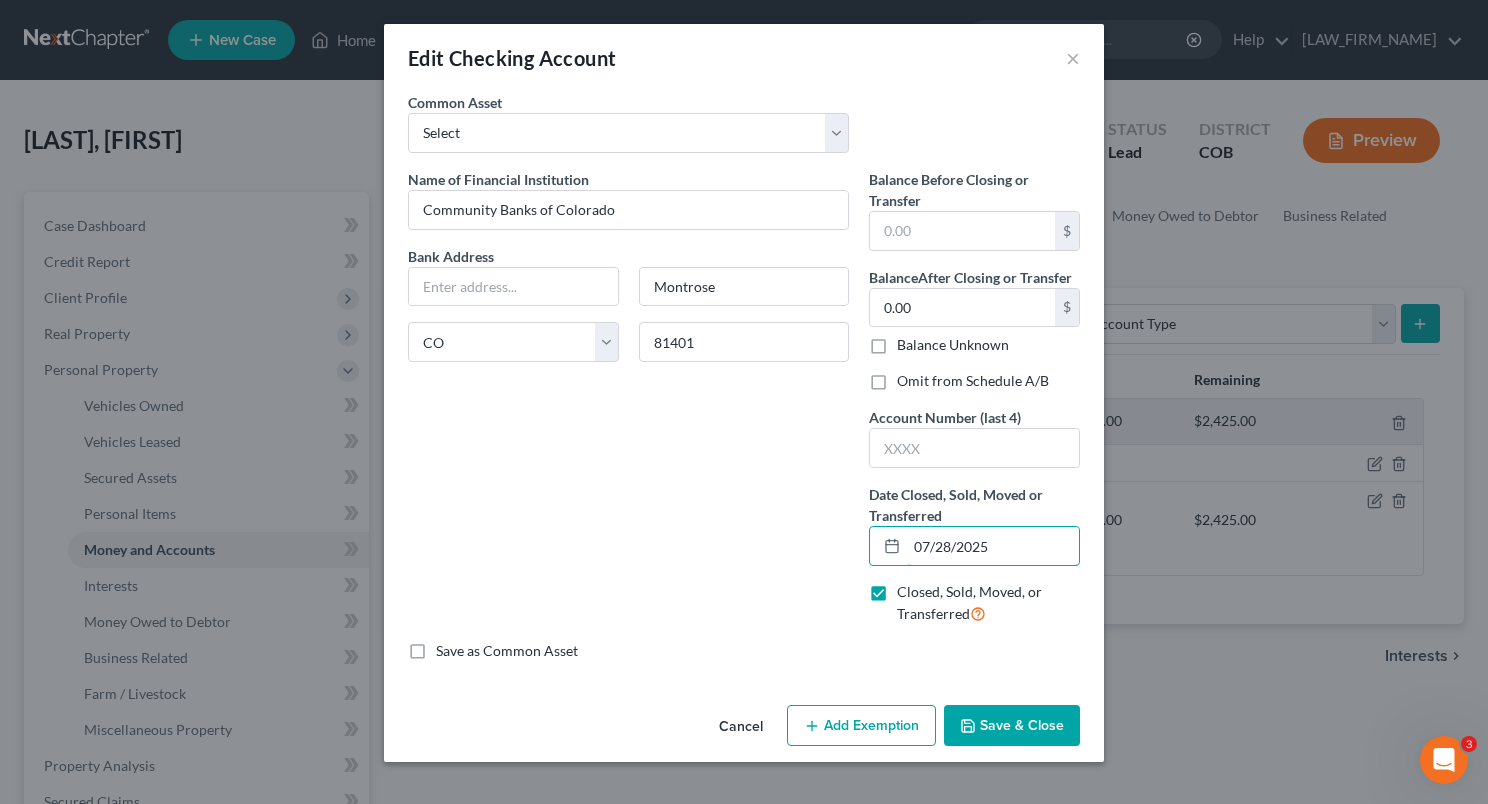 type on "07/28/2025" 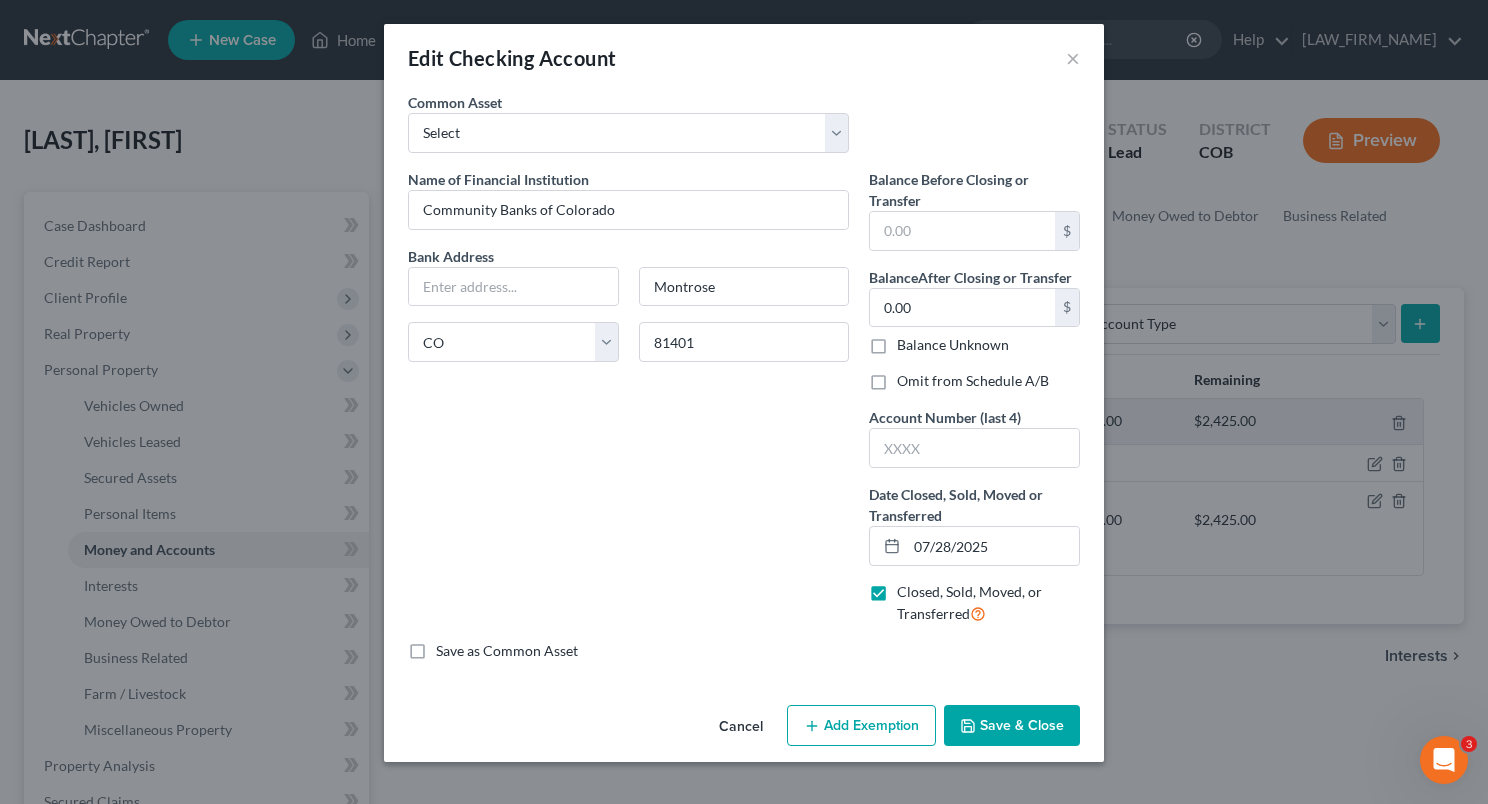click on "Name of Financial Institution
*
Community Banks of Colorado Bank Address Montrose State [STATE] 81401" at bounding box center (628, 405) 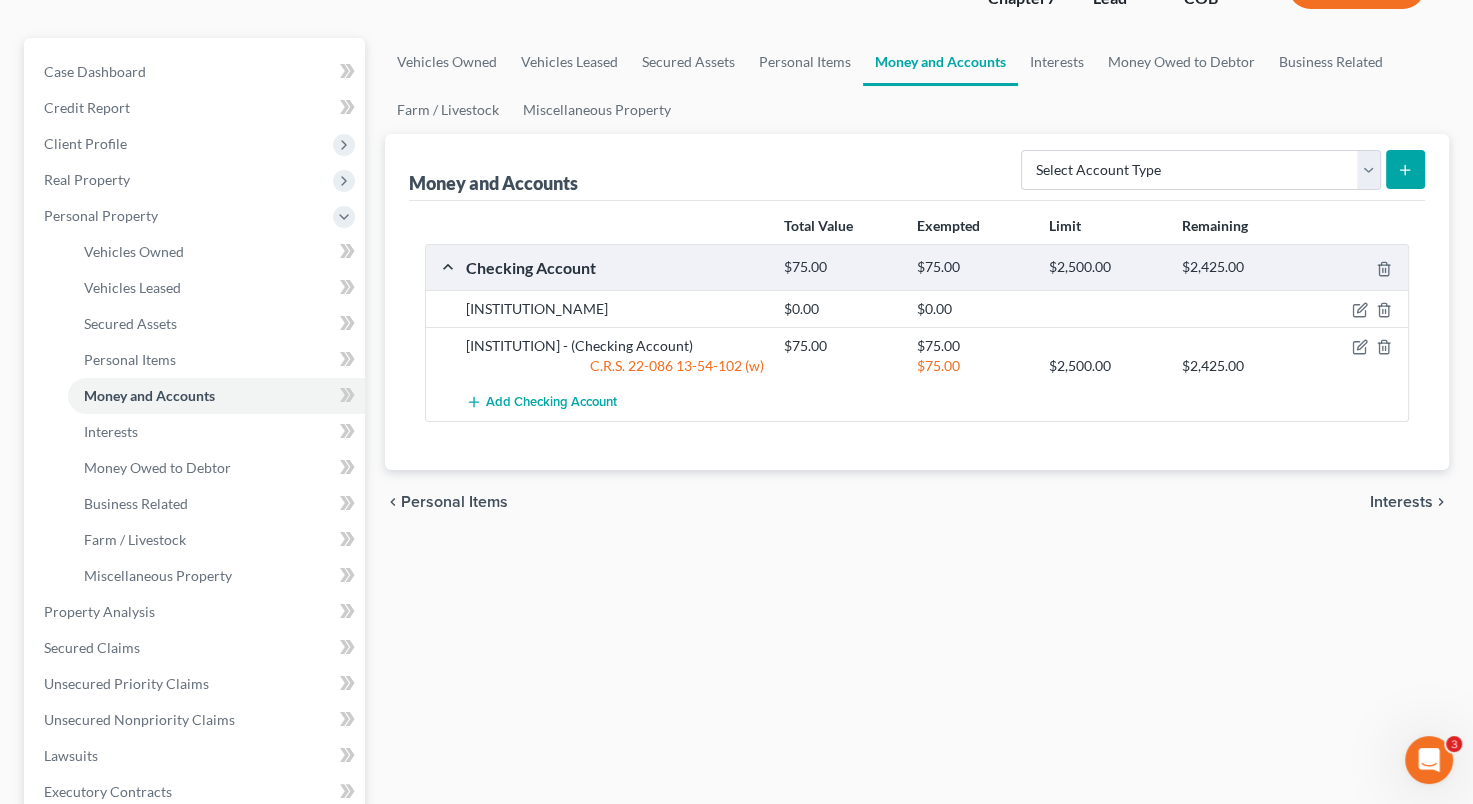 scroll, scrollTop: 189, scrollLeft: 0, axis: vertical 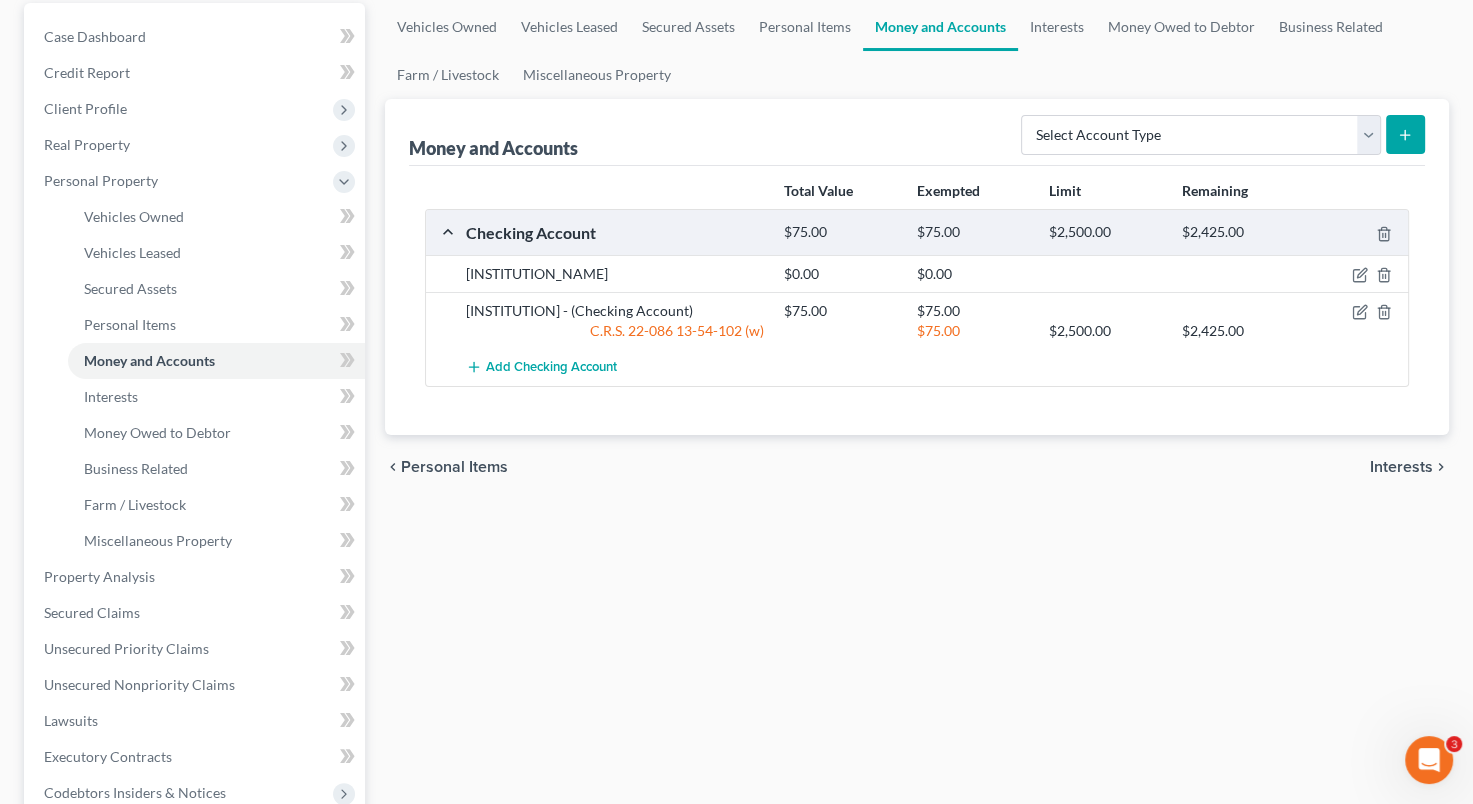 drag, startPoint x: 937, startPoint y: 522, endPoint x: 667, endPoint y: 488, distance: 272.13232 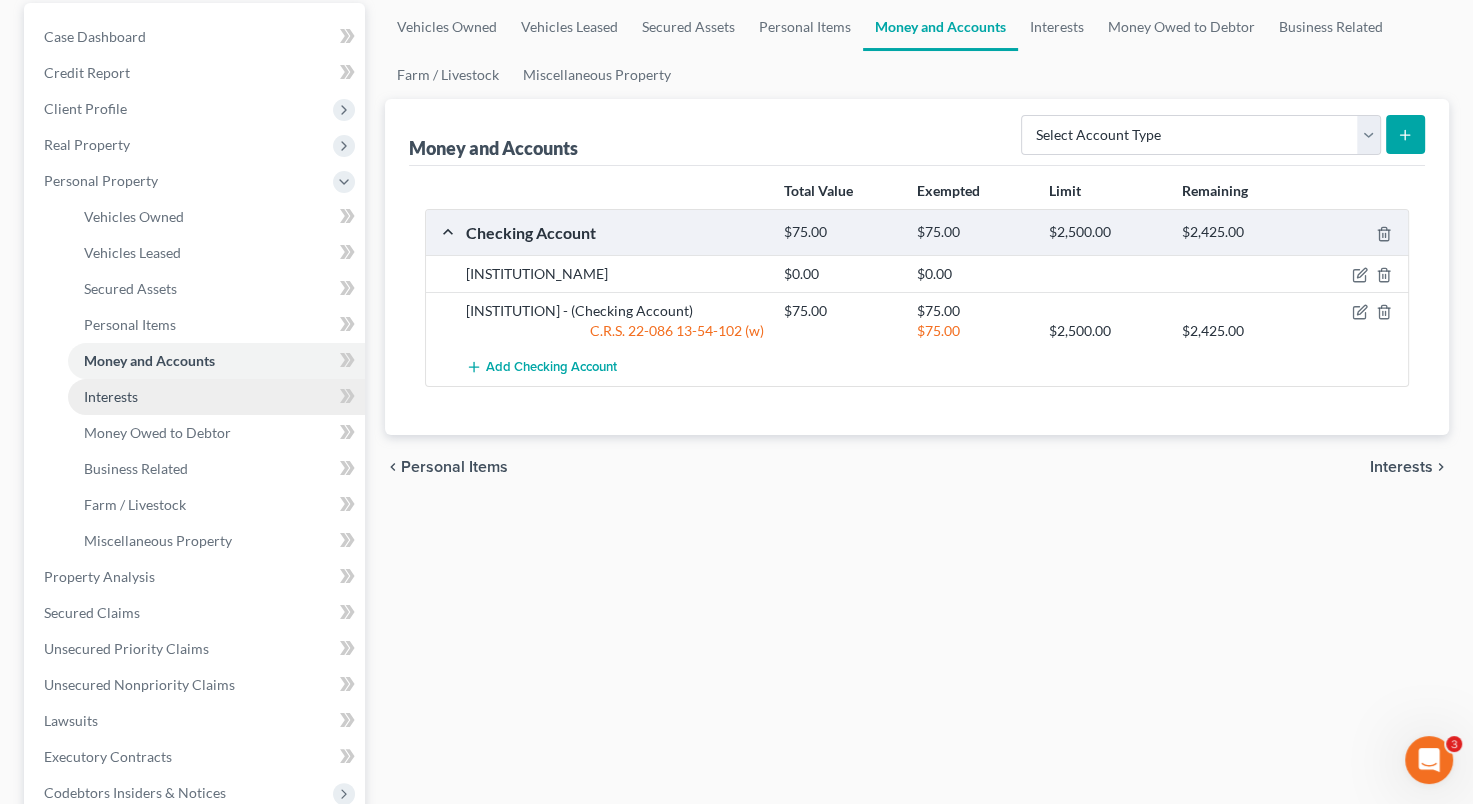 click on "Interests" at bounding box center [216, 397] 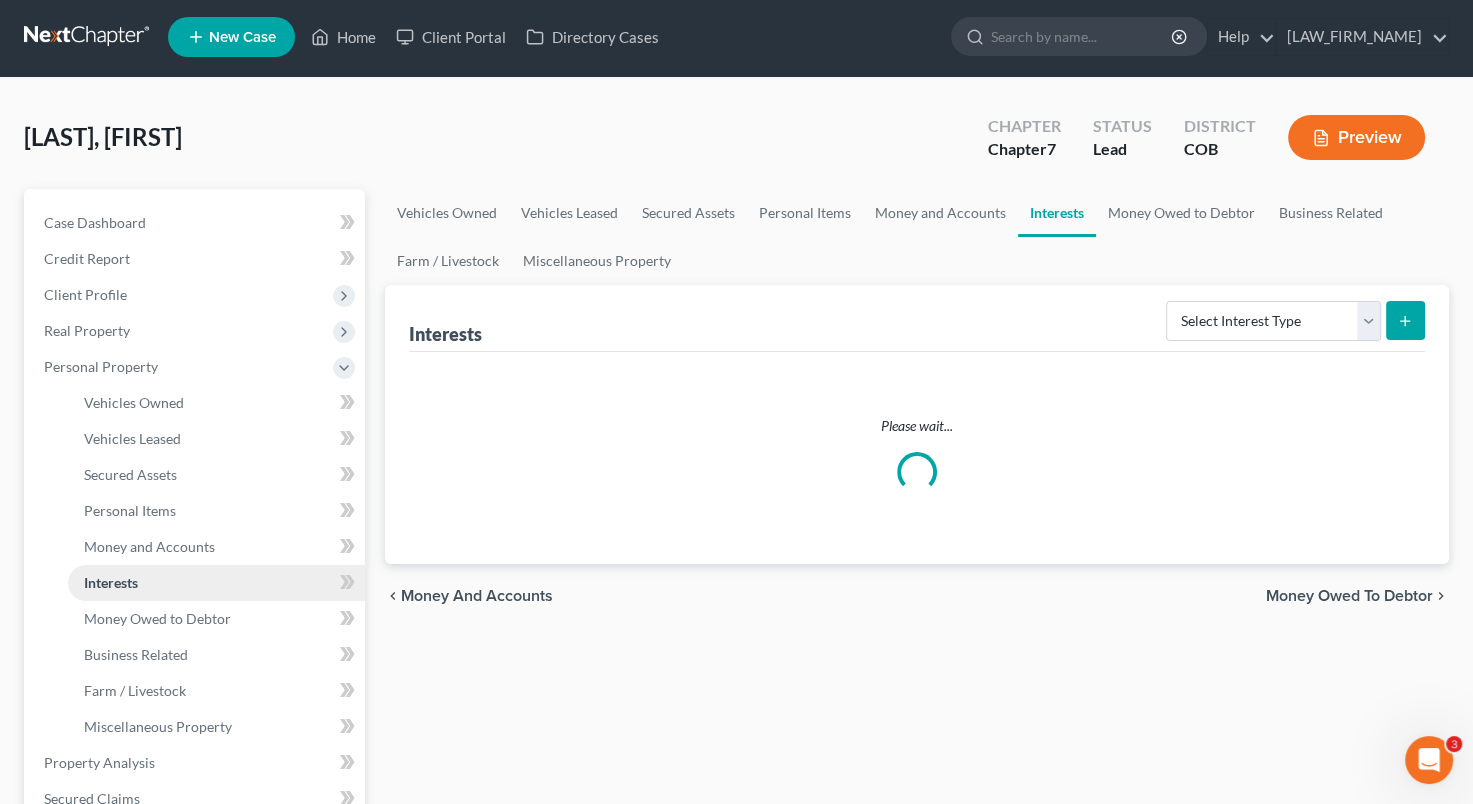 scroll, scrollTop: 0, scrollLeft: 0, axis: both 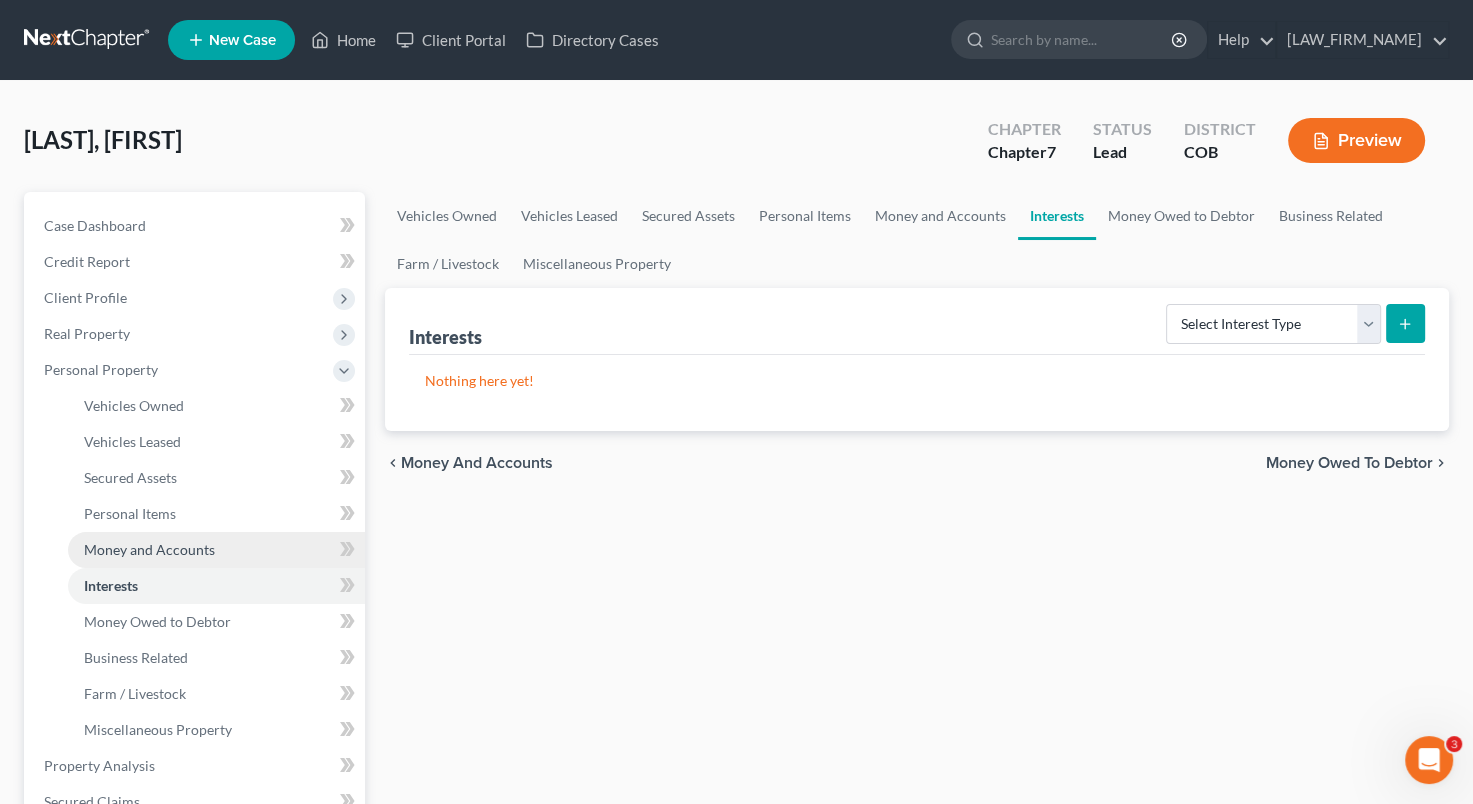 click on "Money and Accounts" at bounding box center [216, 550] 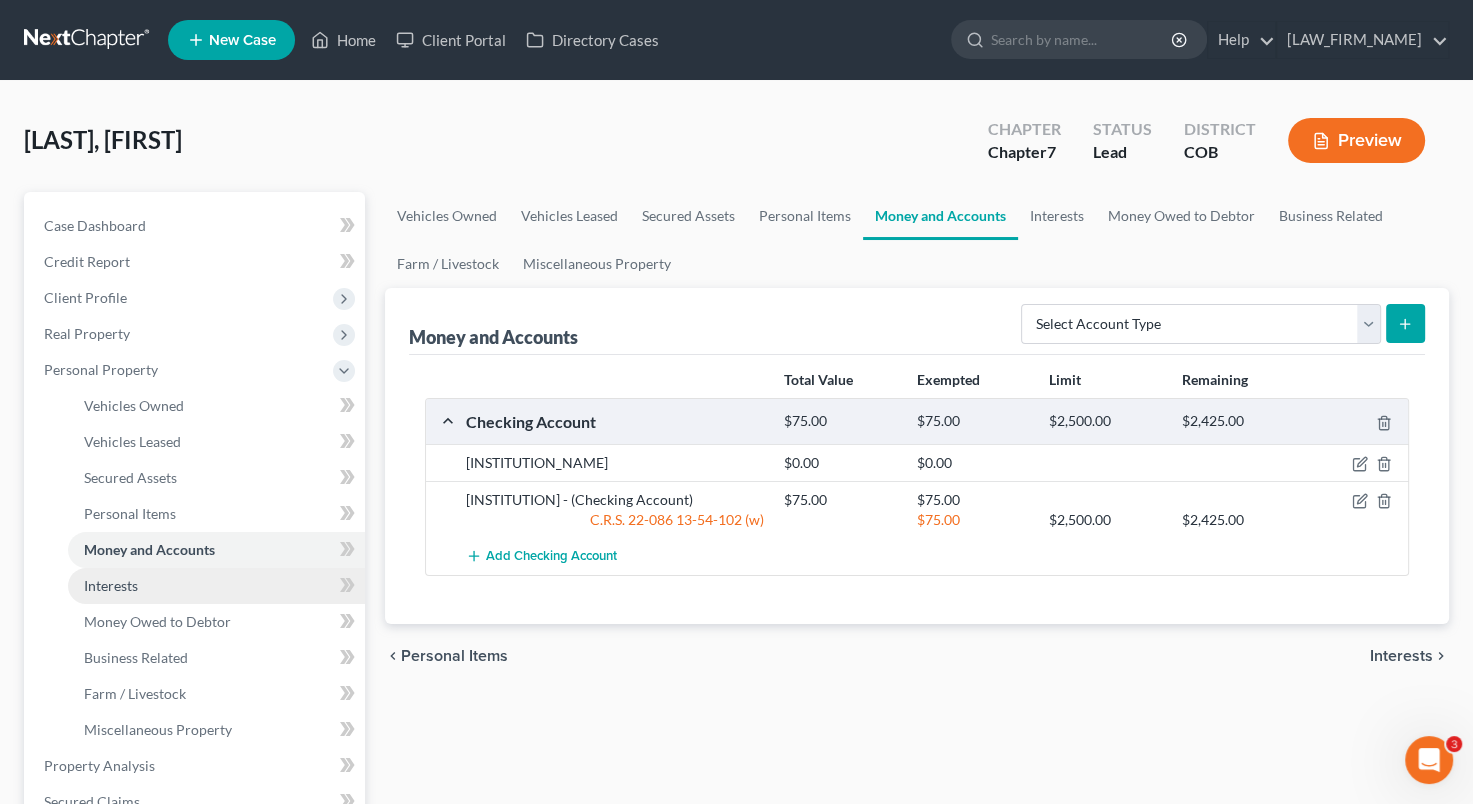 click on "Interests" at bounding box center [216, 586] 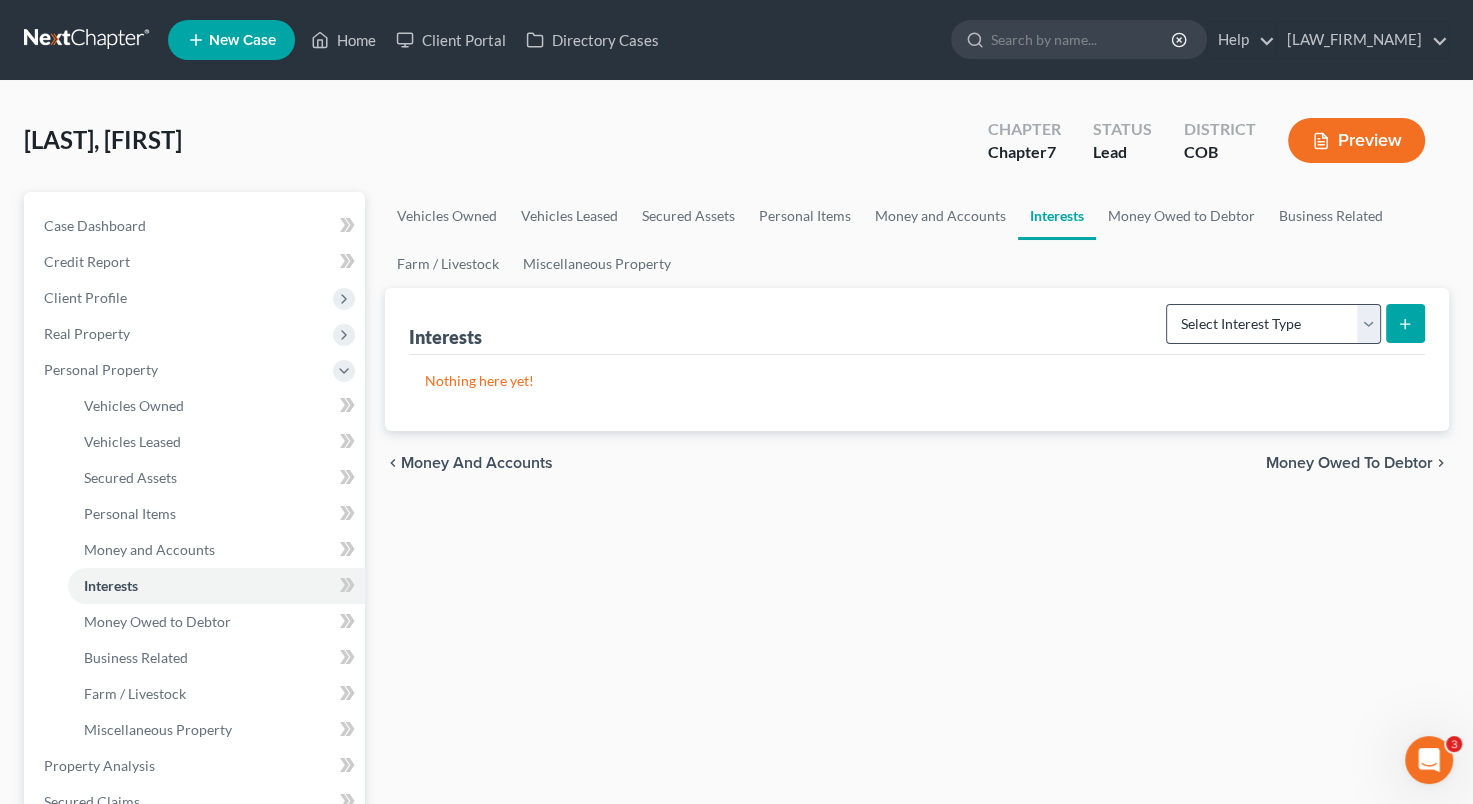 click on "Select Interest Type 401K Annuity Bond Education IRA Government Bond Government Pension Plan Incorporated Business IRA Joint Venture (Active) Joint Venture (Inactive) Keogh Mutual Fund Other Retirement Plan Partnership (Active) Partnership (Inactive) Pension Plan Stock Term Life Insurance Unincorporated Business Whole Life Insurance" at bounding box center (1295, 324) 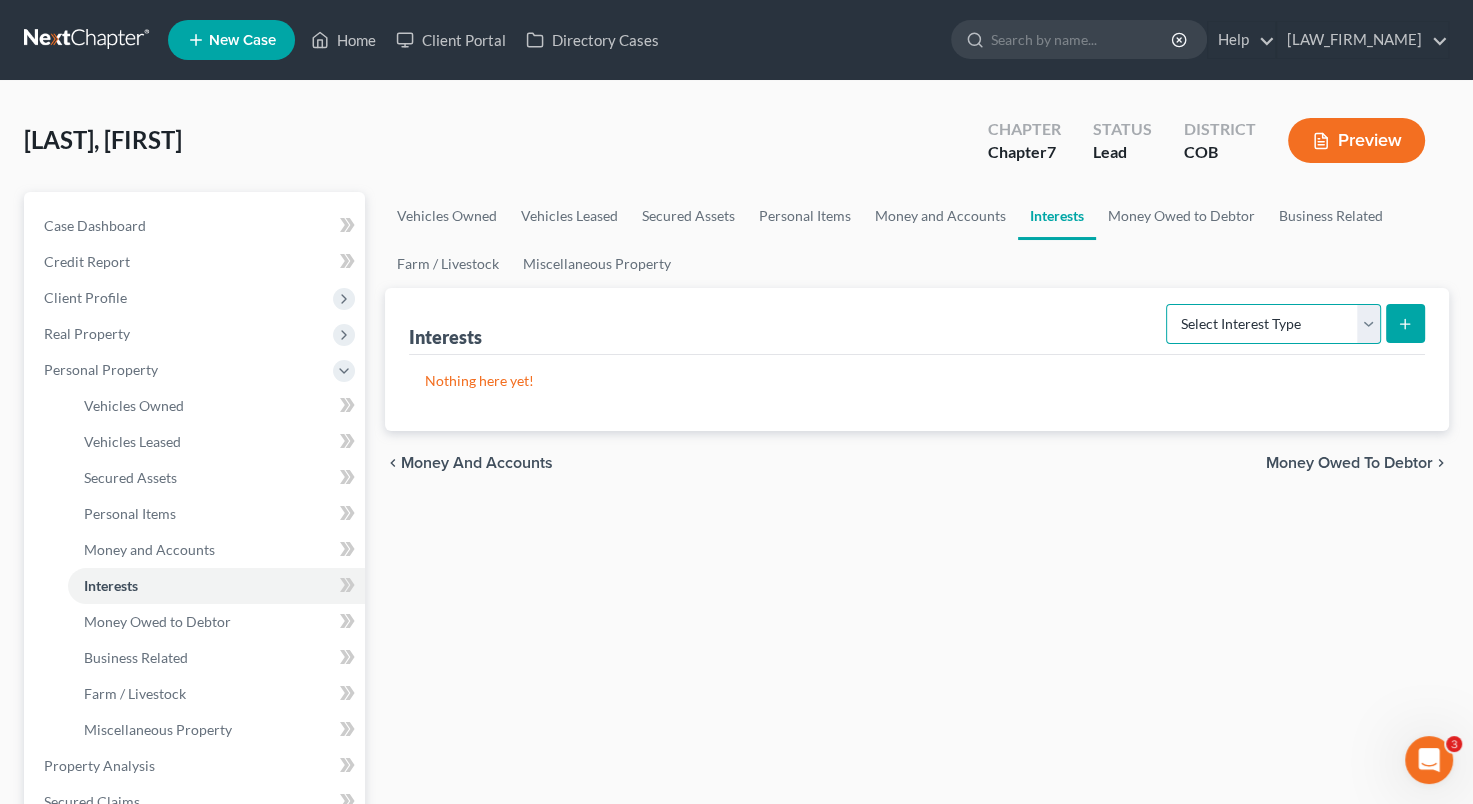click on "Select Interest Type 401K Annuity Bond Education IRA Government Bond Government Pension Plan Incorporated Business IRA Joint Venture (Active) Joint Venture (Inactive) Keogh Mutual Fund Other Retirement Plan Partnership (Active) Partnership (Inactive) Pension Plan Stock Term Life Insurance Unincorporated Business Whole Life Insurance" at bounding box center (1273, 324) 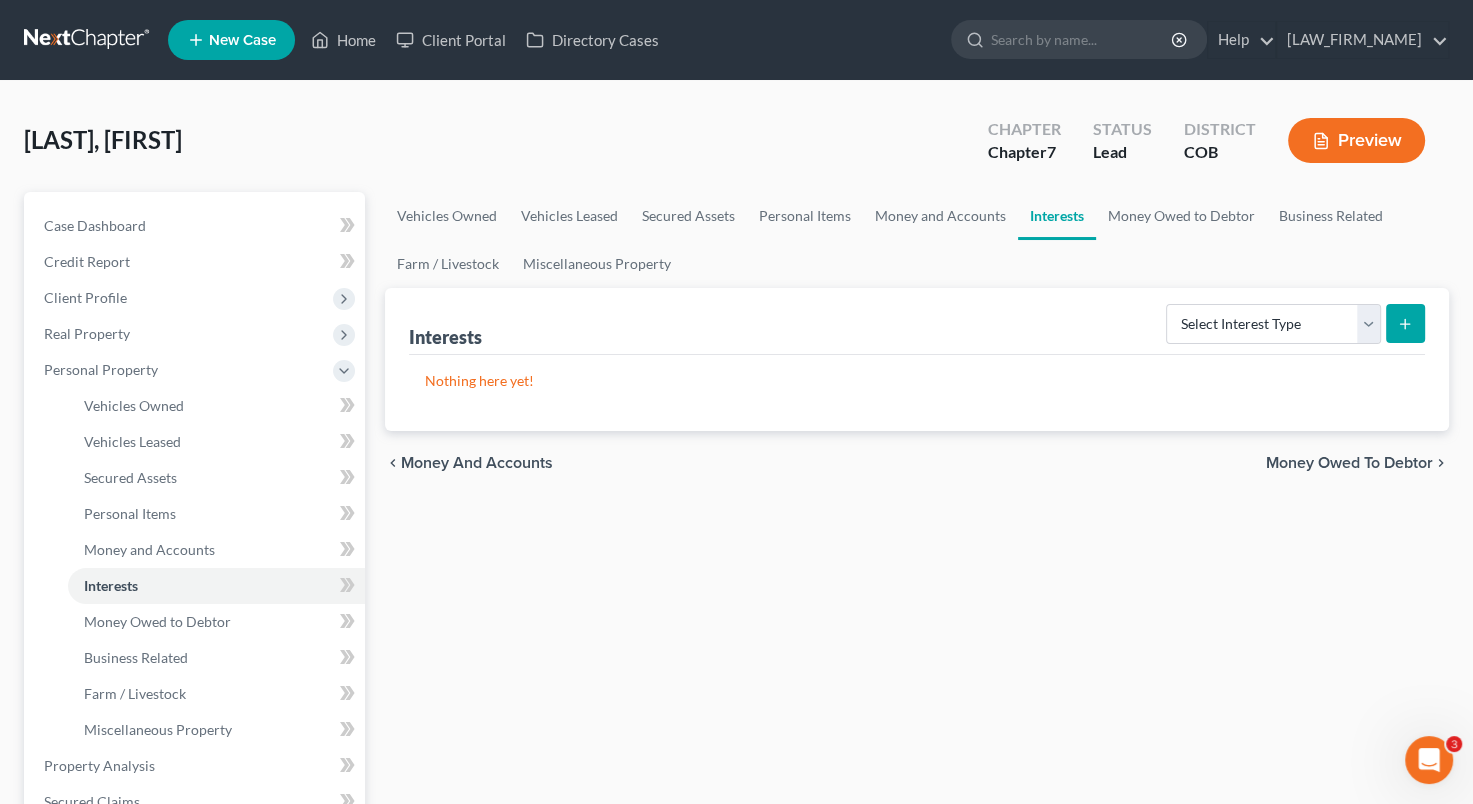 click on "Vehicles Owned
Vehicles Leased
Secured Assets
Personal Items
Money and Accounts
Interests
Money Owed to Debtor
Business Related
Farm / Livestock
Miscellaneous Property
Interests Select Interest Type 401K Annuity Bond Education IRA Government Bond Government Pension Plan Incorporated Business IRA Joint Venture (Active) Joint Venture (Inactive) Keogh Mutual Fund Other Retirement Plan Partnership (Active) Partnership (Inactive) Pension Plan Stock Term Life Insurance Unincorporated Business Whole Life Insurance
Nothing here yet!
chevron_left
Money and Accounts
Money Owed to Debtor
chevron_right" at bounding box center [917, 769] 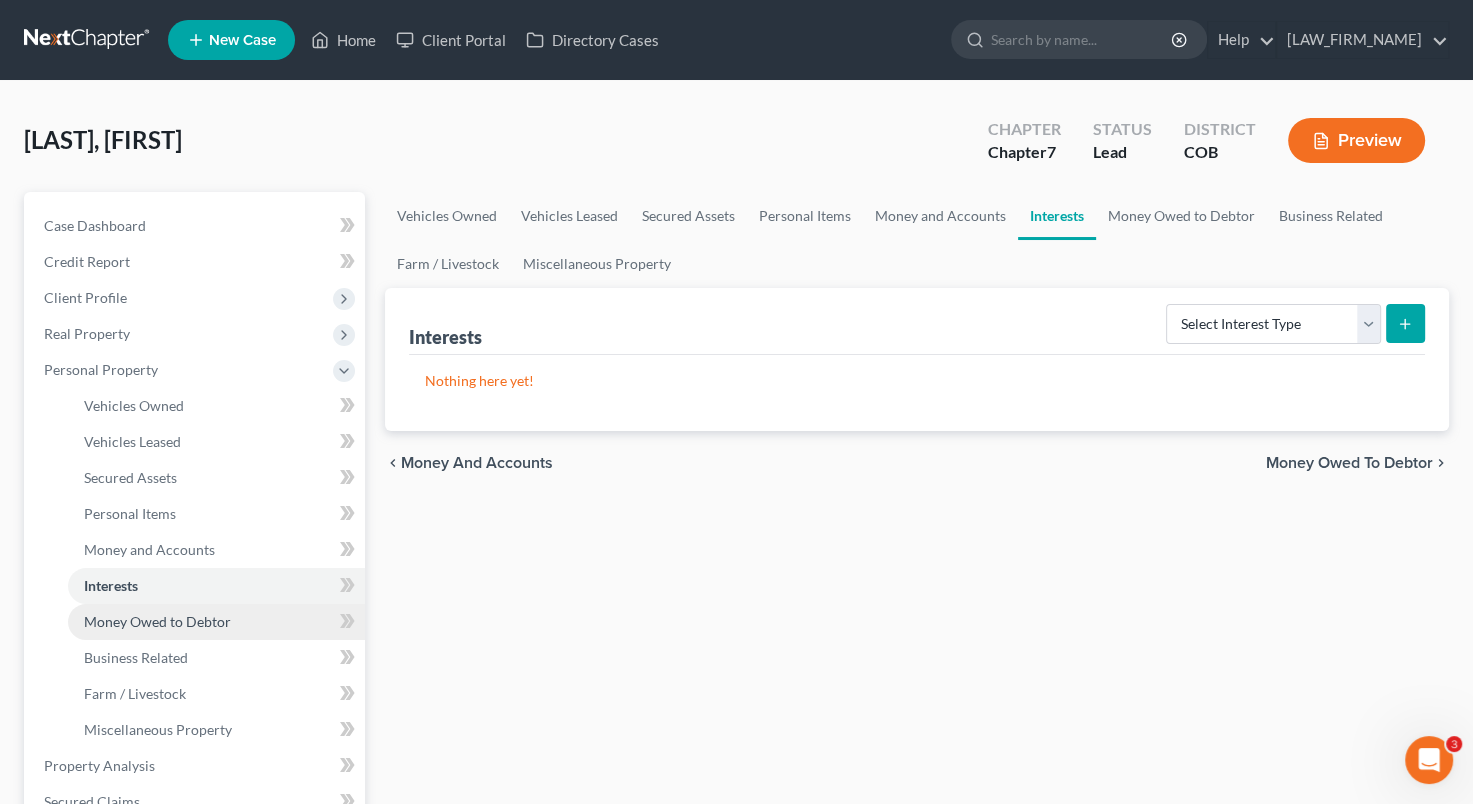 click on "Money Owed to Debtor" at bounding box center [157, 621] 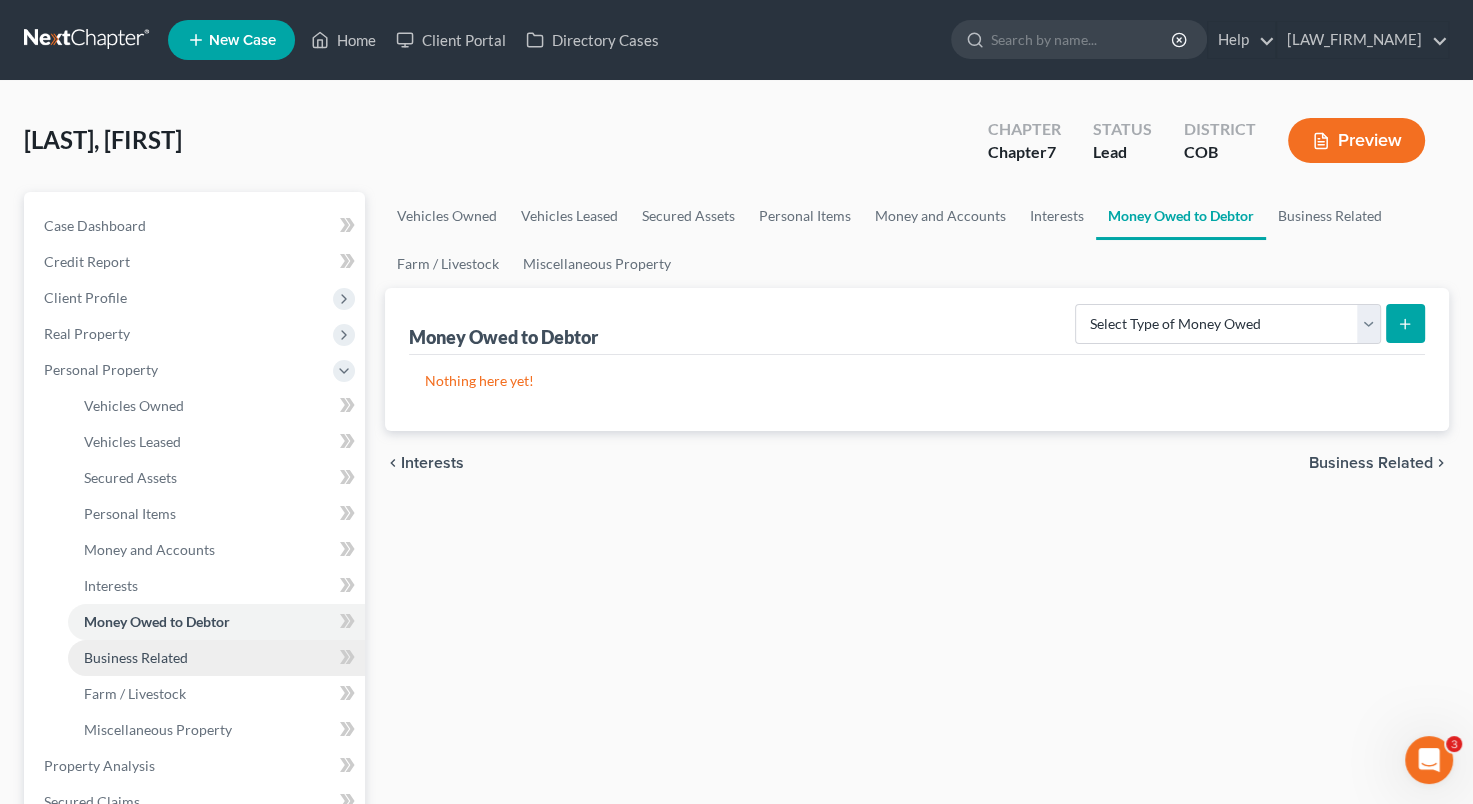 click on "Business Related" at bounding box center (216, 658) 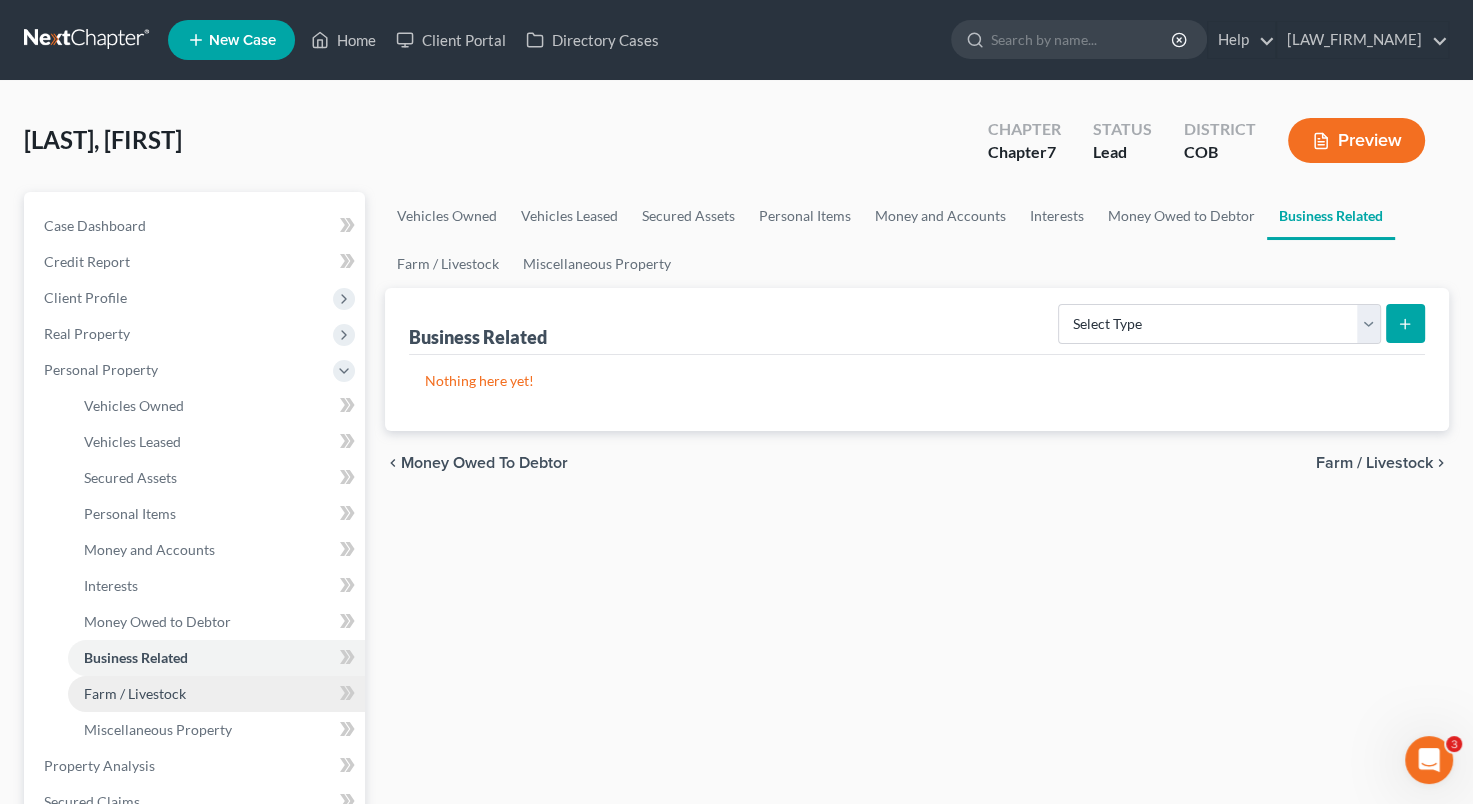 click on "Farm / Livestock" at bounding box center [216, 694] 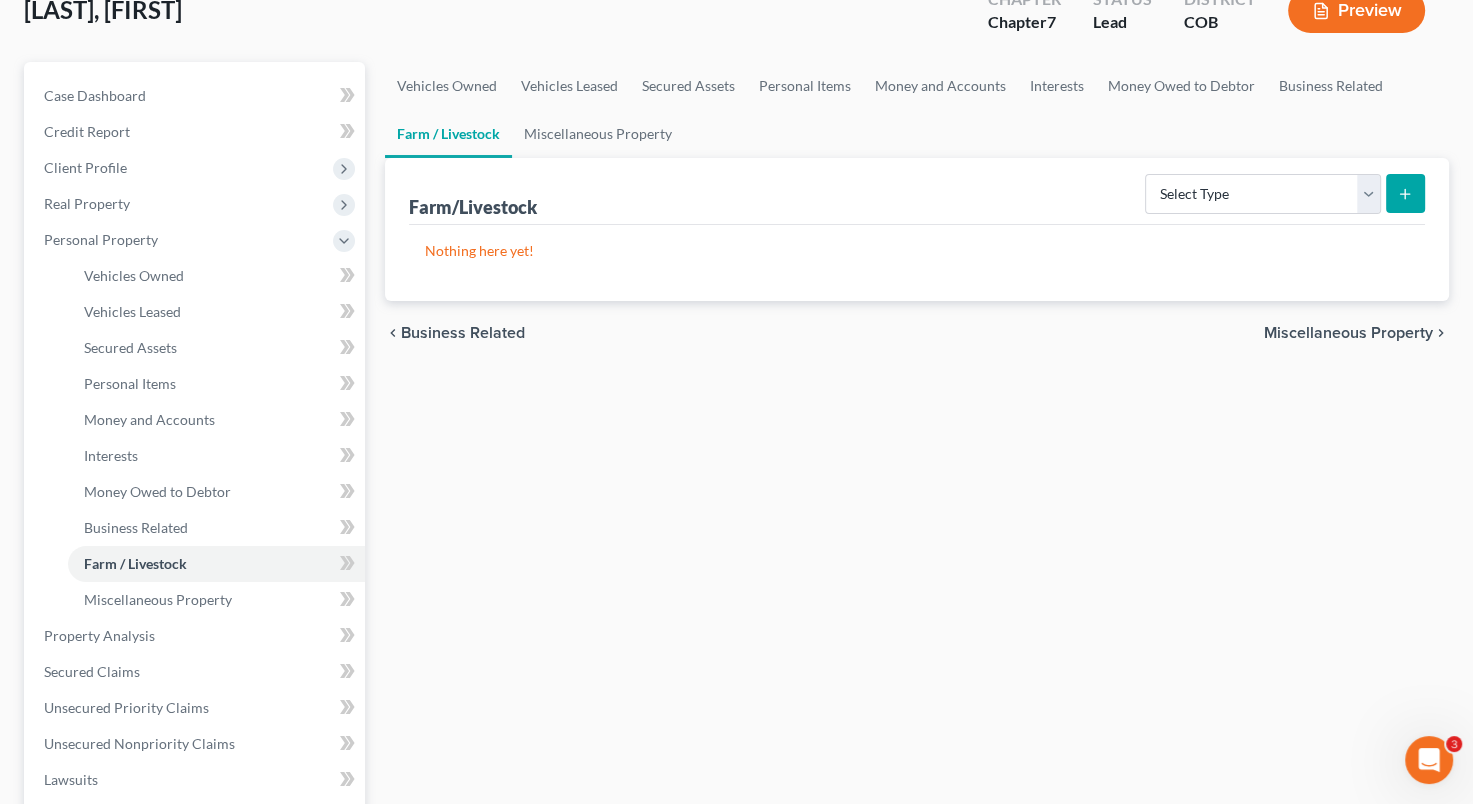 scroll, scrollTop: 141, scrollLeft: 0, axis: vertical 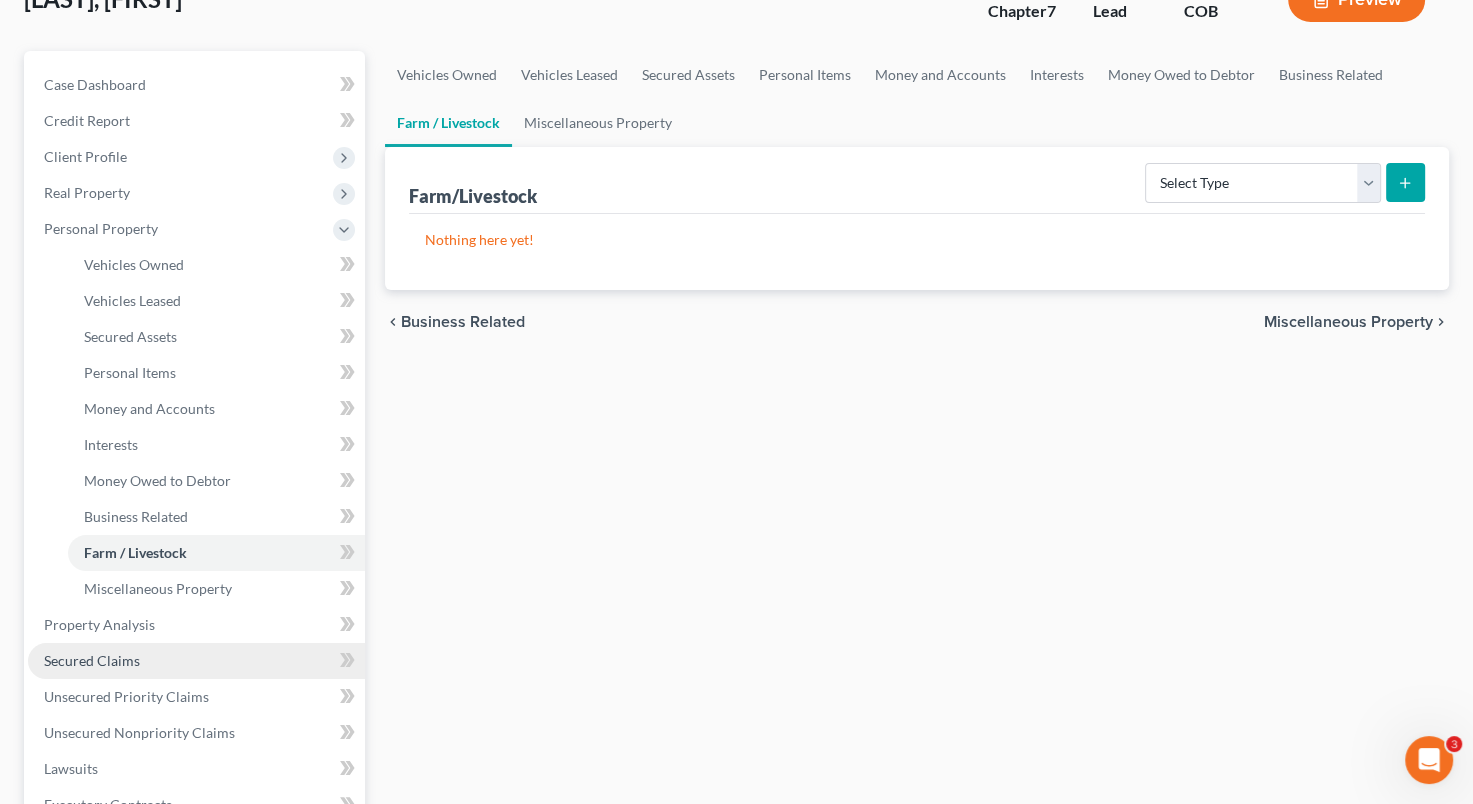 click on "Secured Claims" at bounding box center [196, 661] 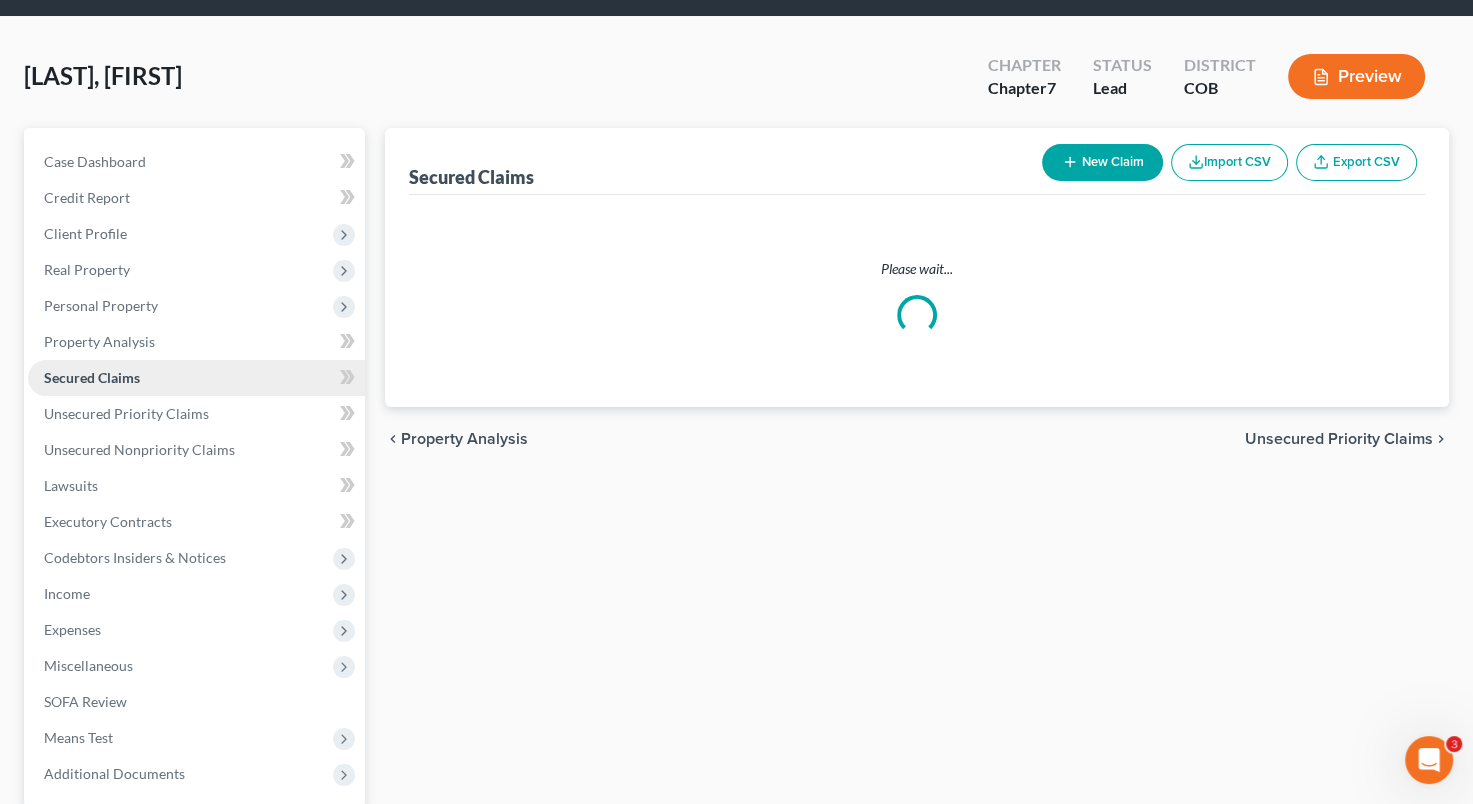 scroll, scrollTop: 0, scrollLeft: 0, axis: both 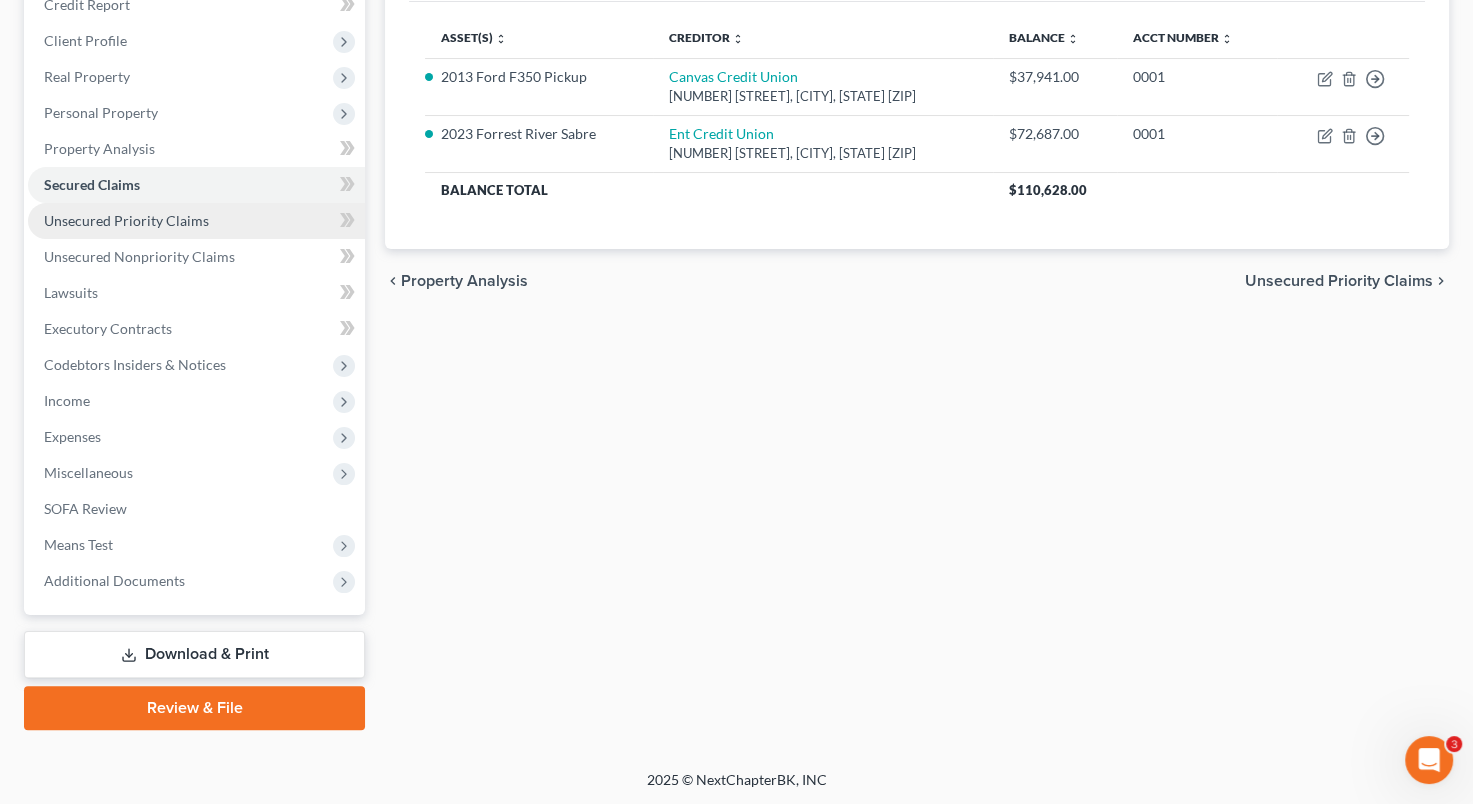 click on "Unsecured Priority Claims" at bounding box center (126, 220) 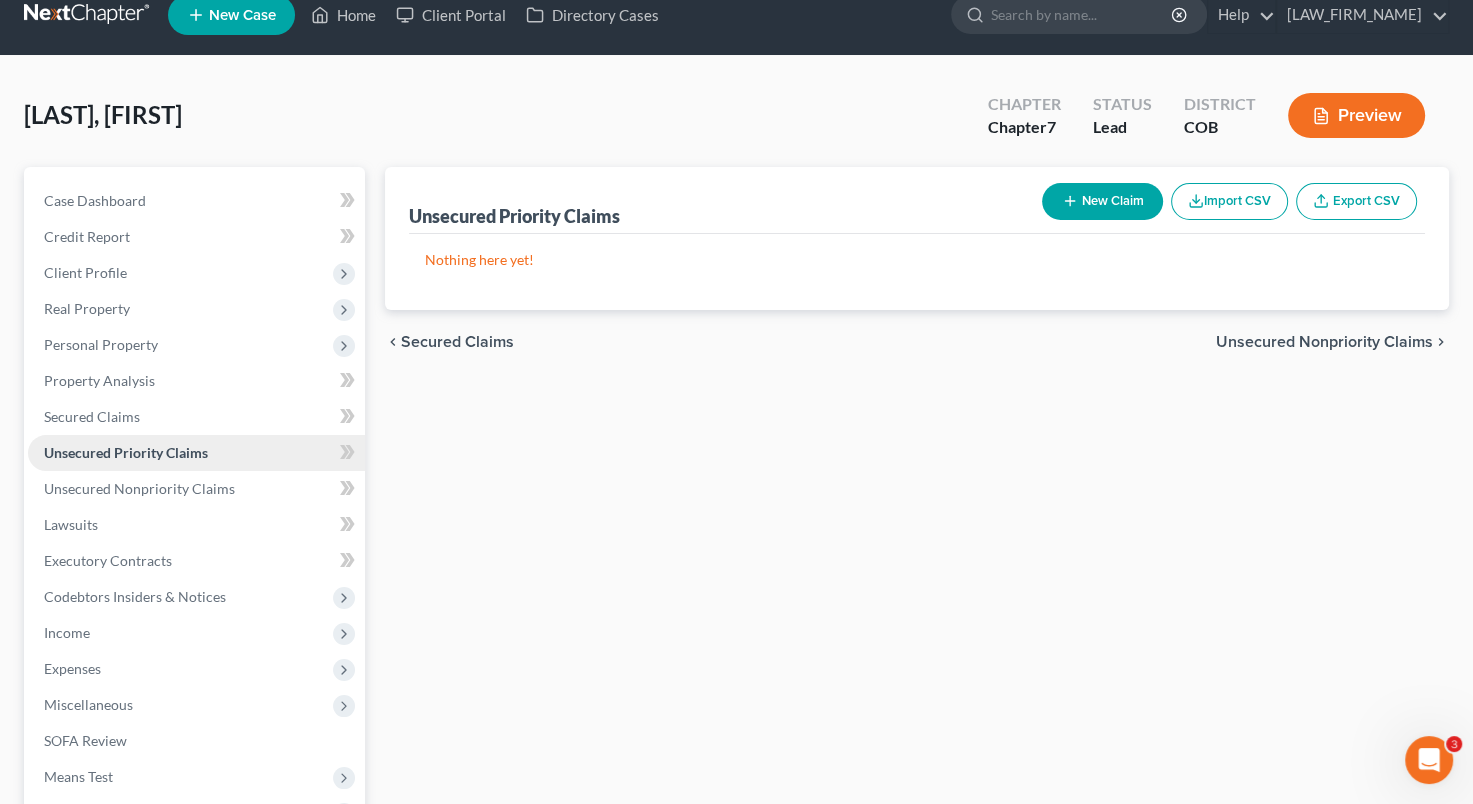scroll, scrollTop: 0, scrollLeft: 0, axis: both 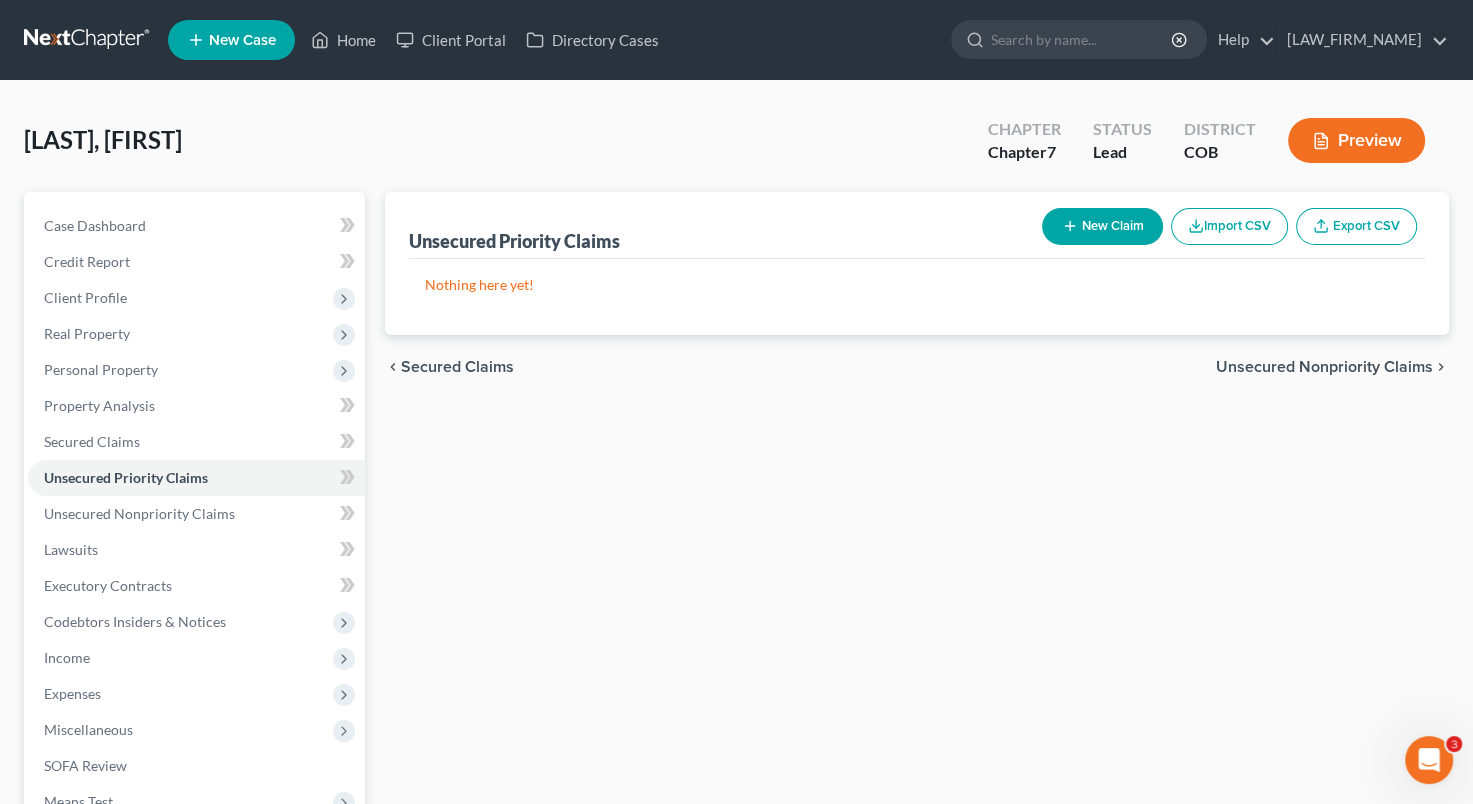 click on "[LAST], [FIRST] Upgraded Chapter Chapter  7 Status Lead District COB Preview" at bounding box center (736, 148) 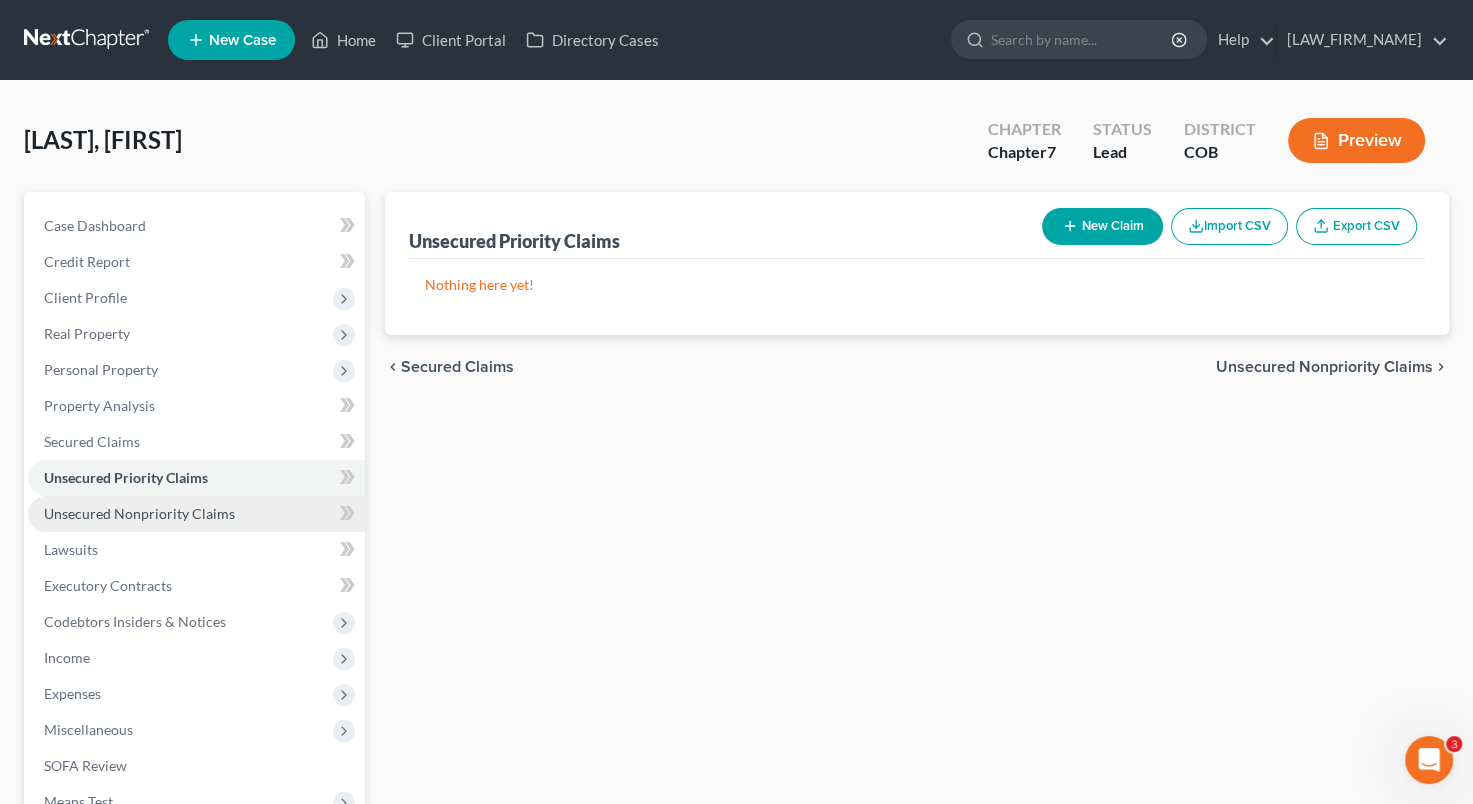 click on "Unsecured Nonpriority Claims" at bounding box center (139, 513) 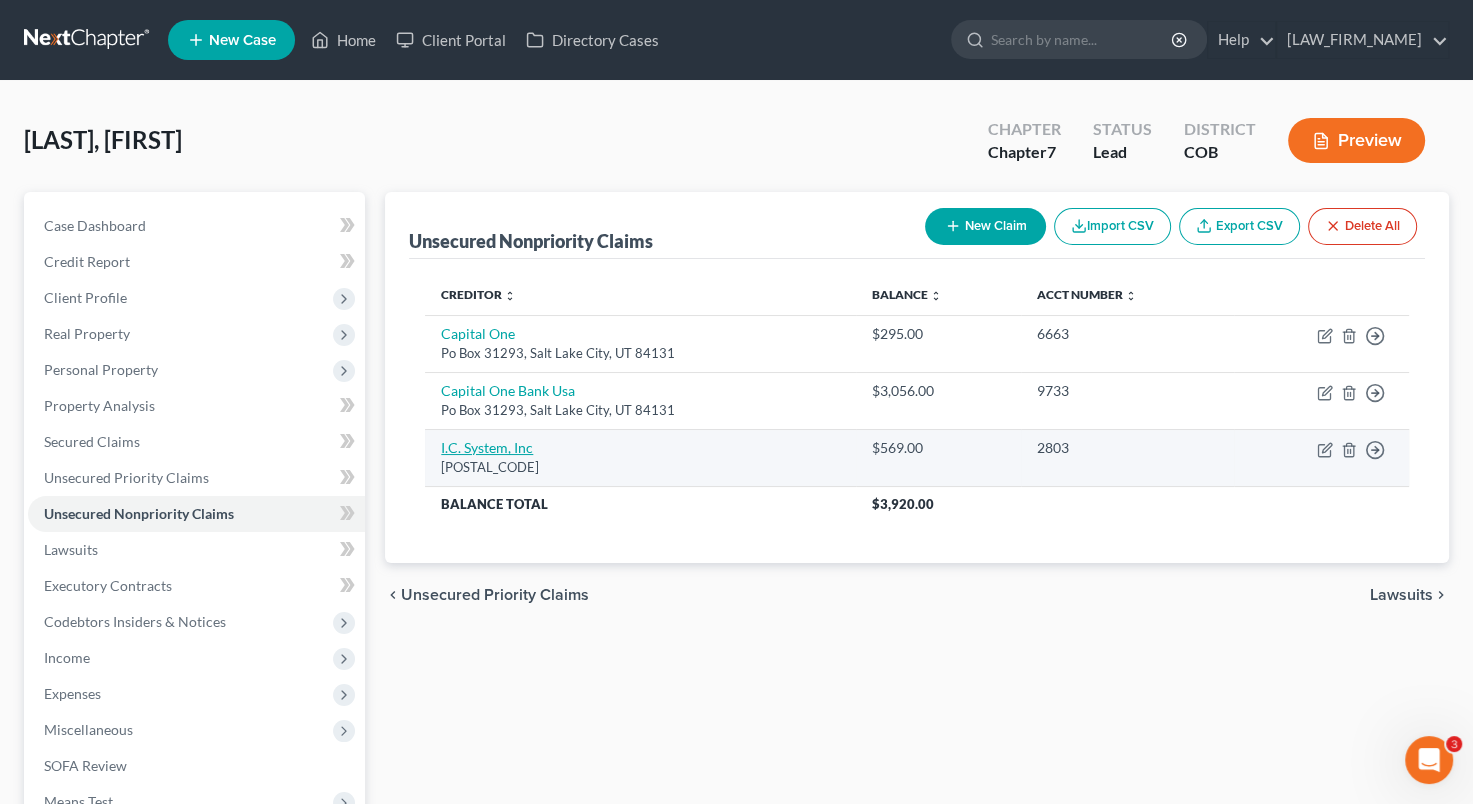click on "I.C. System, Inc" at bounding box center (487, 447) 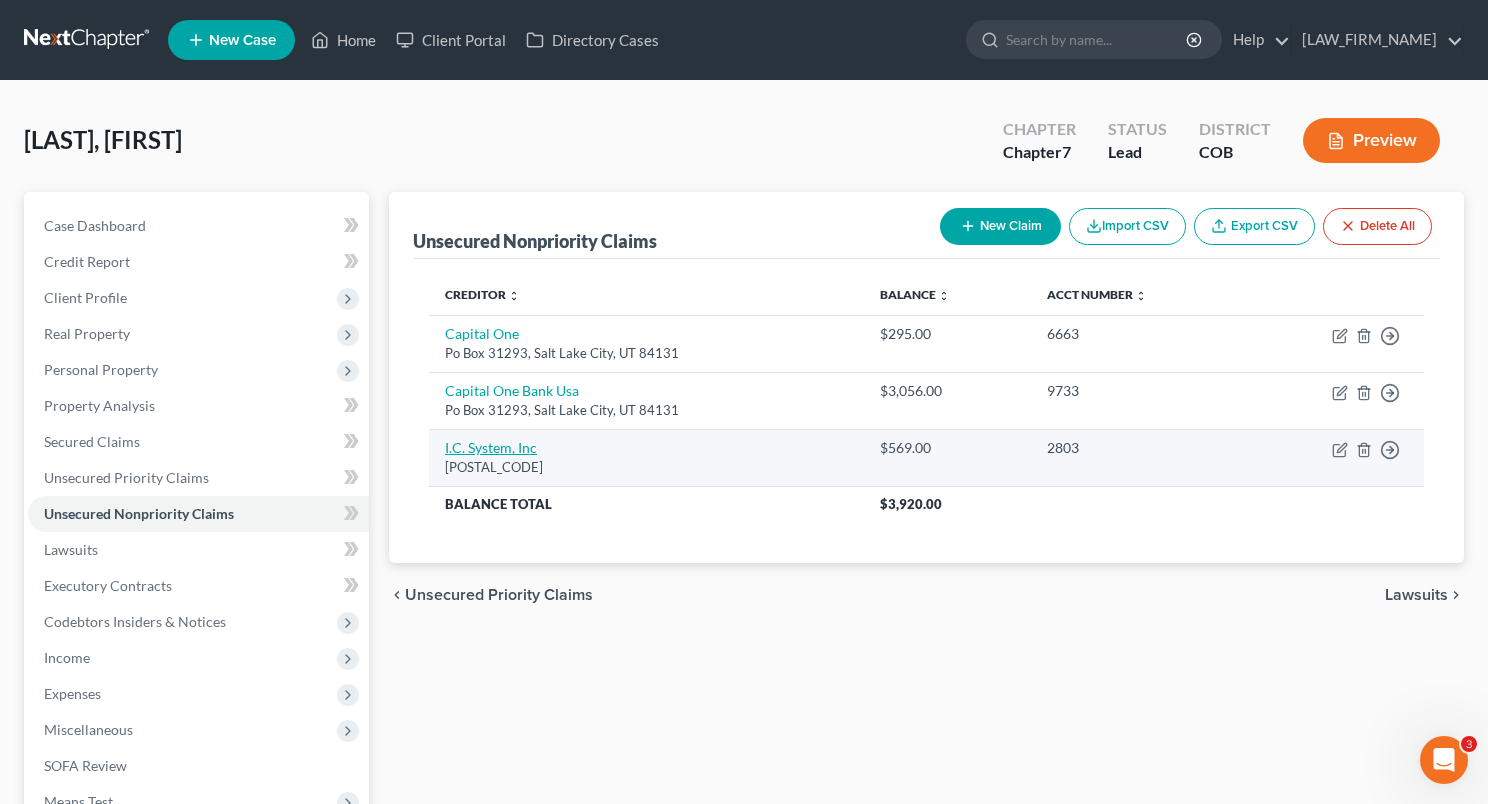 select on "24" 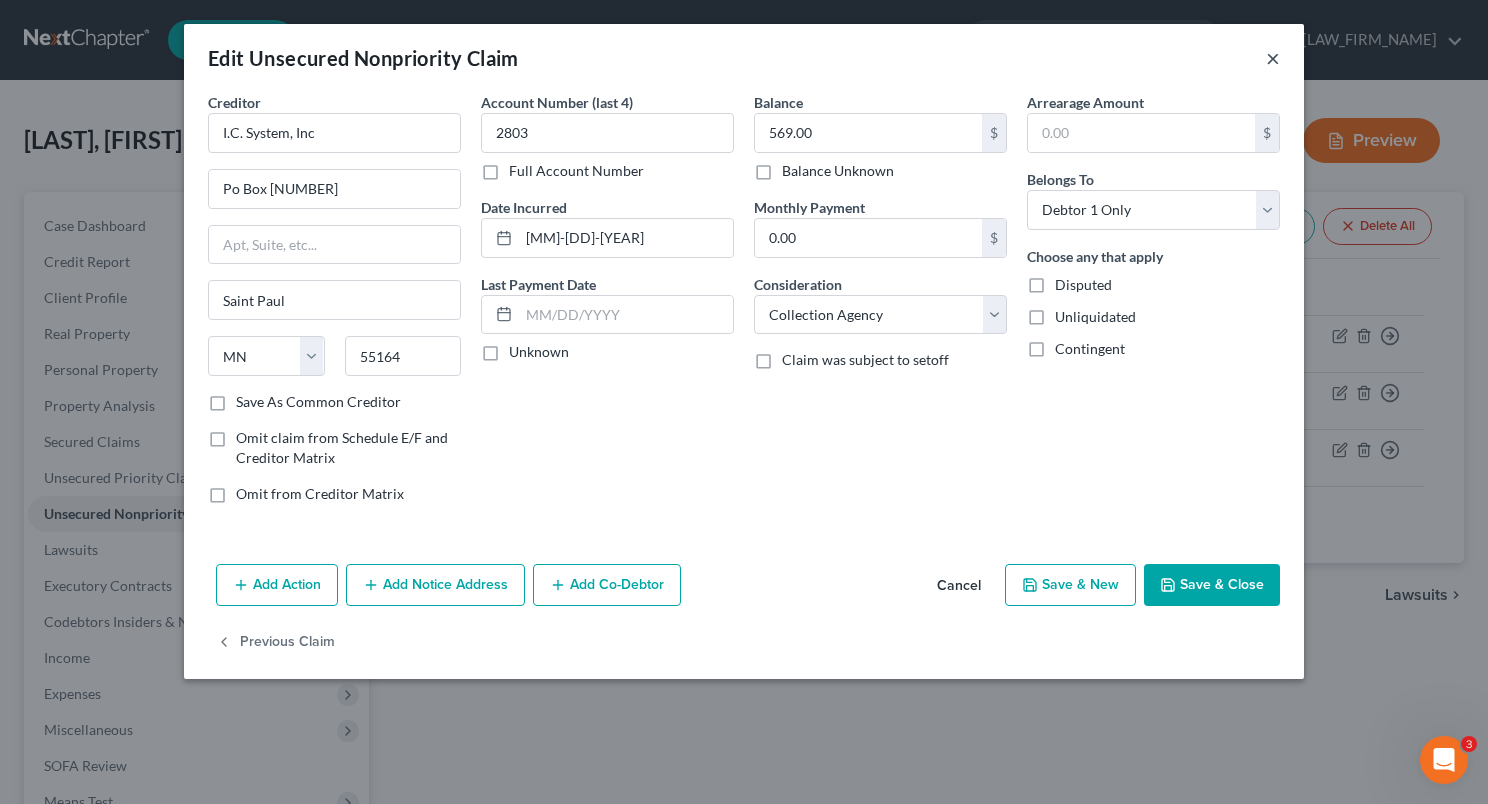 click on "×" at bounding box center [1273, 58] 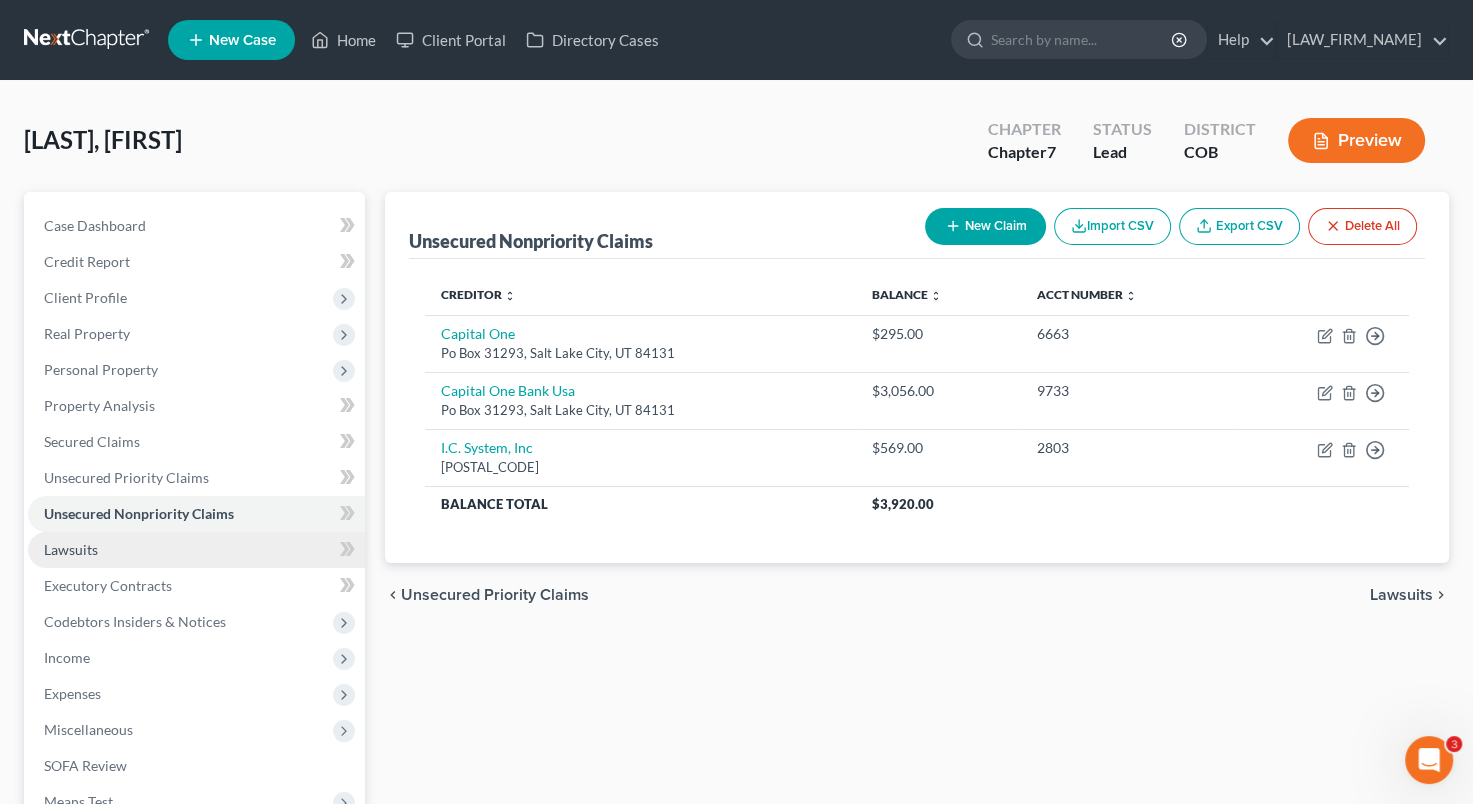 click on "Lawsuits" at bounding box center (196, 550) 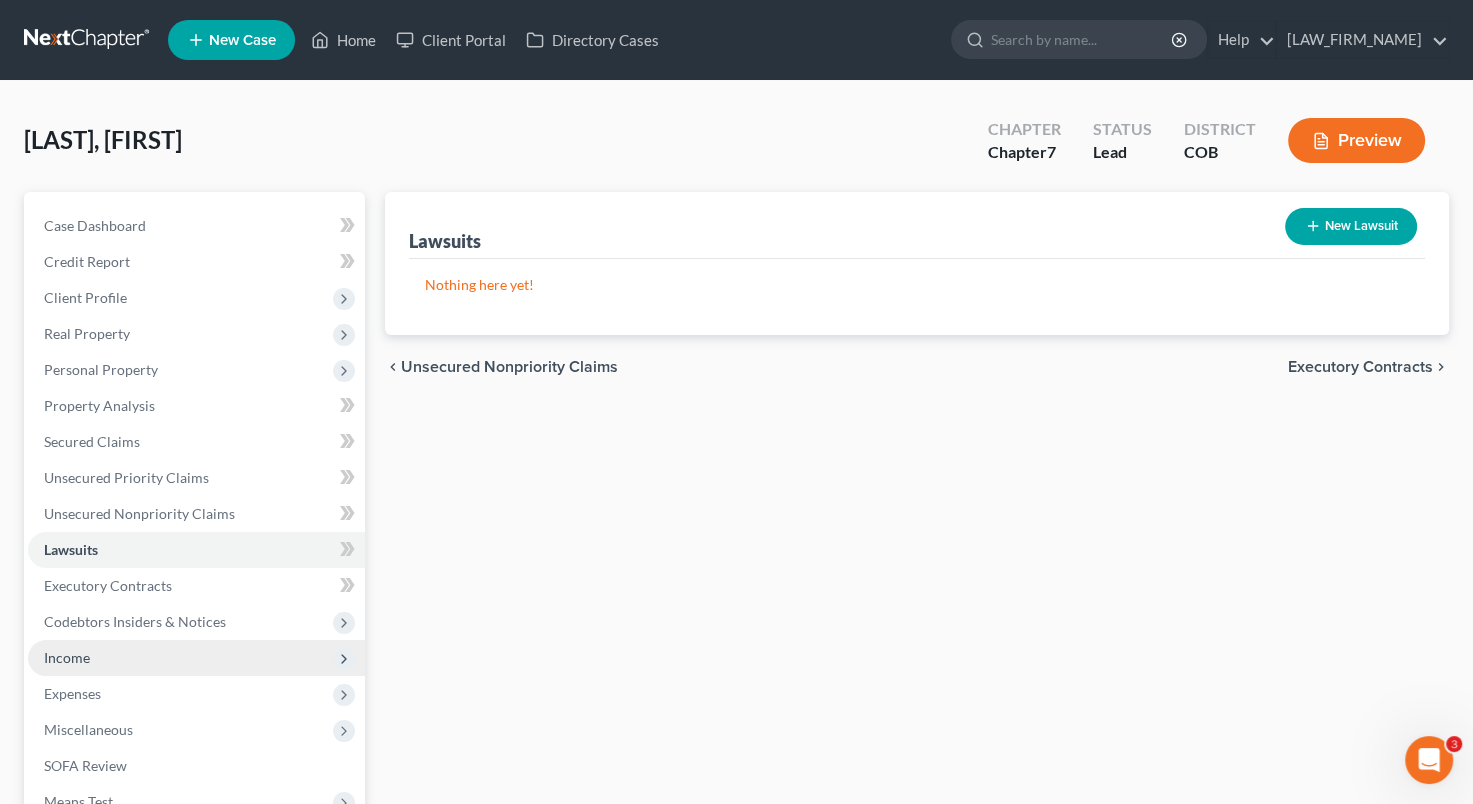 click on "Income" at bounding box center (196, 658) 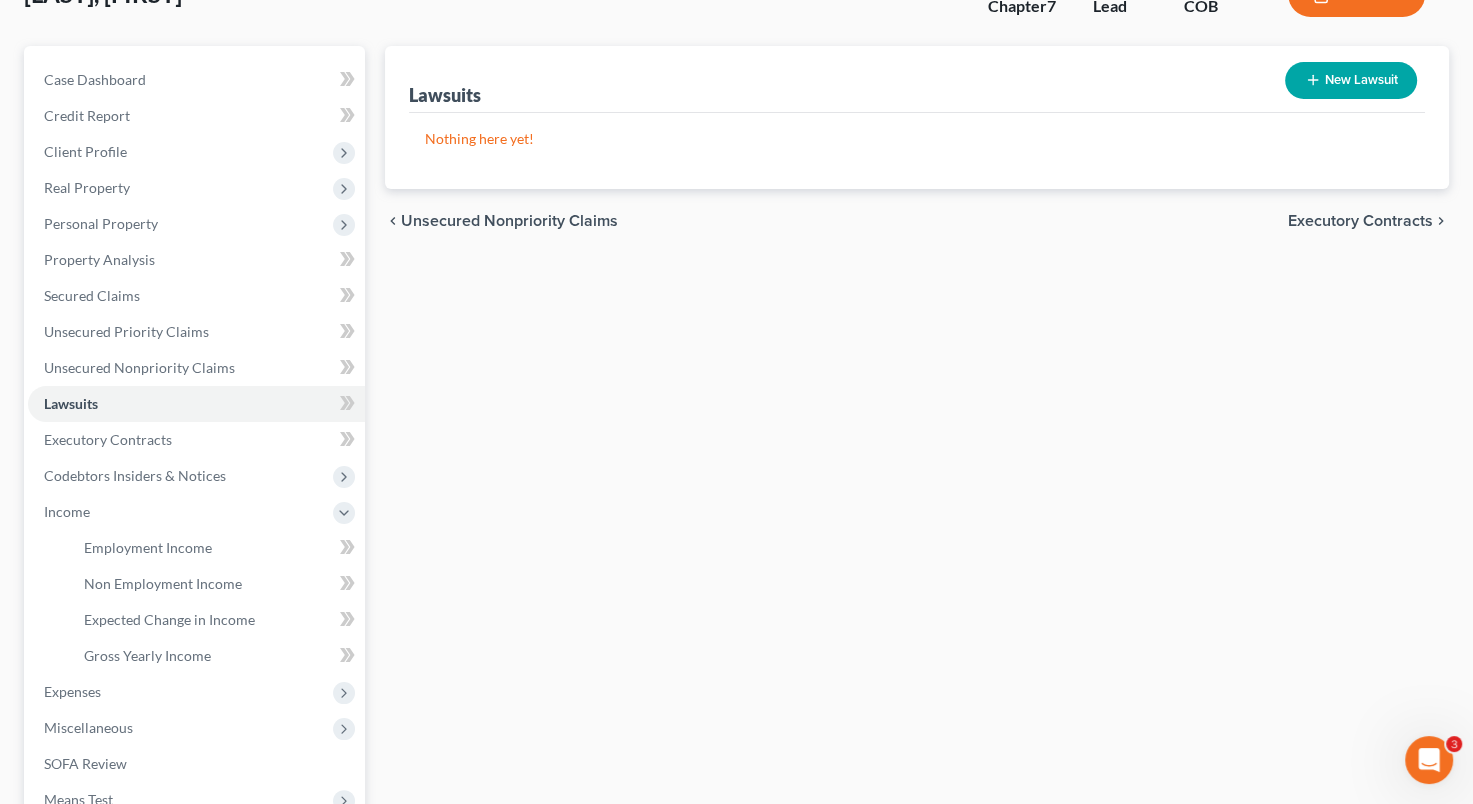 scroll, scrollTop: 156, scrollLeft: 0, axis: vertical 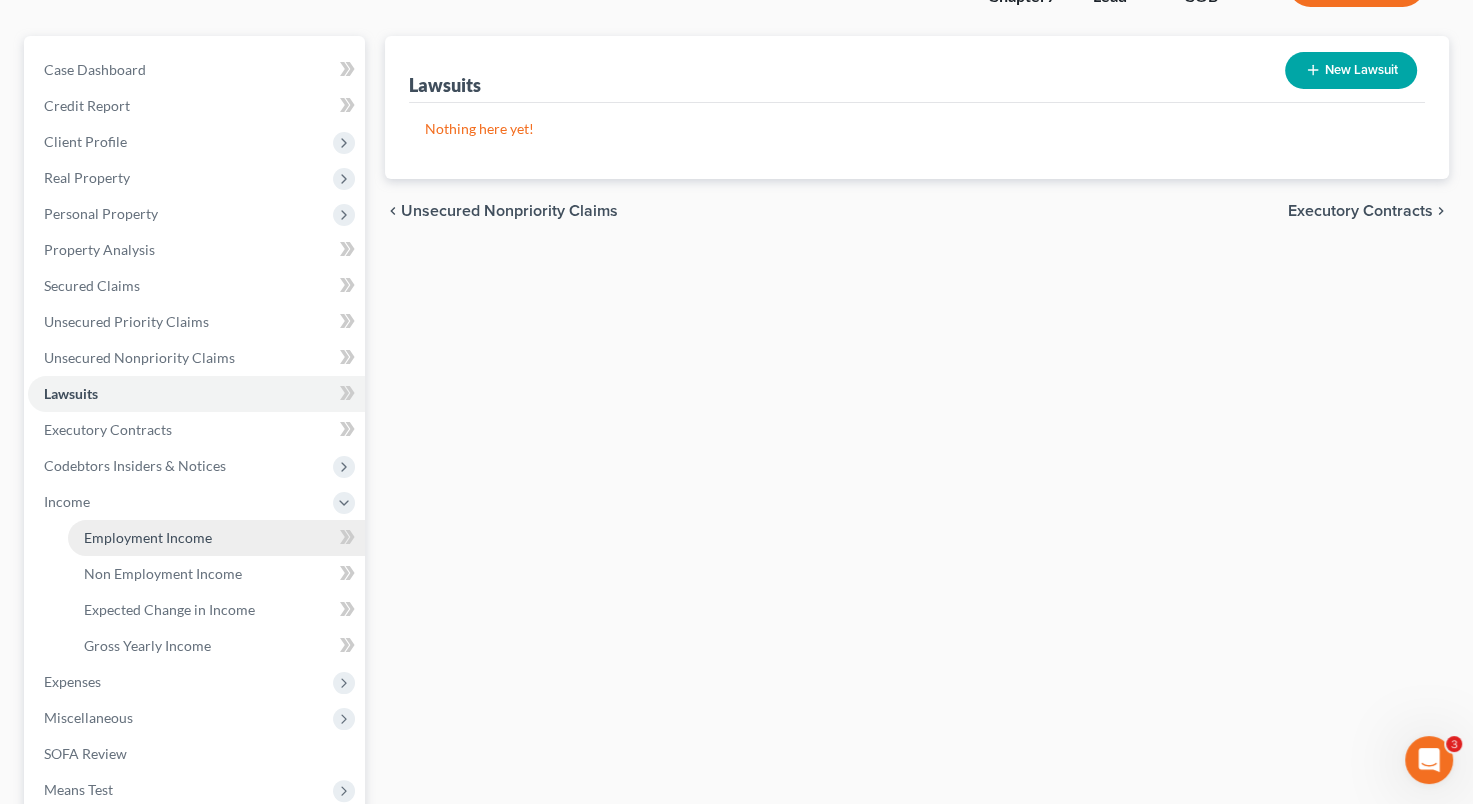 click on "Employment Income" at bounding box center (148, 537) 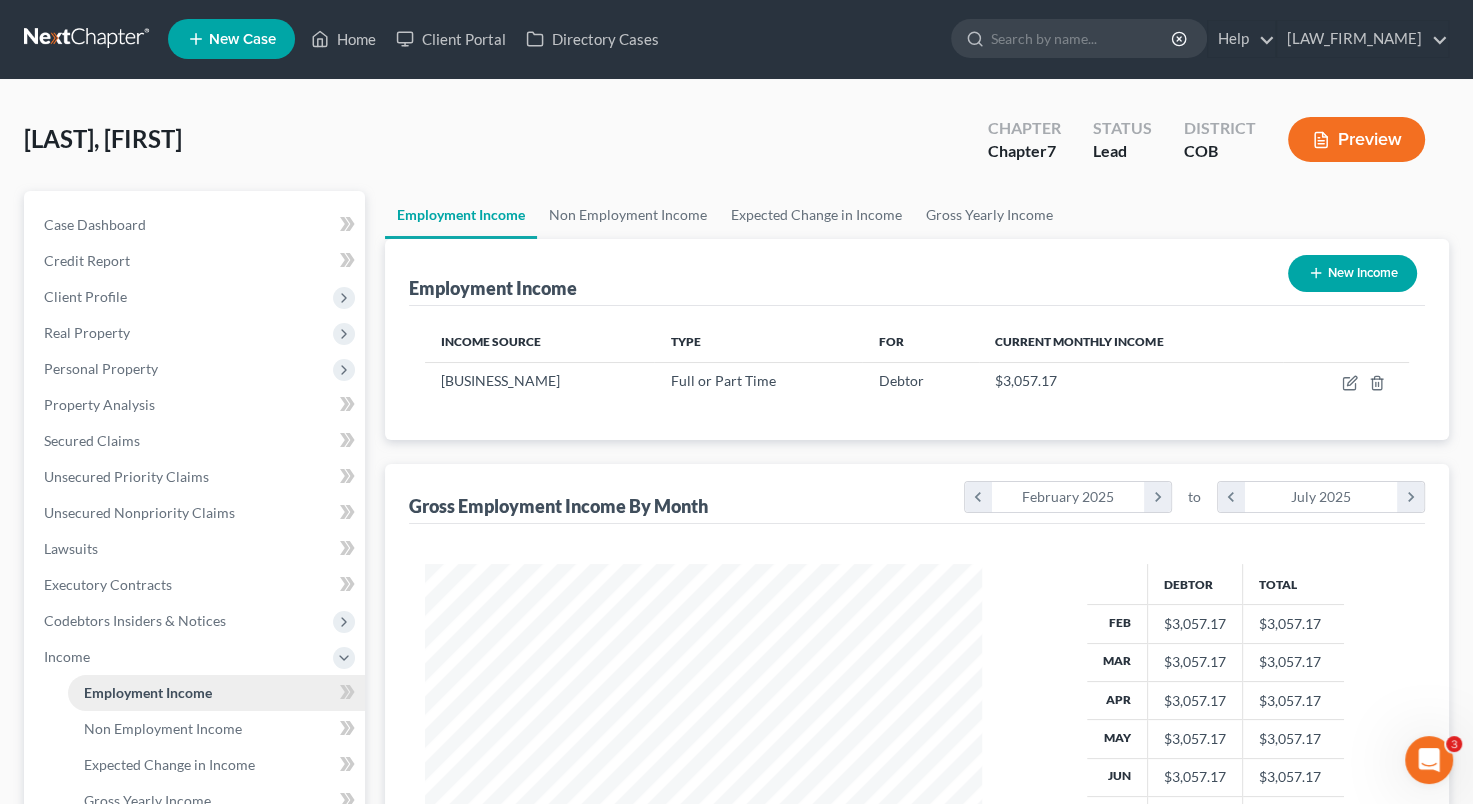 scroll, scrollTop: 0, scrollLeft: 0, axis: both 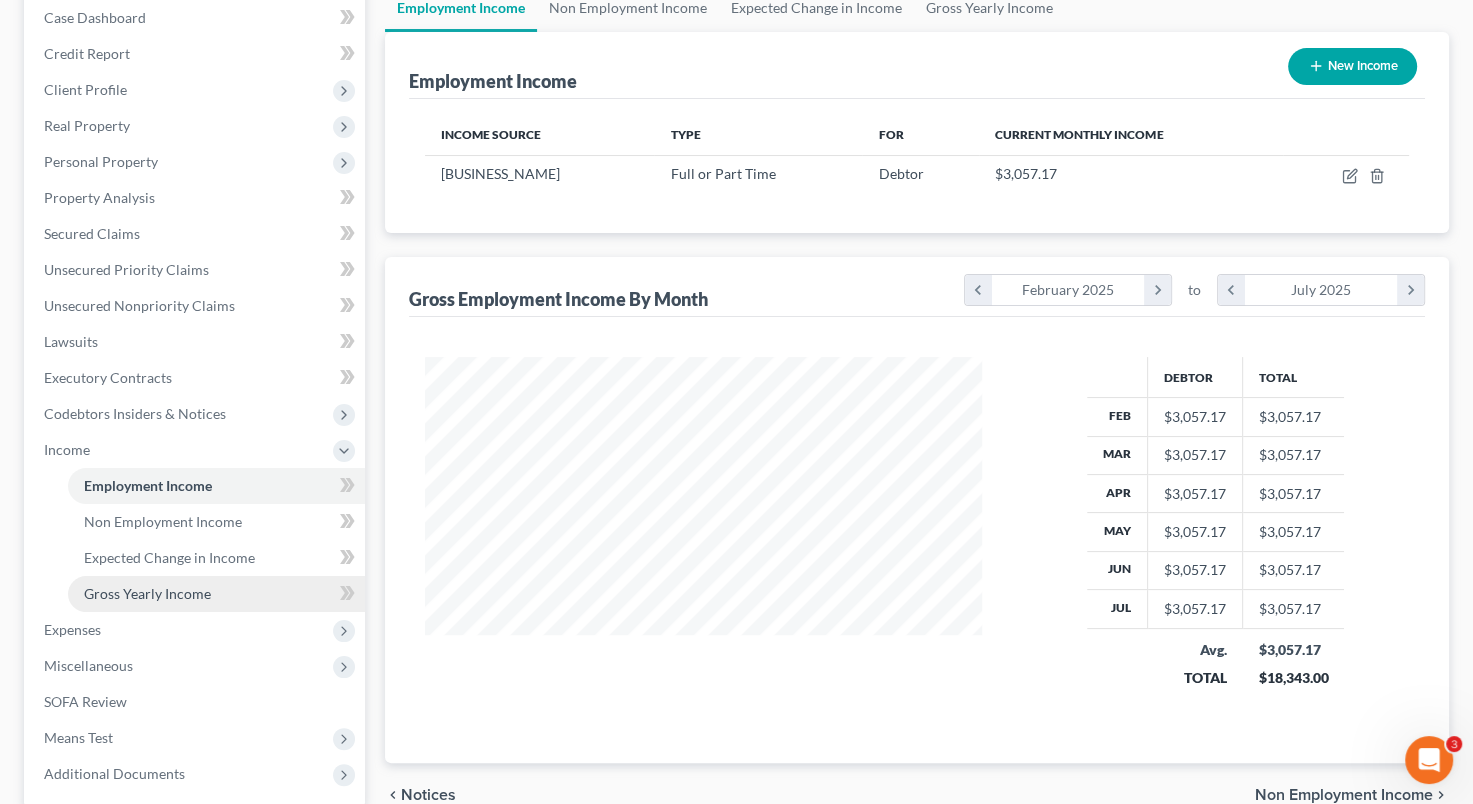 click on "Gross Yearly Income" at bounding box center [216, 594] 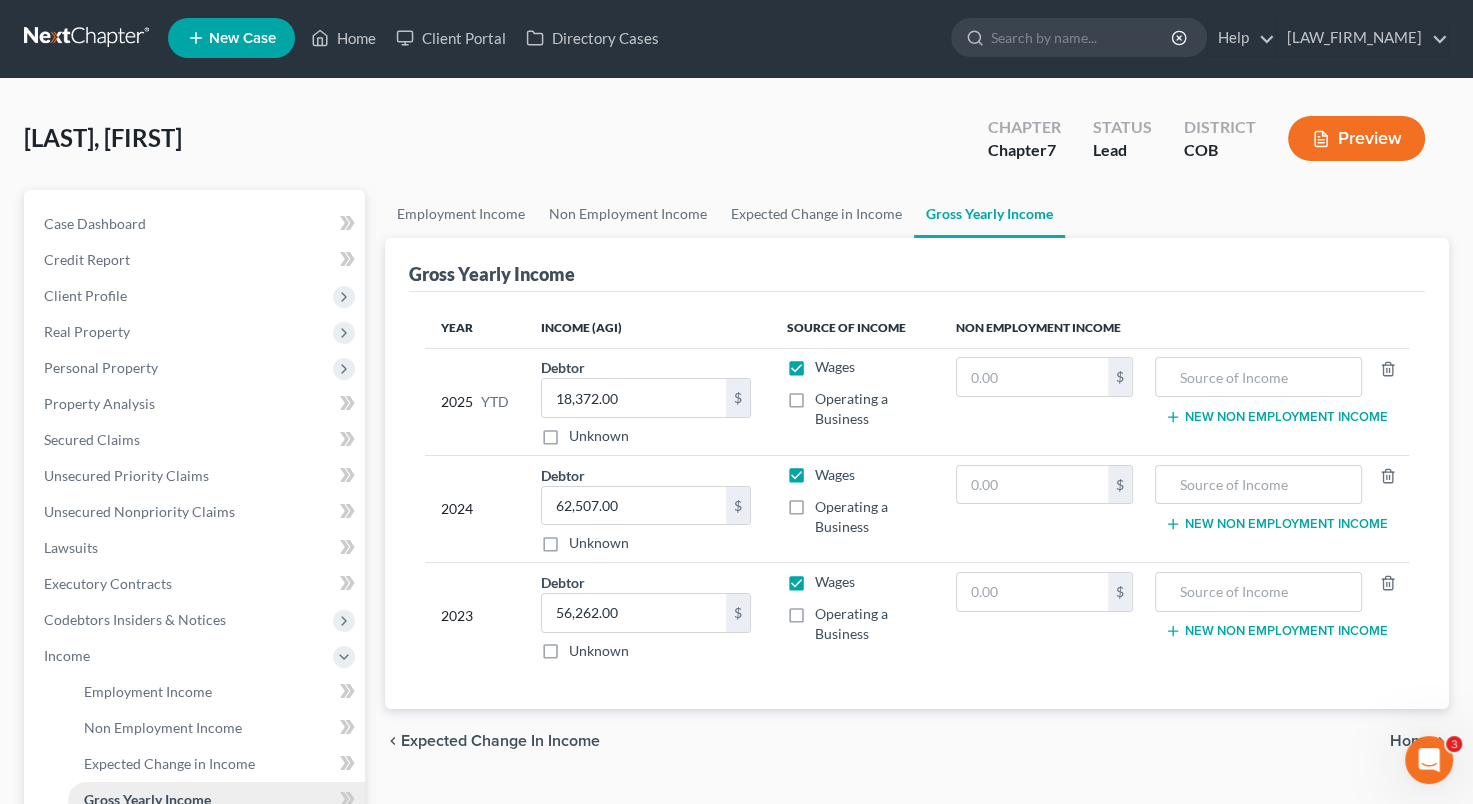 scroll, scrollTop: 0, scrollLeft: 0, axis: both 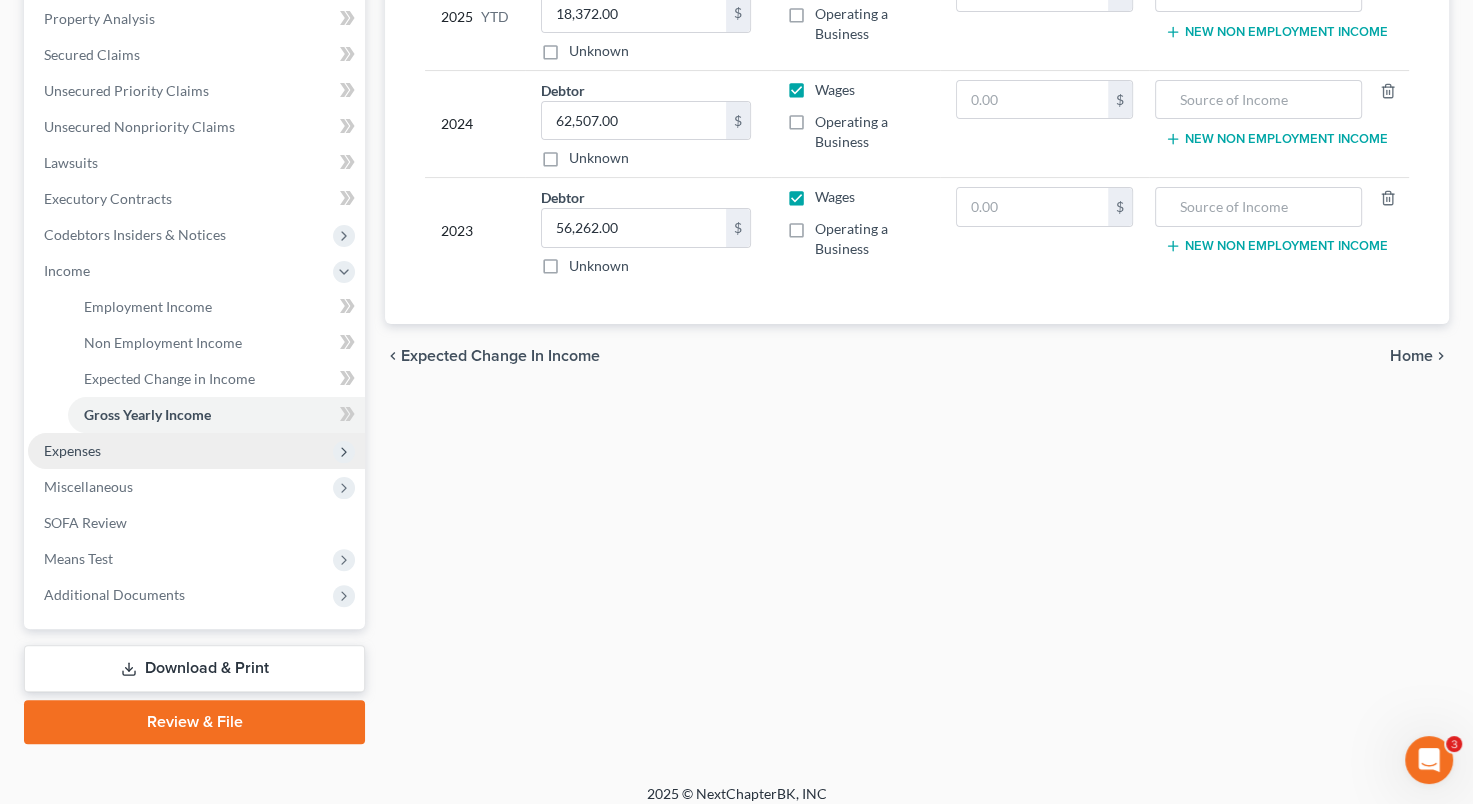 click 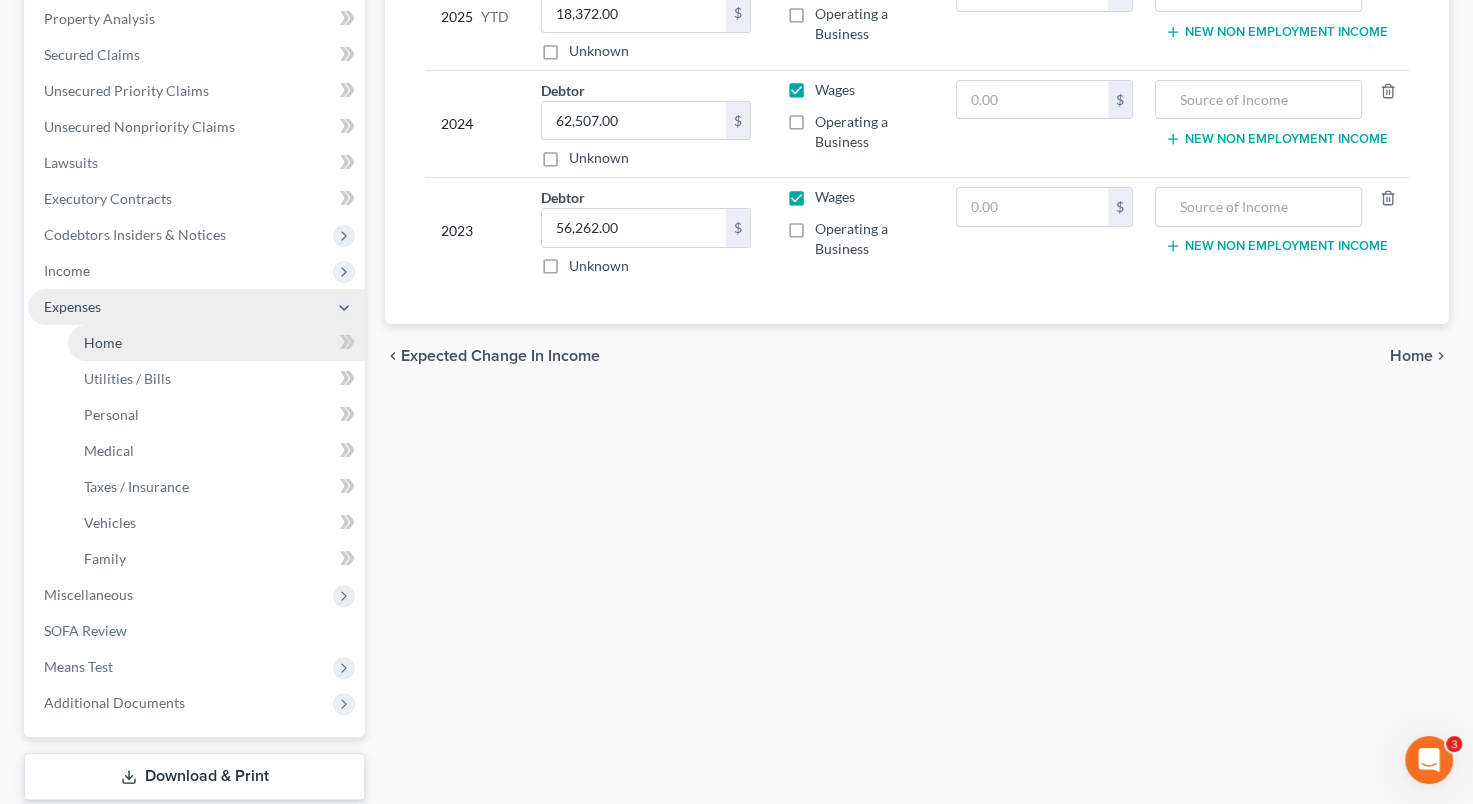 click on "Home" at bounding box center (216, 343) 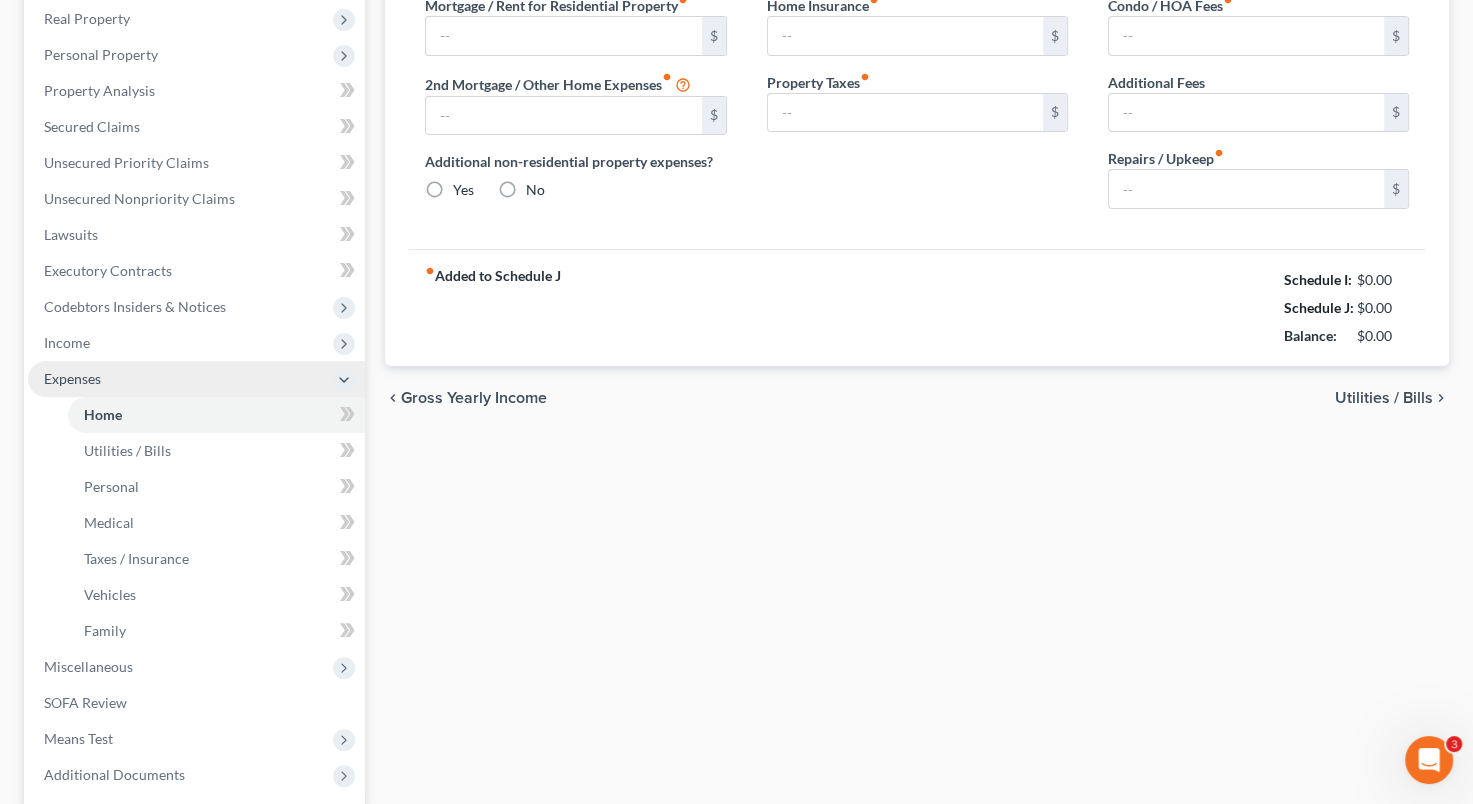 type on "750.00" 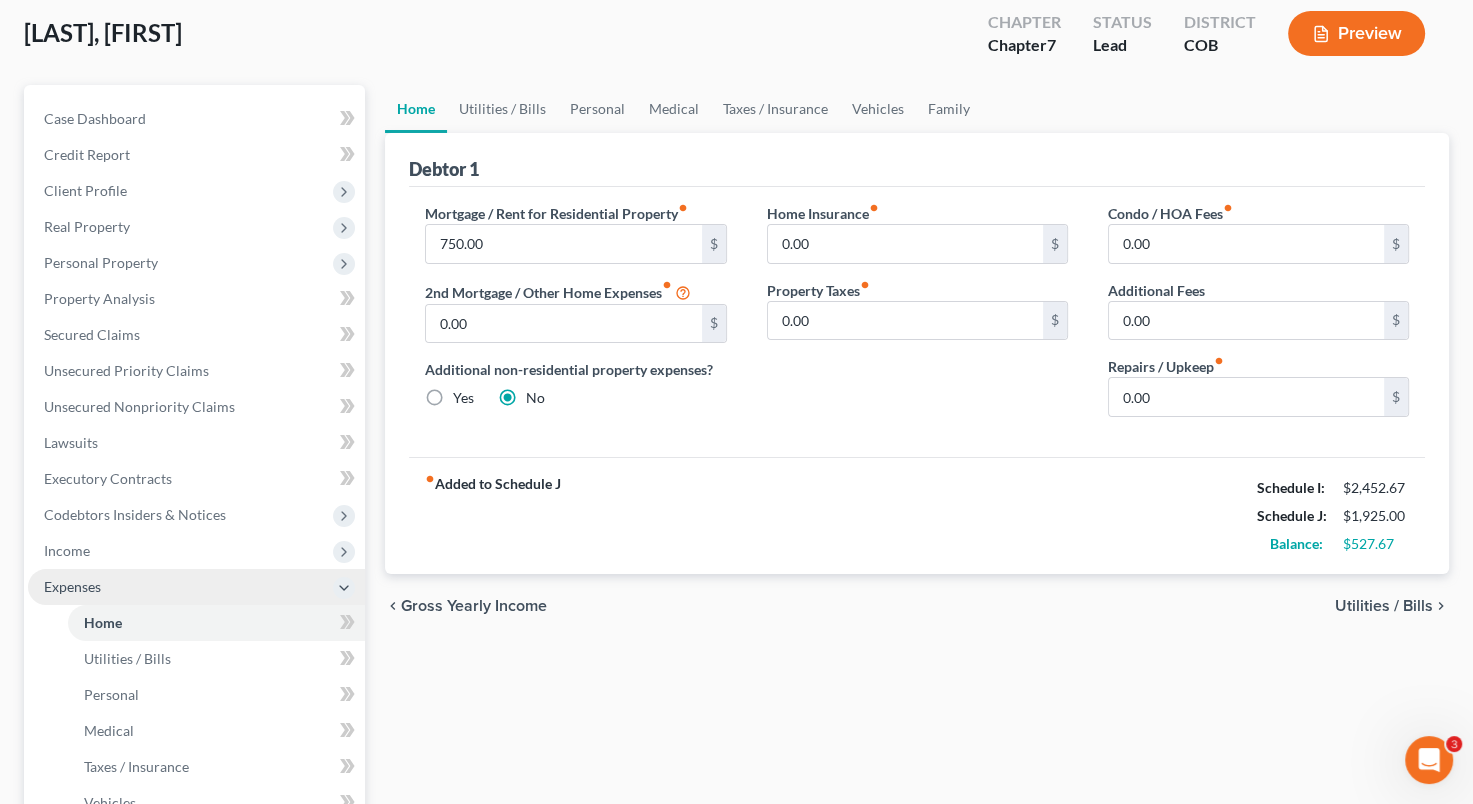 scroll, scrollTop: 0, scrollLeft: 0, axis: both 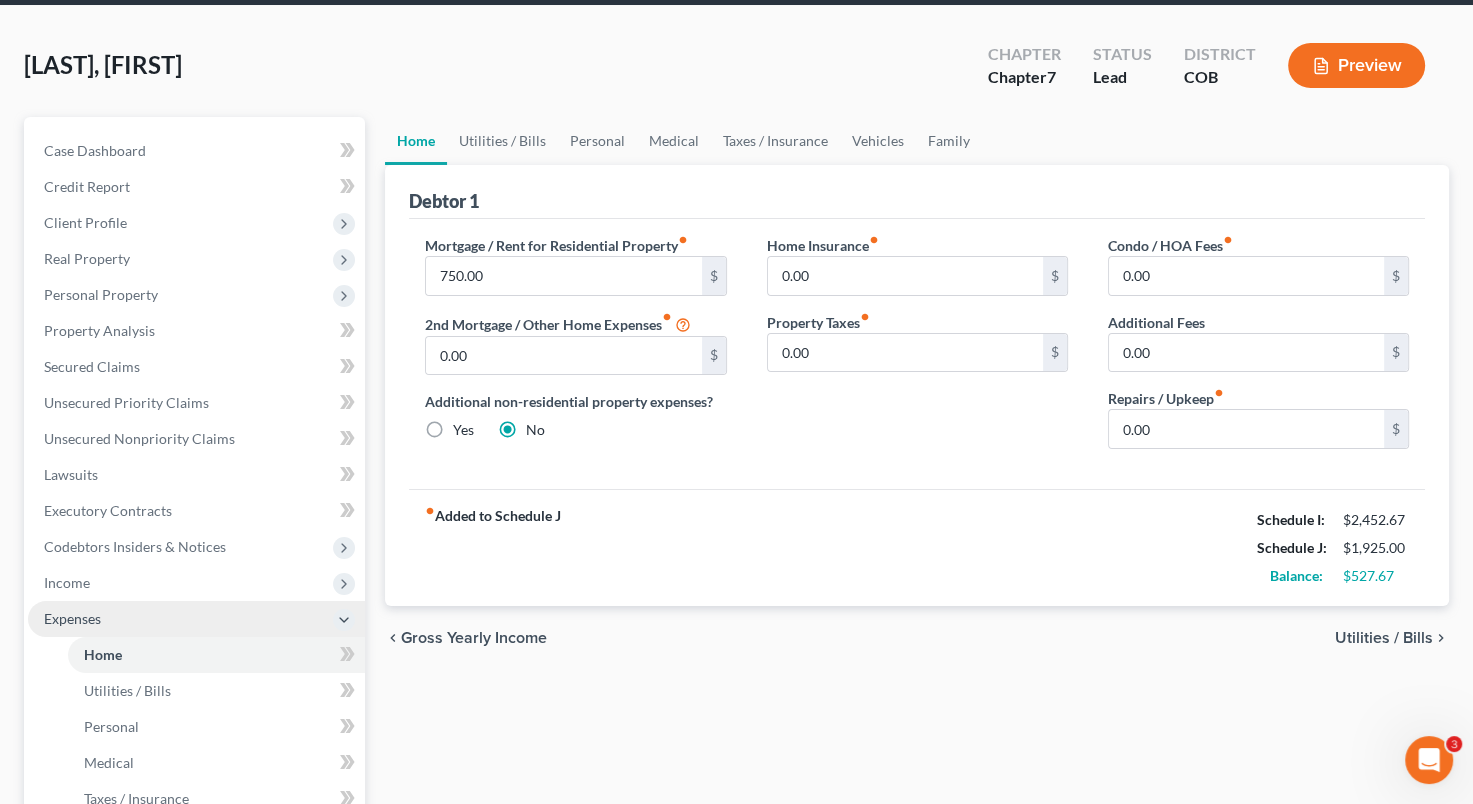 click on "Utilities / Bills" at bounding box center (1384, 638) 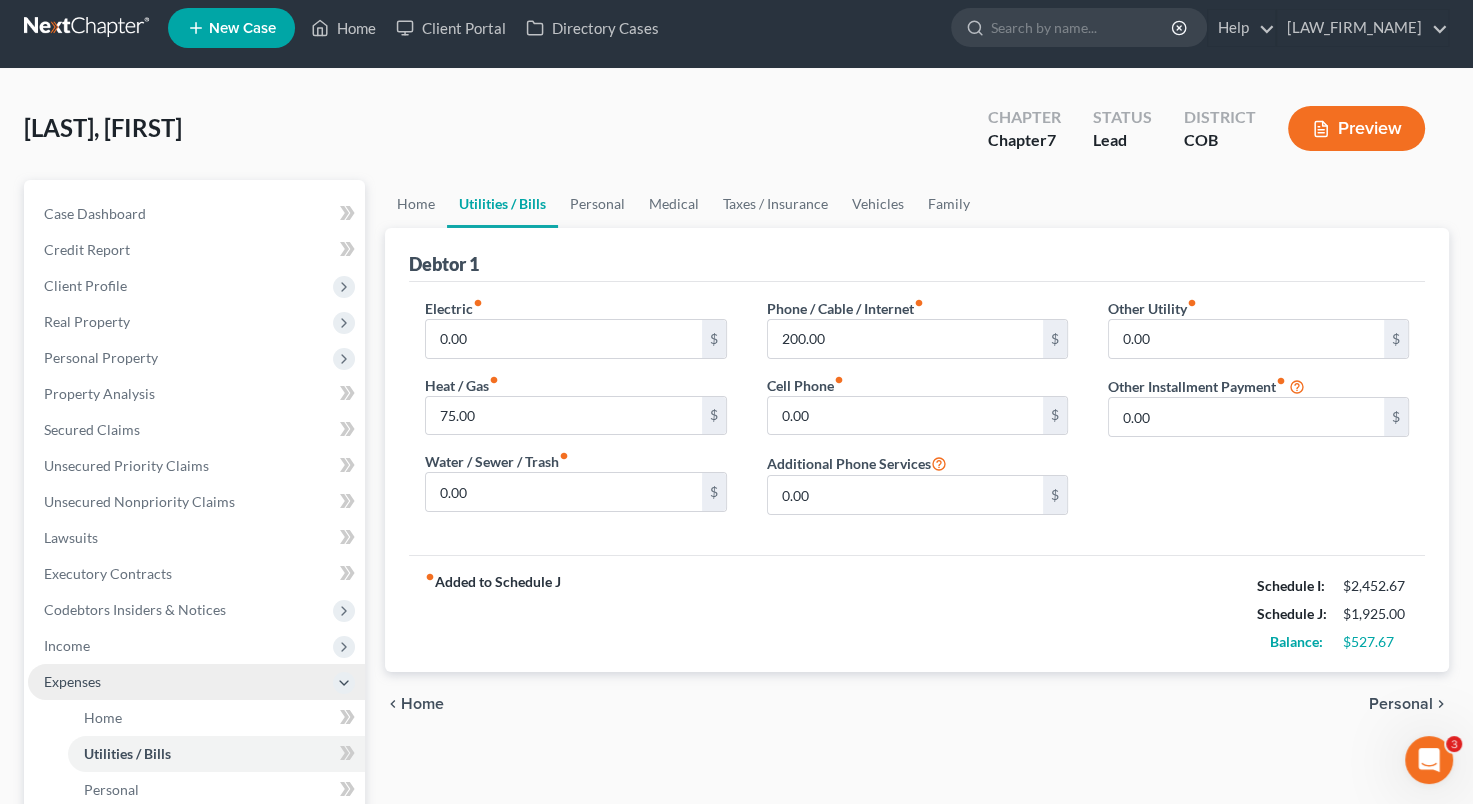 scroll, scrollTop: 0, scrollLeft: 0, axis: both 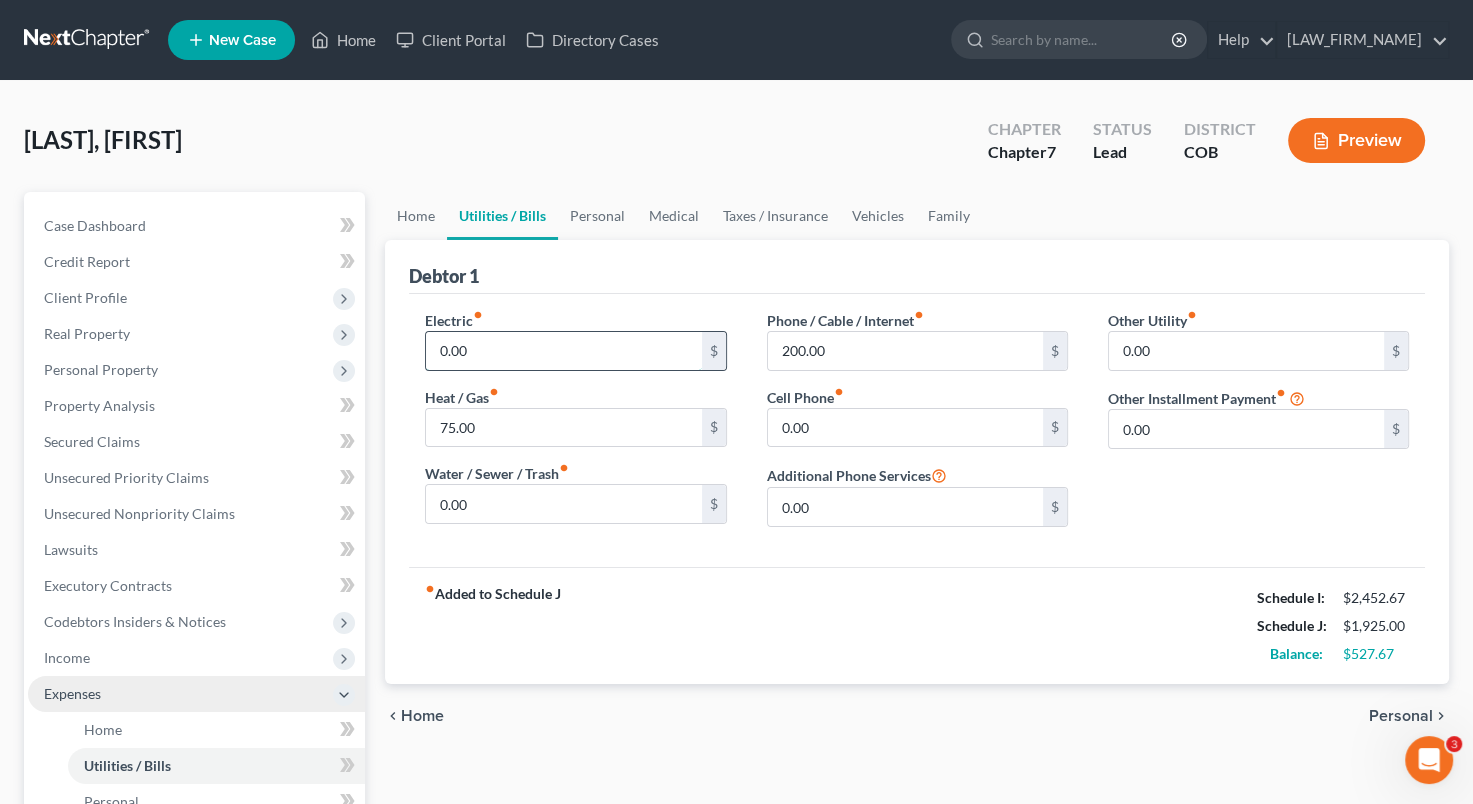 click on "0.00" at bounding box center (563, 351) 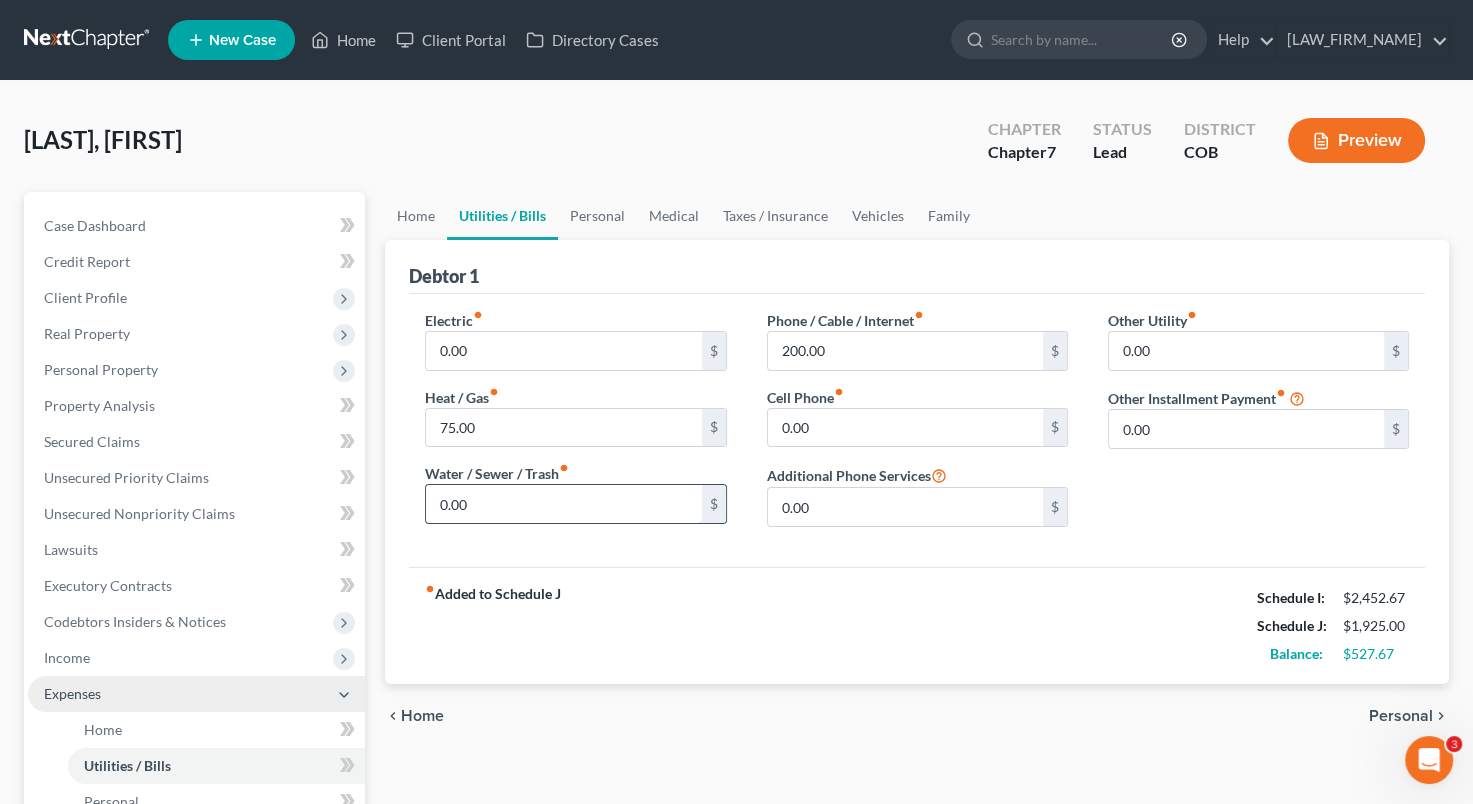 click on "0.00" at bounding box center [563, 504] 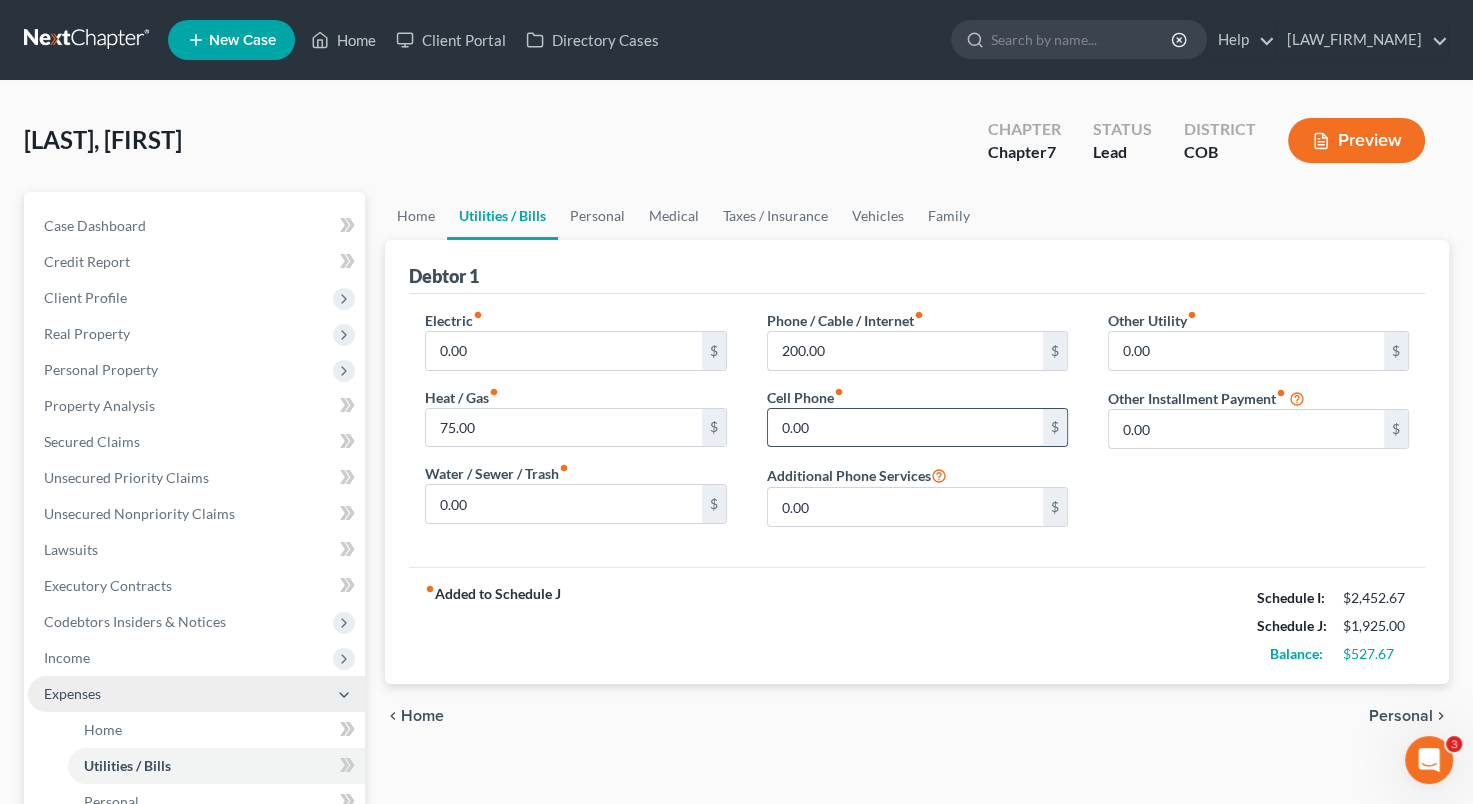 click on "0.00" at bounding box center (905, 428) 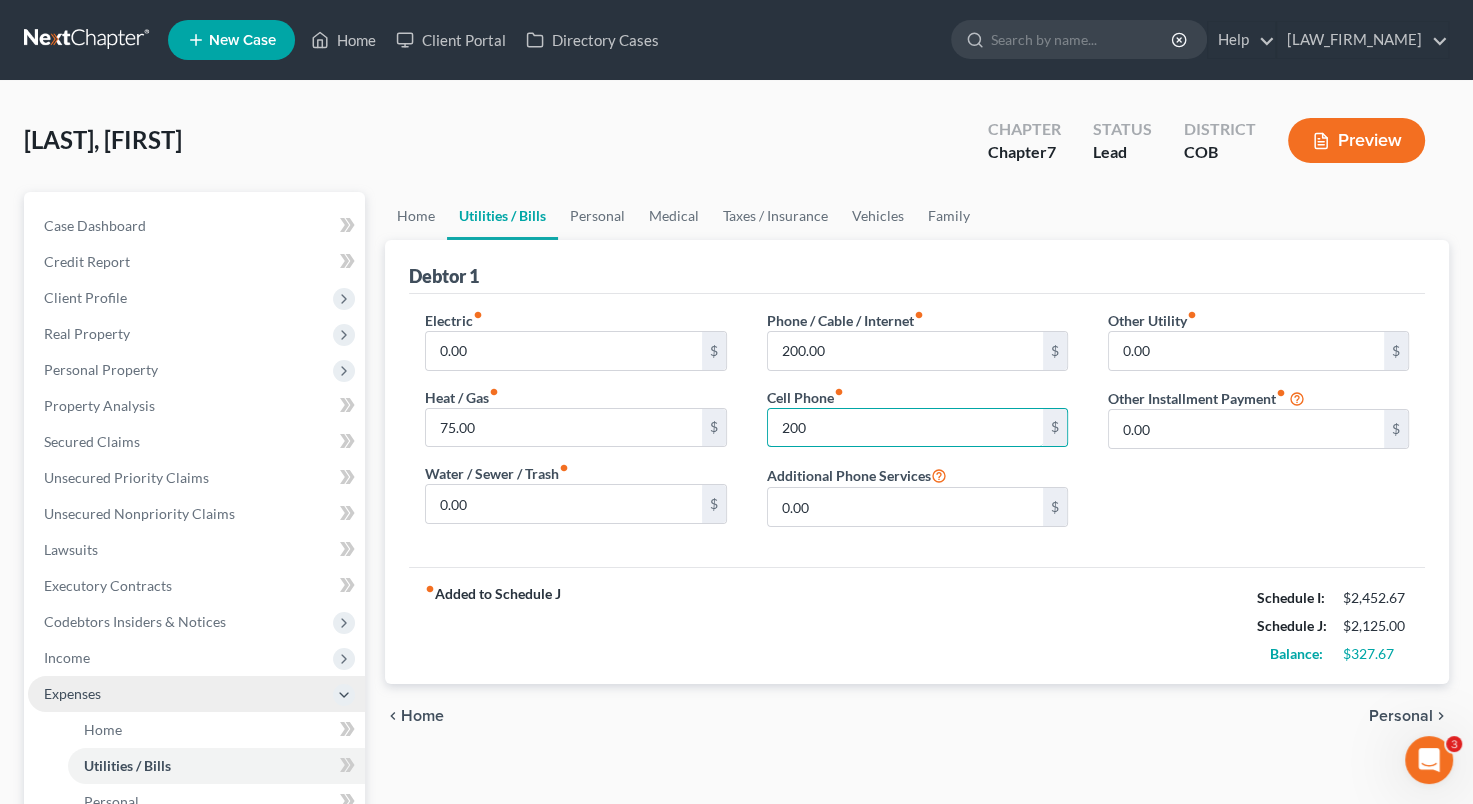 type on "200" 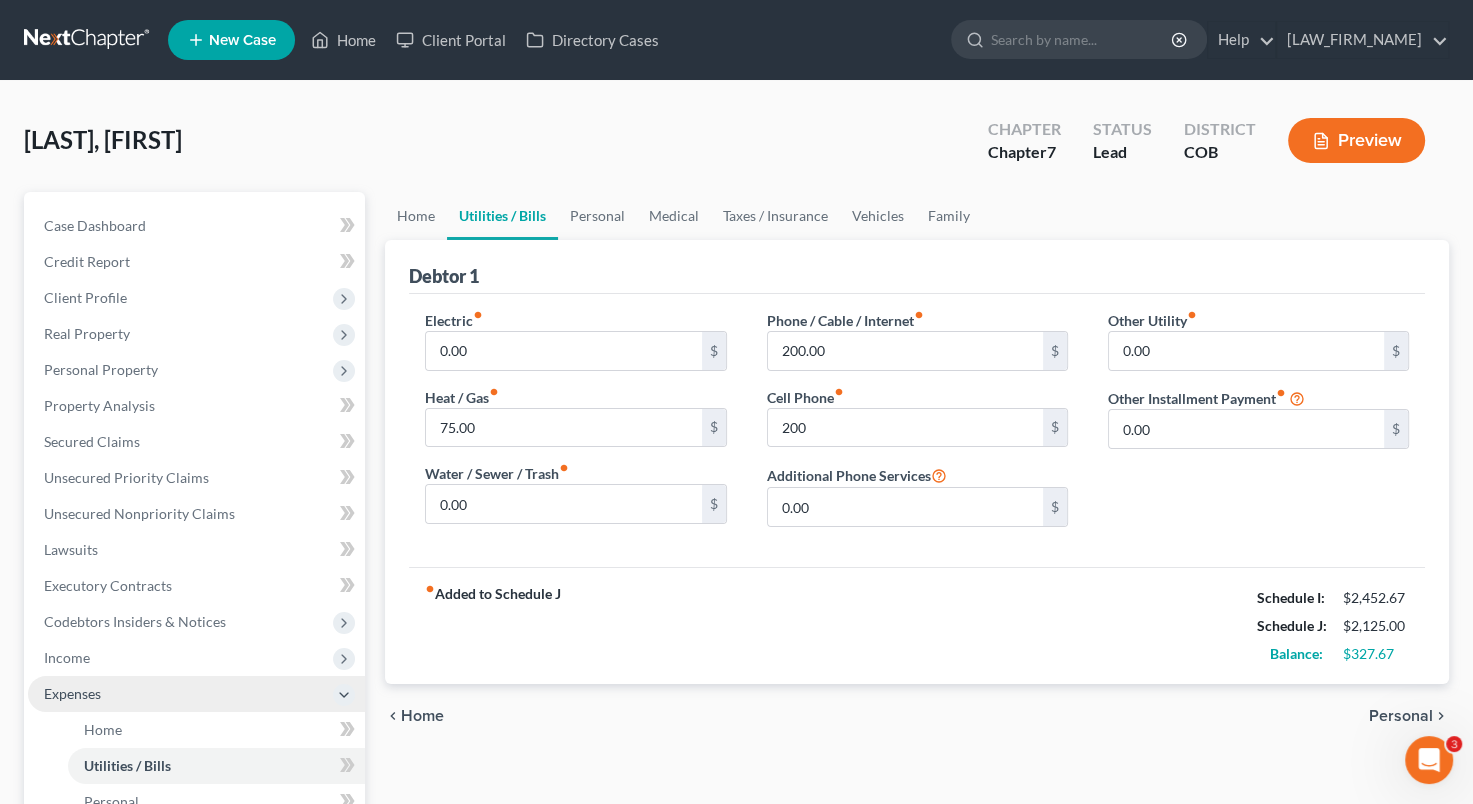 click on "Cell Phone  fiber_manual_record 200 $" at bounding box center (917, 417) 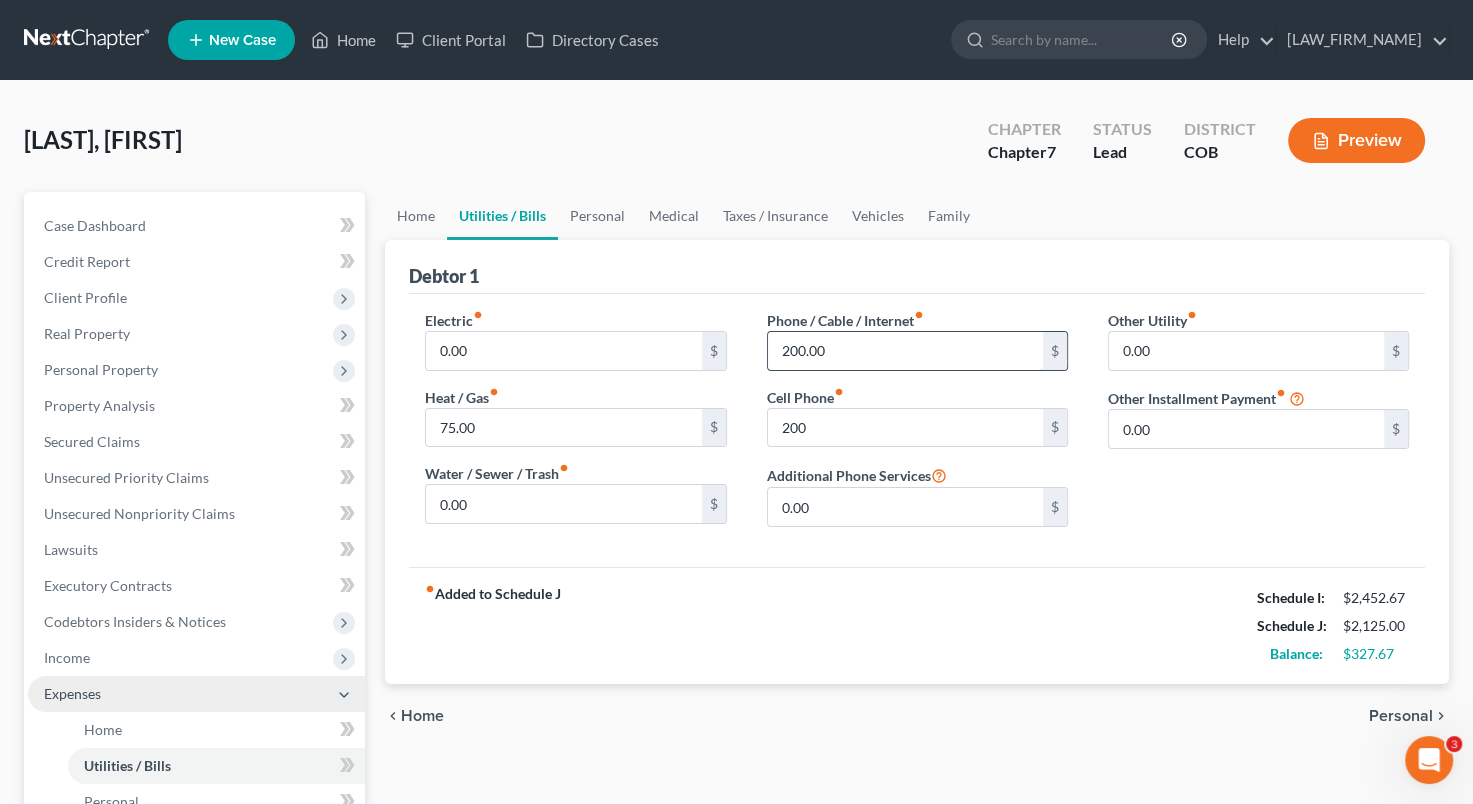 click on "200.00" at bounding box center (905, 351) 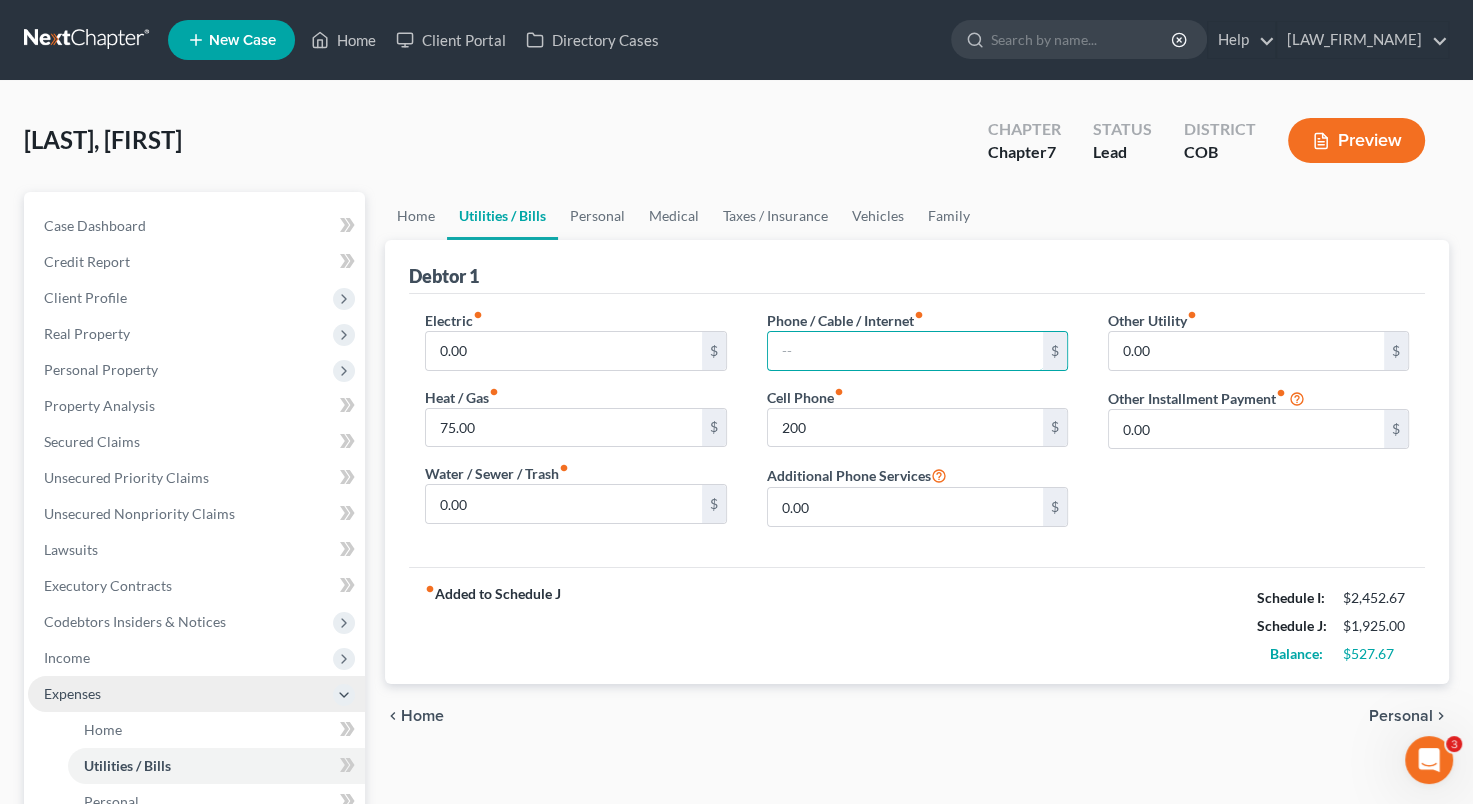 type 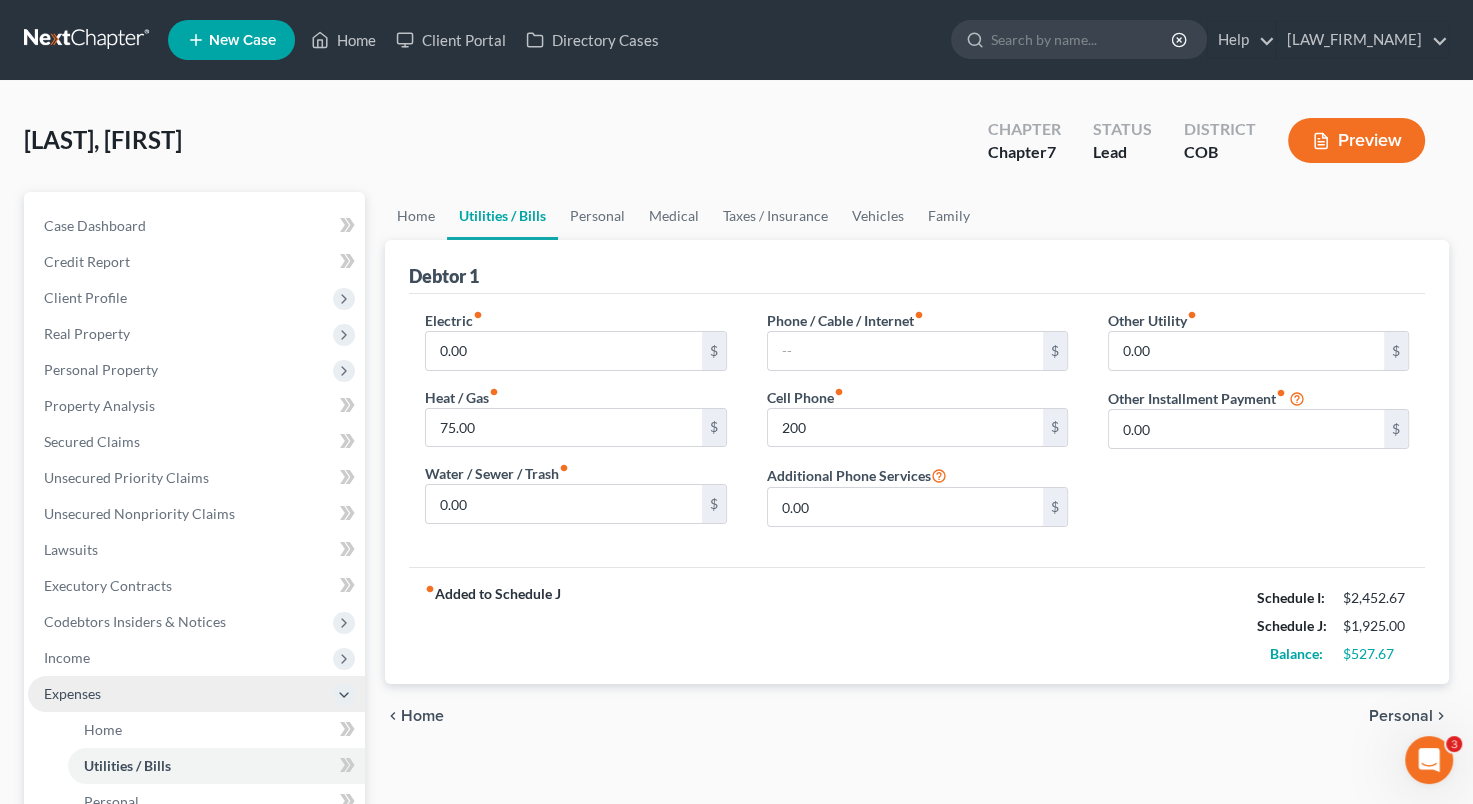 click on "Personal" at bounding box center [1401, 716] 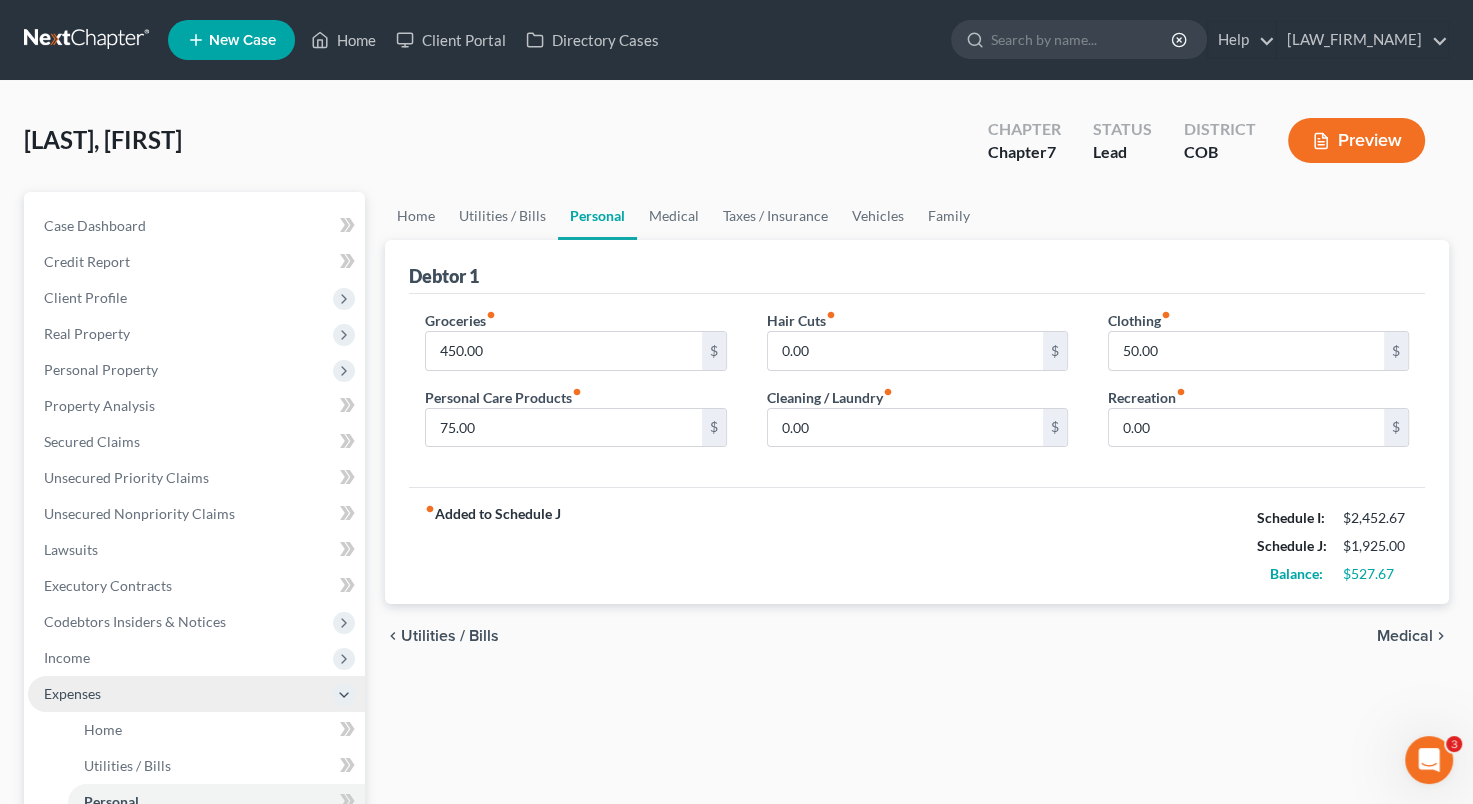 click on "Home
Utilities / Bills
Personal
Medical
Taxes / Insurance
Vehicles
Family
Debtor 1 Groceries  fiber_manual_record 450.00 $ Personal Care Products  fiber_manual_record 75.00 $ Hair Cuts  fiber_manual_record 0.00 $ Cleaning / Laundry  fiber_manual_record 0.00 $ Clothing  fiber_manual_record 50.00 $ Recreation  fiber_manual_record 0.00 $ fiber_manual_record  Added to Schedule J Schedule I: $2,452.67 Schedule J: $1,925.00 Balance: $527.67
chevron_left
Utilities / Bills
Medical
chevron_right" at bounding box center [917, 715] 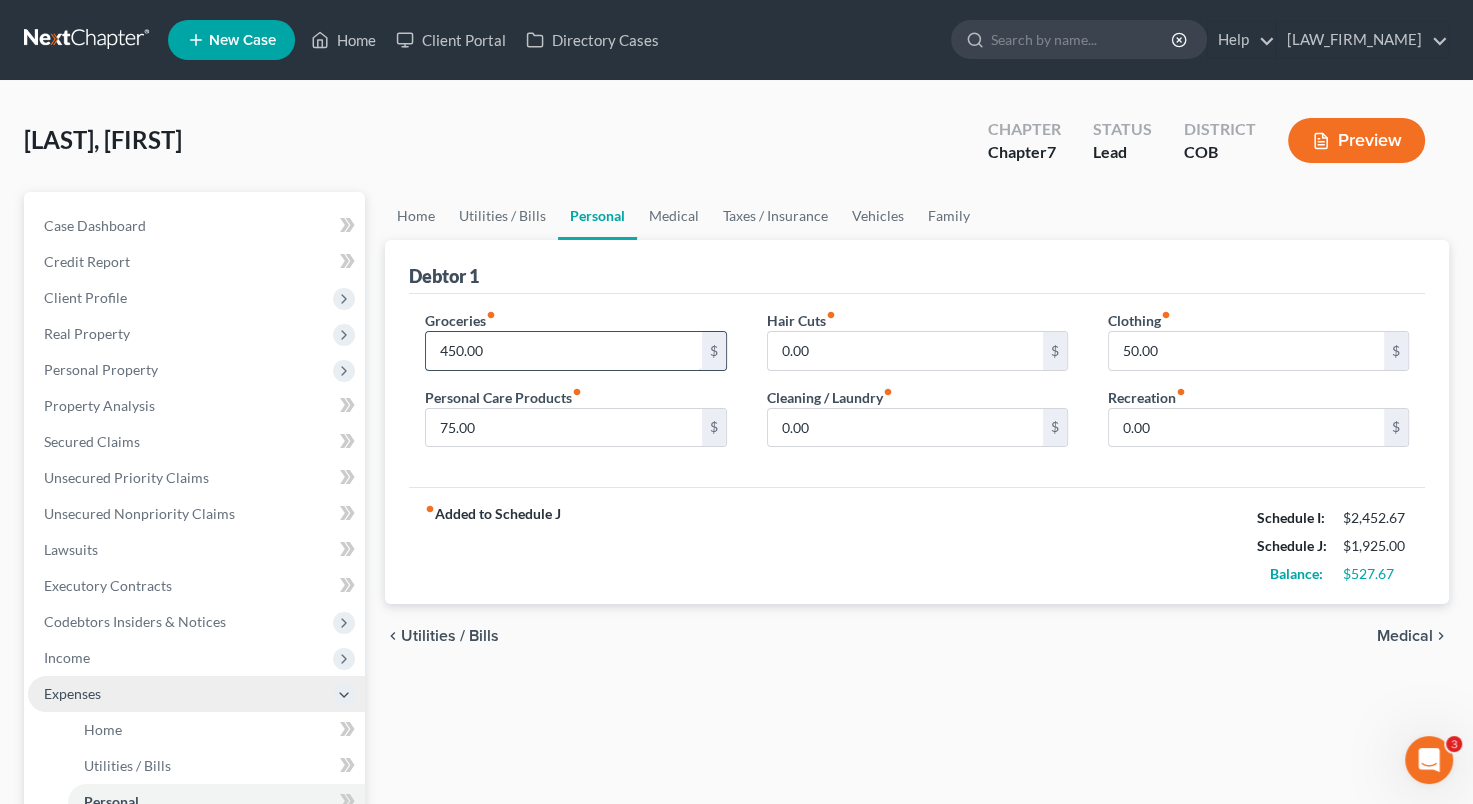 drag, startPoint x: 540, startPoint y: 388, endPoint x: 535, endPoint y: 352, distance: 36.345562 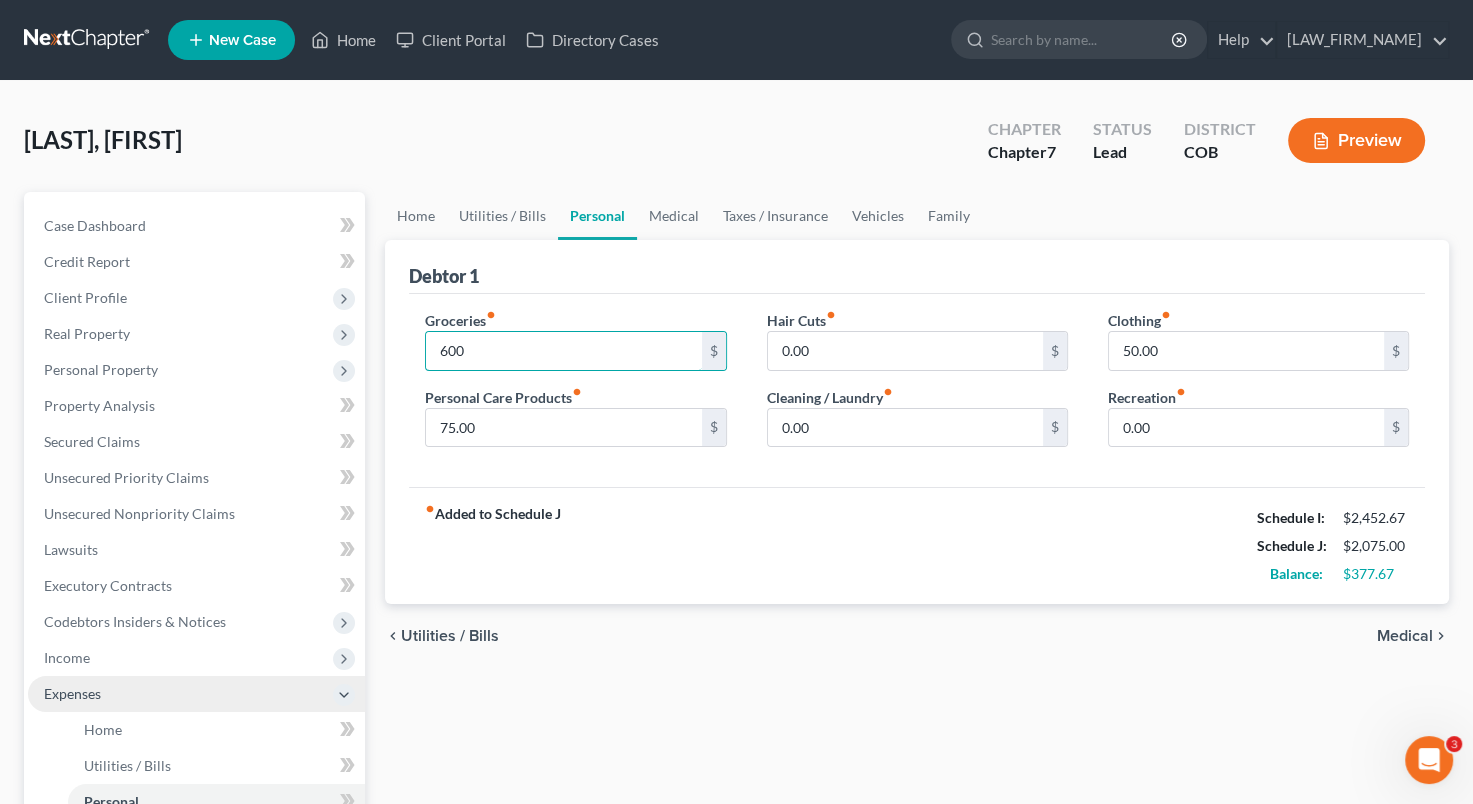 type on "600" 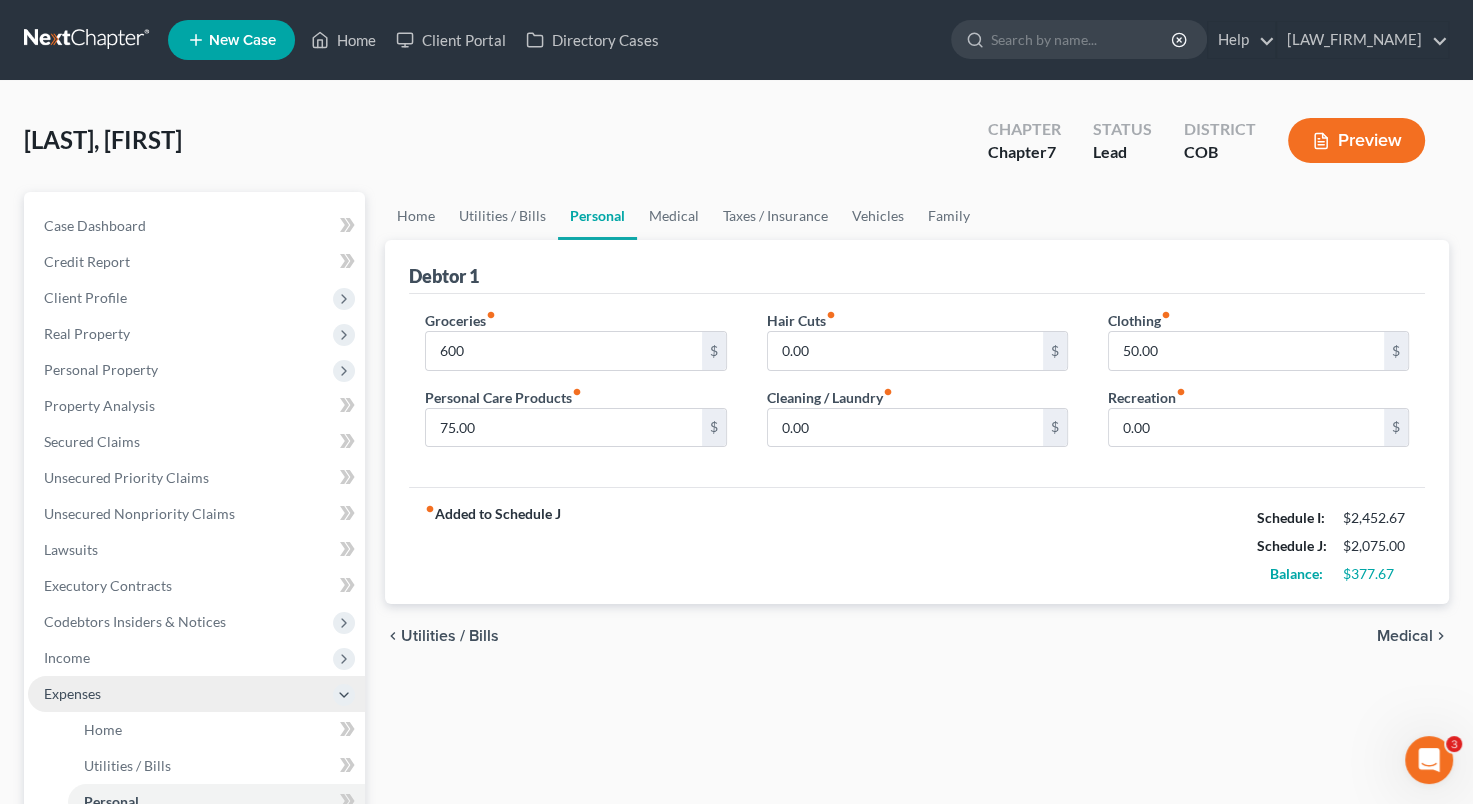 click on "fiber_manual_record  Added to Schedule J Schedule I: $2,452.67 Schedule J: $2,075.00 Balance: $377.67" at bounding box center (917, 545) 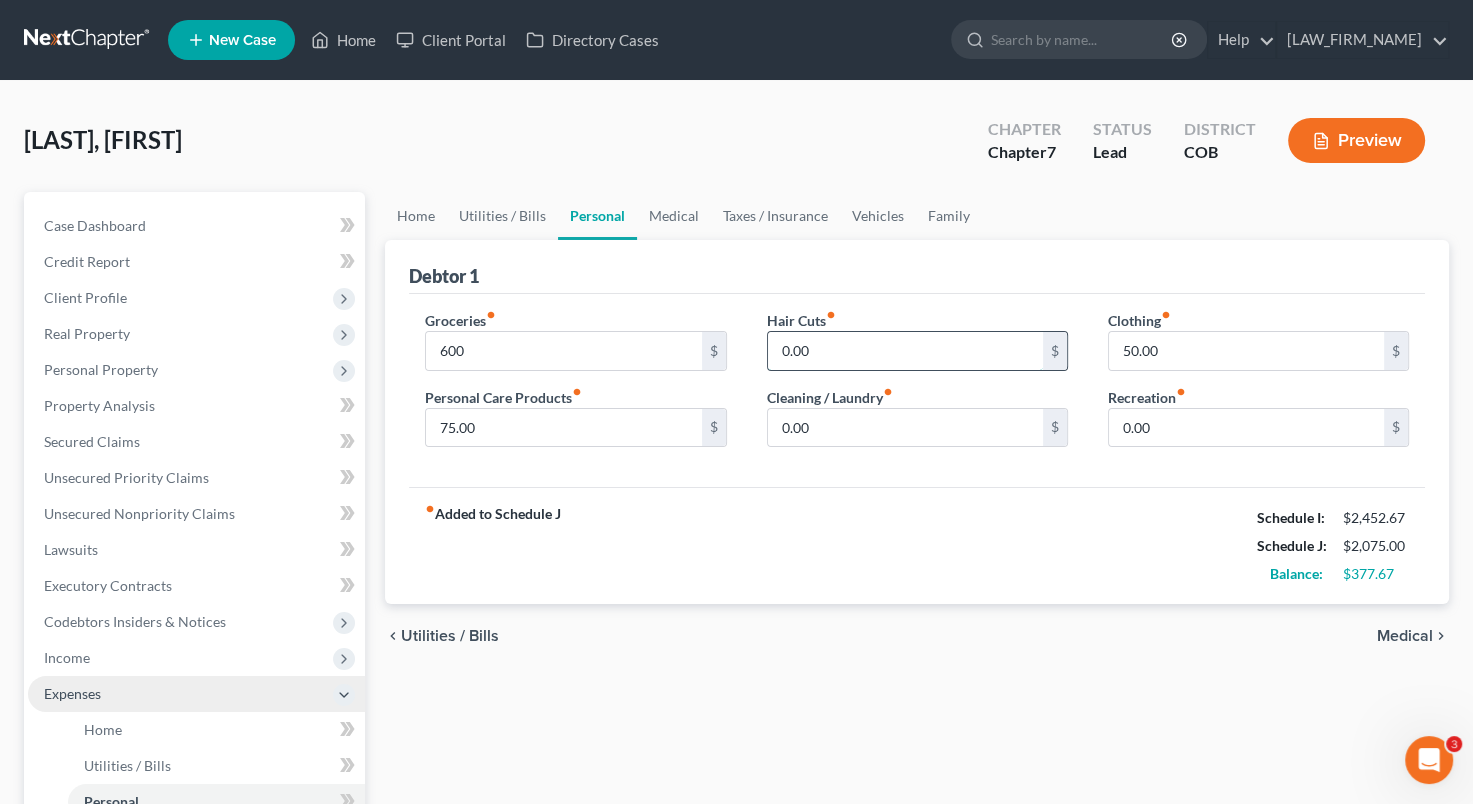 click on "0.00" at bounding box center (905, 351) 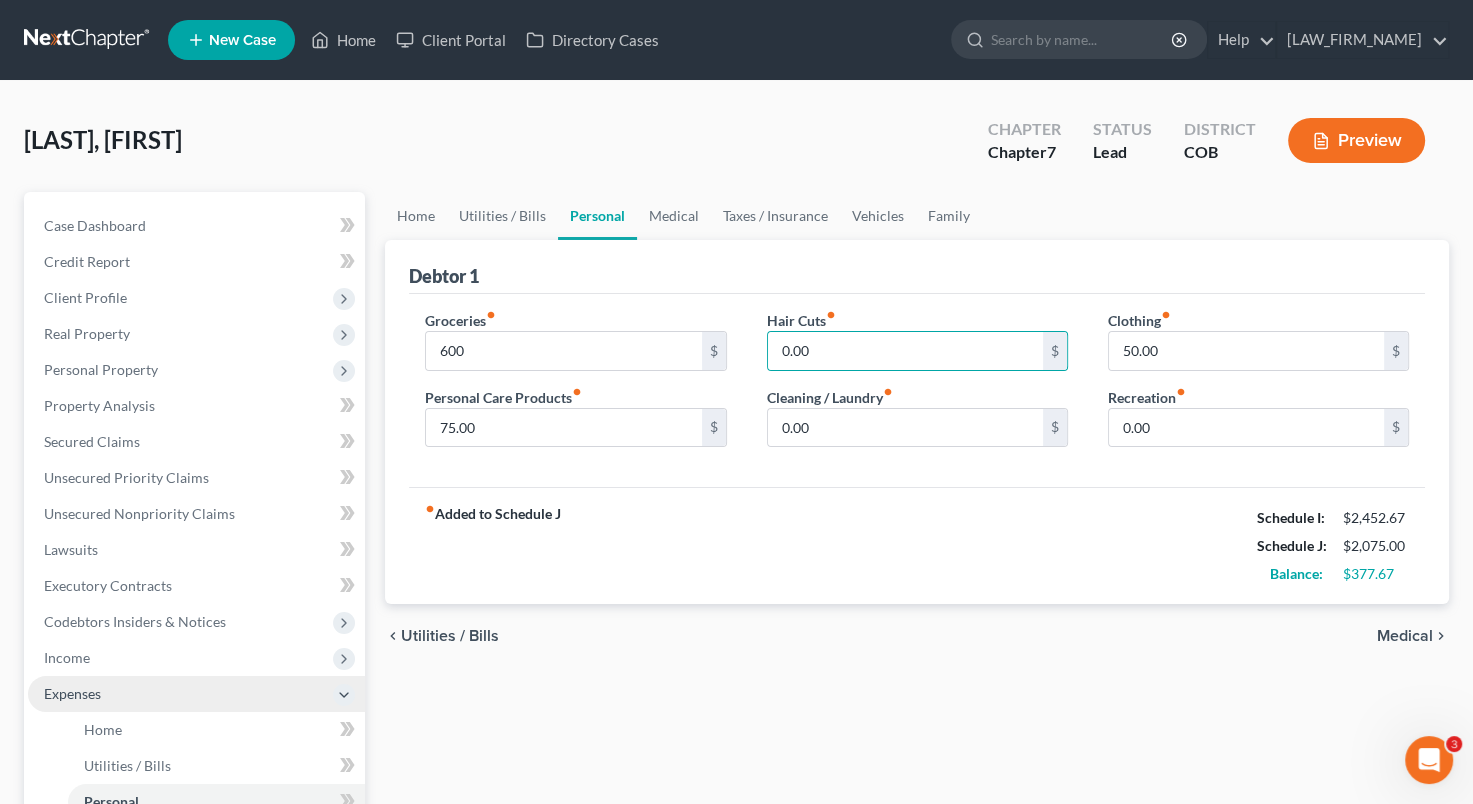 click on "Groceries  fiber_manual_record 600 $ Personal Care Products  fiber_manual_record 75.00 $ Hair Cuts  fiber_manual_record 0.00 $ Cleaning / Laundry  fiber_manual_record 0.00 $ Clothing  fiber_manual_record 50.00 $ Recreation  fiber_manual_record 0.00 $" at bounding box center [917, 391] 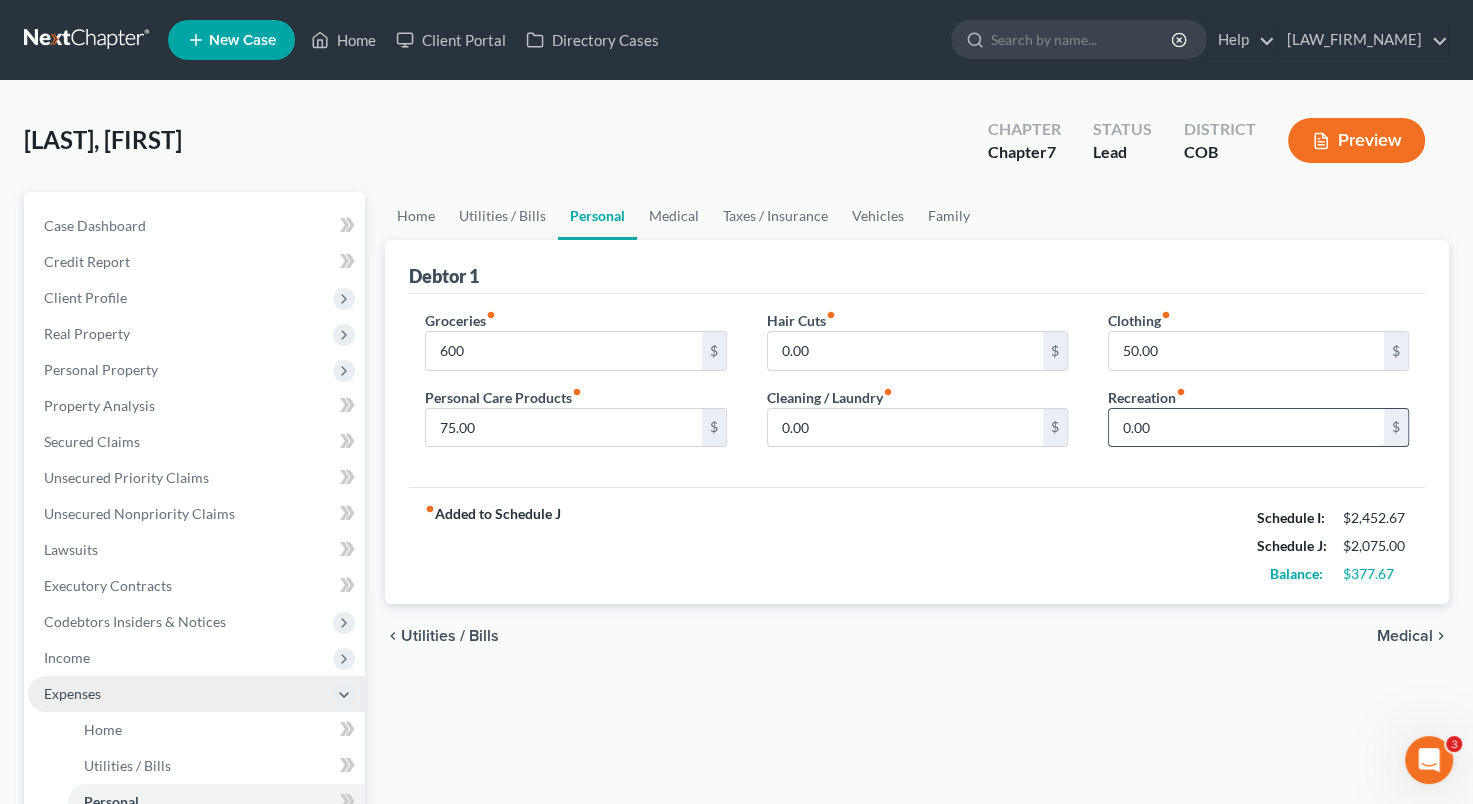 click on "0.00" at bounding box center (1246, 428) 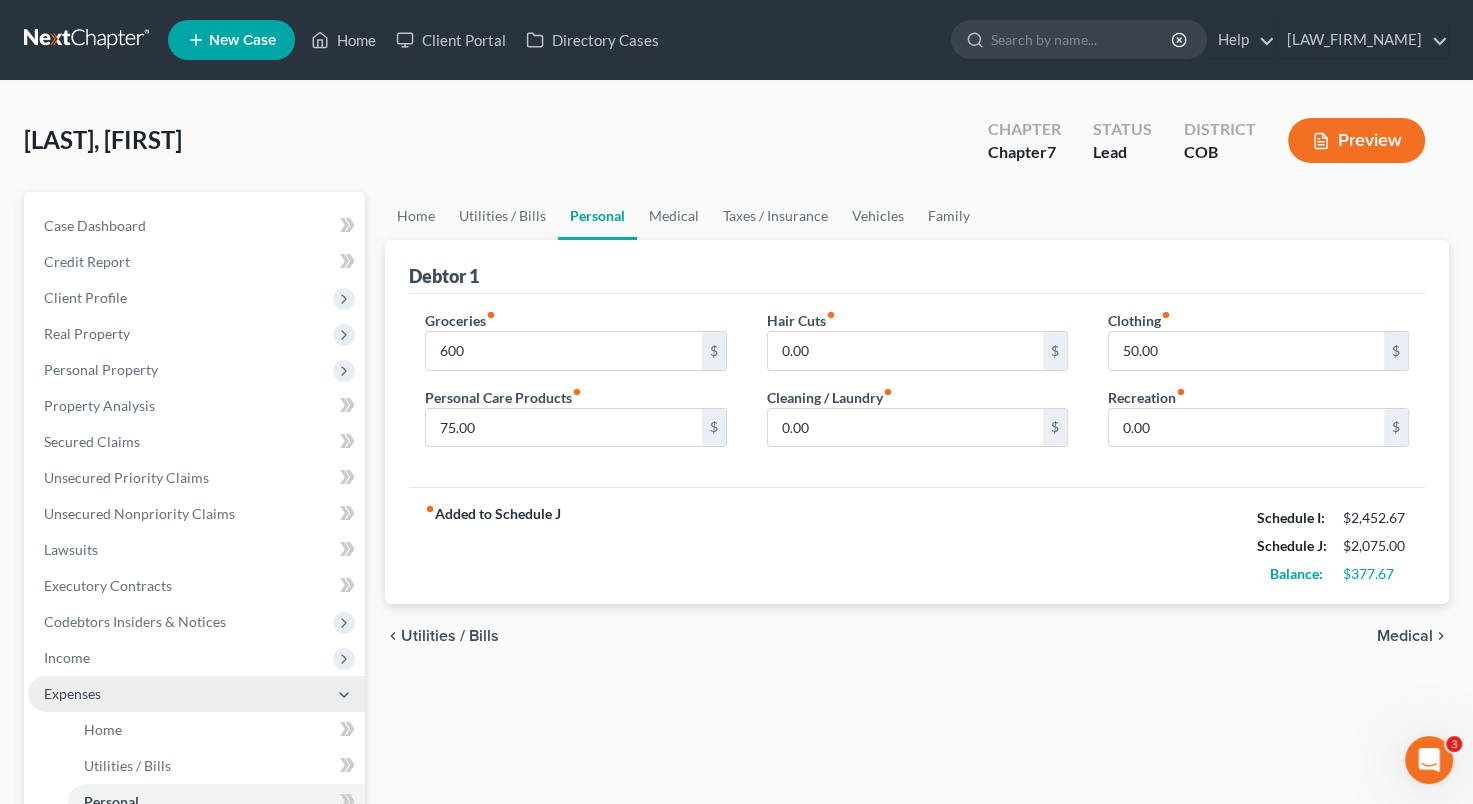 click on "Utilities / Bills" at bounding box center (450, 636) 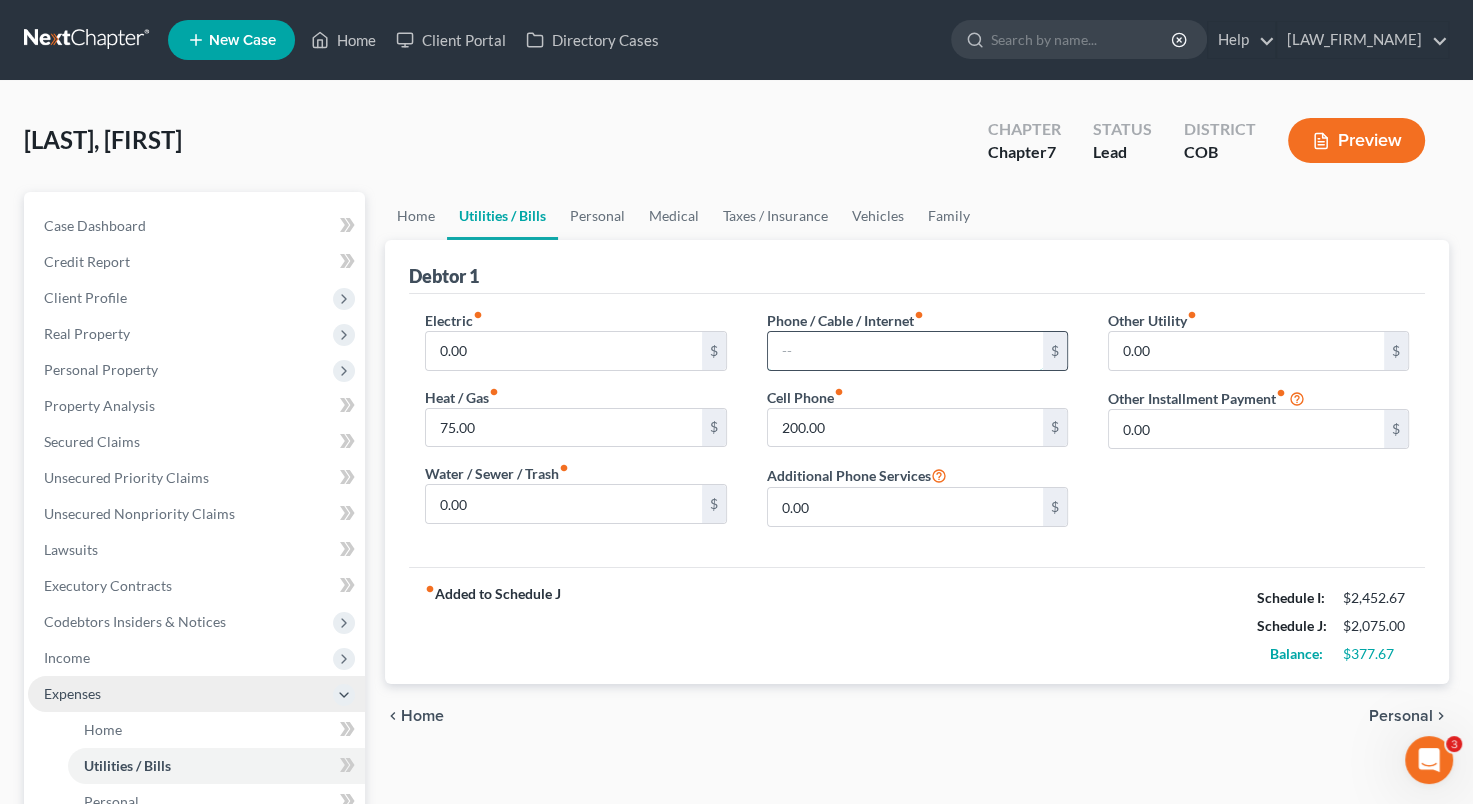 click at bounding box center (905, 351) 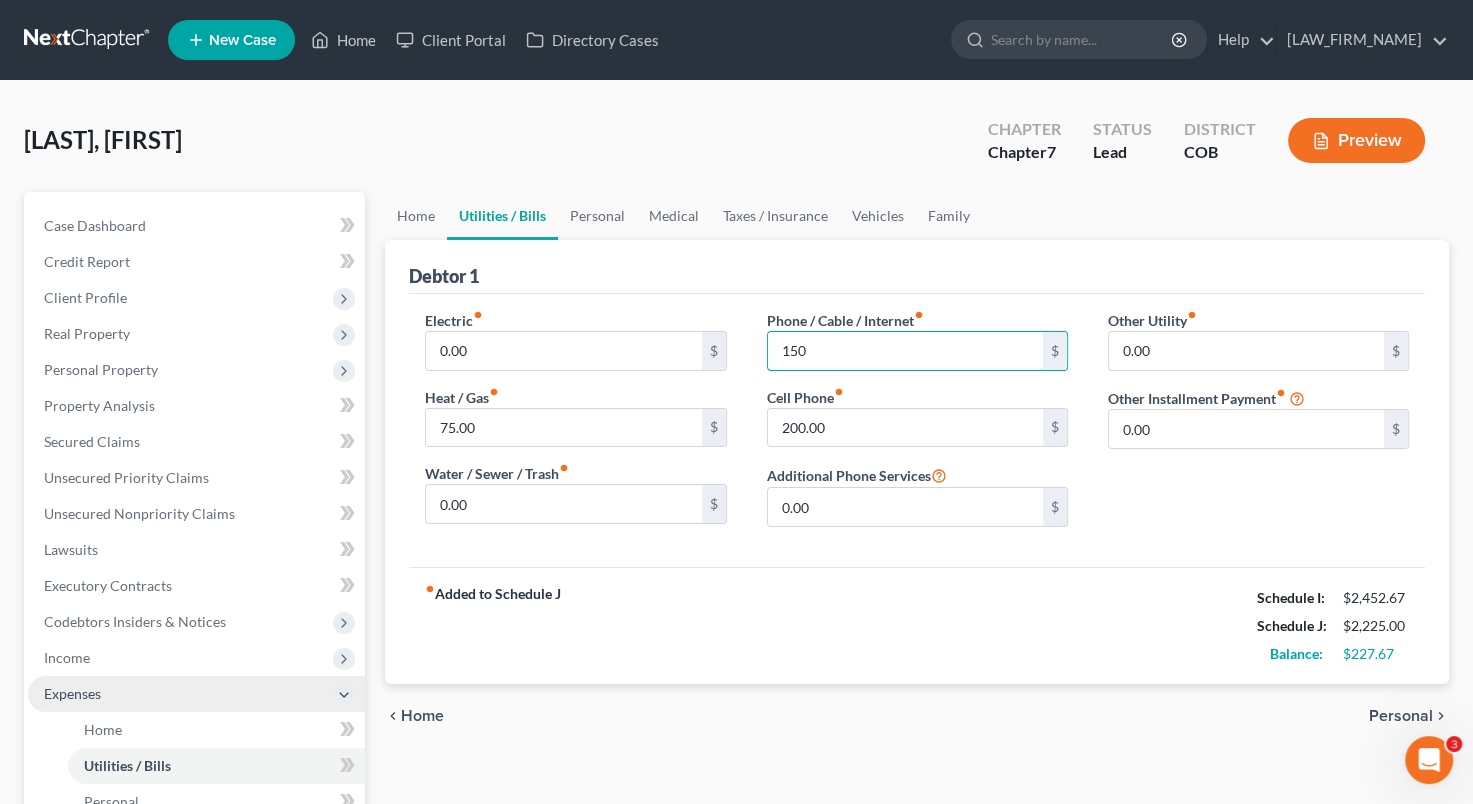 type on "150" 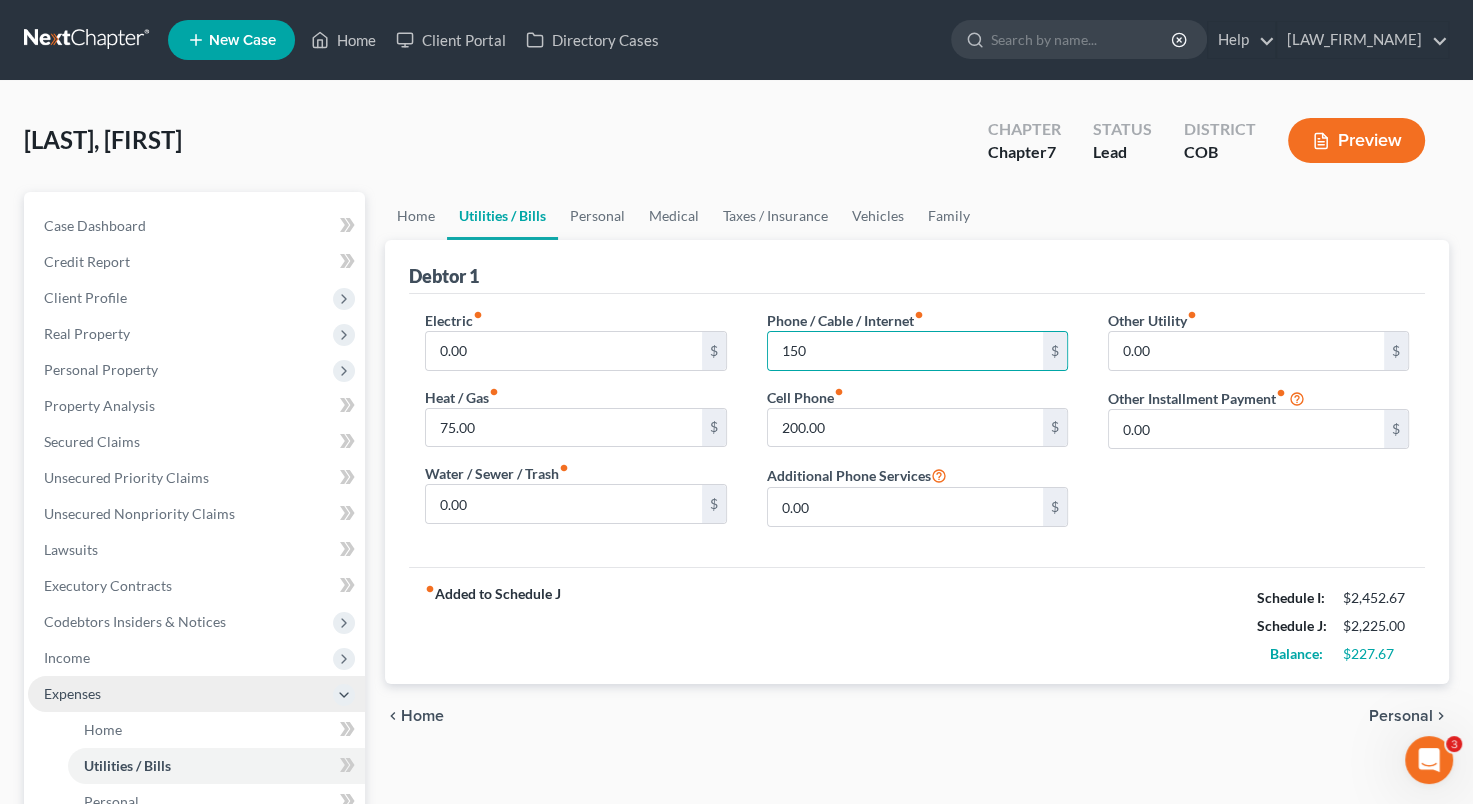 click on "[DATE] [DATE] [AMOUNT]" at bounding box center [917, 625] 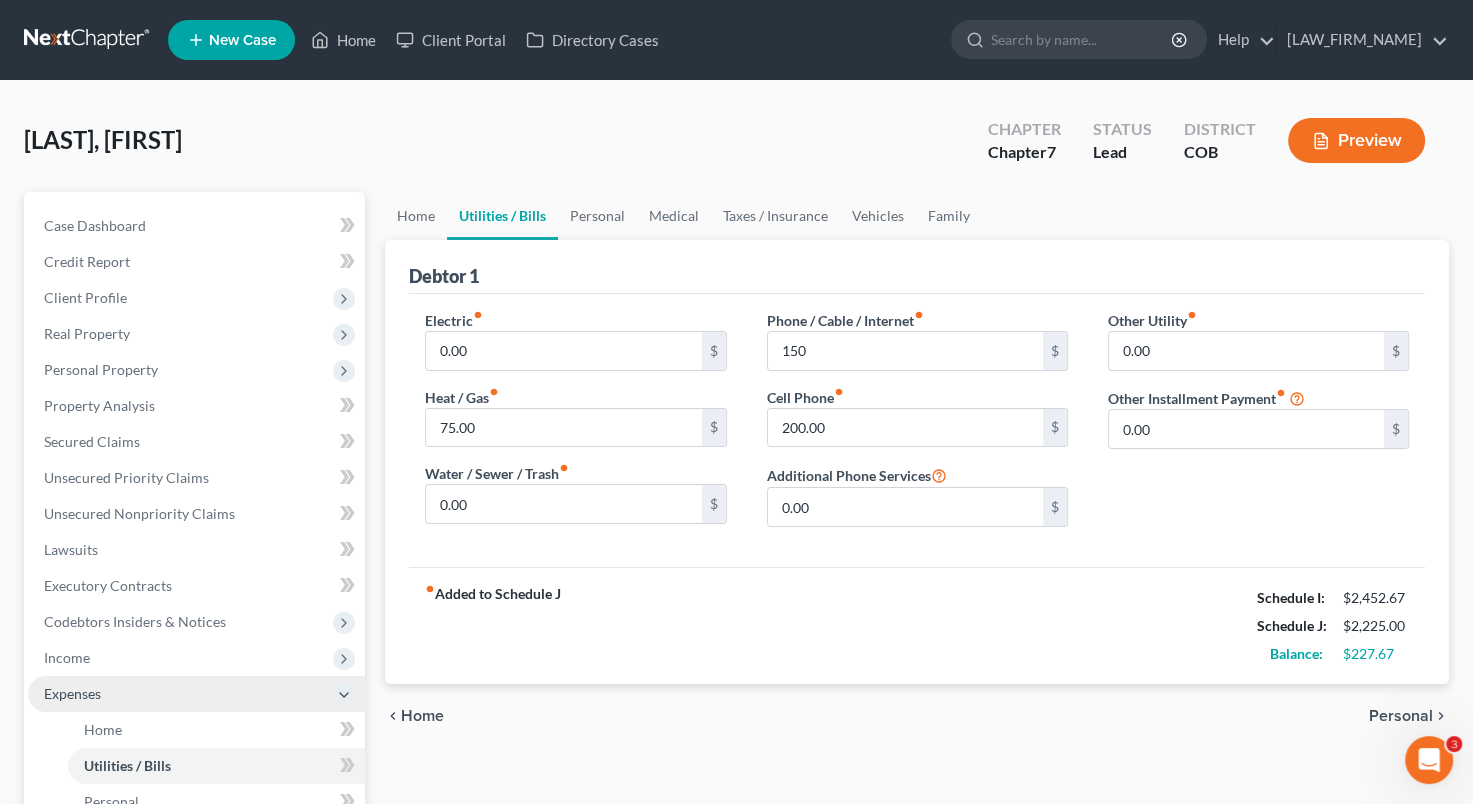 click on "Personal" at bounding box center (1401, 716) 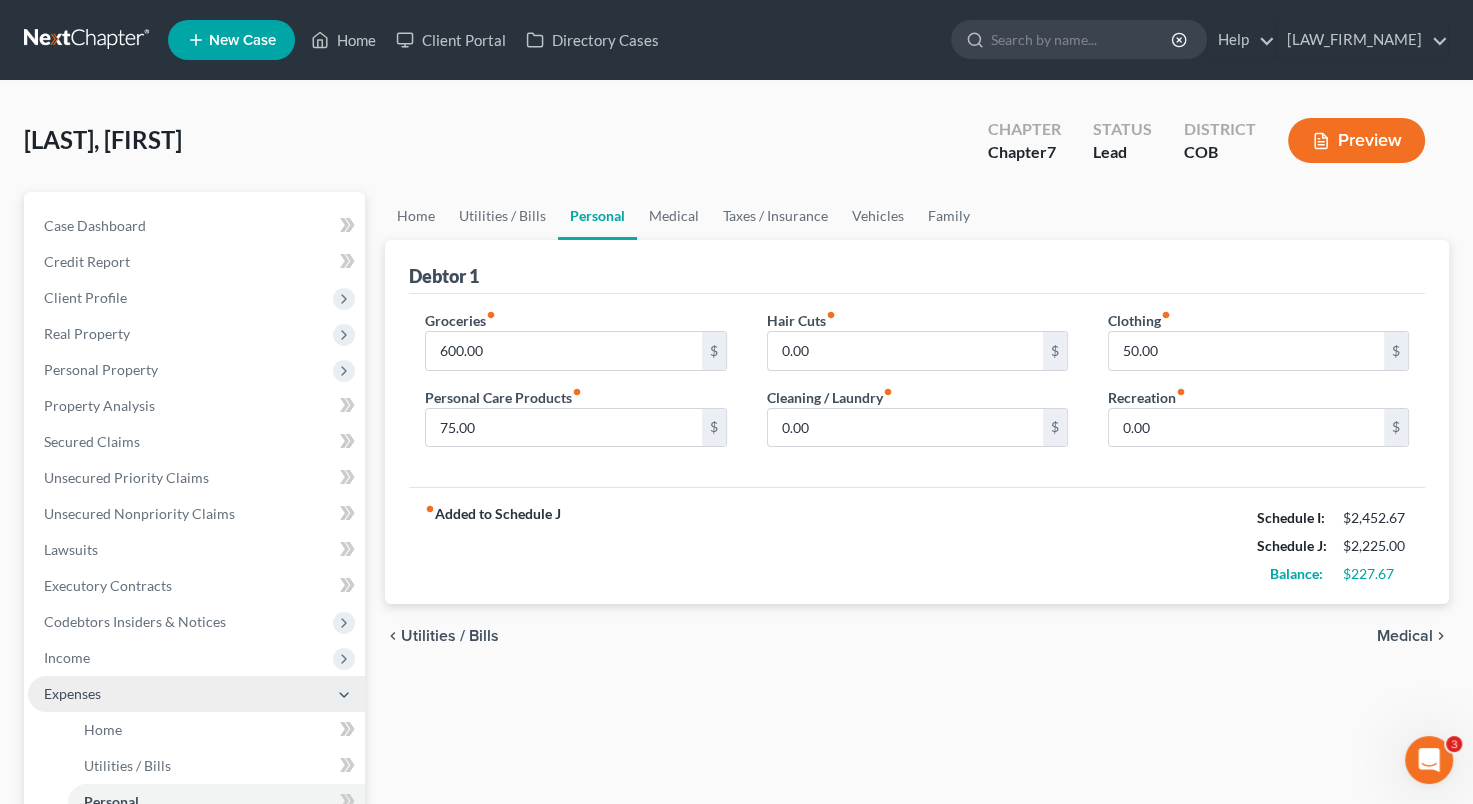 click on "Medical" at bounding box center (1405, 636) 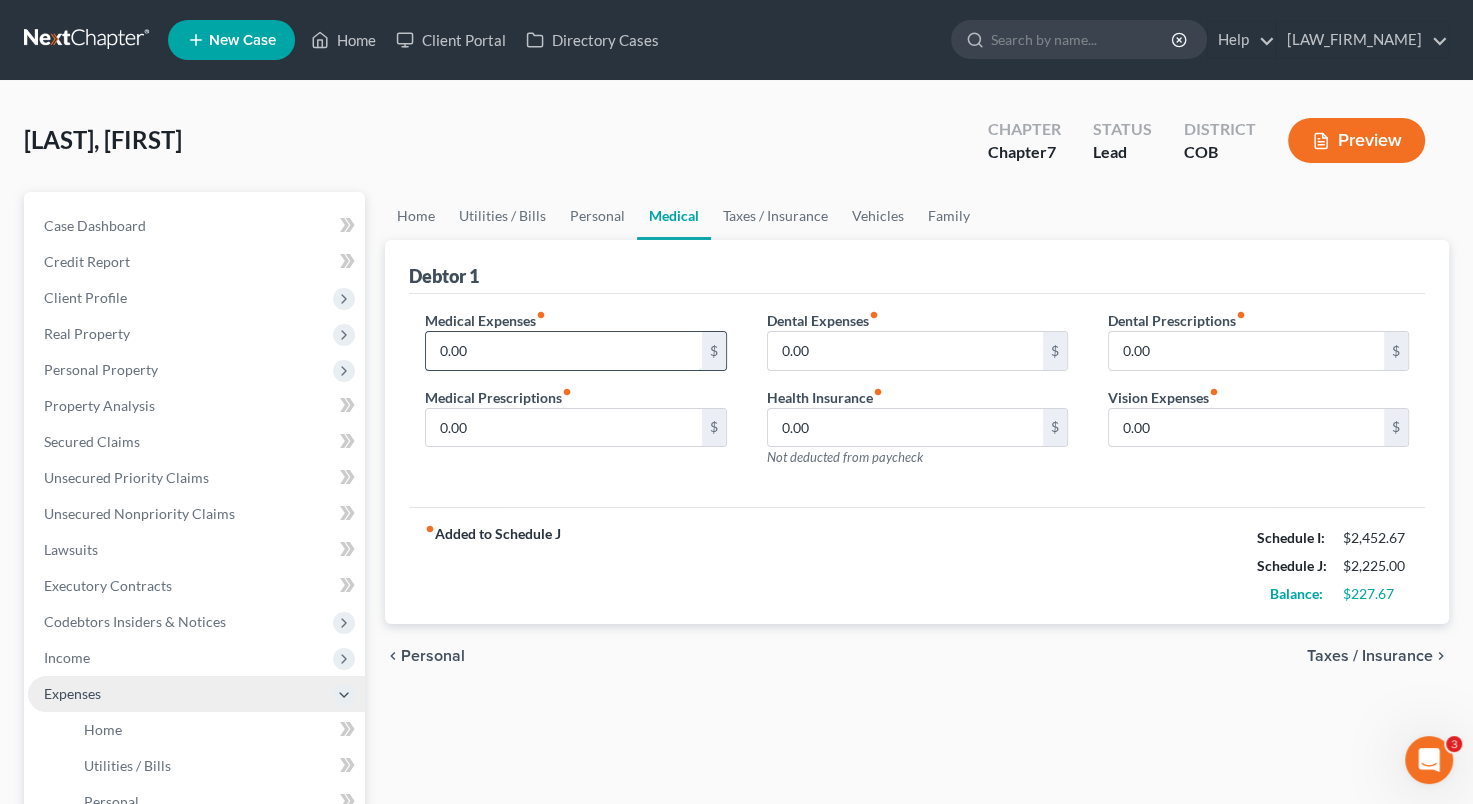 click on "0.00" at bounding box center (563, 351) 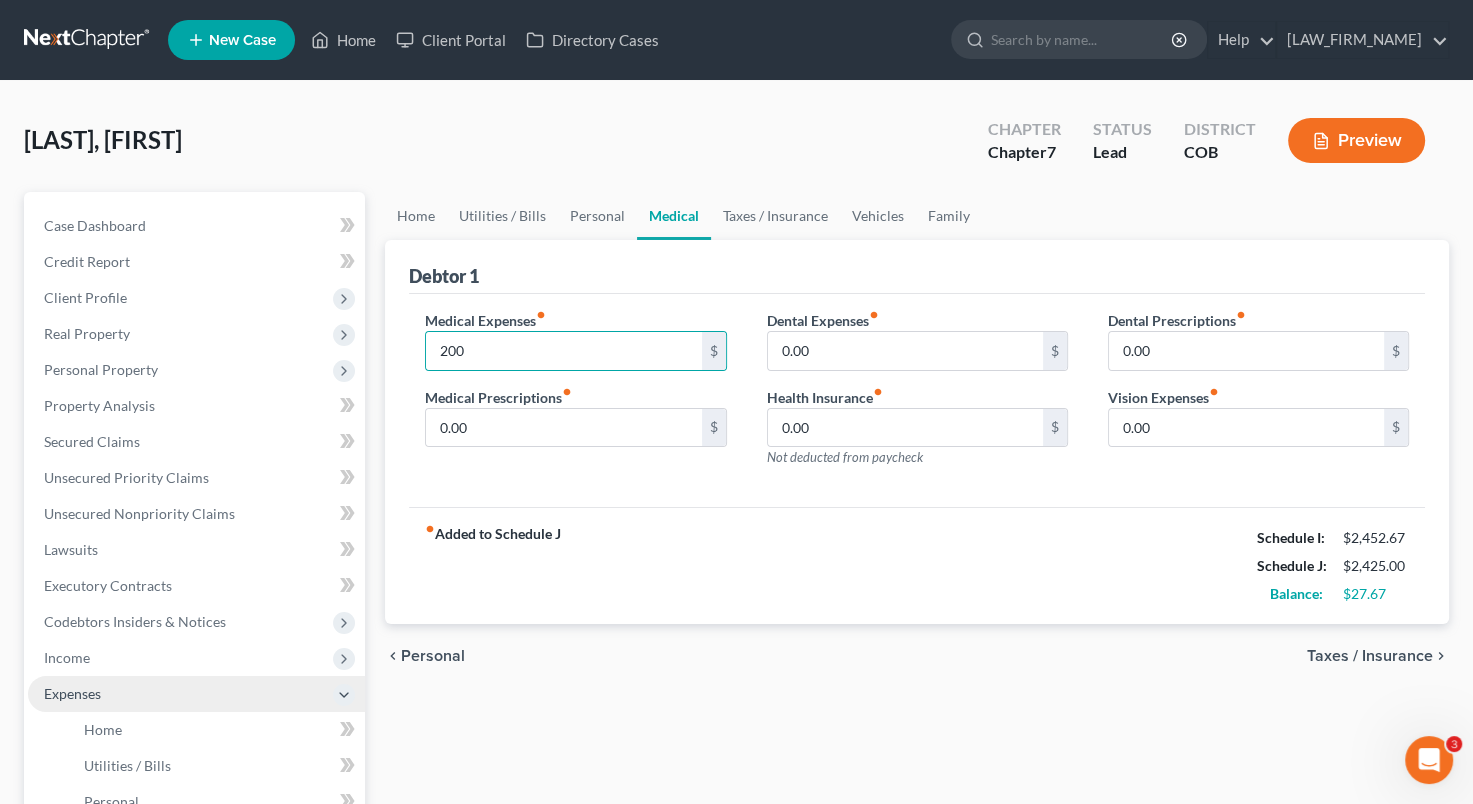 click on "Debtor 1" at bounding box center (917, 267) 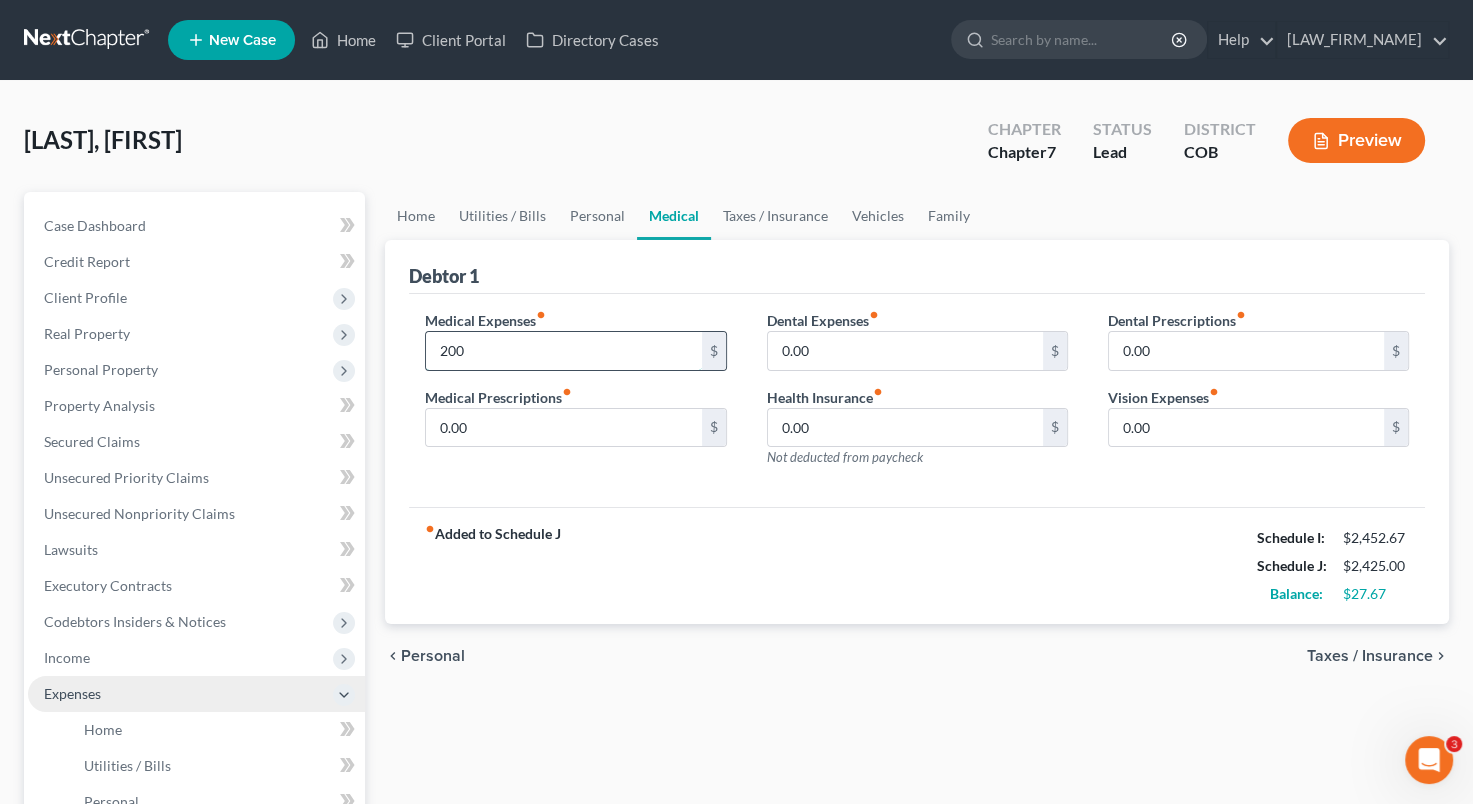 click on "200" at bounding box center [563, 351] 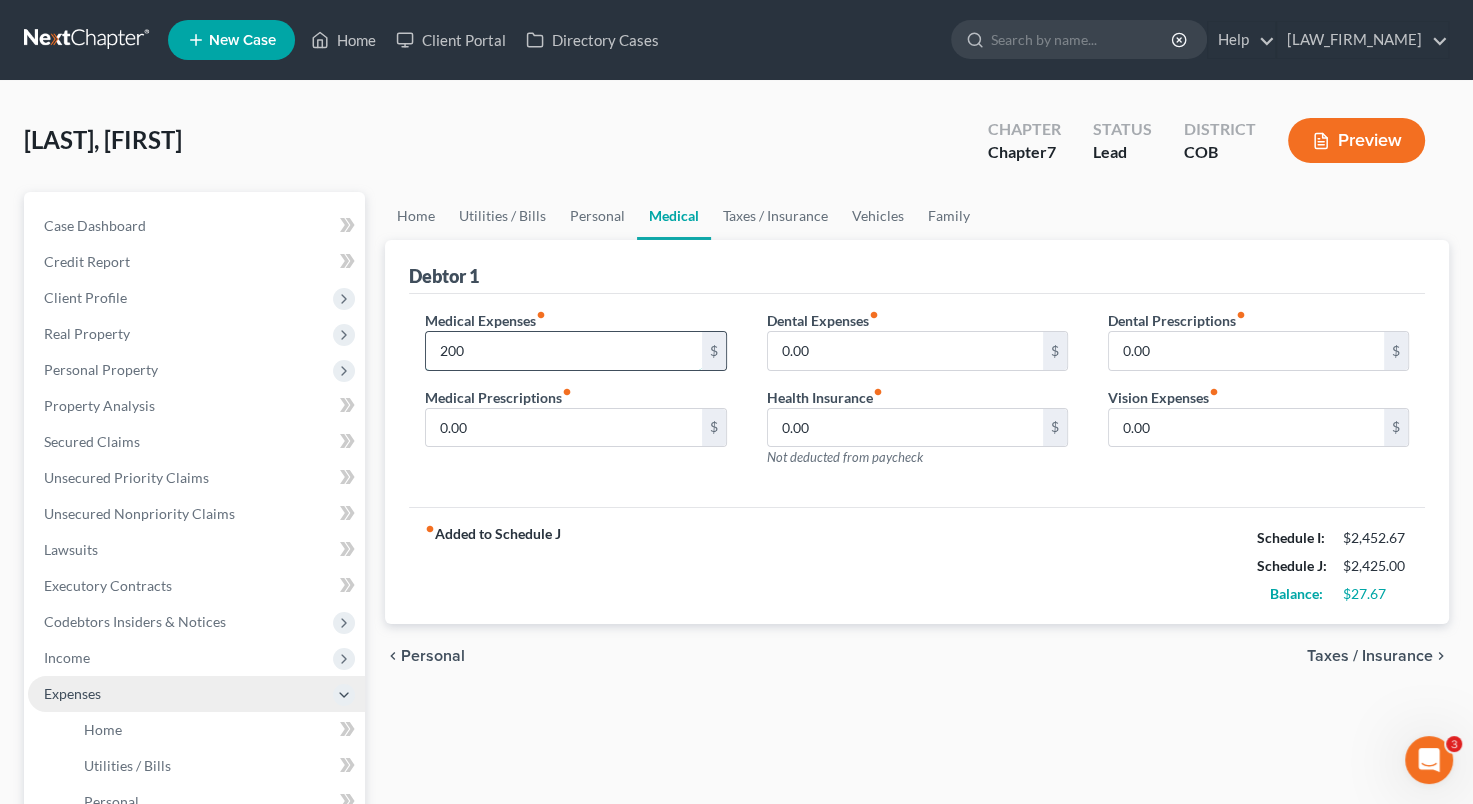 click on "200" at bounding box center [563, 351] 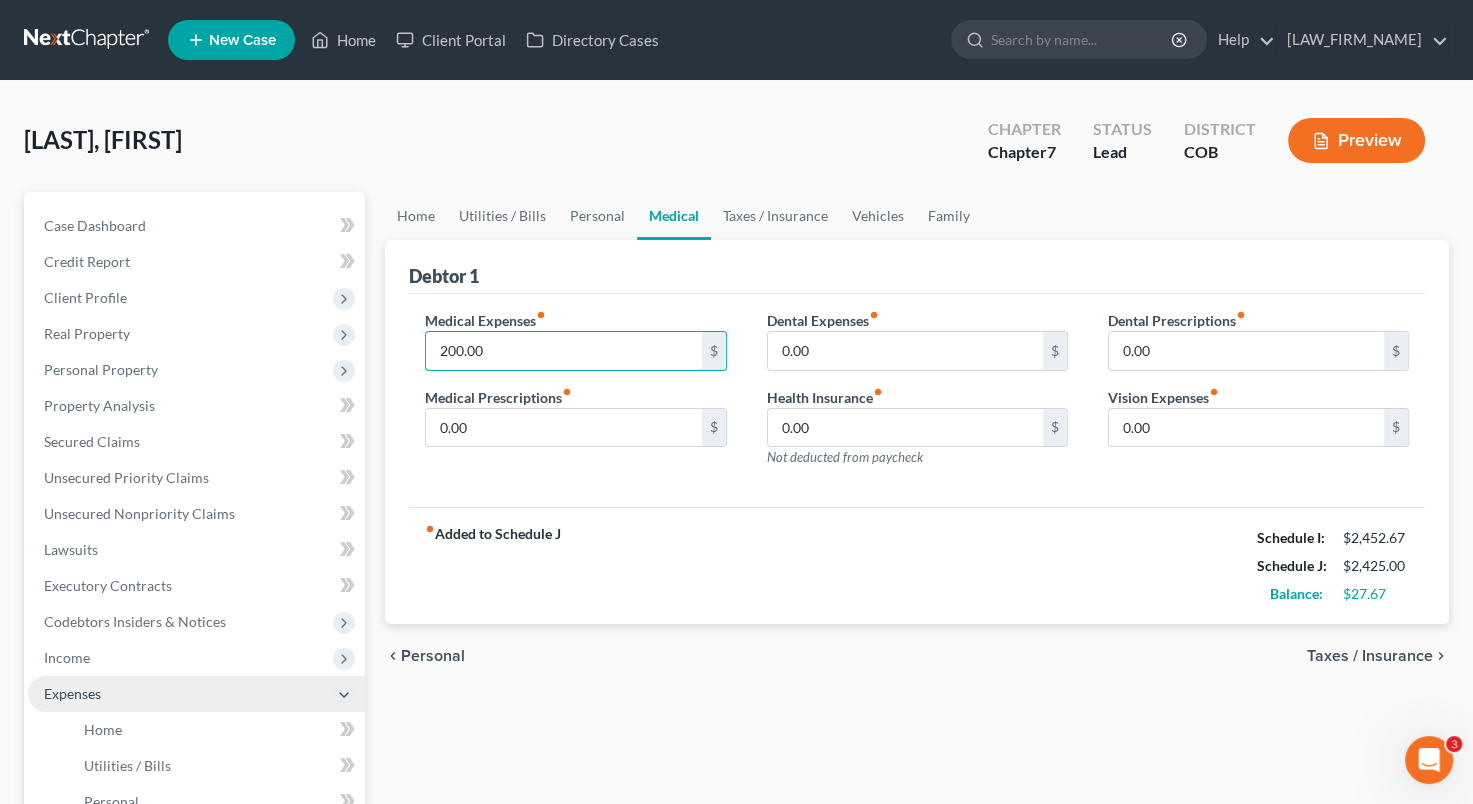 type on "200.00" 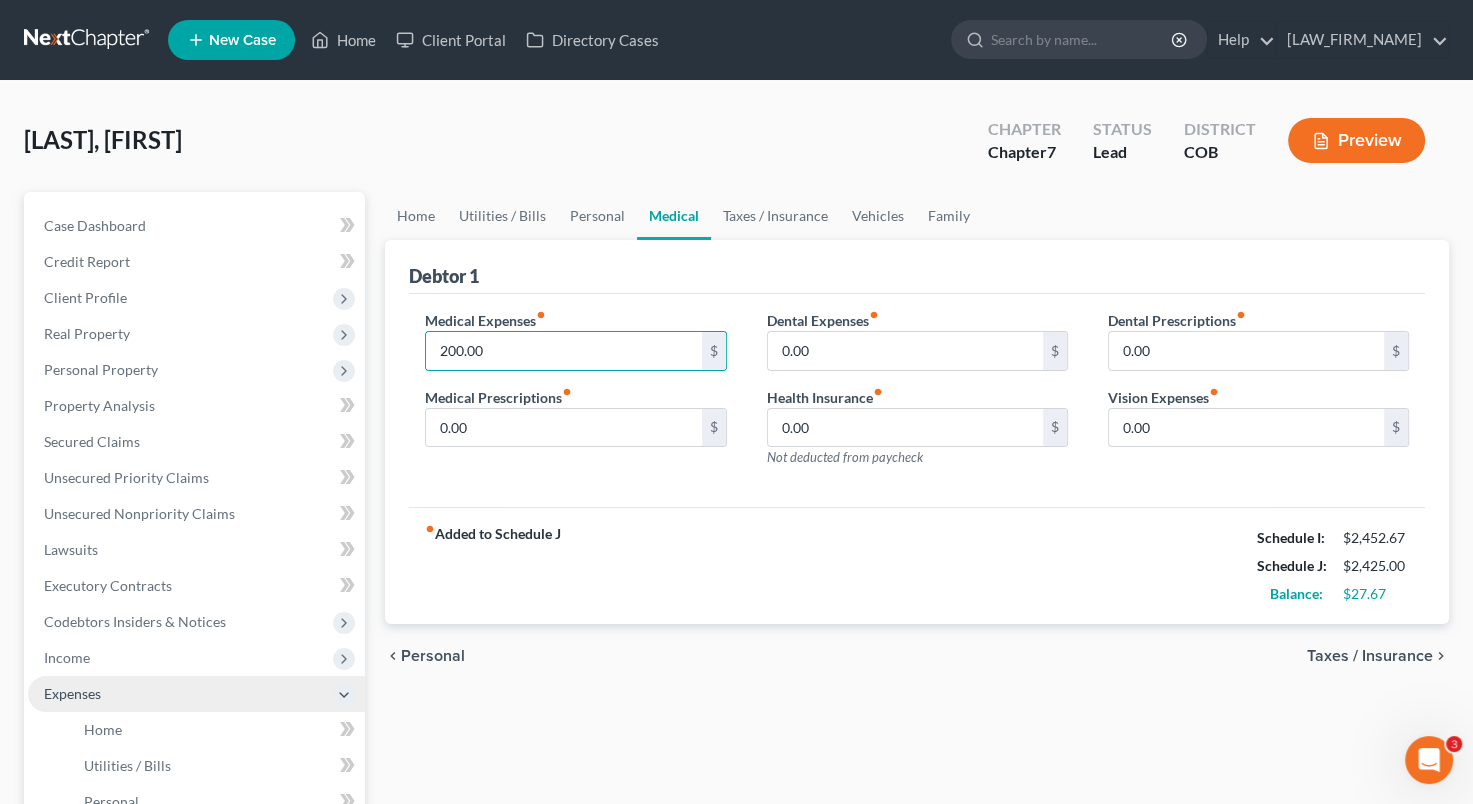 click on "Taxes / Insurance" at bounding box center (1370, 656) 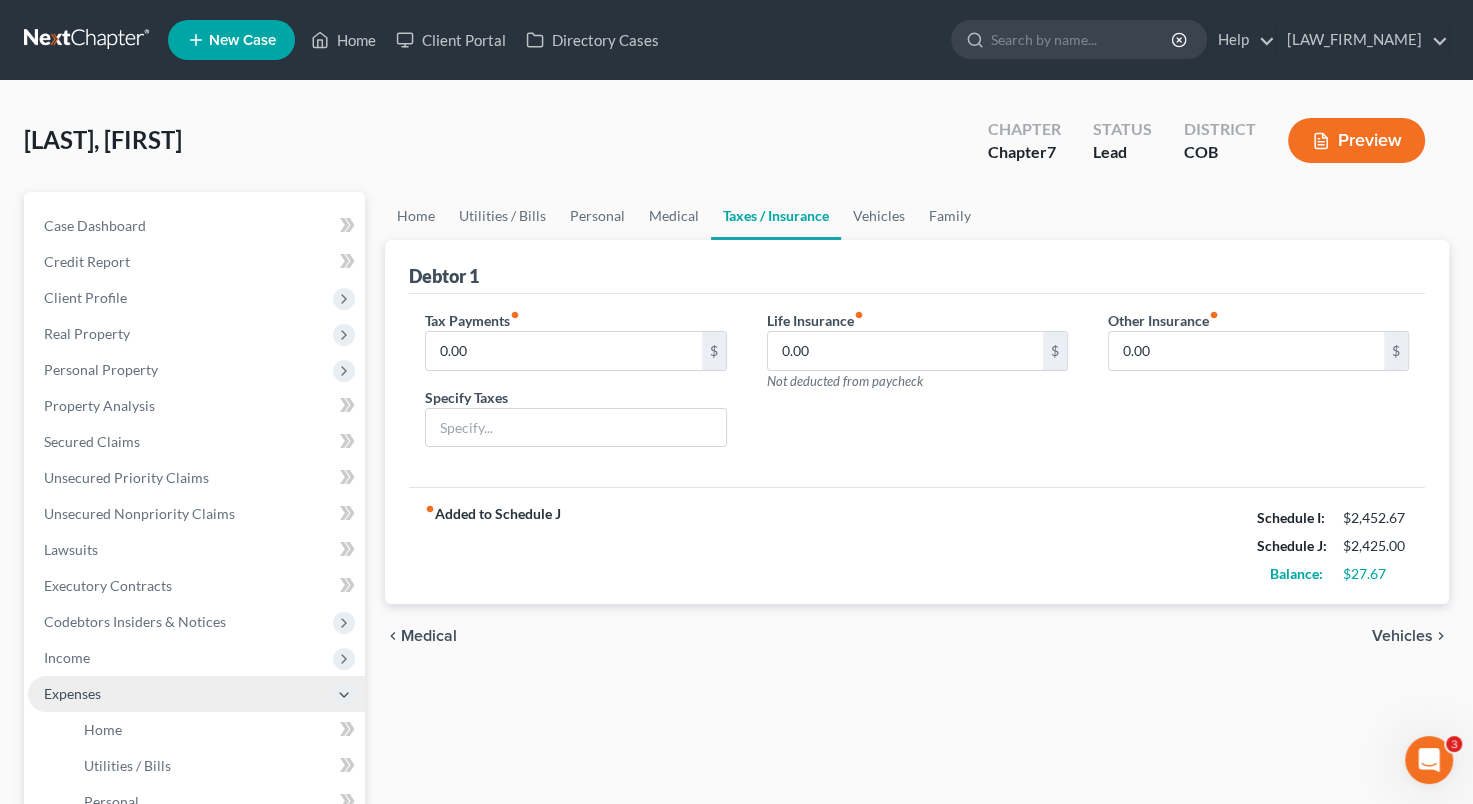 click on "Vehicles" at bounding box center [1402, 636] 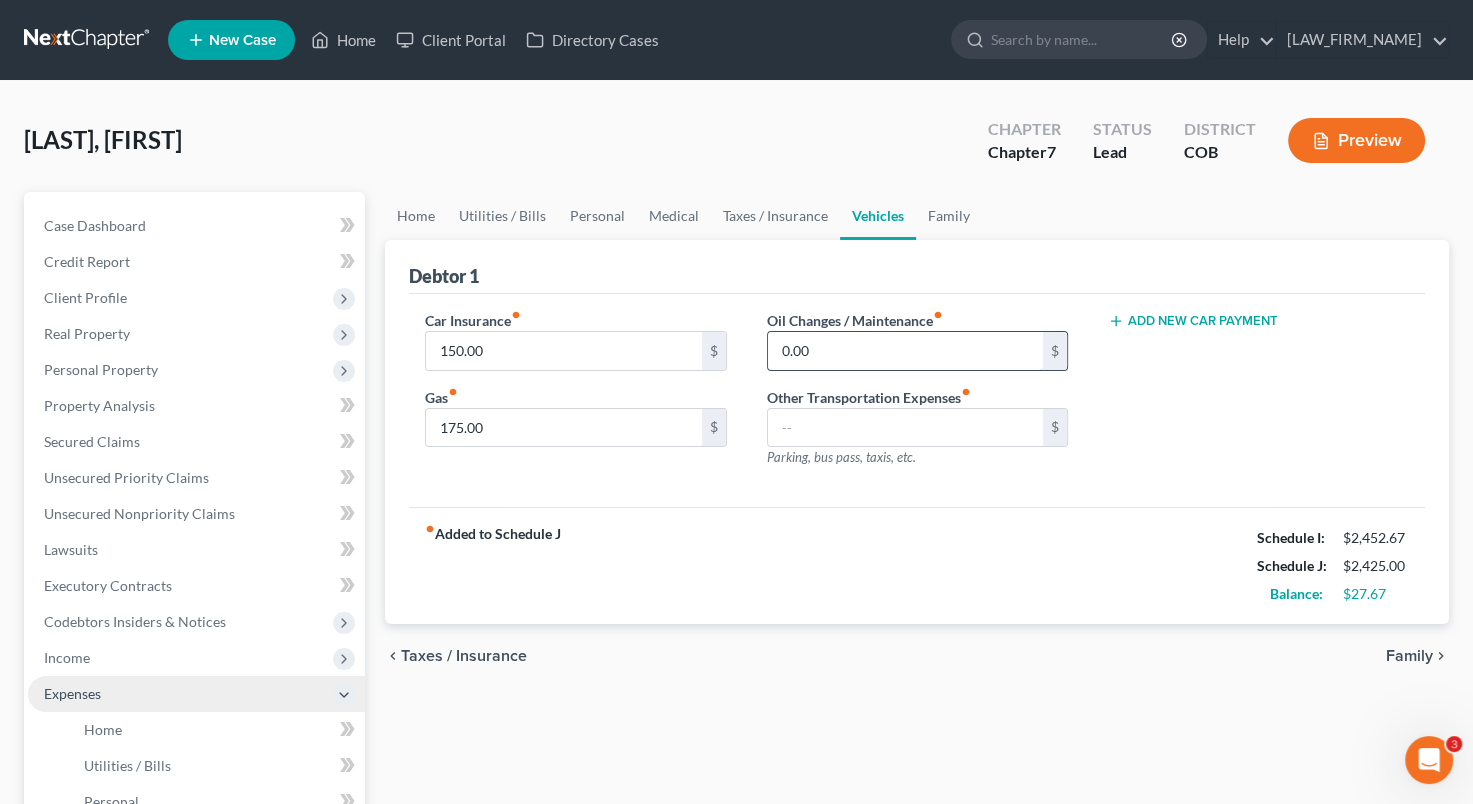 click on "0.00" at bounding box center [905, 351] 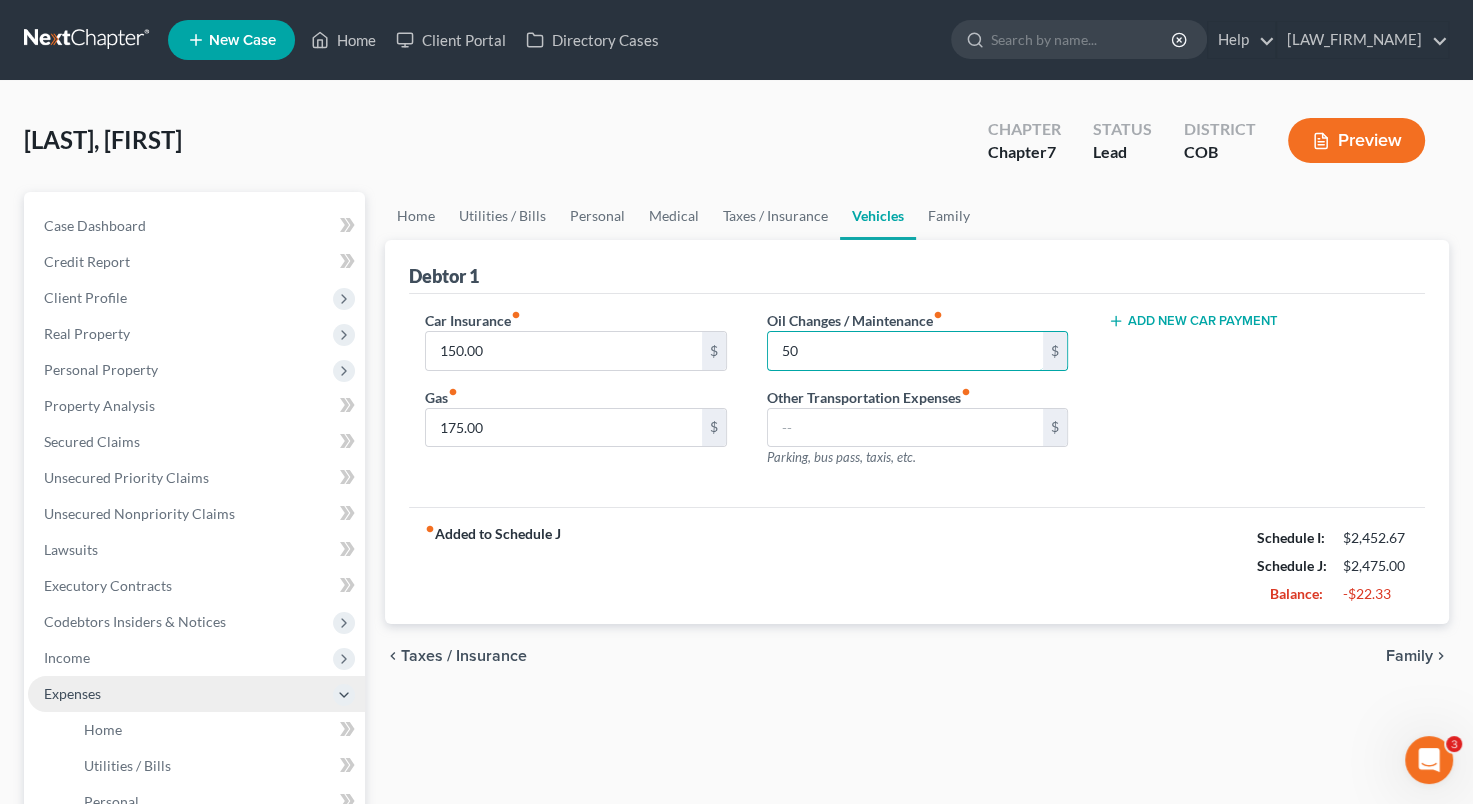 type on "50" 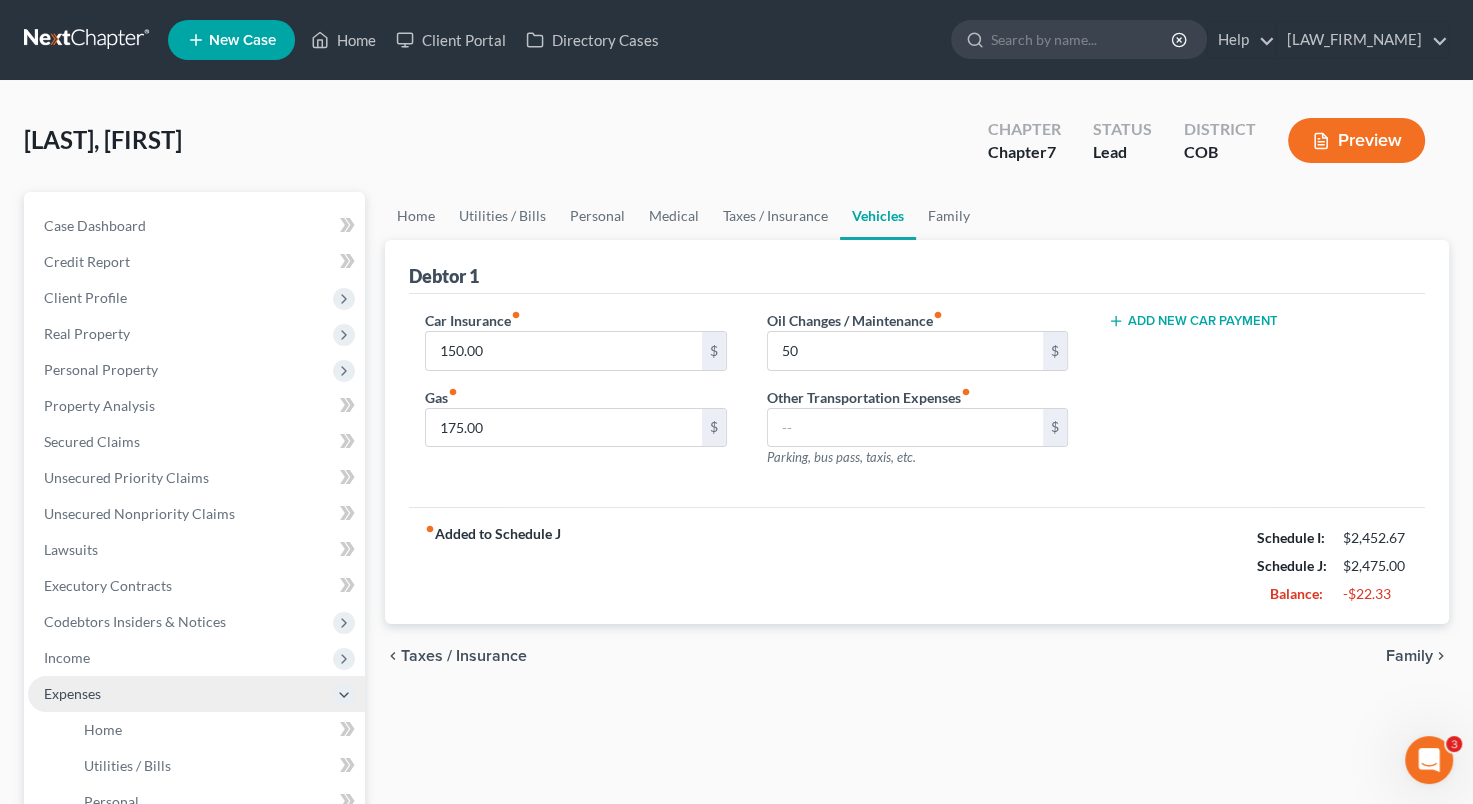 click on "Add New Car Payment" at bounding box center [1258, 397] 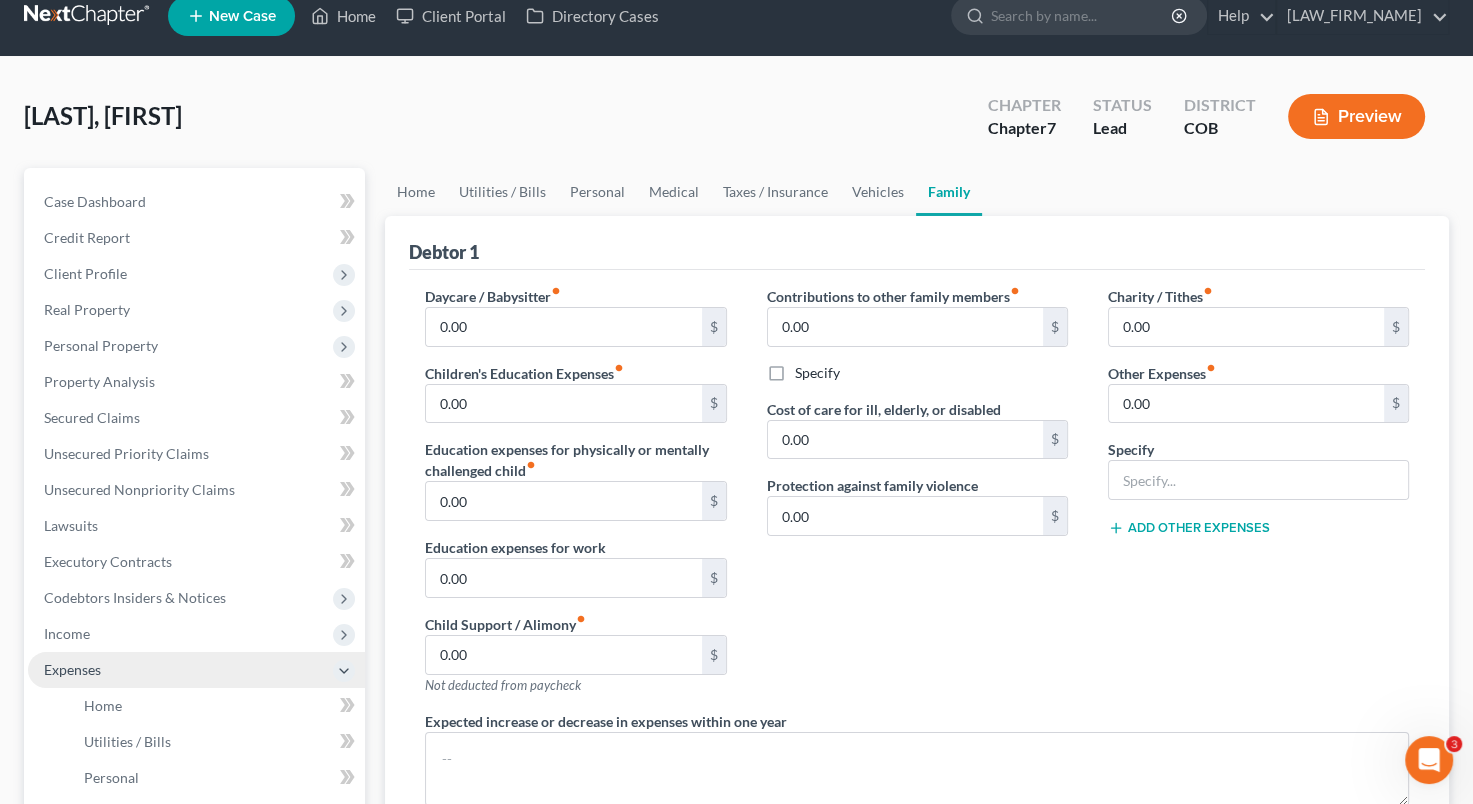 scroll, scrollTop: 0, scrollLeft: 0, axis: both 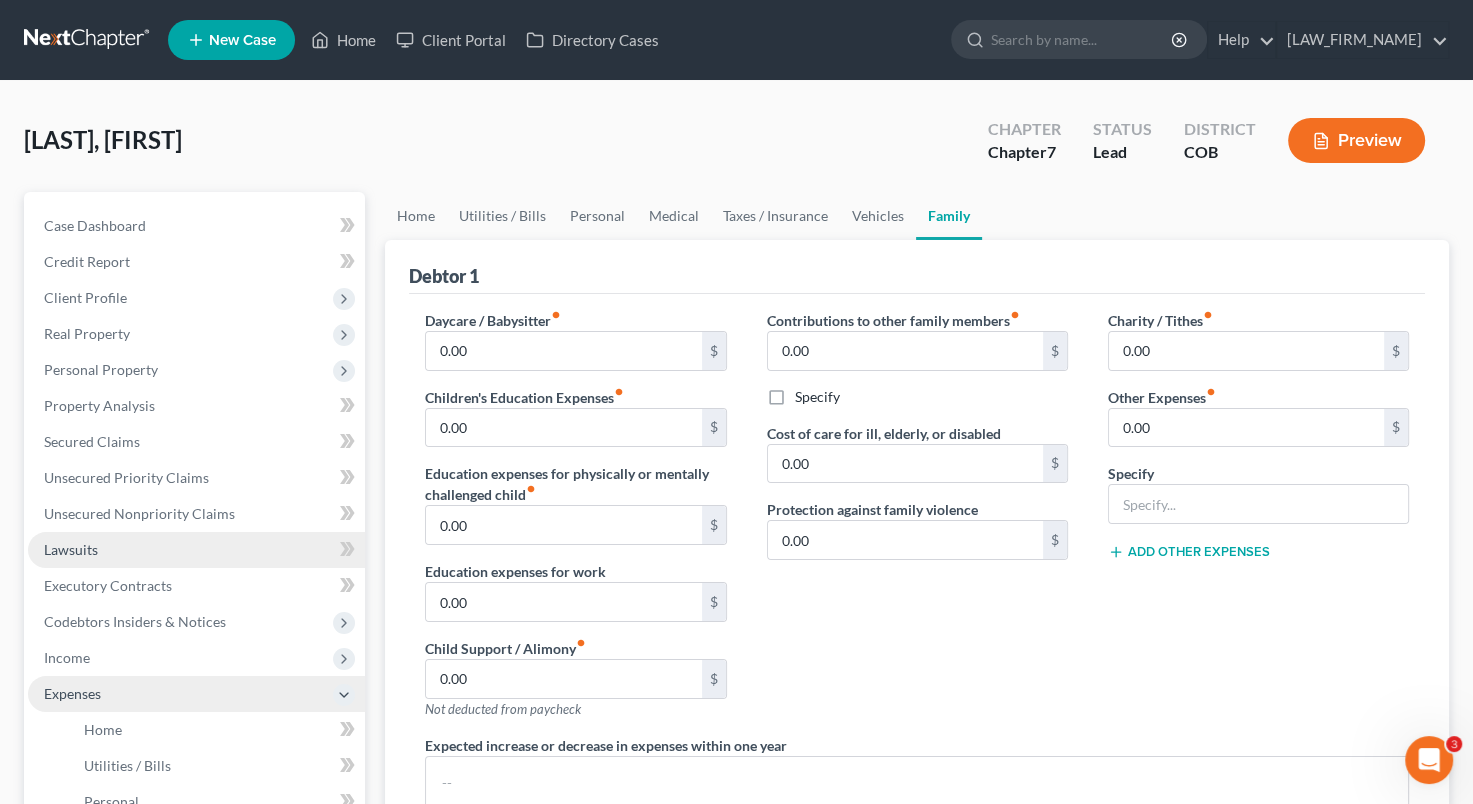 click on "Lawsuits" at bounding box center (196, 550) 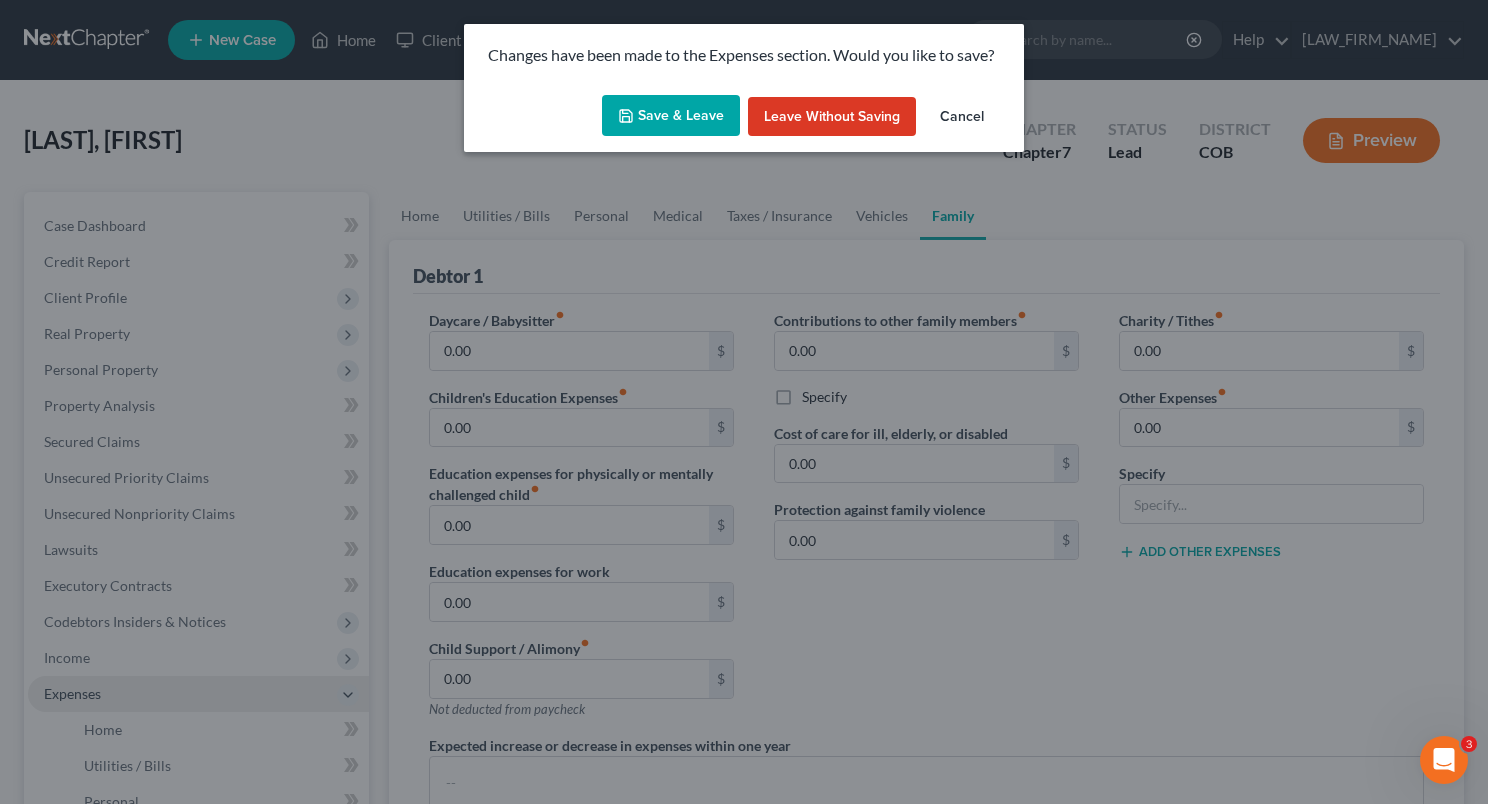 click on "Save & Leave" at bounding box center (671, 116) 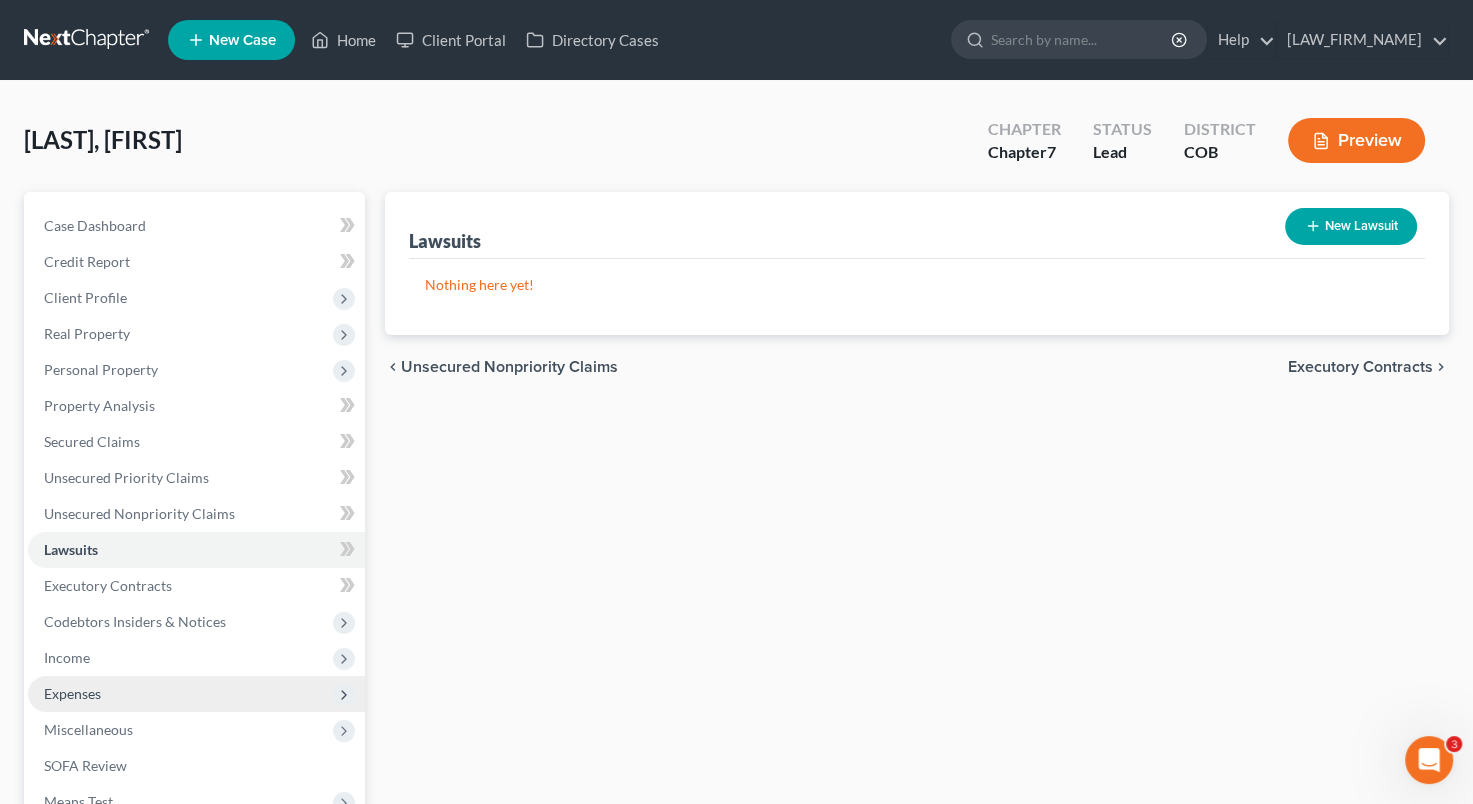 click on "Expenses" at bounding box center [196, 694] 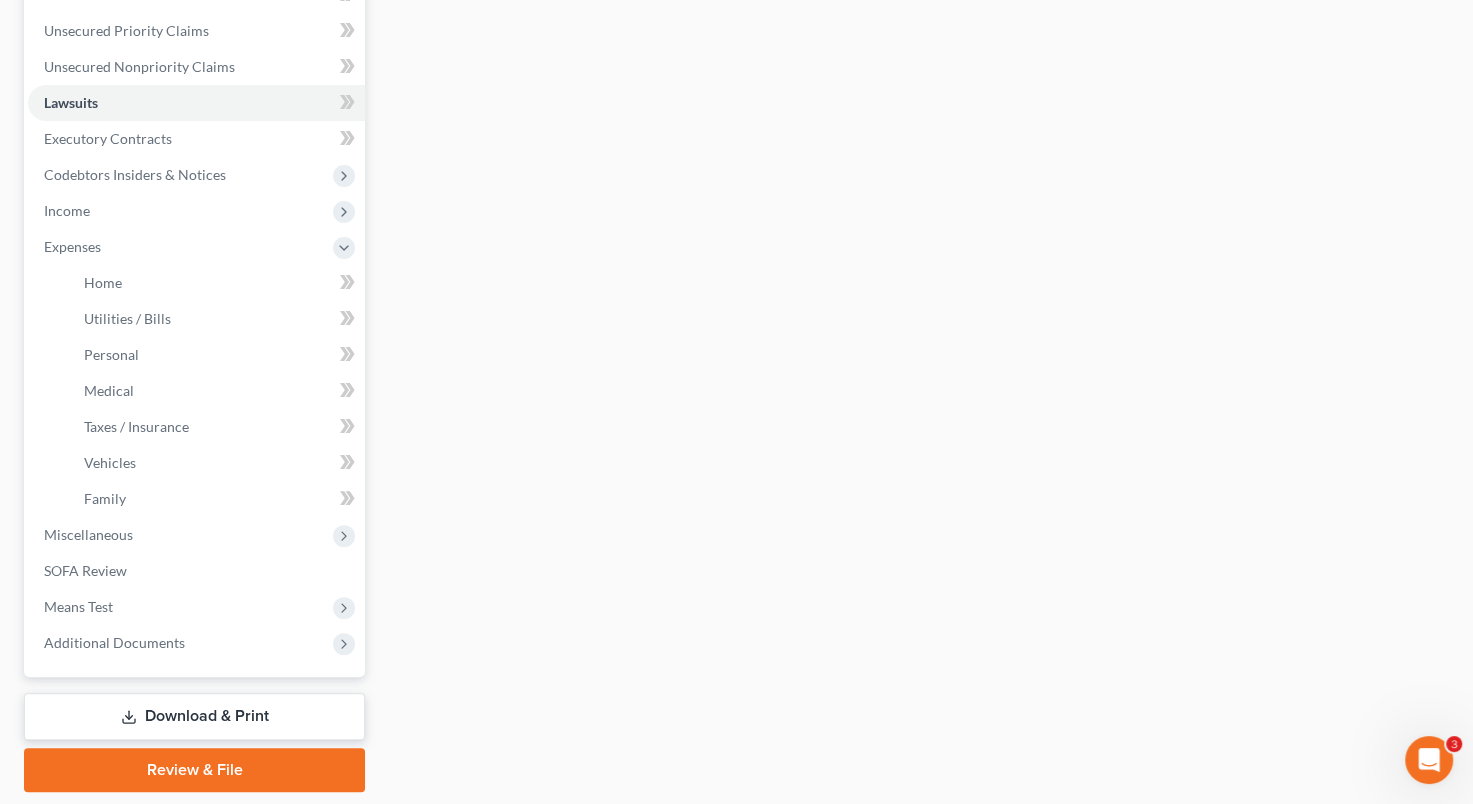 scroll, scrollTop: 477, scrollLeft: 0, axis: vertical 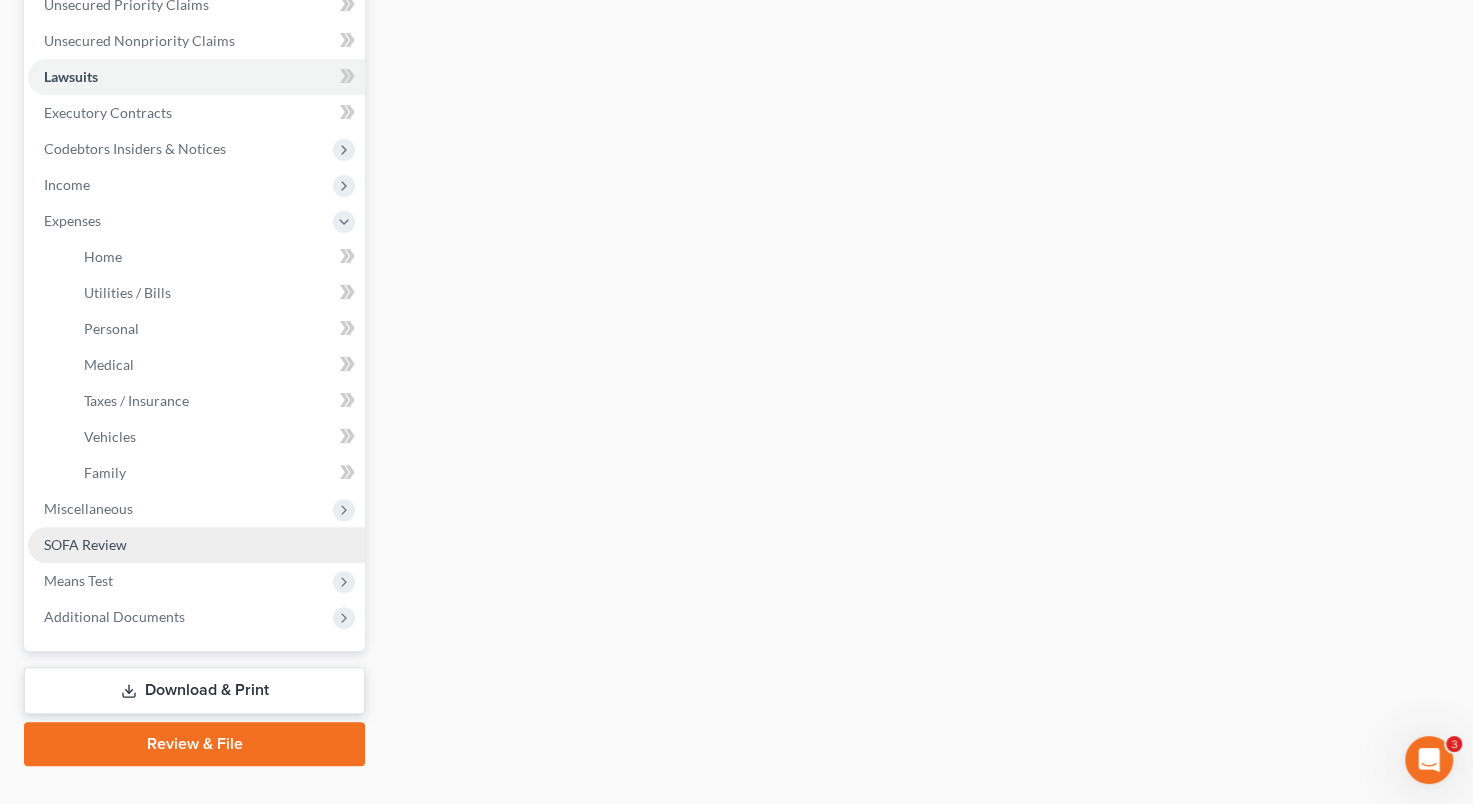 click on "SOFA Review" at bounding box center (196, 545) 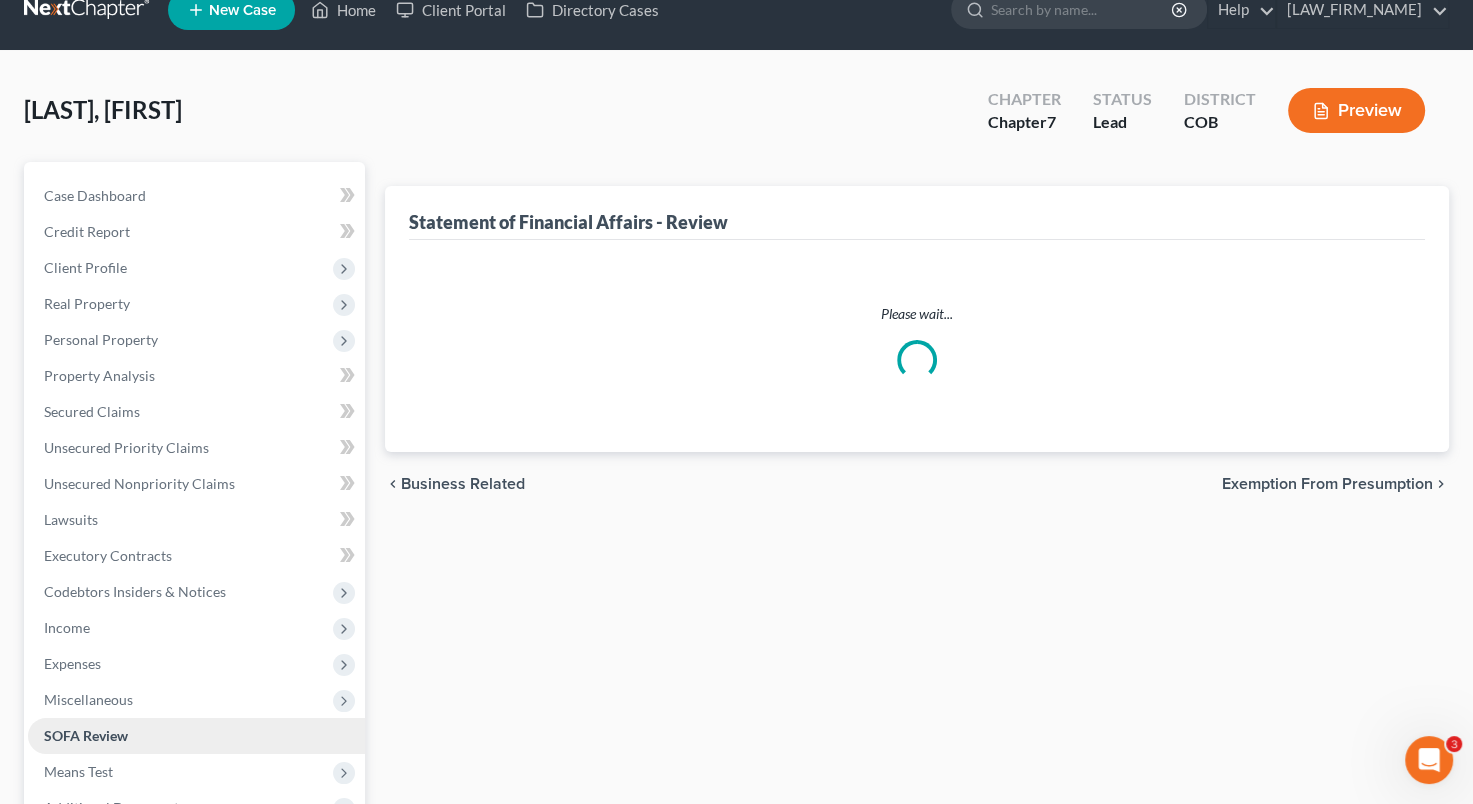 scroll, scrollTop: 0, scrollLeft: 0, axis: both 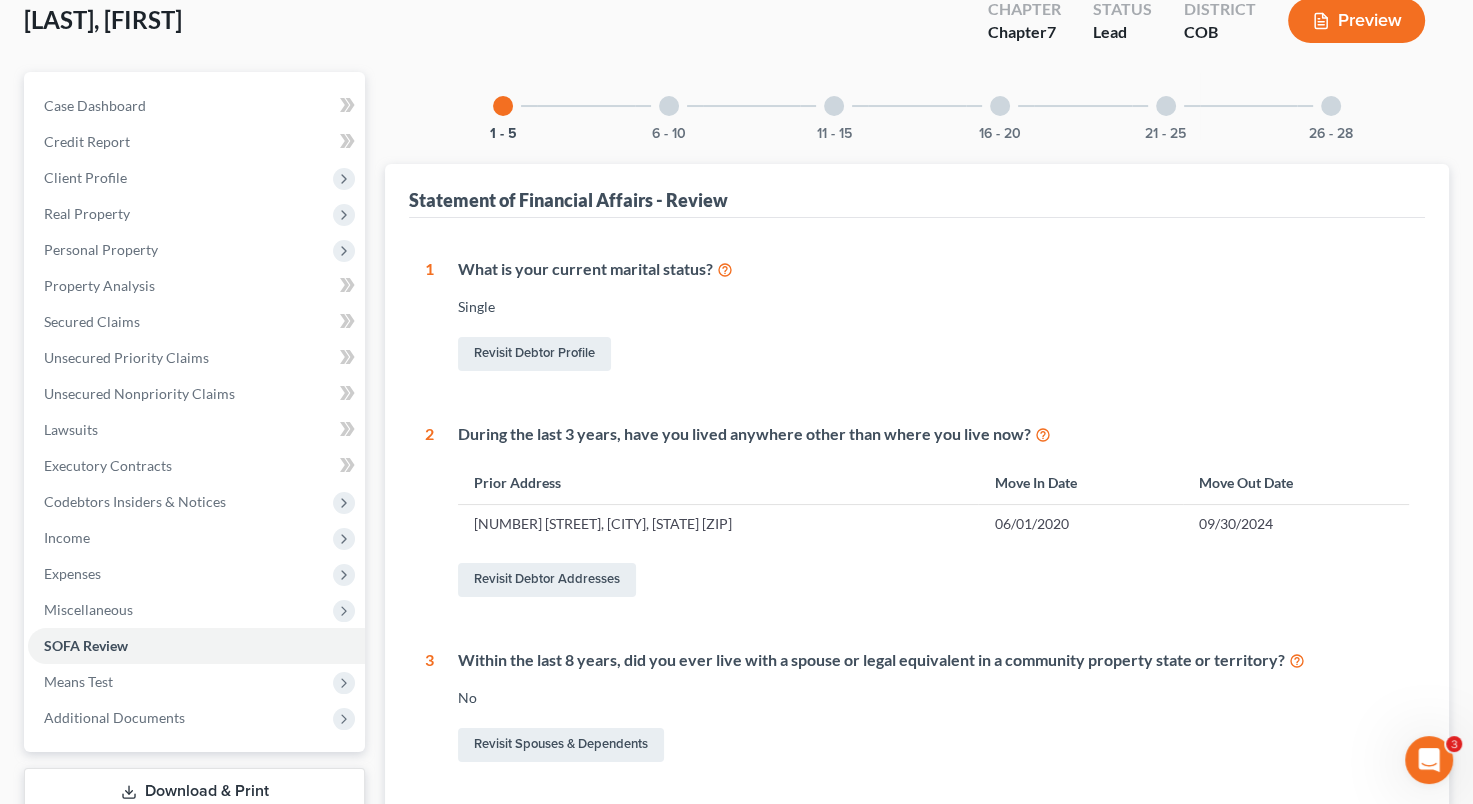 click at bounding box center (669, 106) 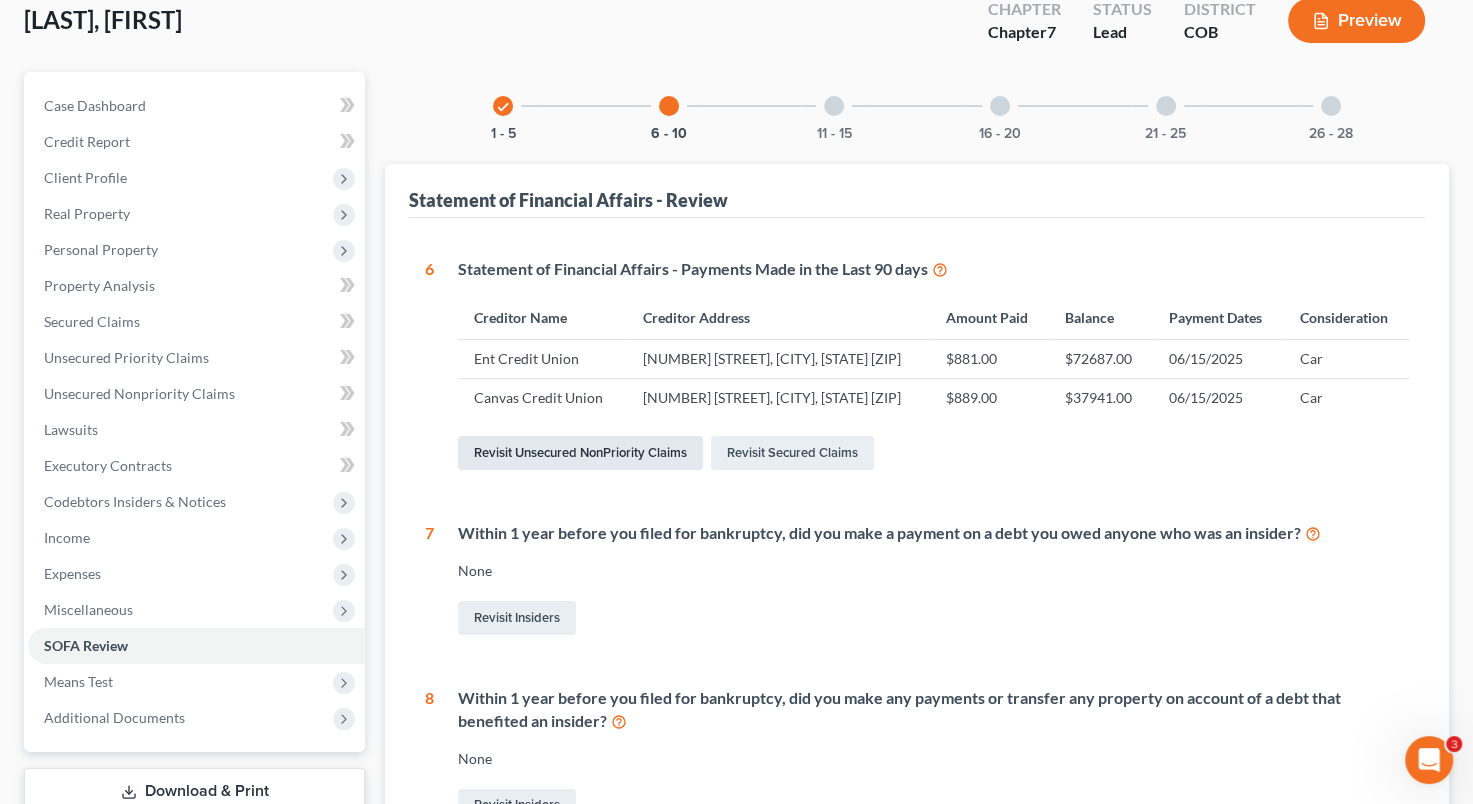 click on "Revisit Unsecured NonPriority Claims" at bounding box center [580, 453] 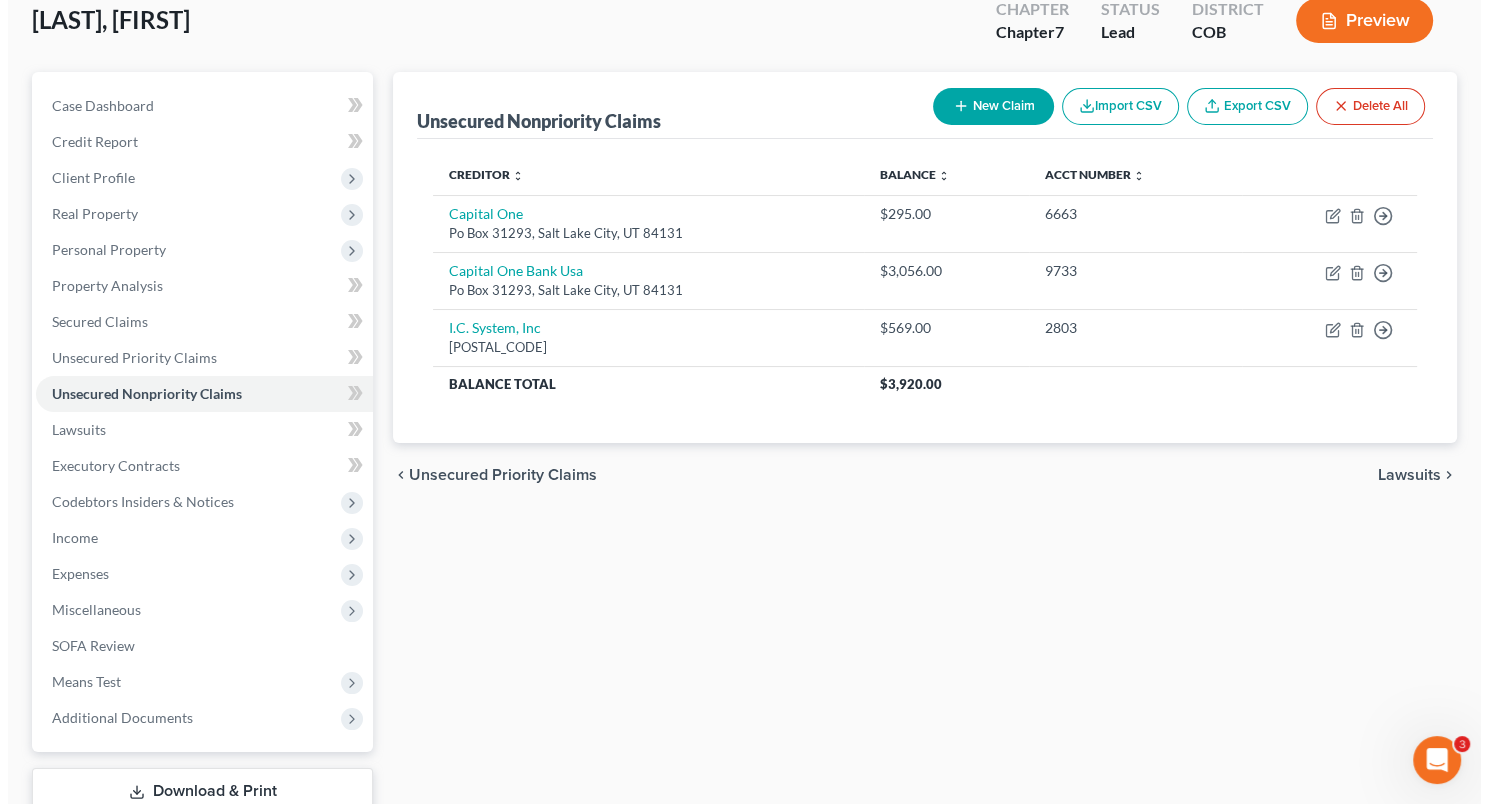 scroll, scrollTop: 0, scrollLeft: 0, axis: both 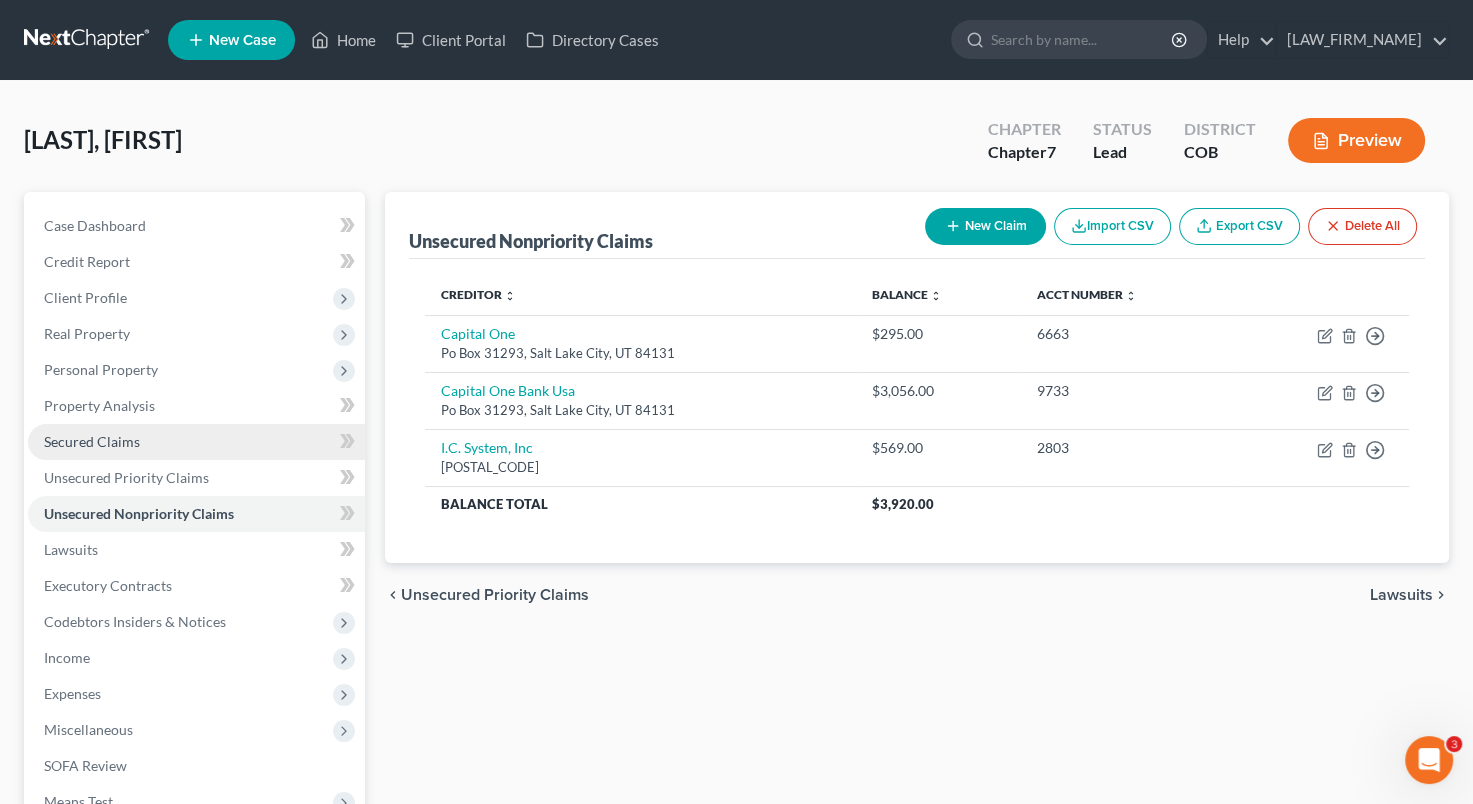 click on "Secured Claims" at bounding box center (196, 442) 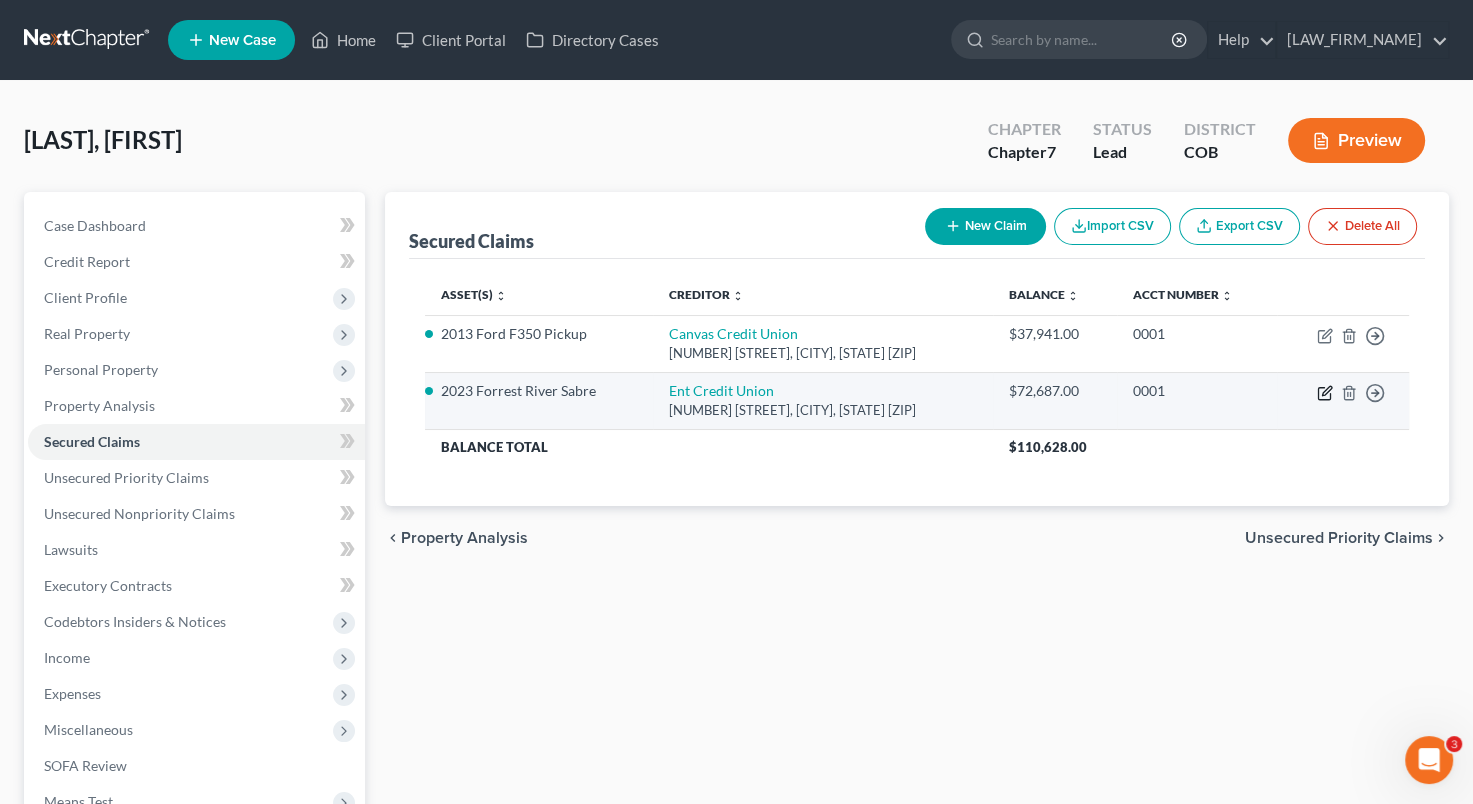 click 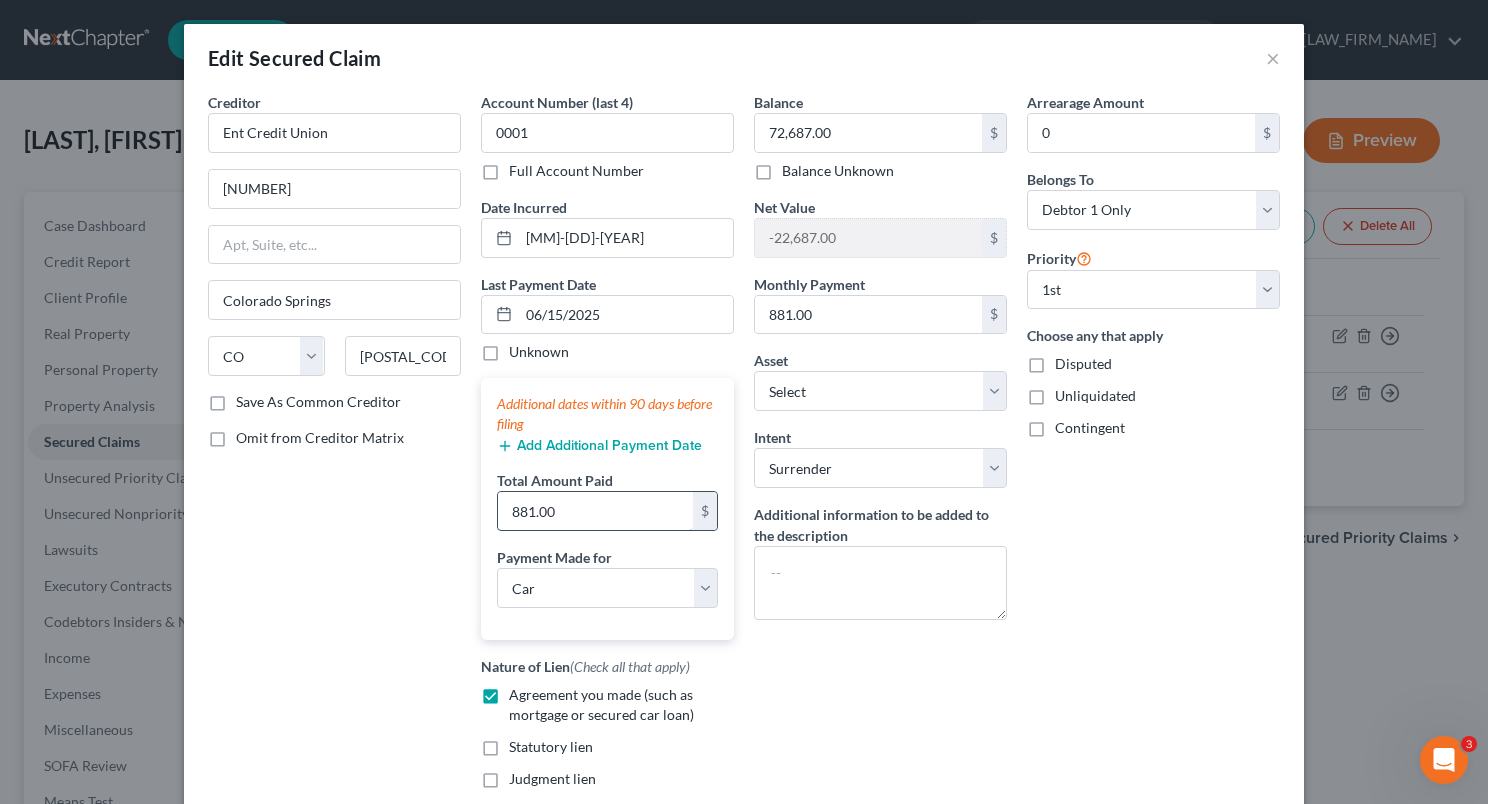 click on "881.00" at bounding box center (595, 511) 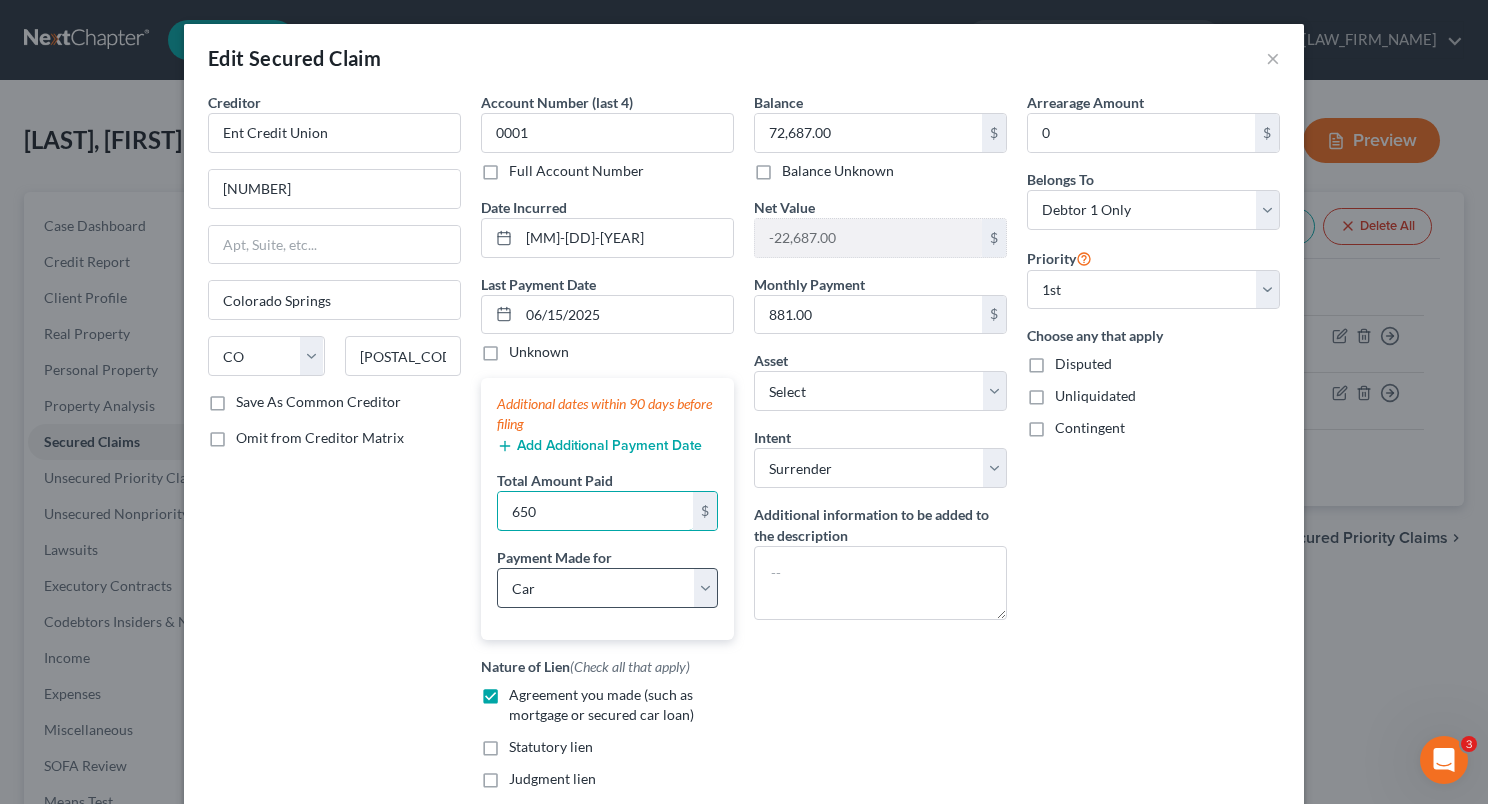 type on "650" 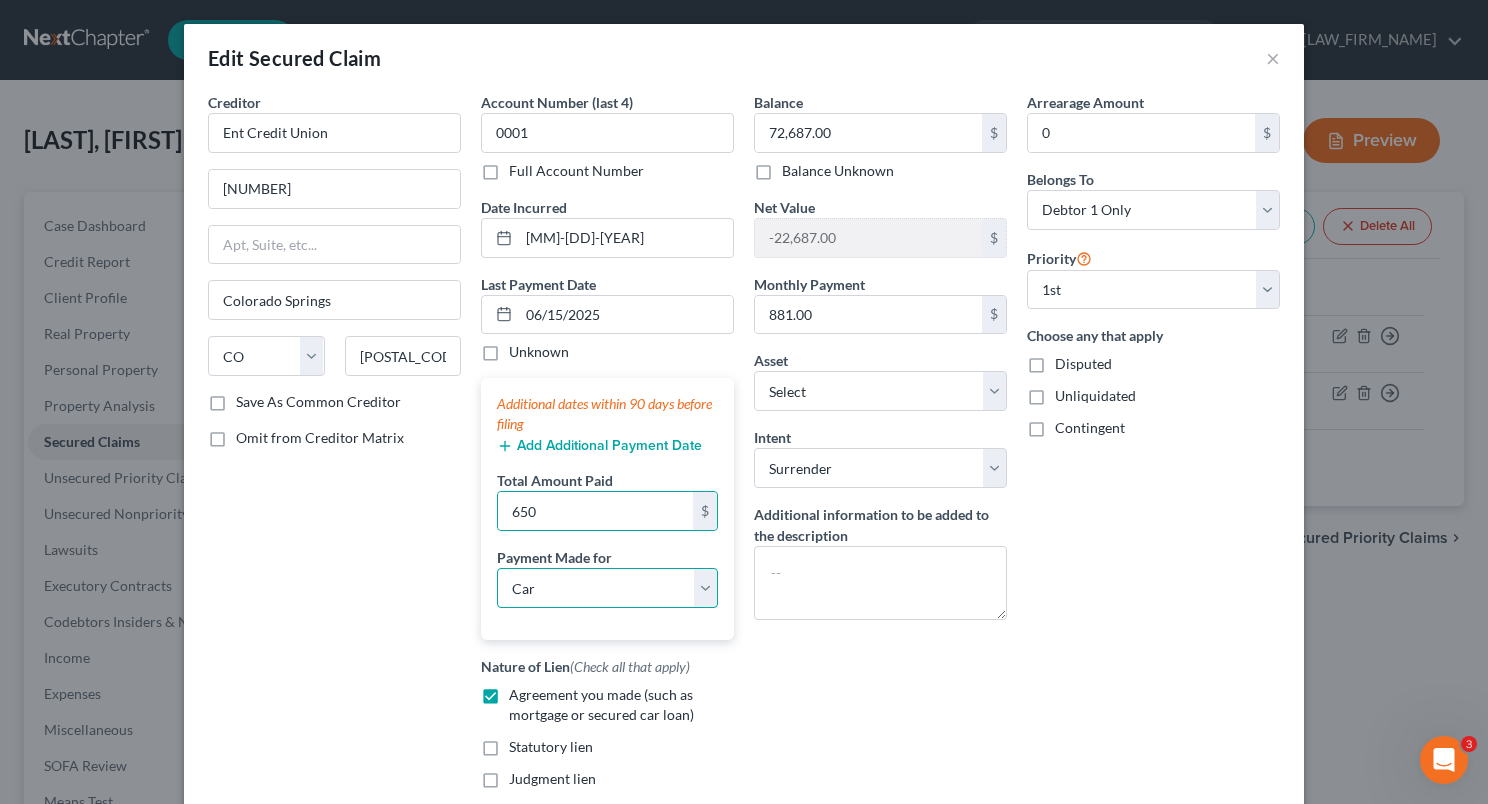 click on "Select Car Credit Card Loan Repayment Mortgage Other Suppliers Or Vendors" at bounding box center (607, 588) 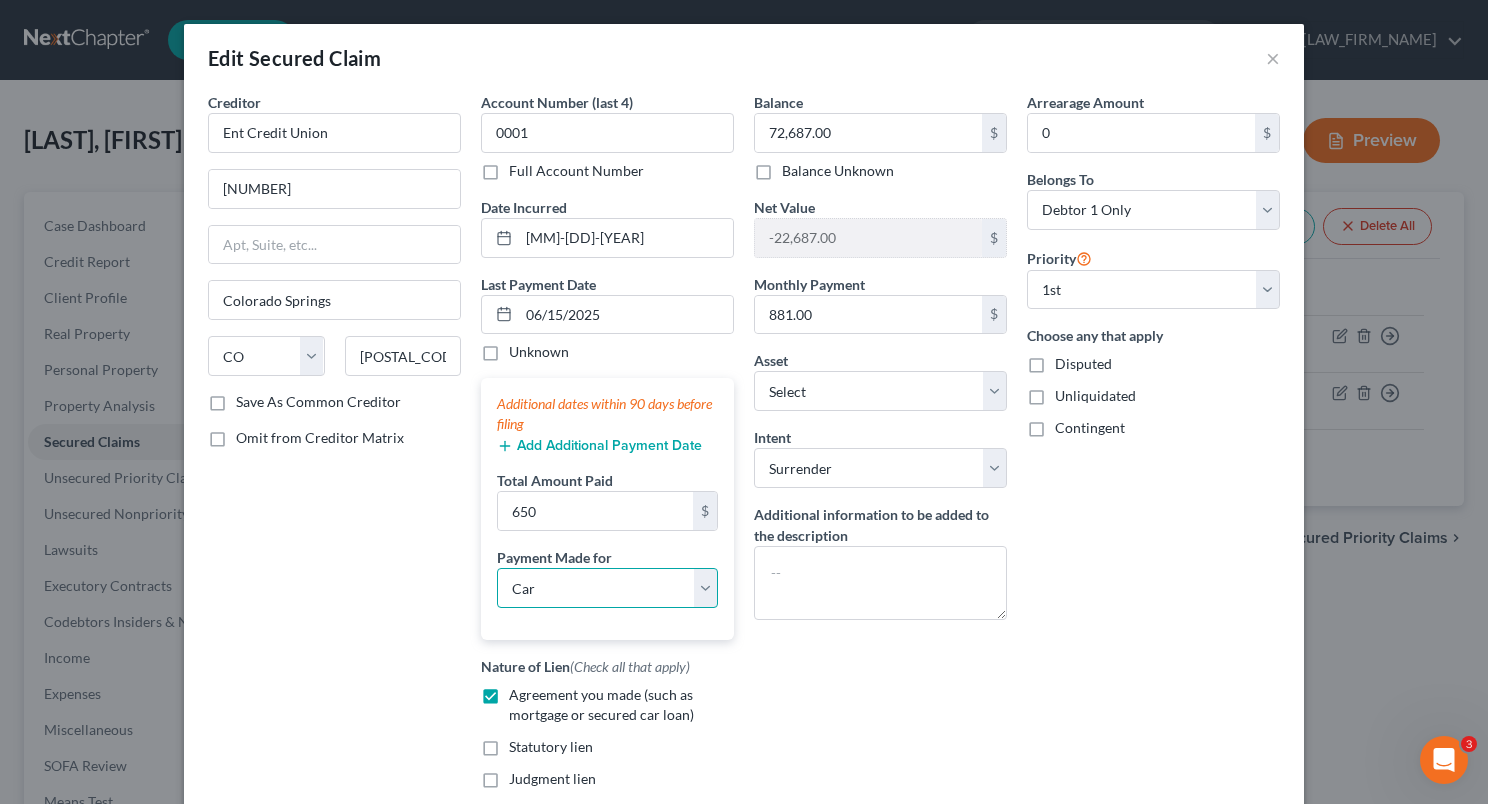 select on "4" 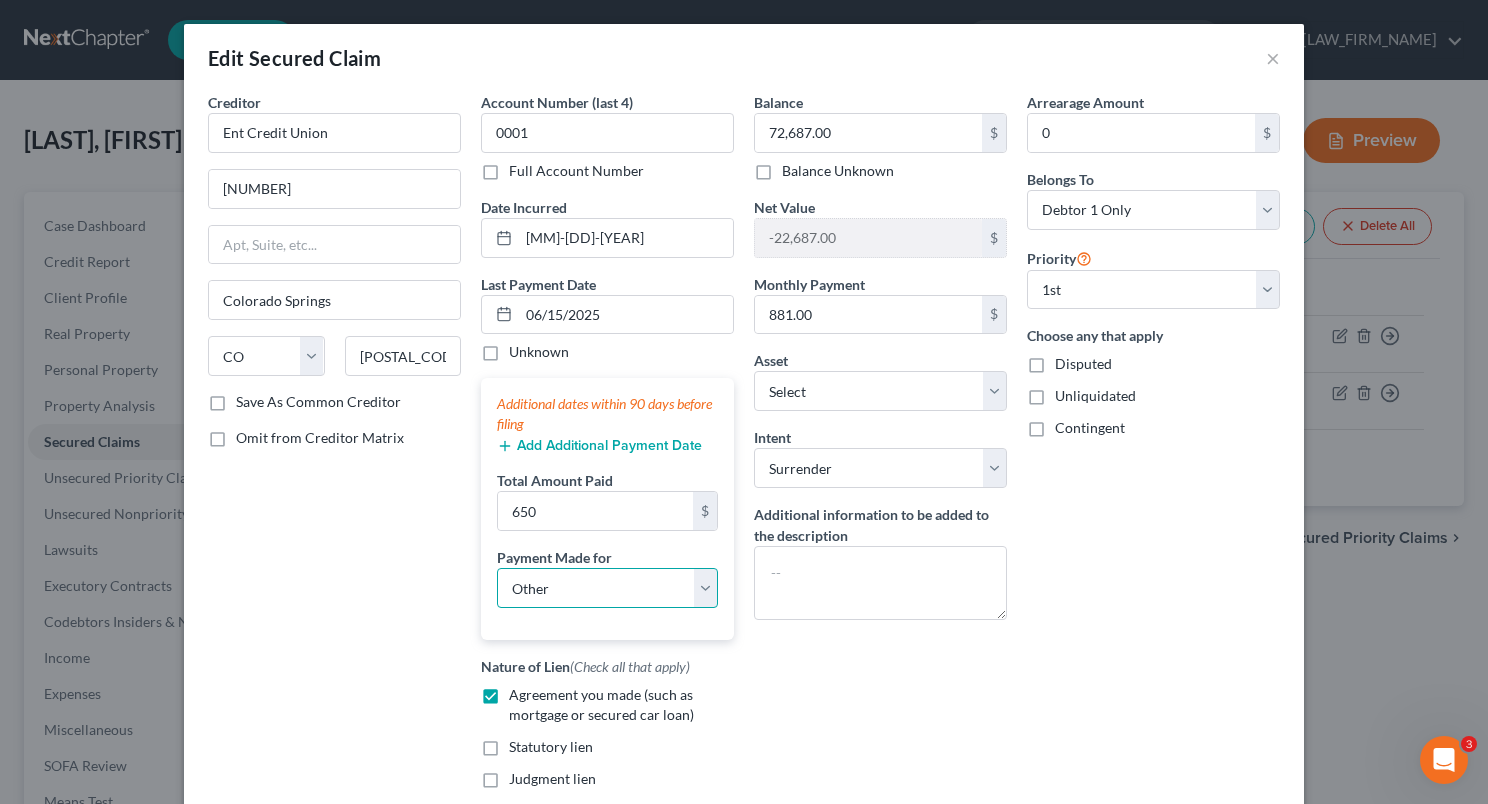 click on "Select Car Credit Card Loan Repayment Mortgage Other Suppliers Or Vendors" at bounding box center [607, 588] 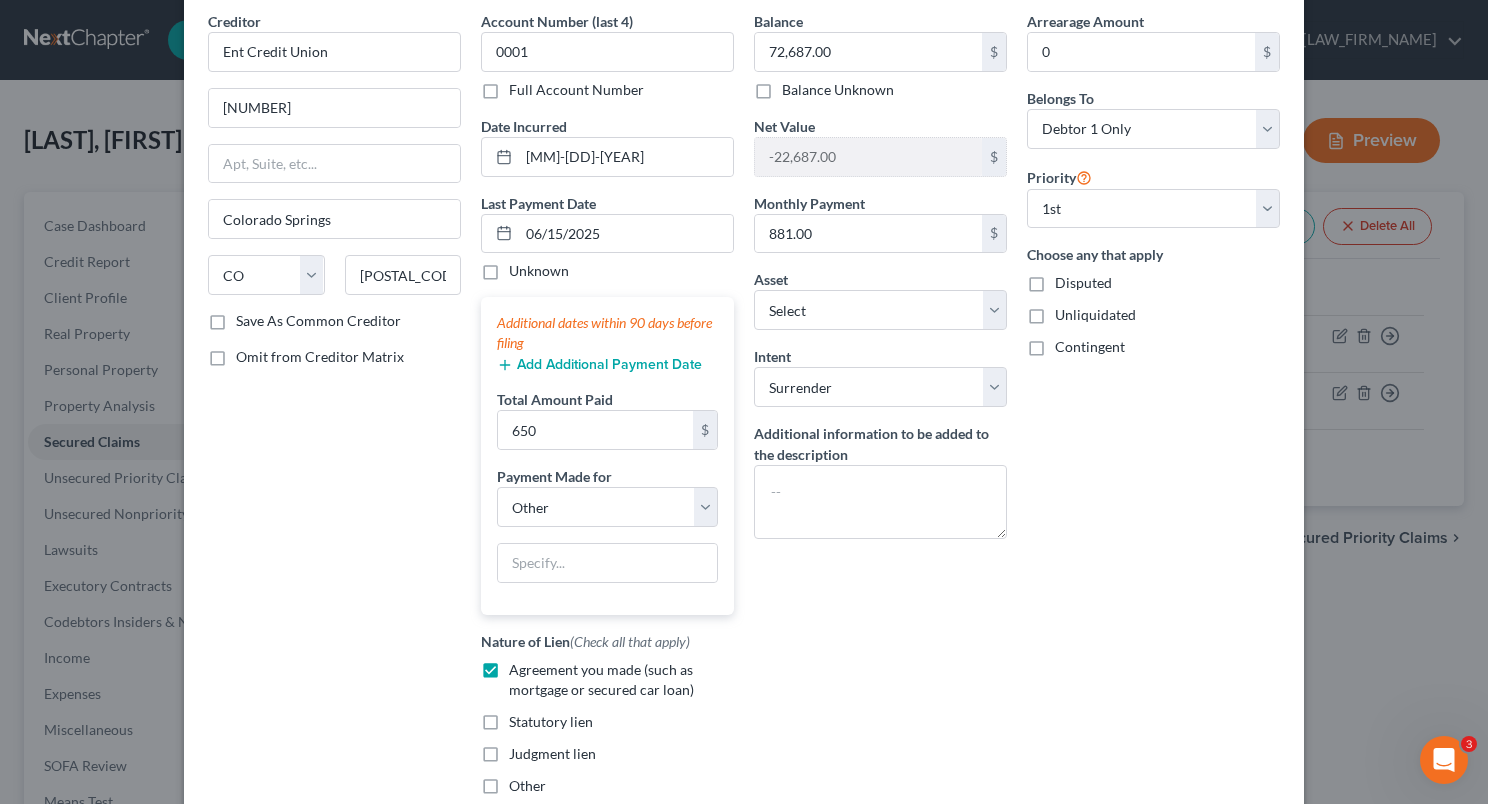 scroll, scrollTop: 84, scrollLeft: 0, axis: vertical 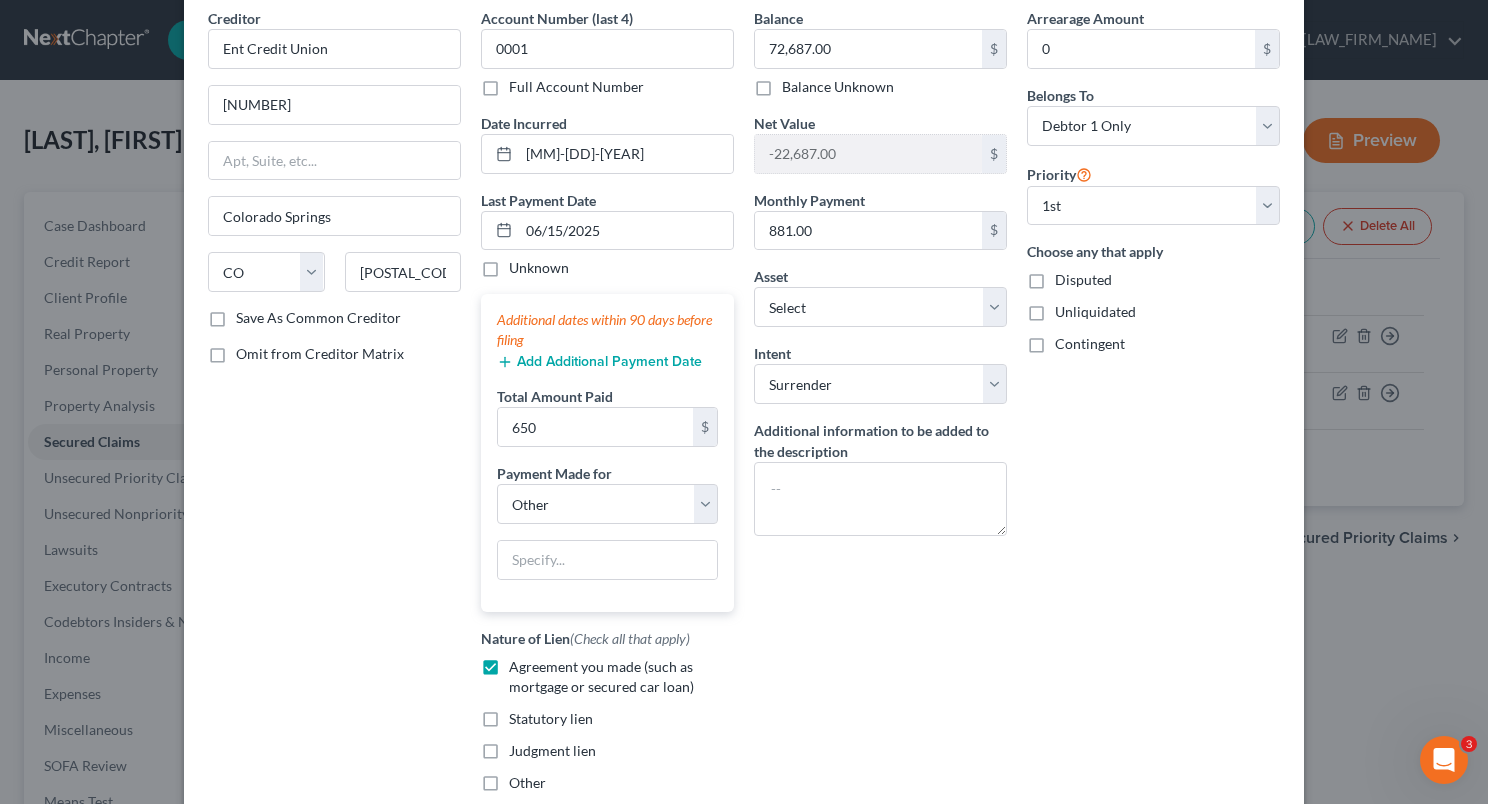 drag, startPoint x: 1459, startPoint y: 554, endPoint x: 1428, endPoint y: 616, distance: 69.31811 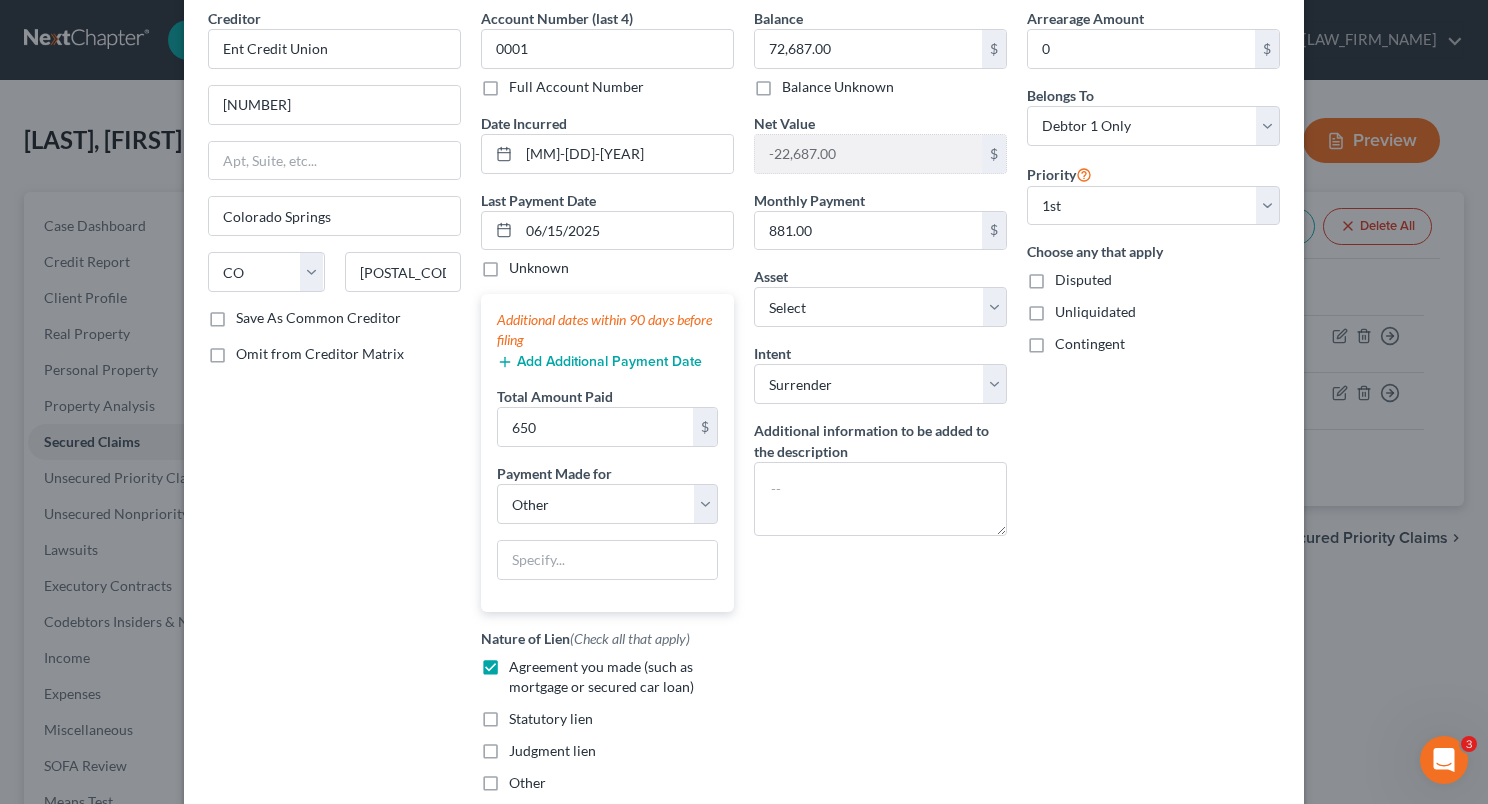 scroll, scrollTop: 269, scrollLeft: 0, axis: vertical 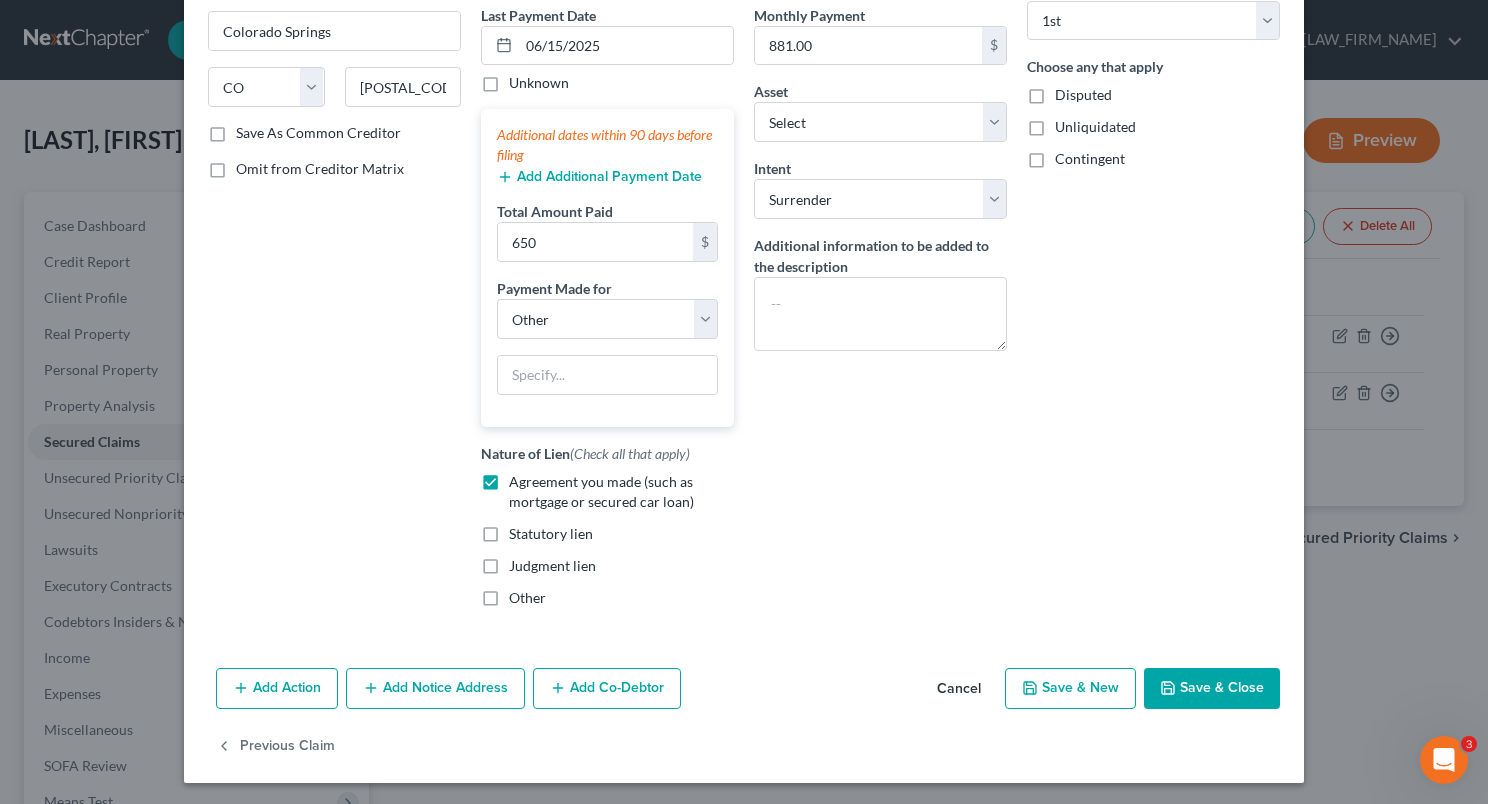 click on "Save & Close" at bounding box center [1212, 689] 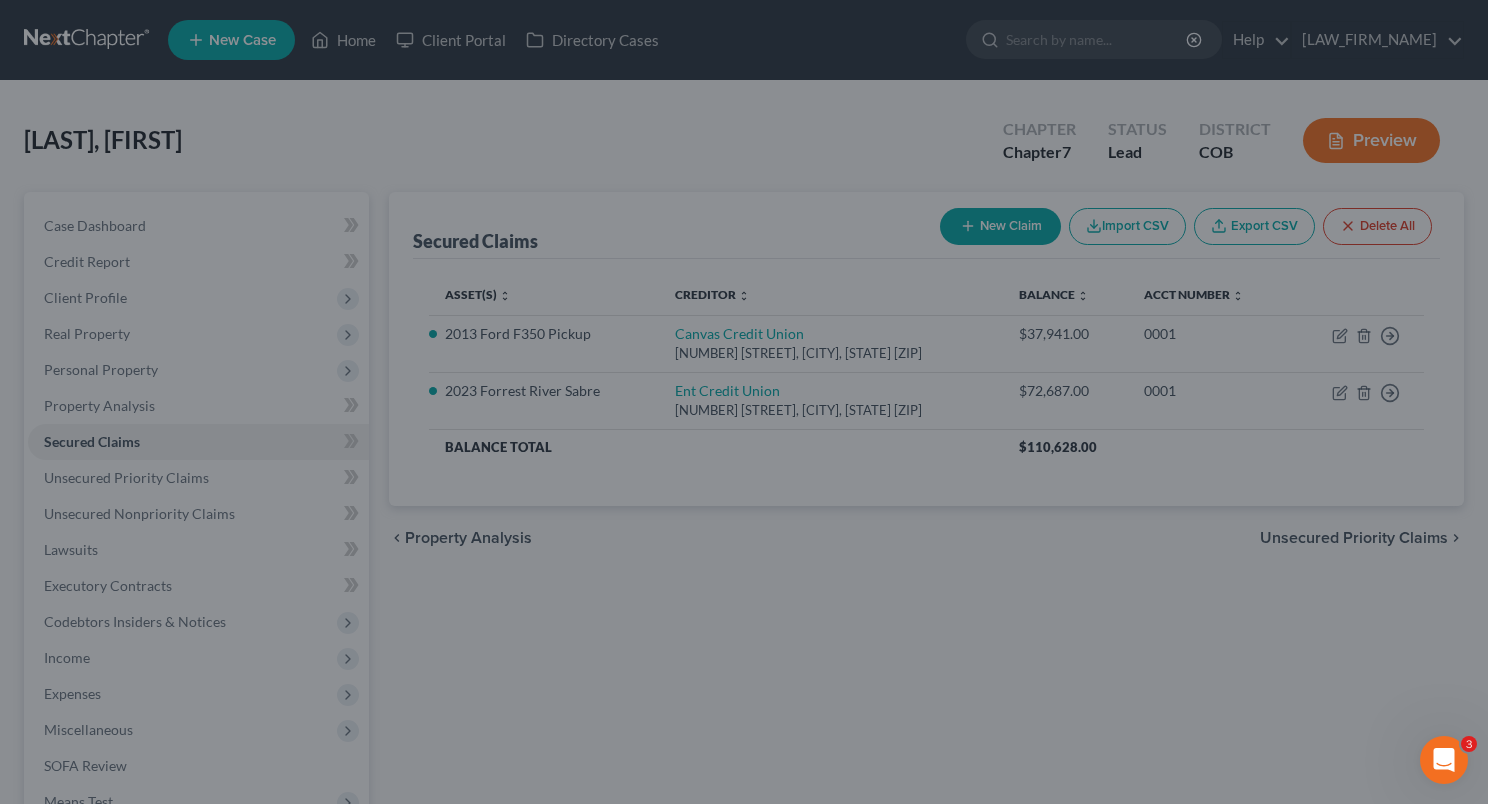 click on "Save & Close" at bounding box center (1151, 634) 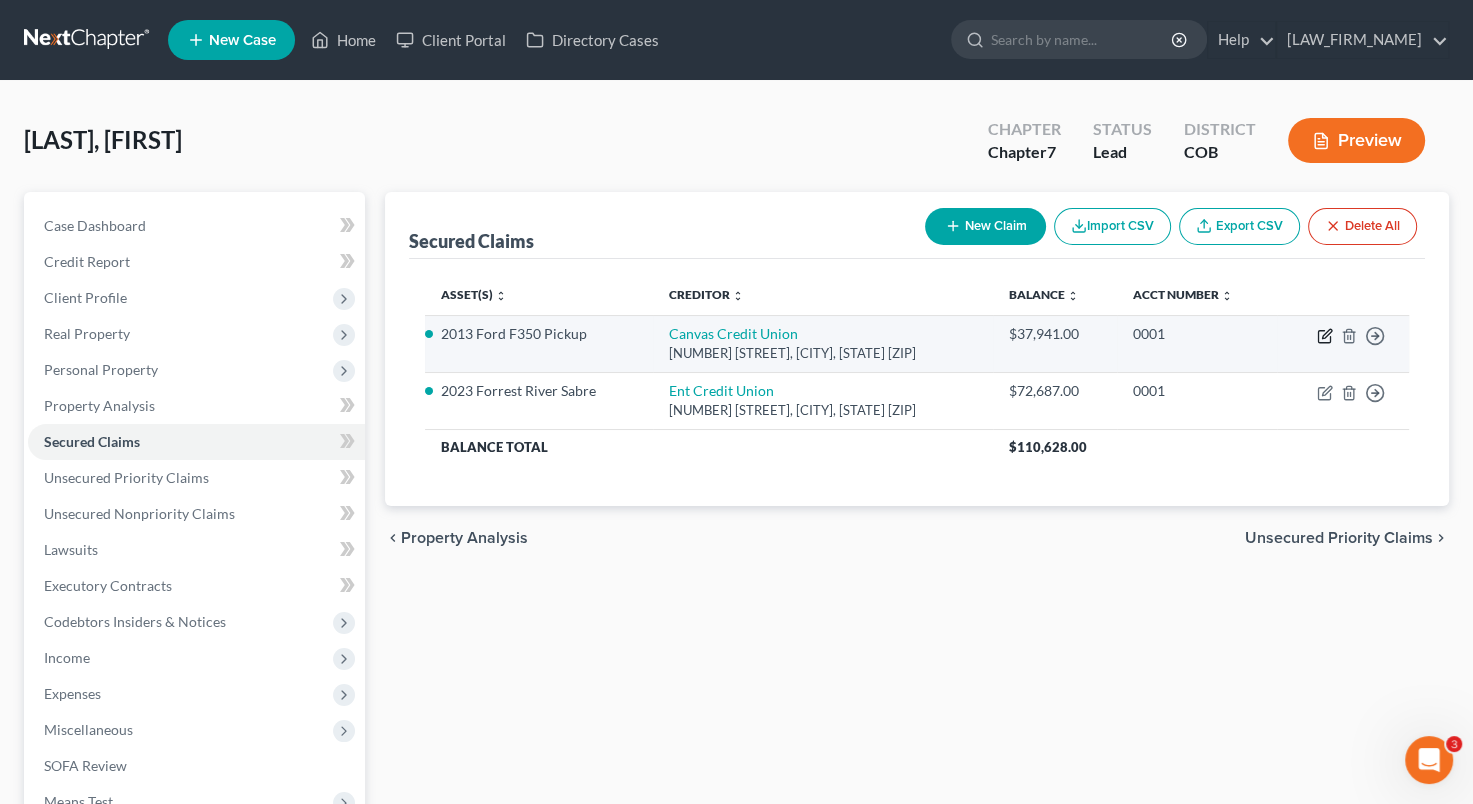 click 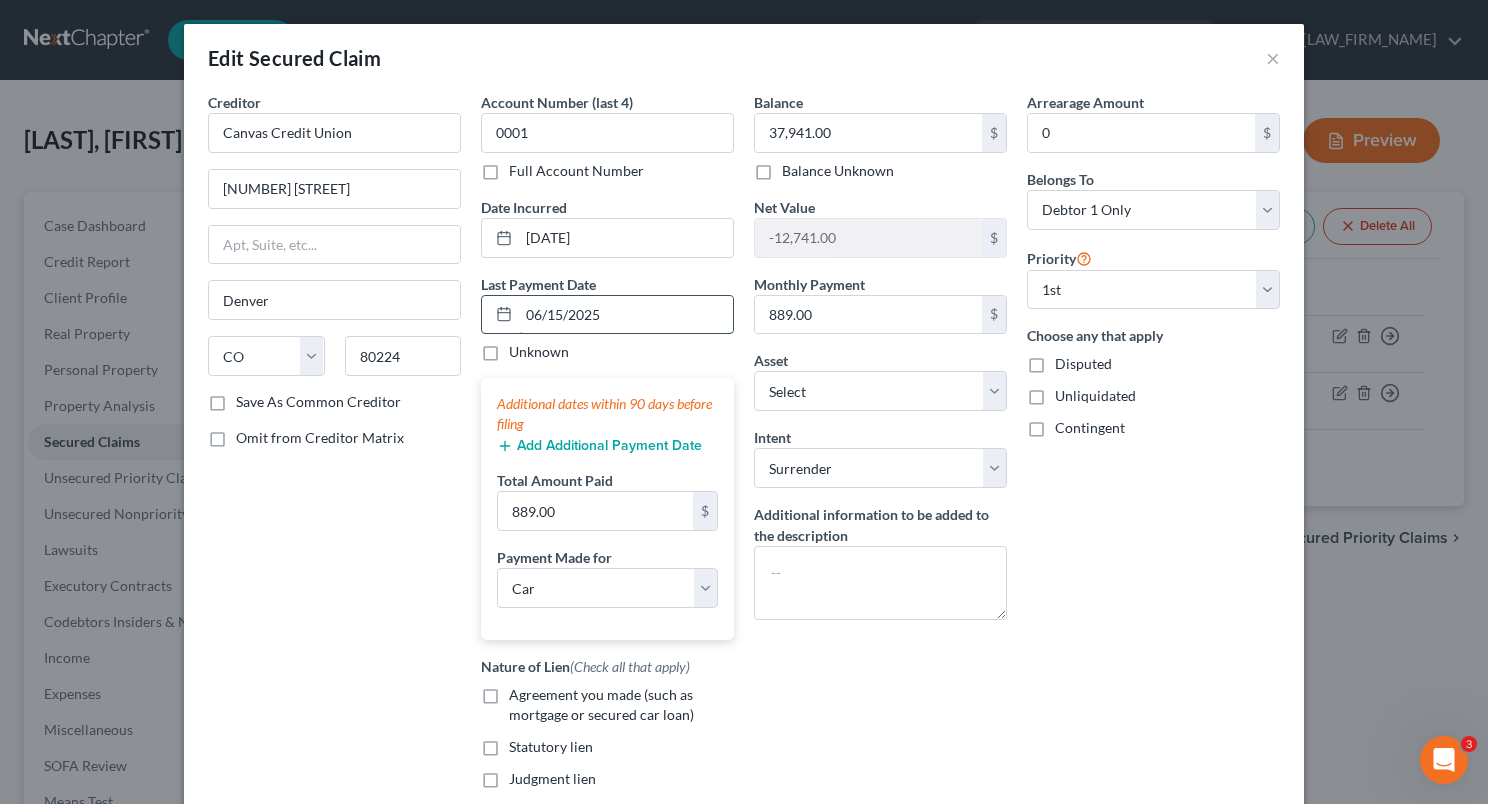click on "06/15/2025" at bounding box center (626, 315) 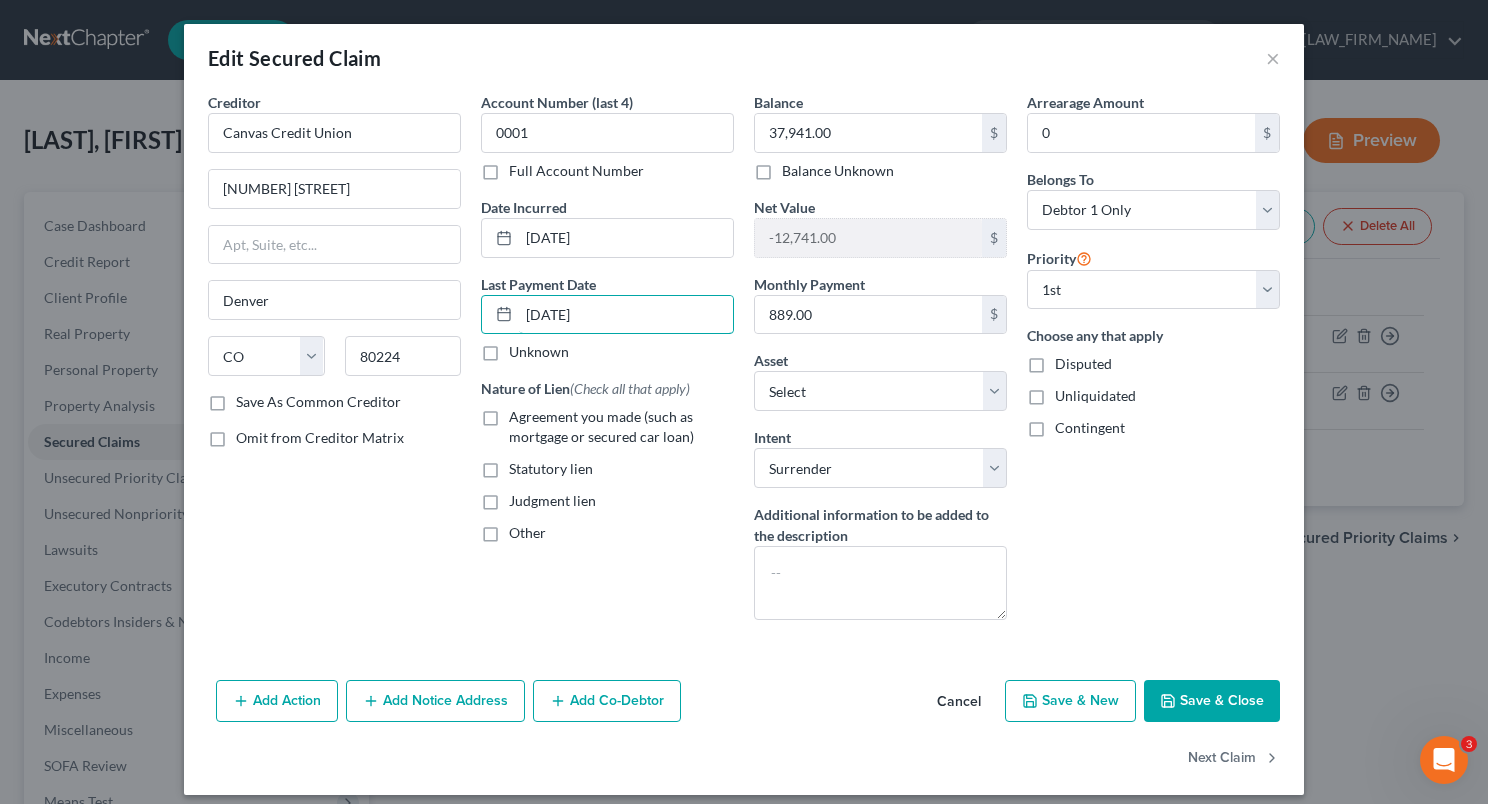 type on "07/15/2025" 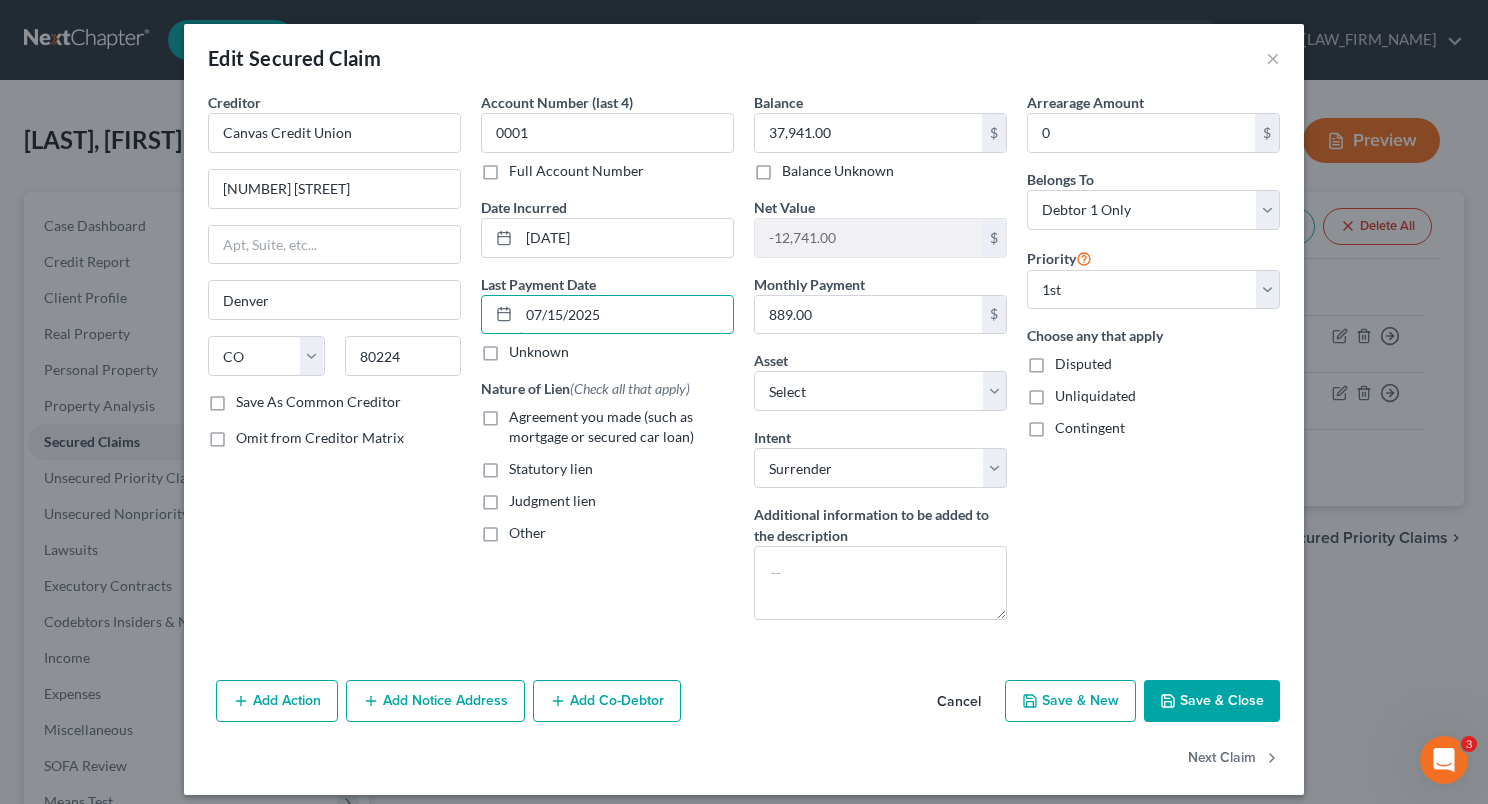 select on "0" 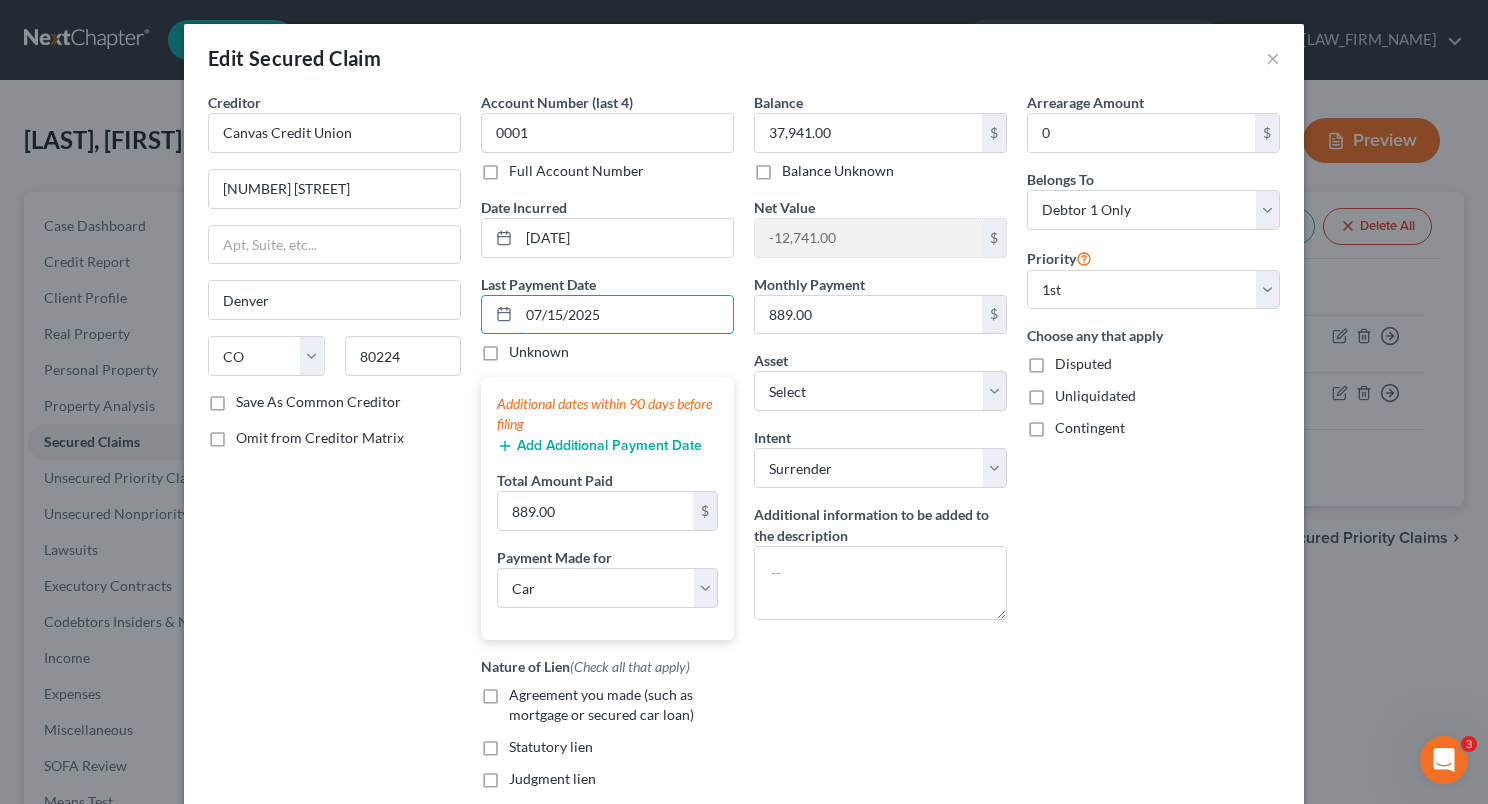 type on "07/15/2025" 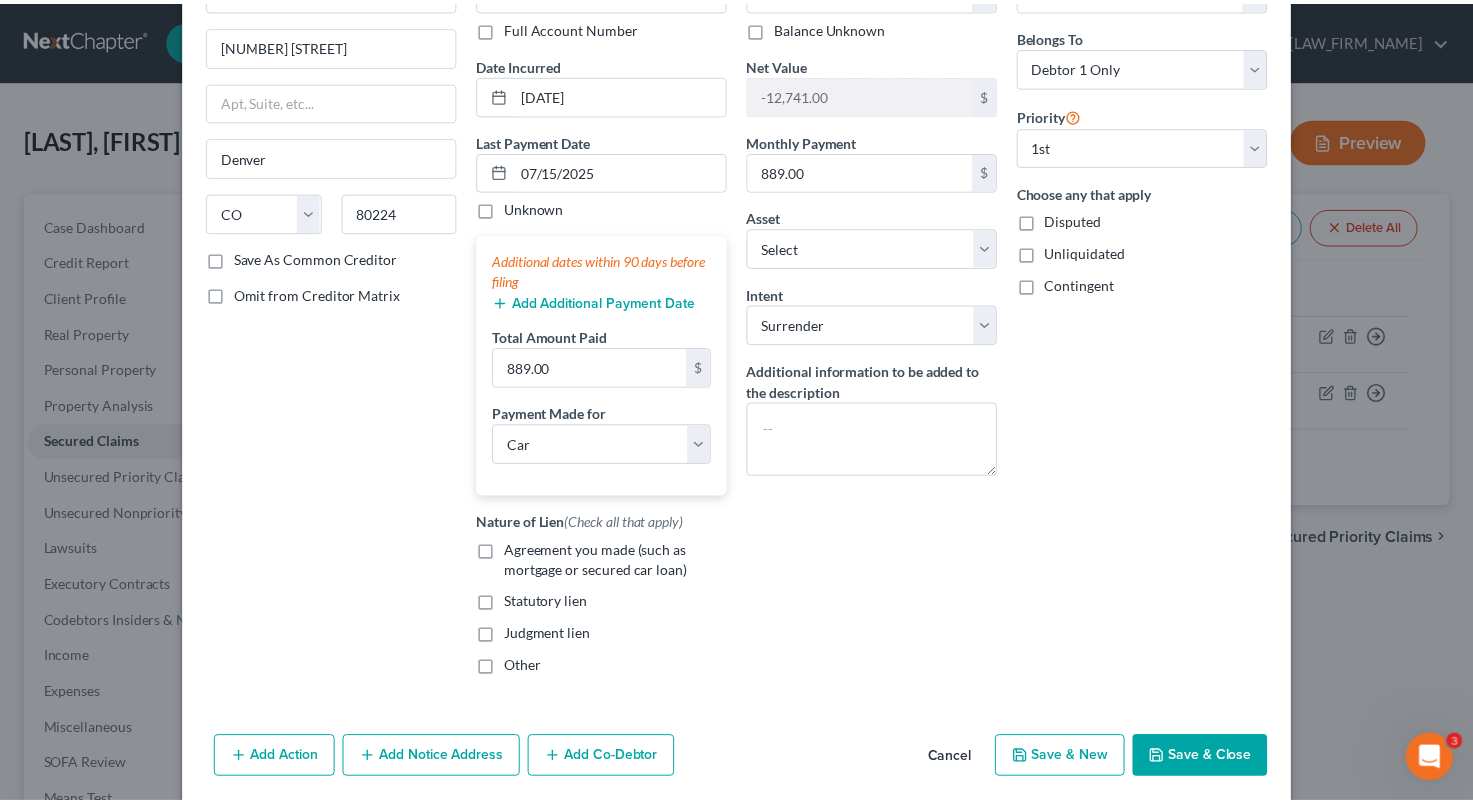 scroll, scrollTop: 145, scrollLeft: 0, axis: vertical 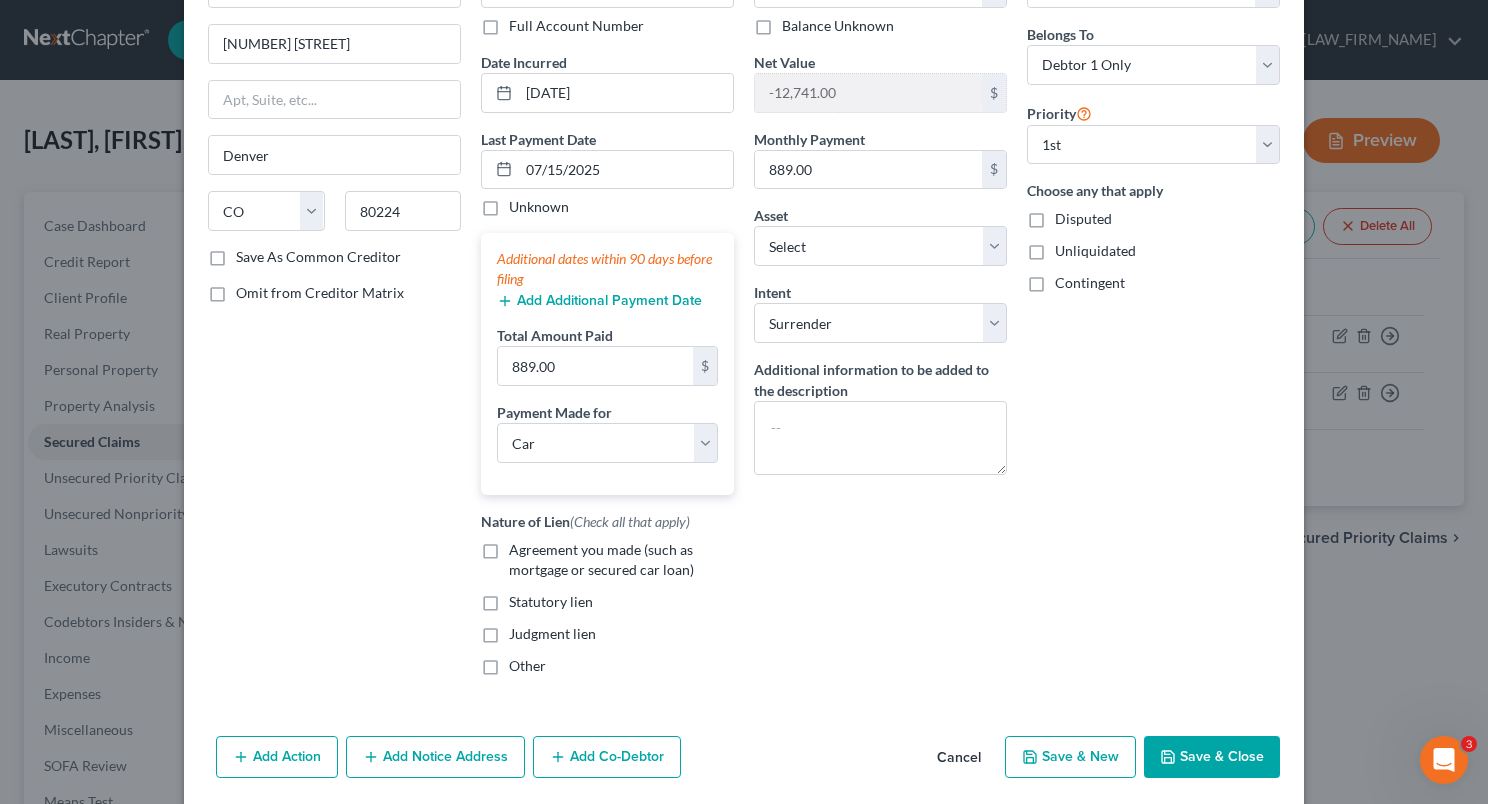 click on "Save & Close" at bounding box center (1212, 757) 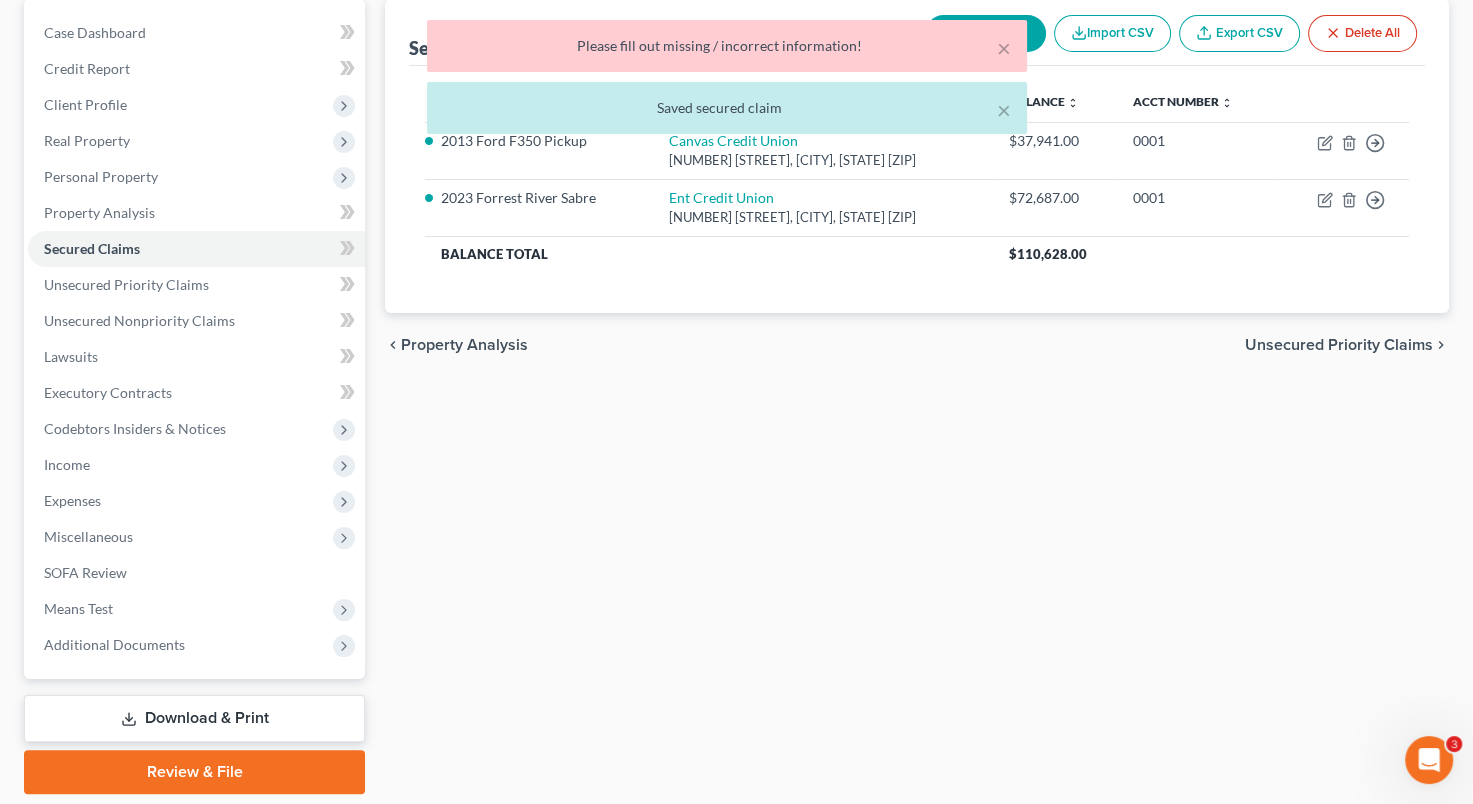 scroll, scrollTop: 195, scrollLeft: 0, axis: vertical 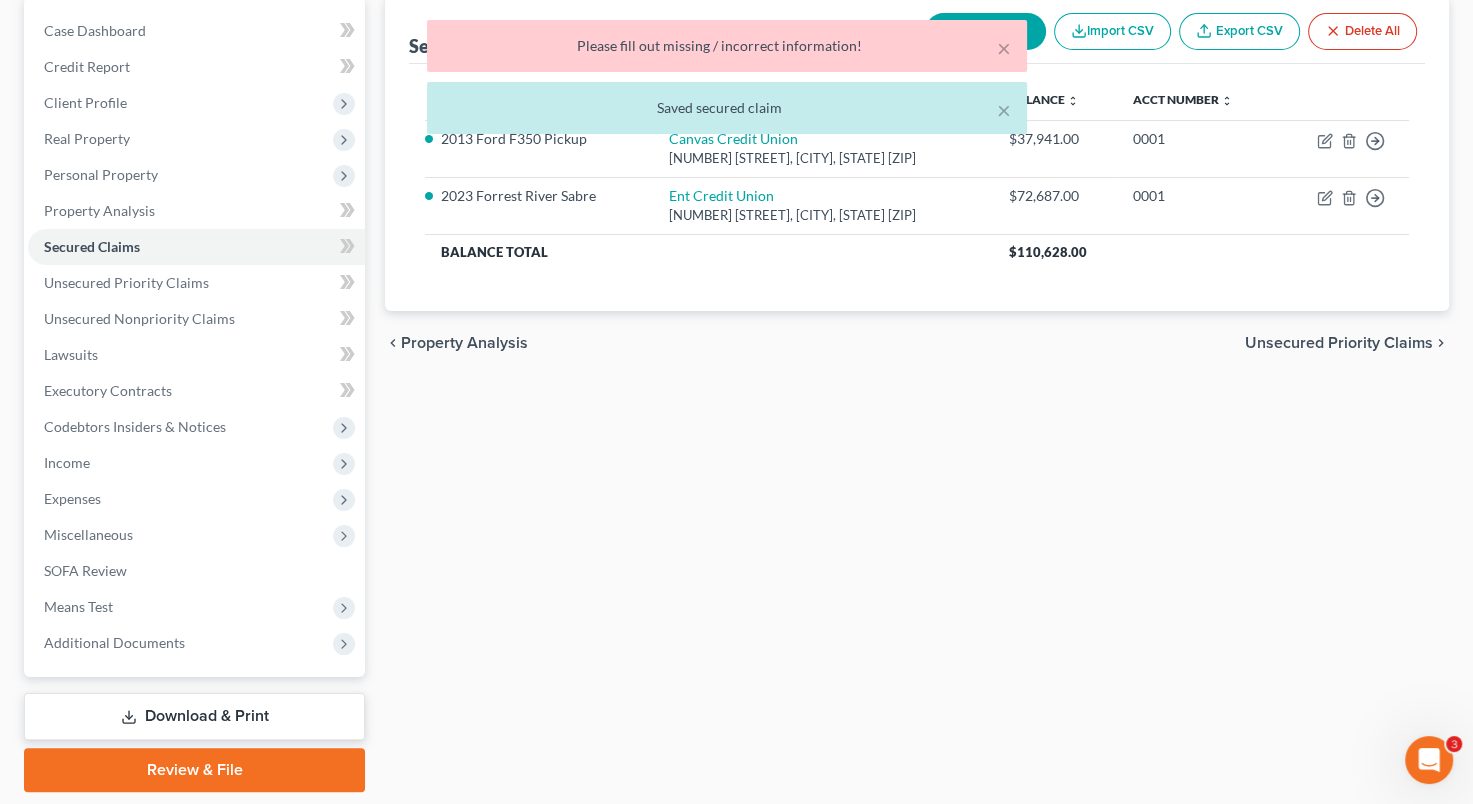 drag, startPoint x: 1435, startPoint y: 584, endPoint x: 548, endPoint y: 558, distance: 887.381 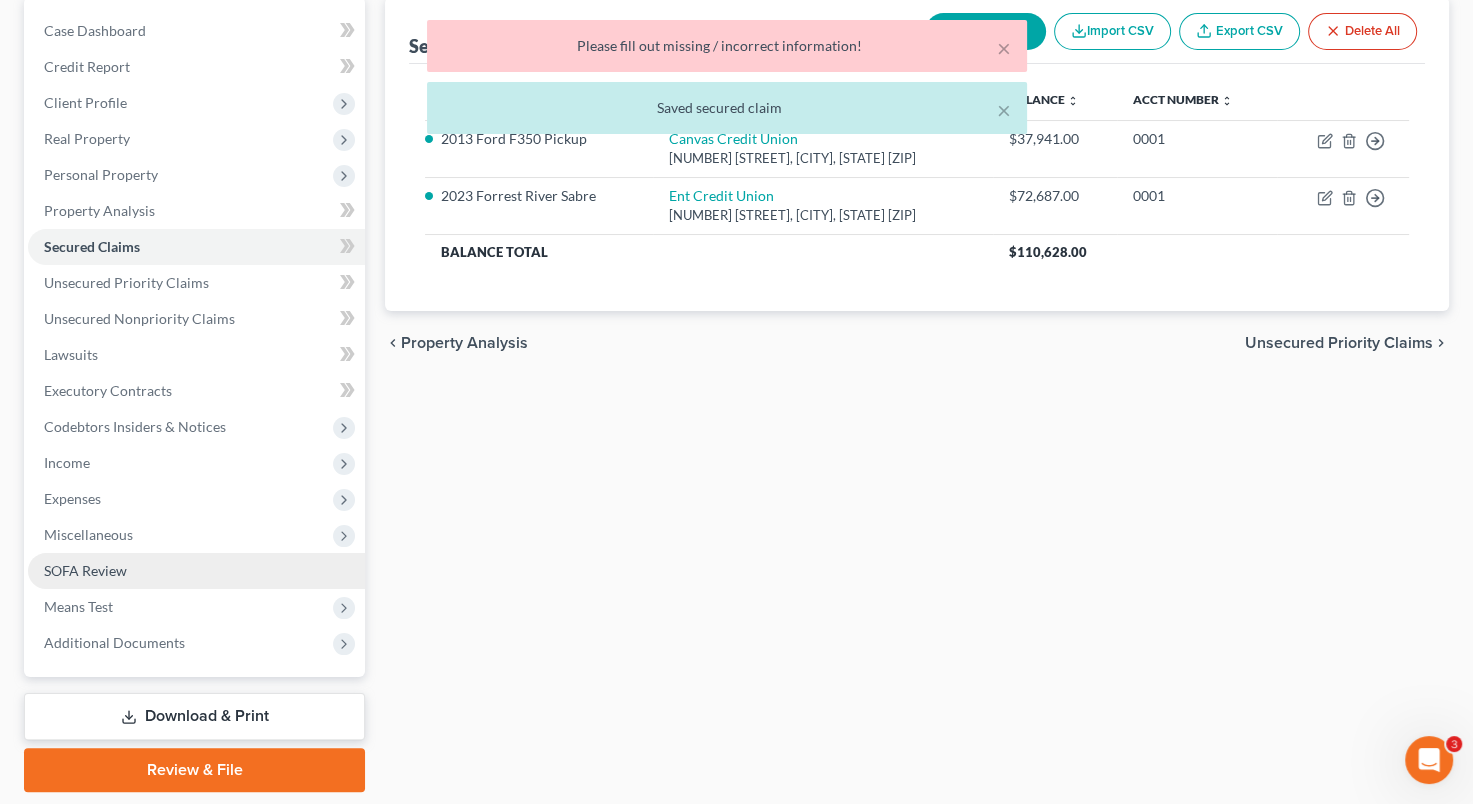 click on "SOFA Review" at bounding box center [196, 571] 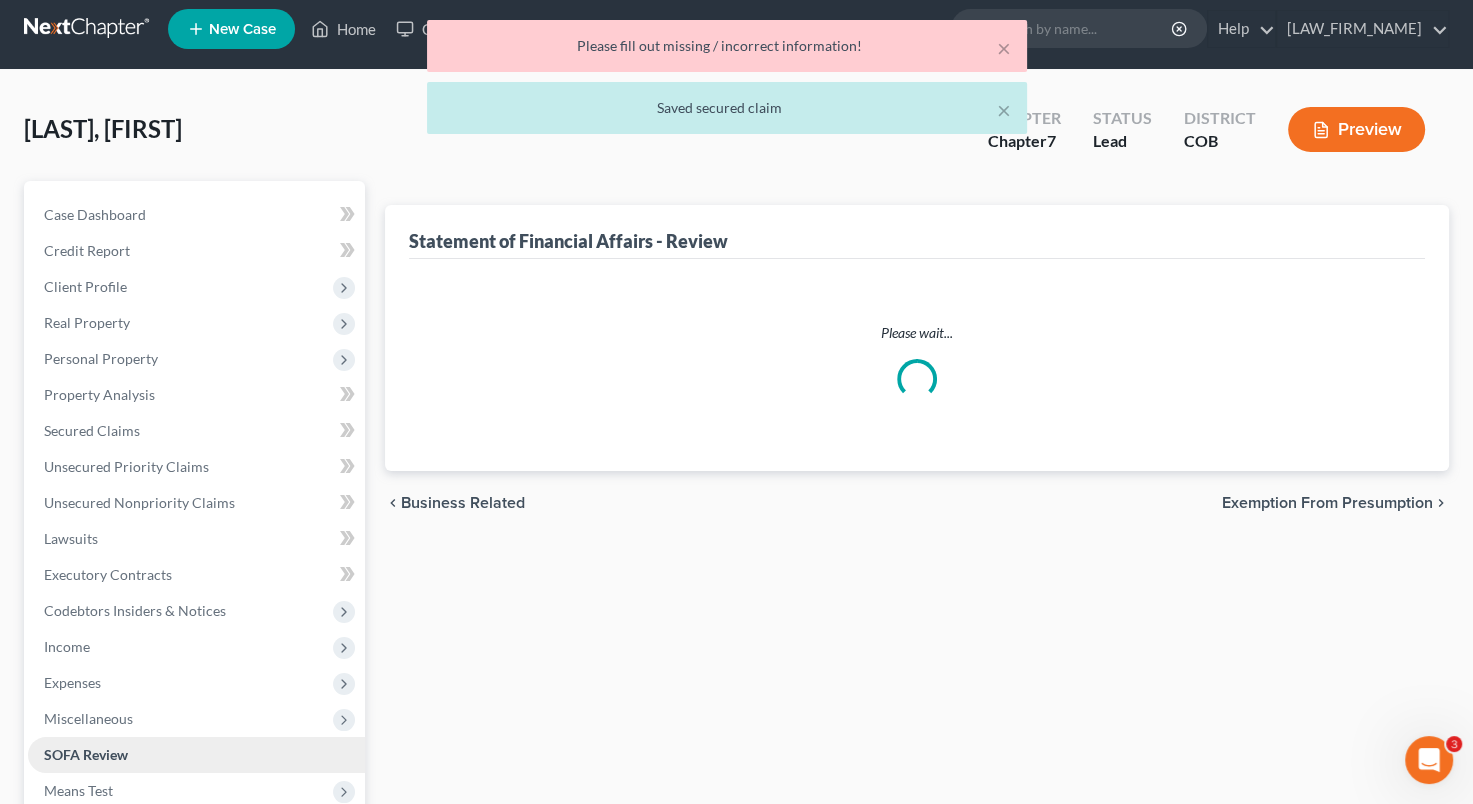 scroll, scrollTop: 0, scrollLeft: 0, axis: both 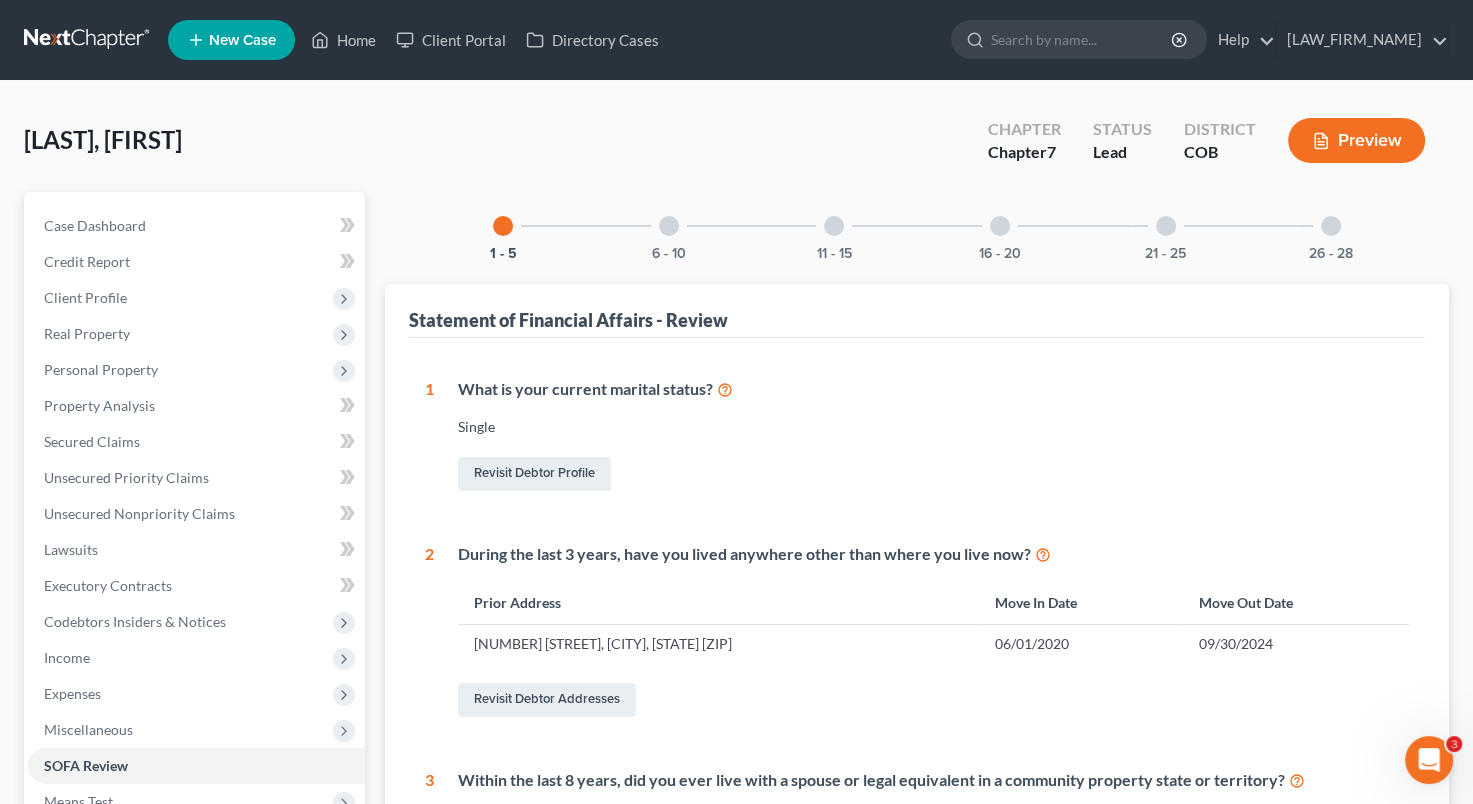 click at bounding box center [669, 226] 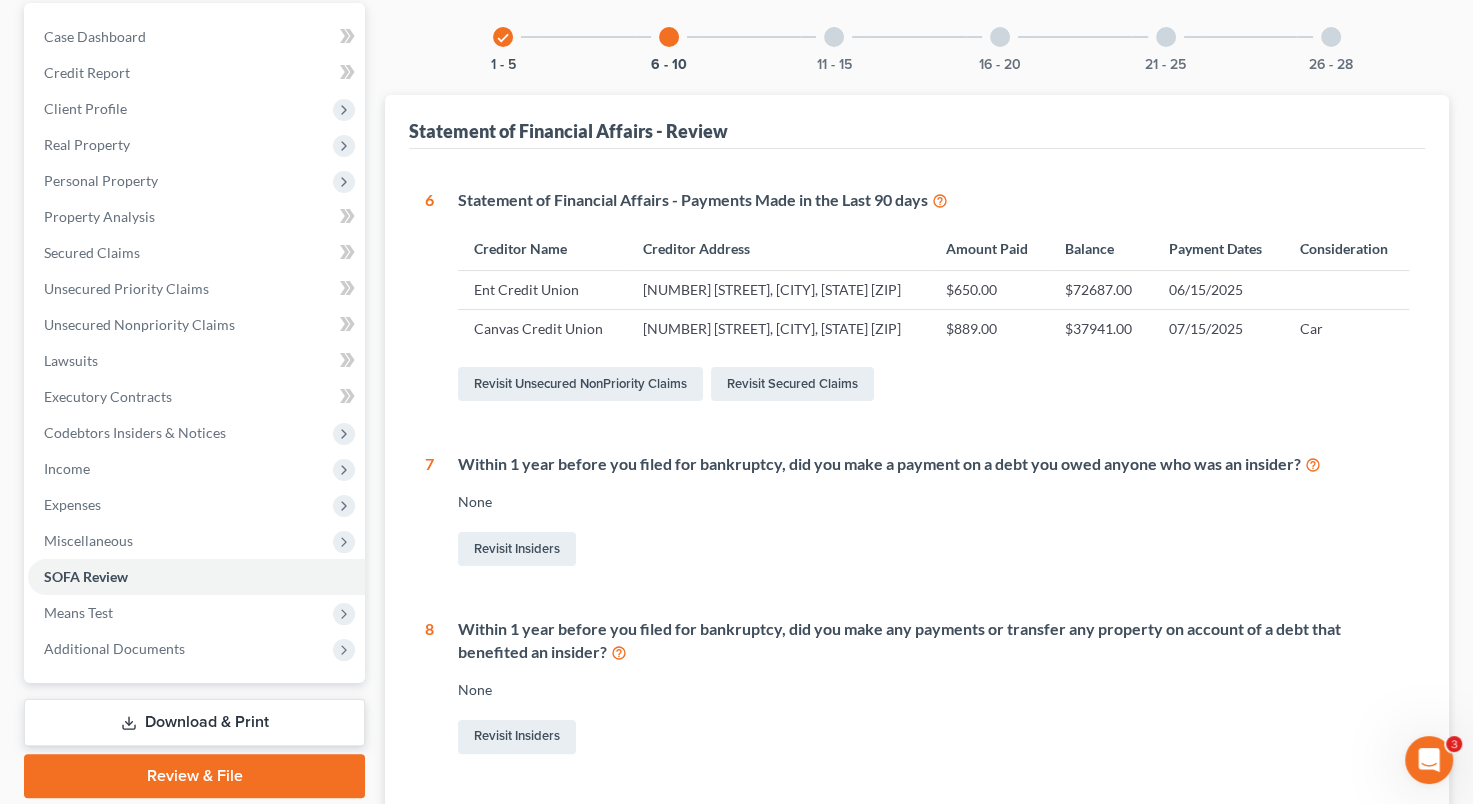 scroll, scrollTop: 261, scrollLeft: 0, axis: vertical 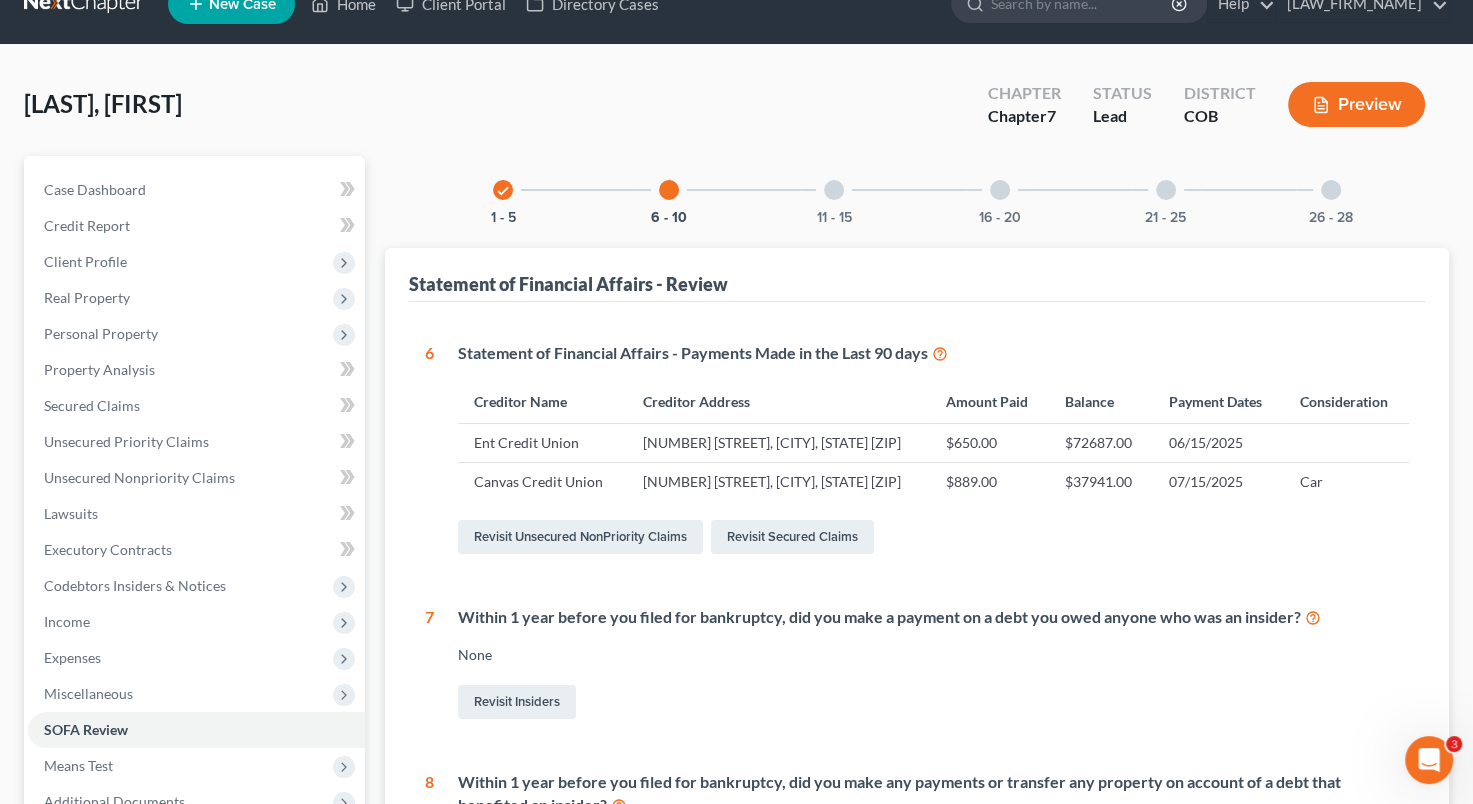 click at bounding box center (834, 190) 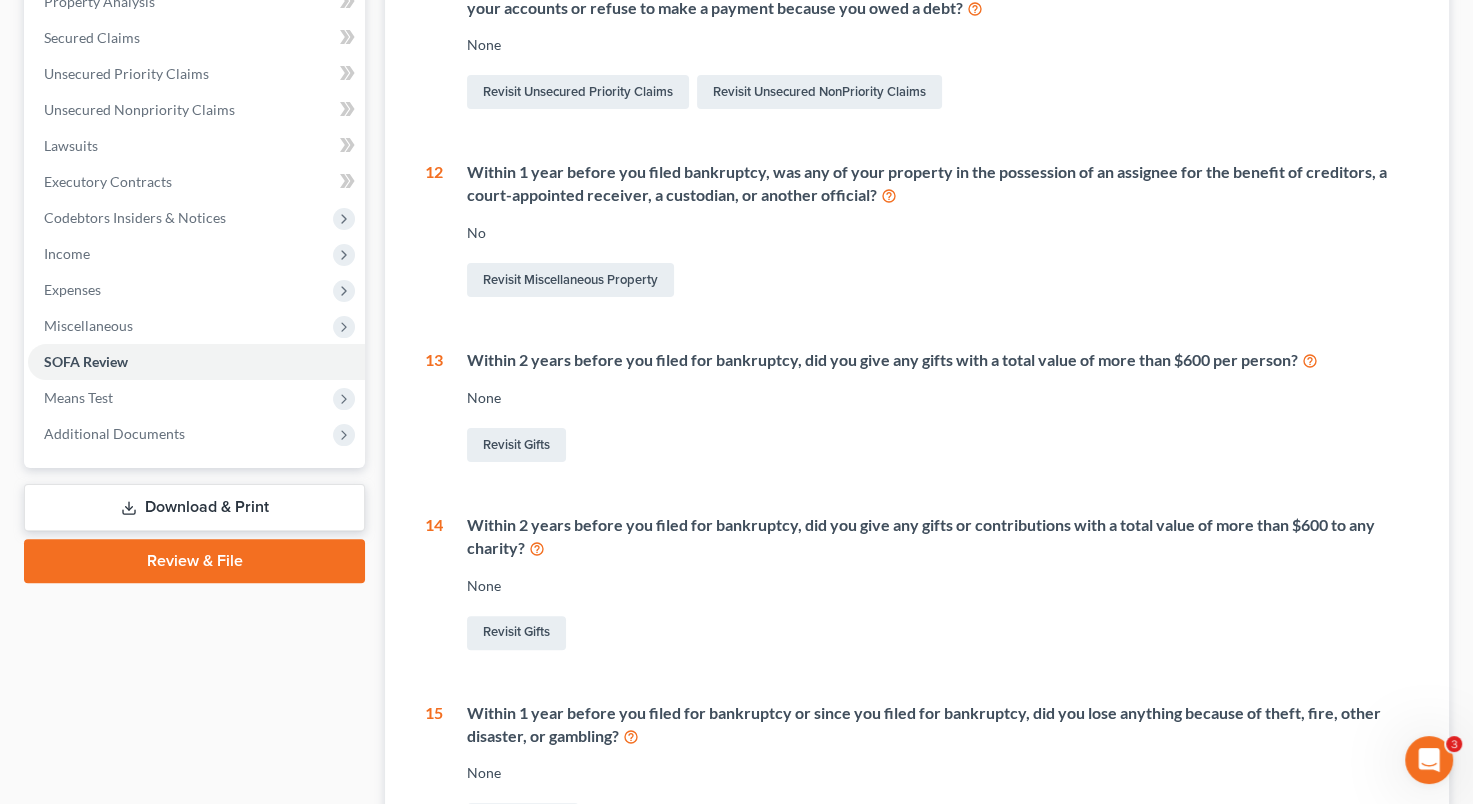scroll, scrollTop: 412, scrollLeft: 0, axis: vertical 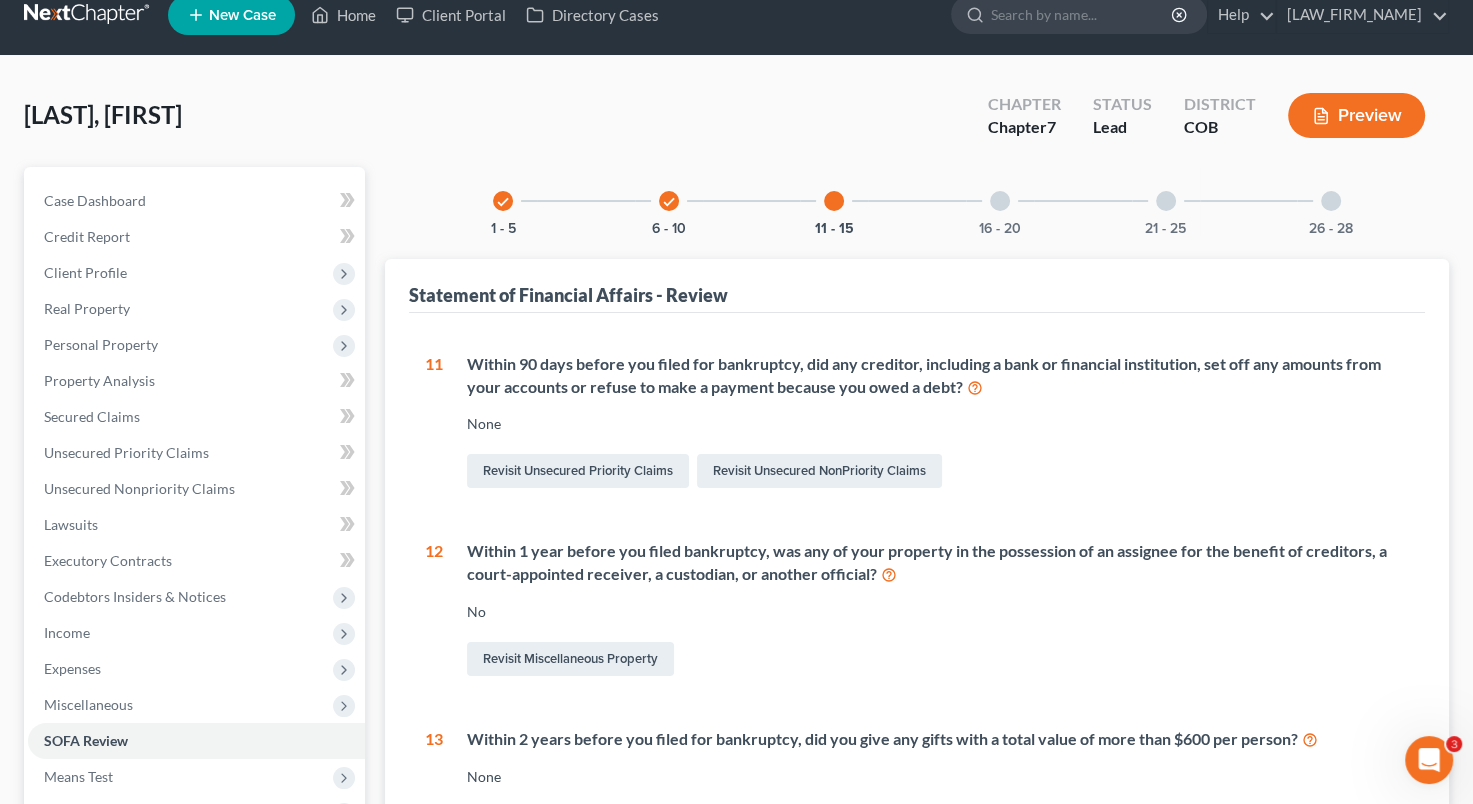 click at bounding box center [1000, 201] 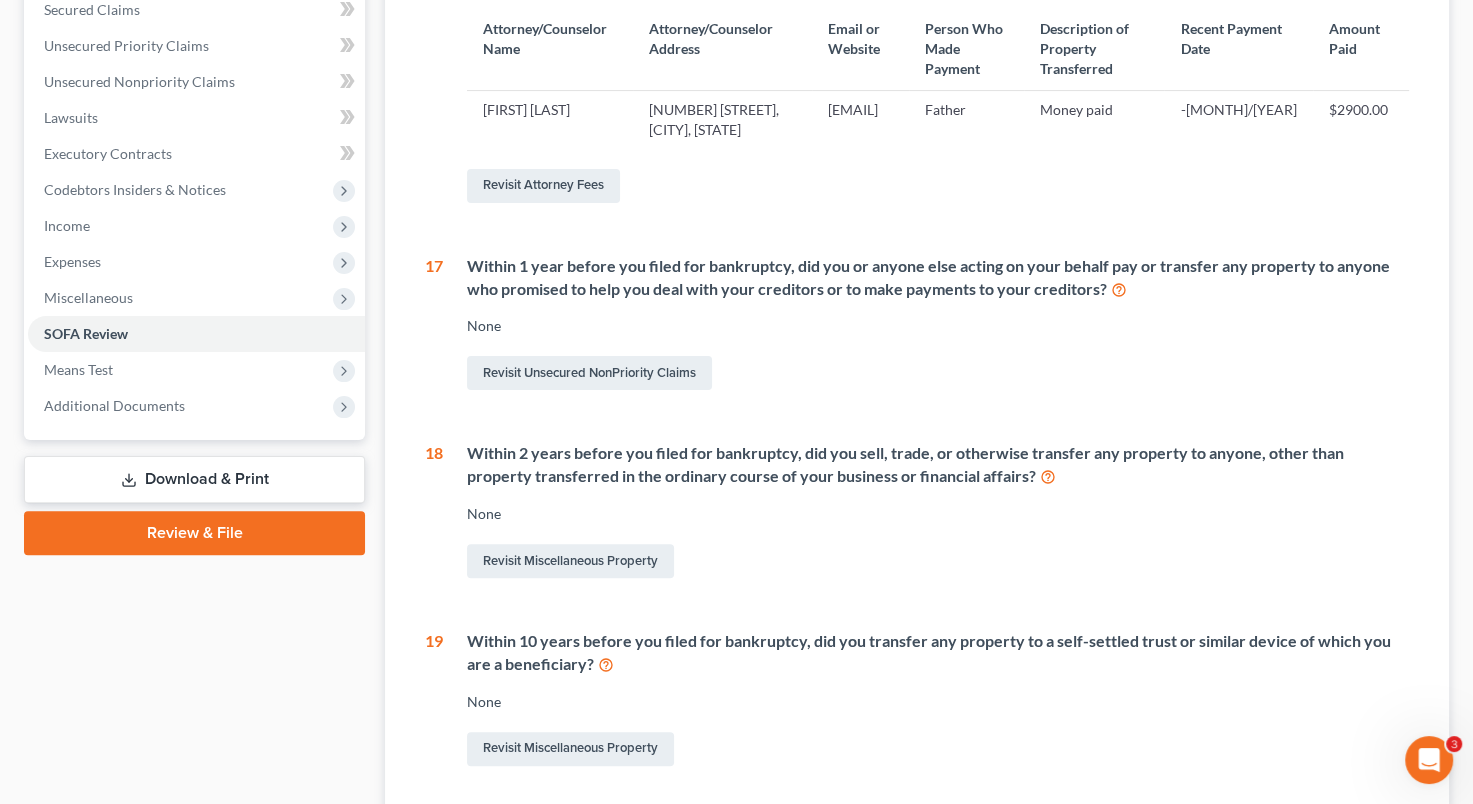 scroll, scrollTop: 434, scrollLeft: 0, axis: vertical 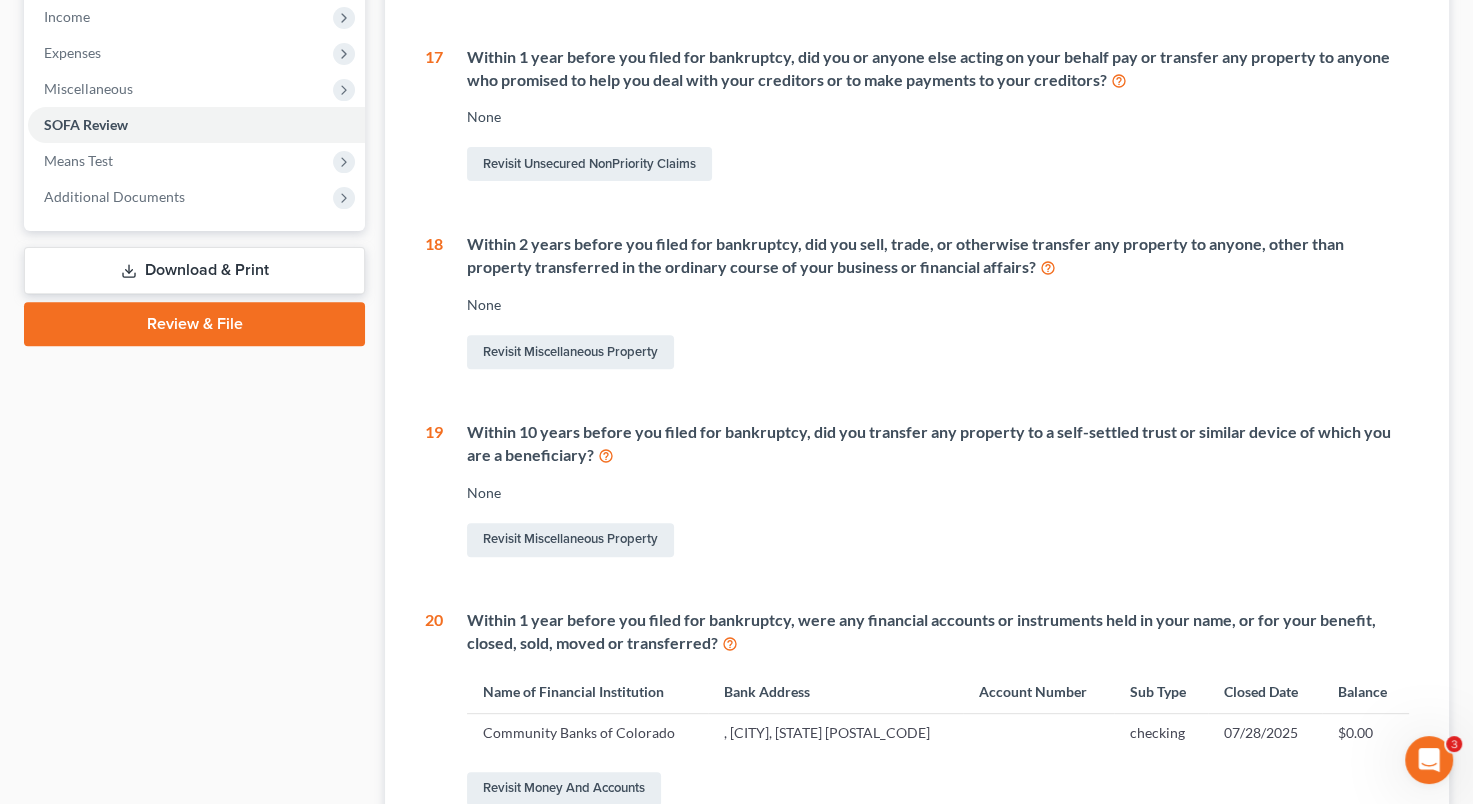 click on "[LAST], [FIRST] Upgraded Chapter Chapter  7 Status Lead District COB Preview Petition Navigation
Case Dashboard
Payments
Invoices
Payments
Payments
Credit Report" at bounding box center (736, 213) 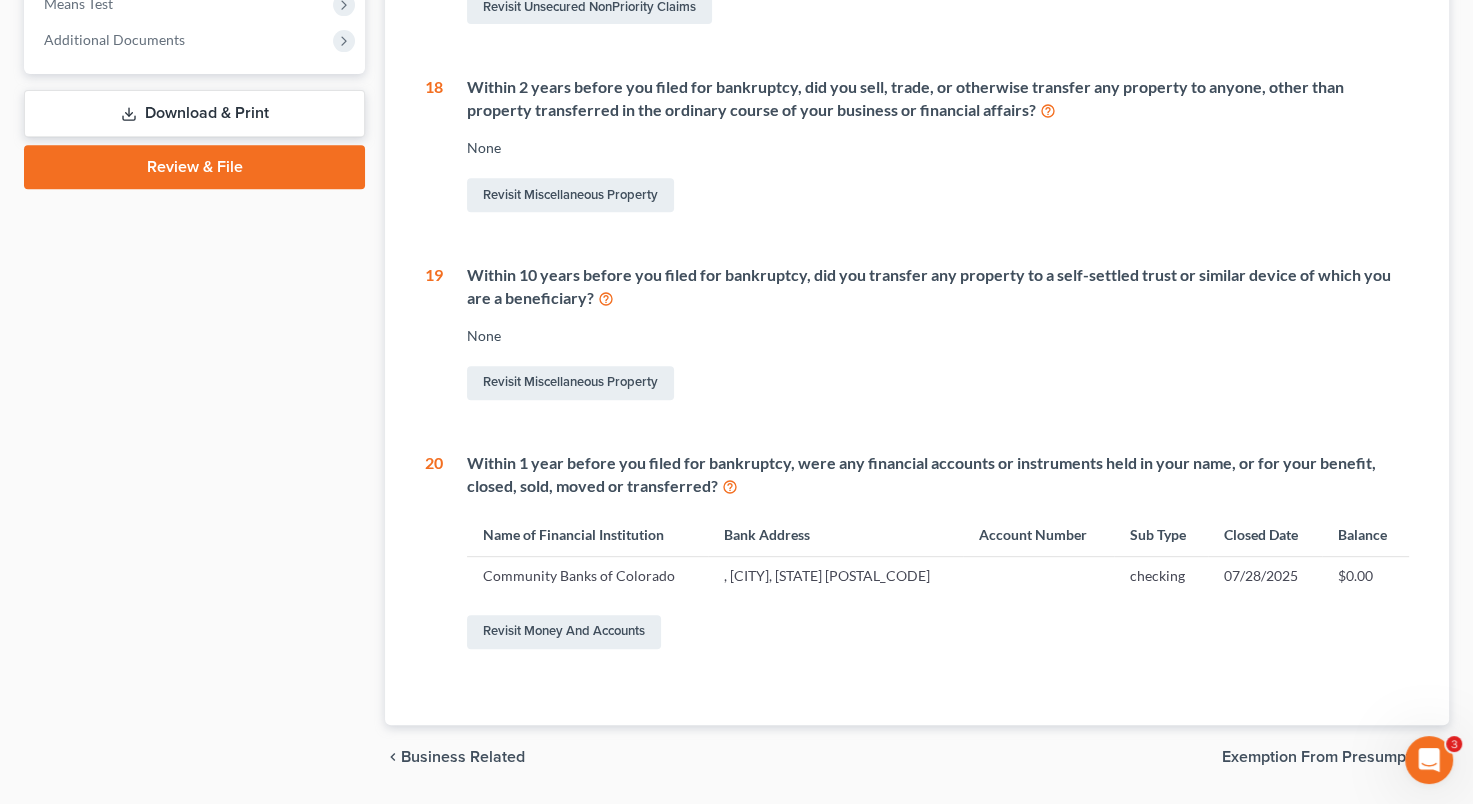 scroll, scrollTop: 801, scrollLeft: 0, axis: vertical 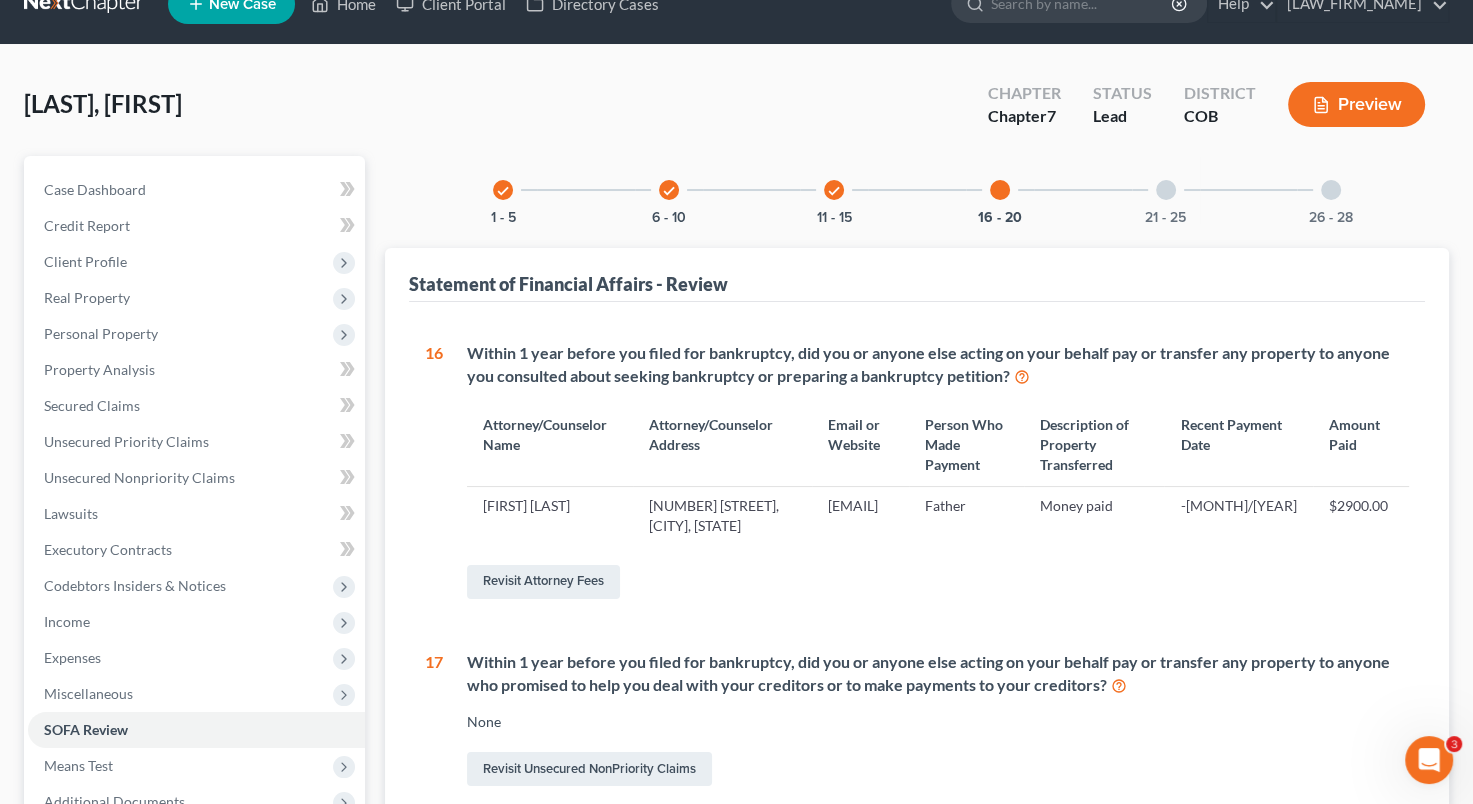 click at bounding box center [1166, 190] 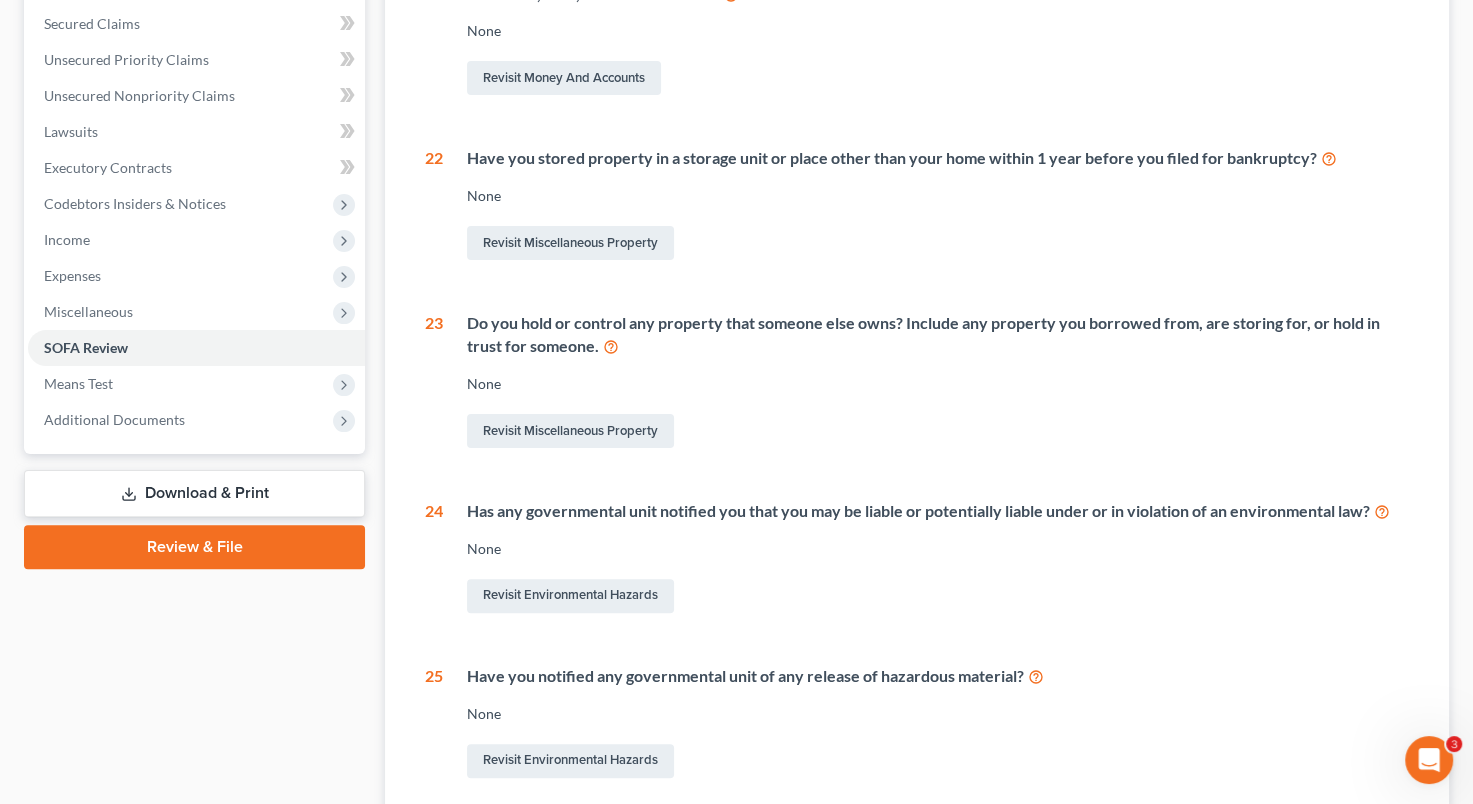 scroll, scrollTop: 421, scrollLeft: 0, axis: vertical 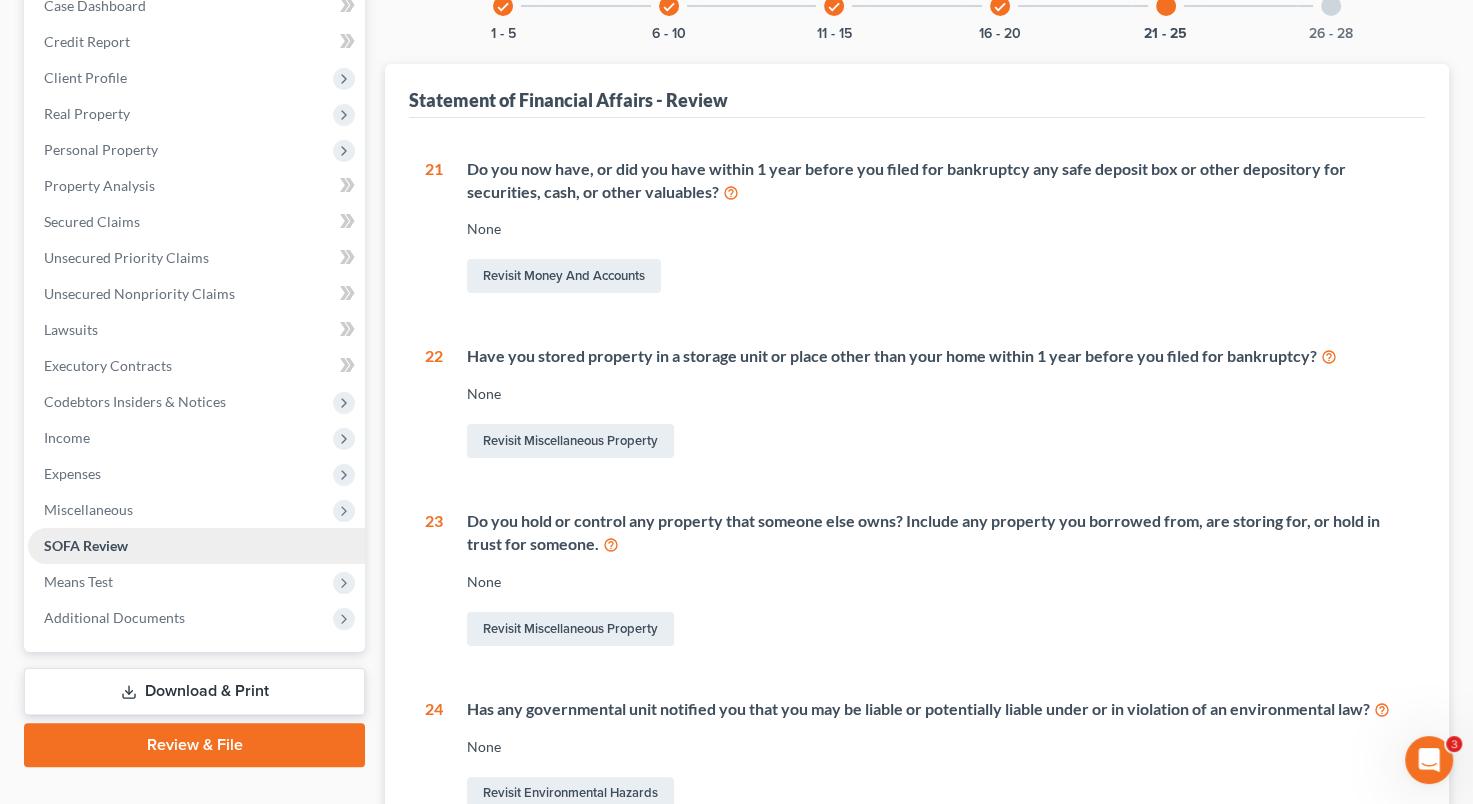 click on "SOFA Review" at bounding box center [196, 546] 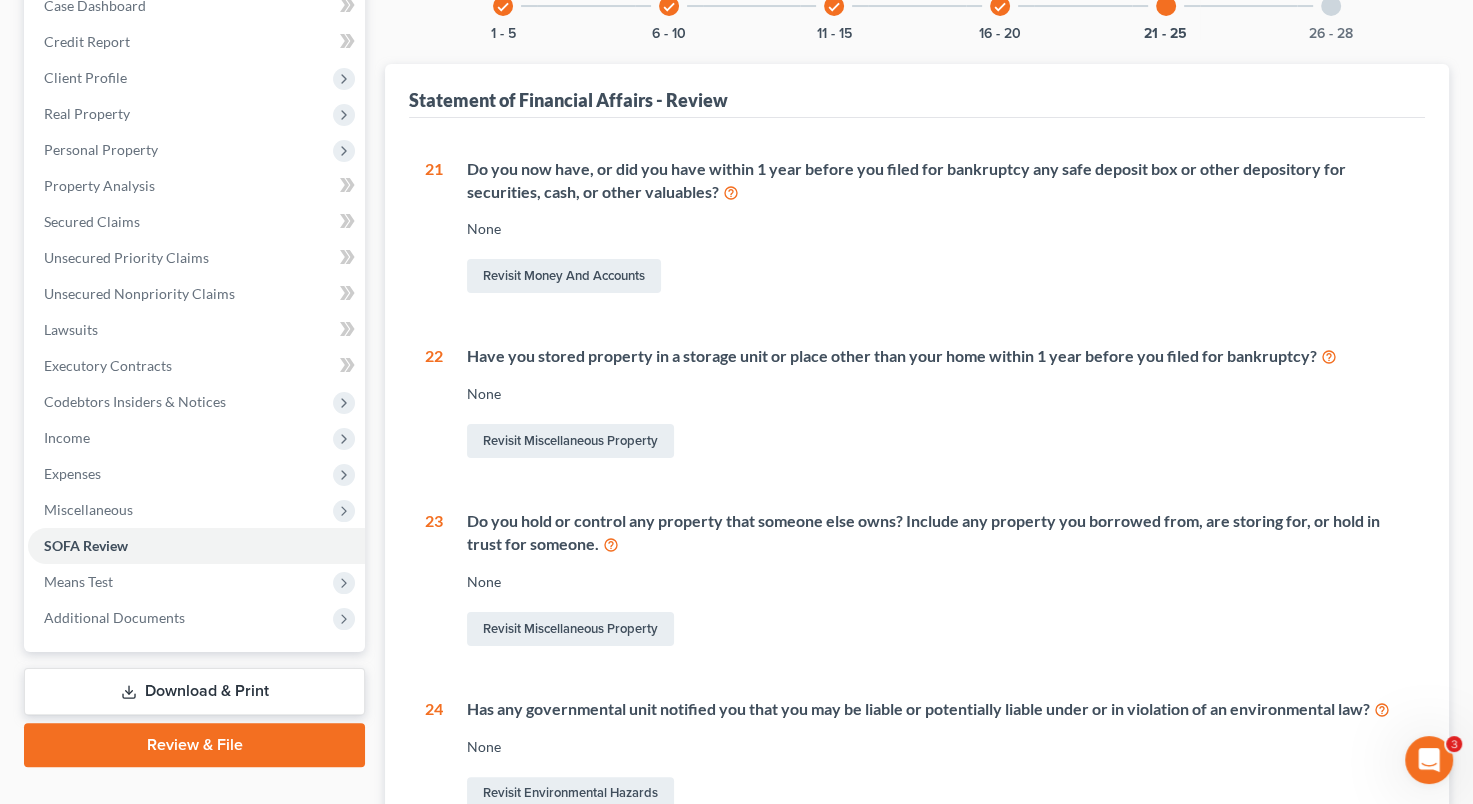 click on "check" at bounding box center [1000, 7] 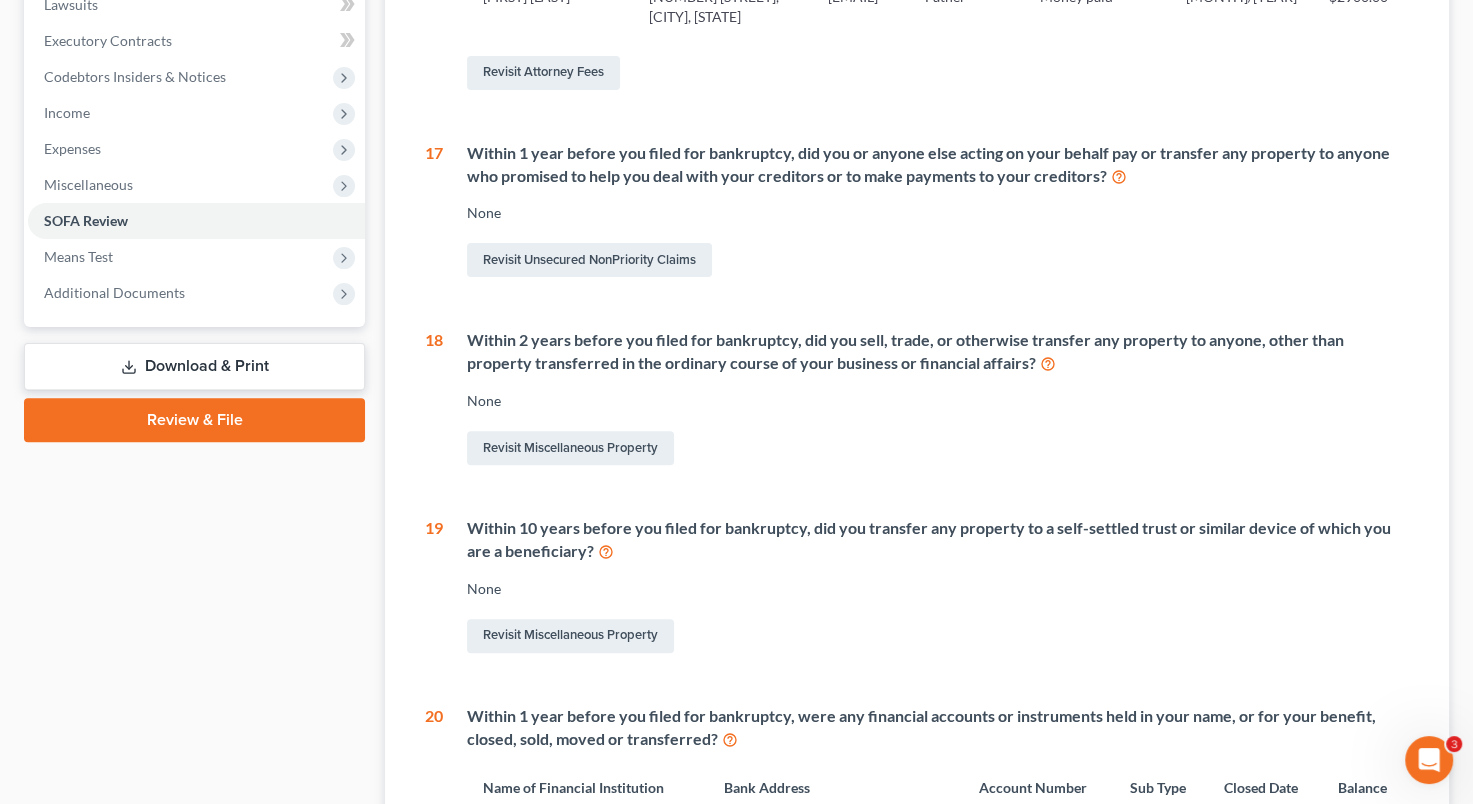 scroll, scrollTop: 551, scrollLeft: 0, axis: vertical 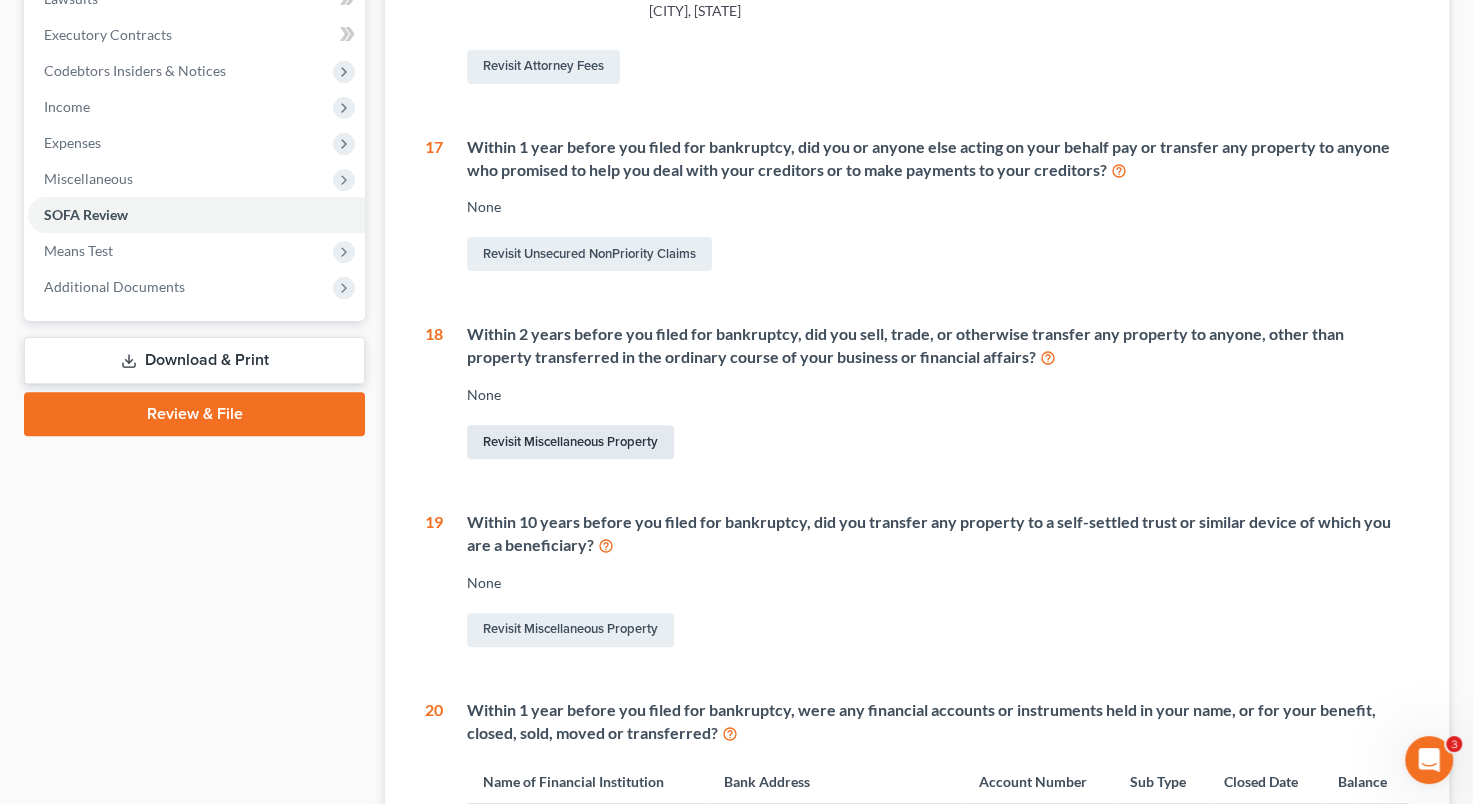 click on "Revisit Miscellaneous Property" at bounding box center [570, 442] 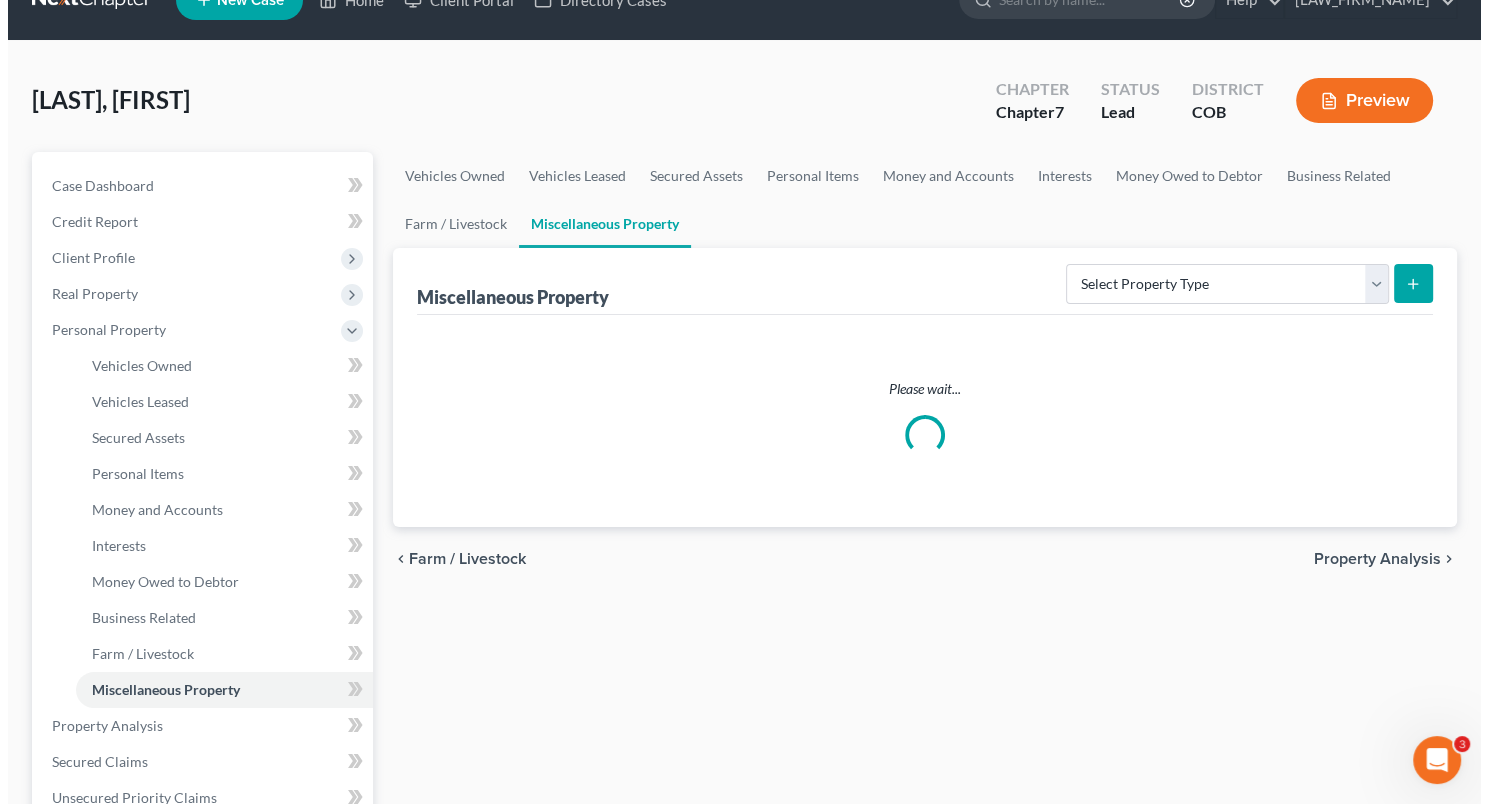 scroll, scrollTop: 0, scrollLeft: 0, axis: both 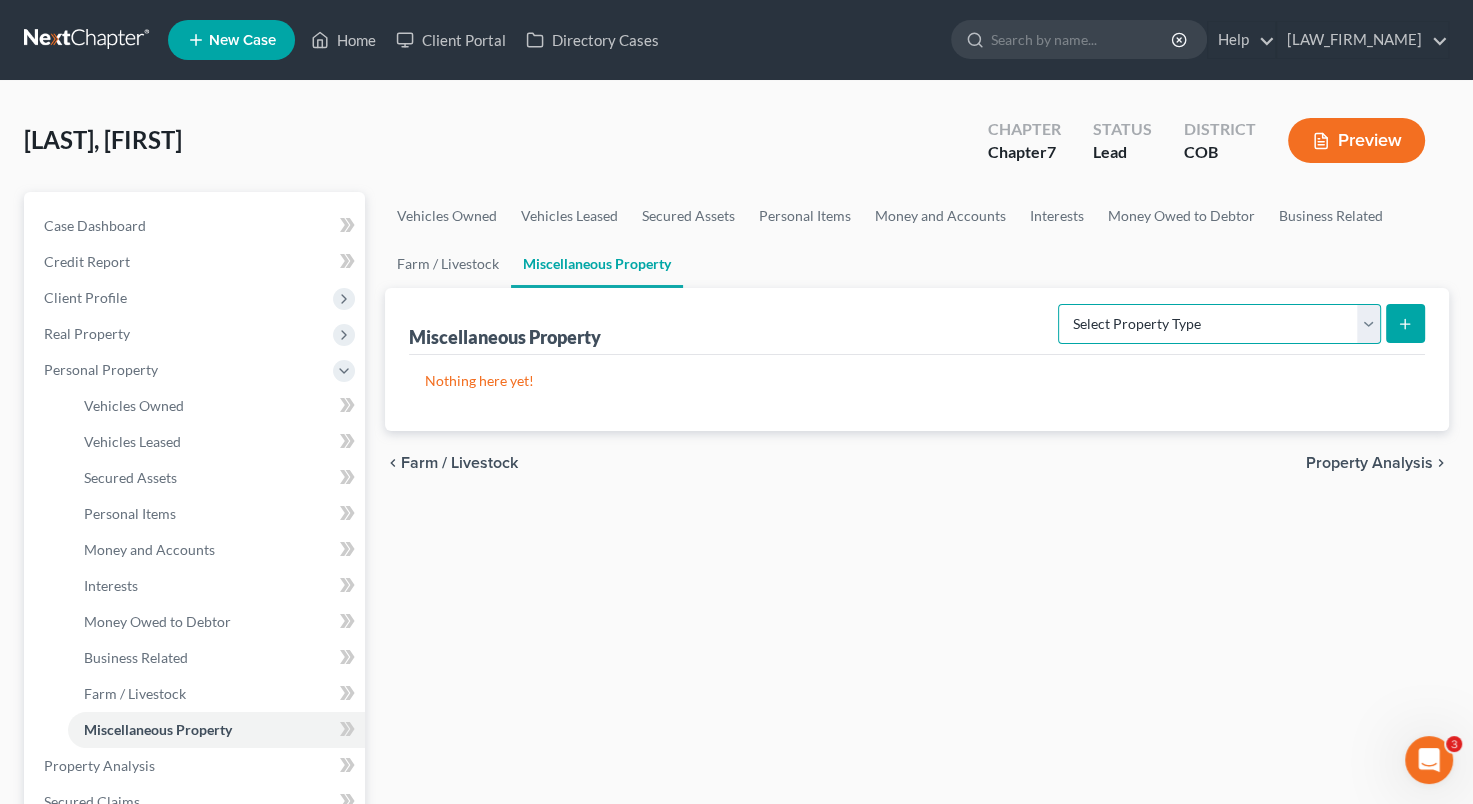 click on "Select Property Type Assigned for Creditor Benefit Within 1 Year Holding for Another Not Yet Listed Stored Within 1 Year Transferred" at bounding box center (1219, 324) 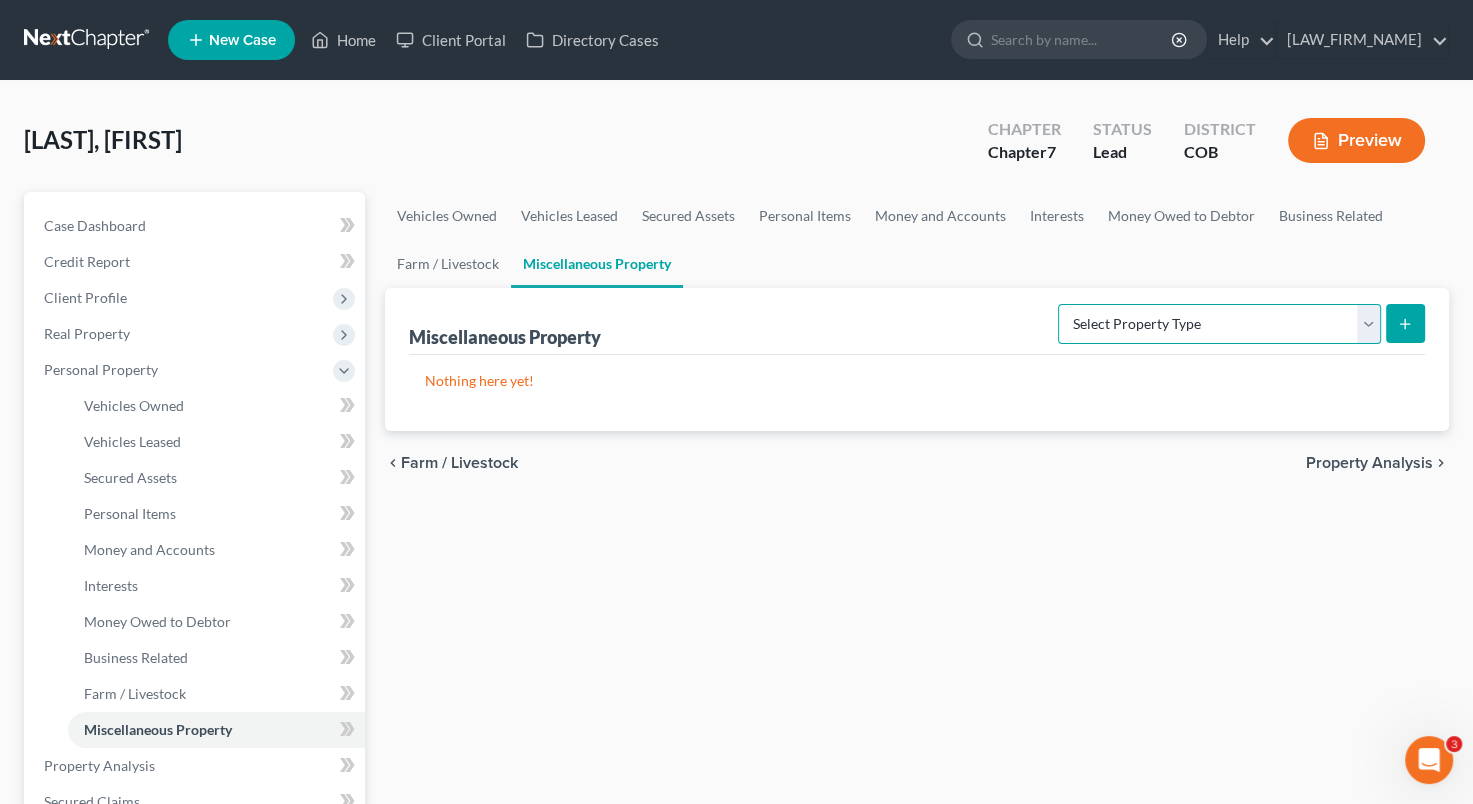 select on "transferred" 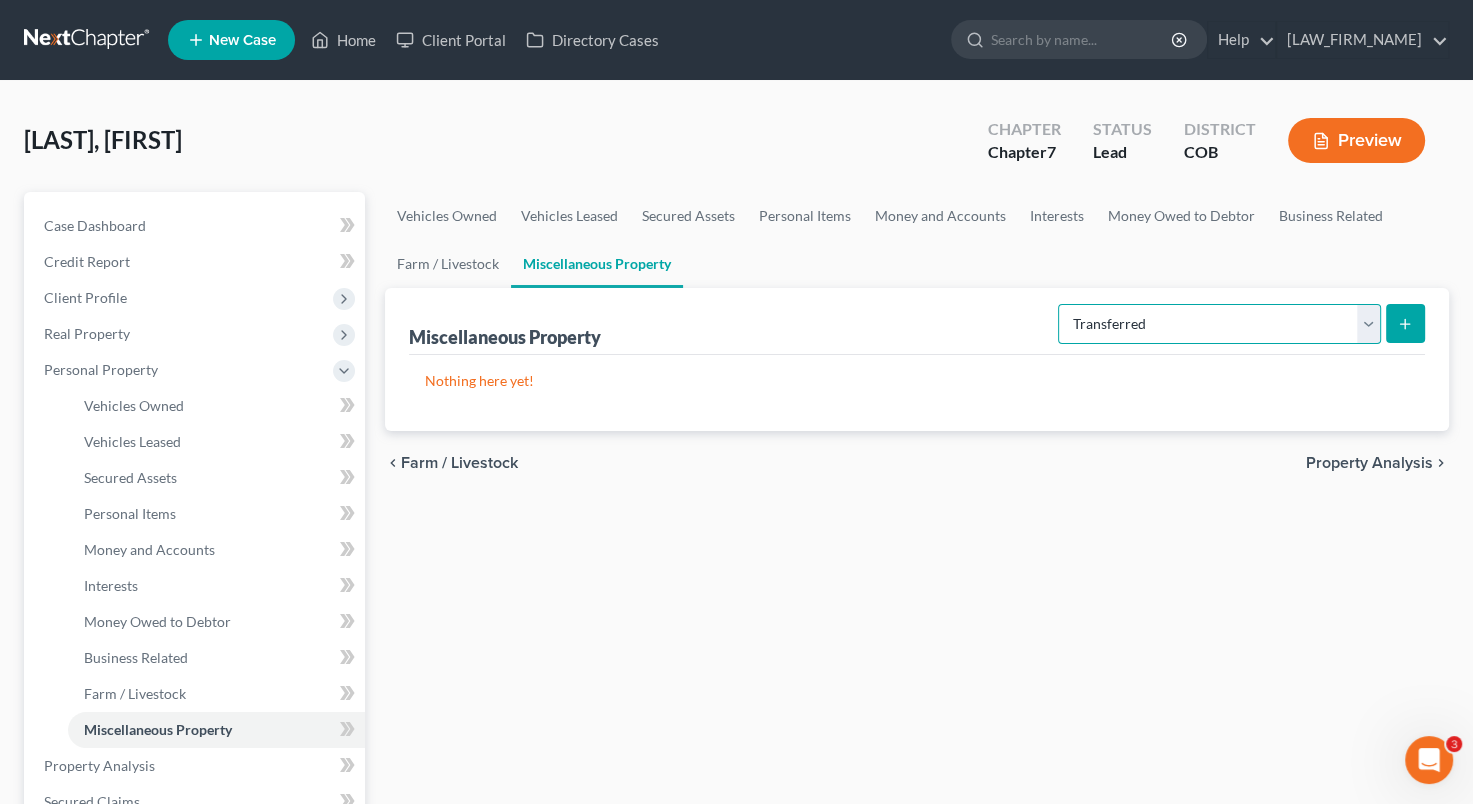 click on "Select Property Type Assigned for Creditor Benefit Within 1 Year Holding for Another Not Yet Listed Stored Within 1 Year Transferred" at bounding box center (1219, 324) 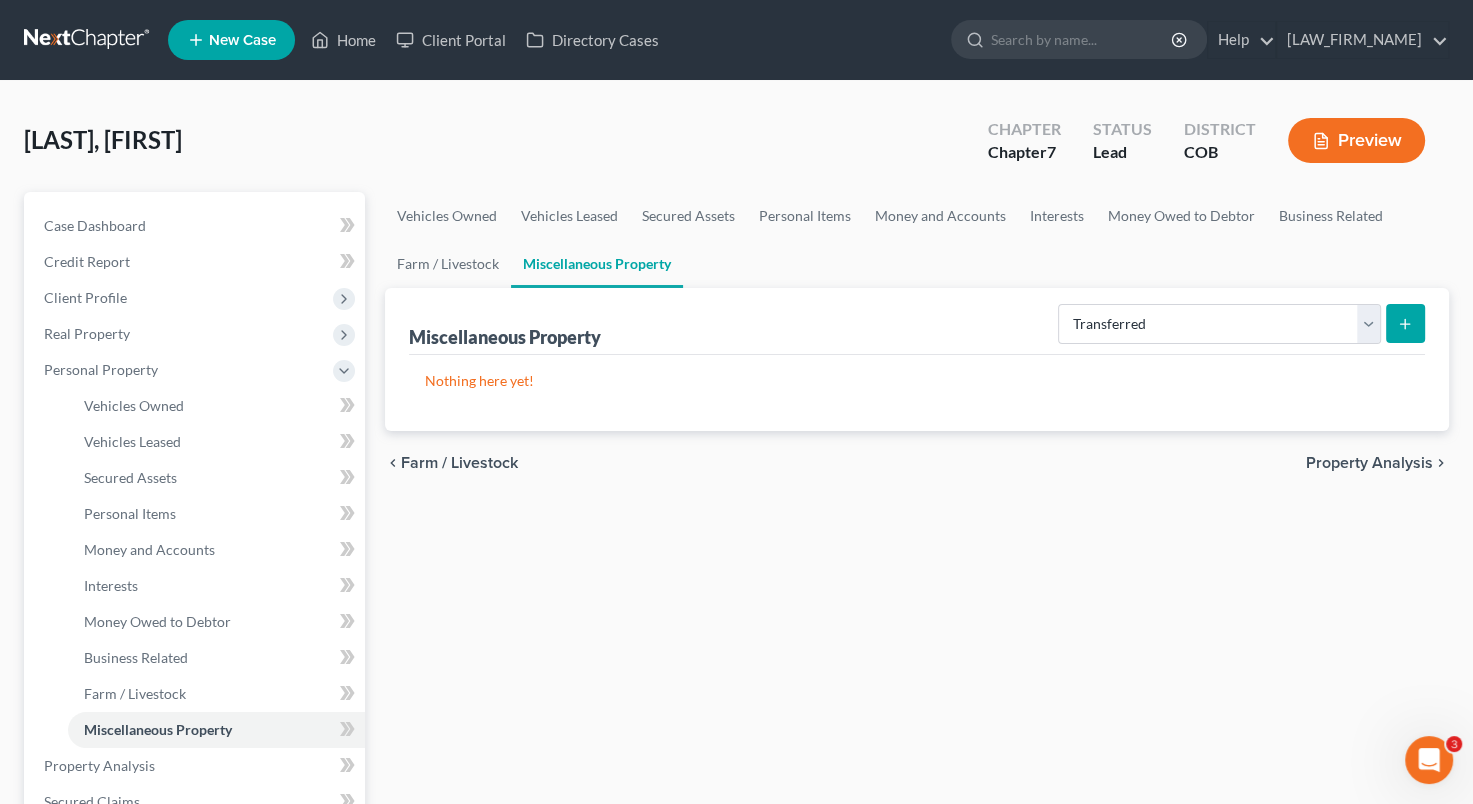 click 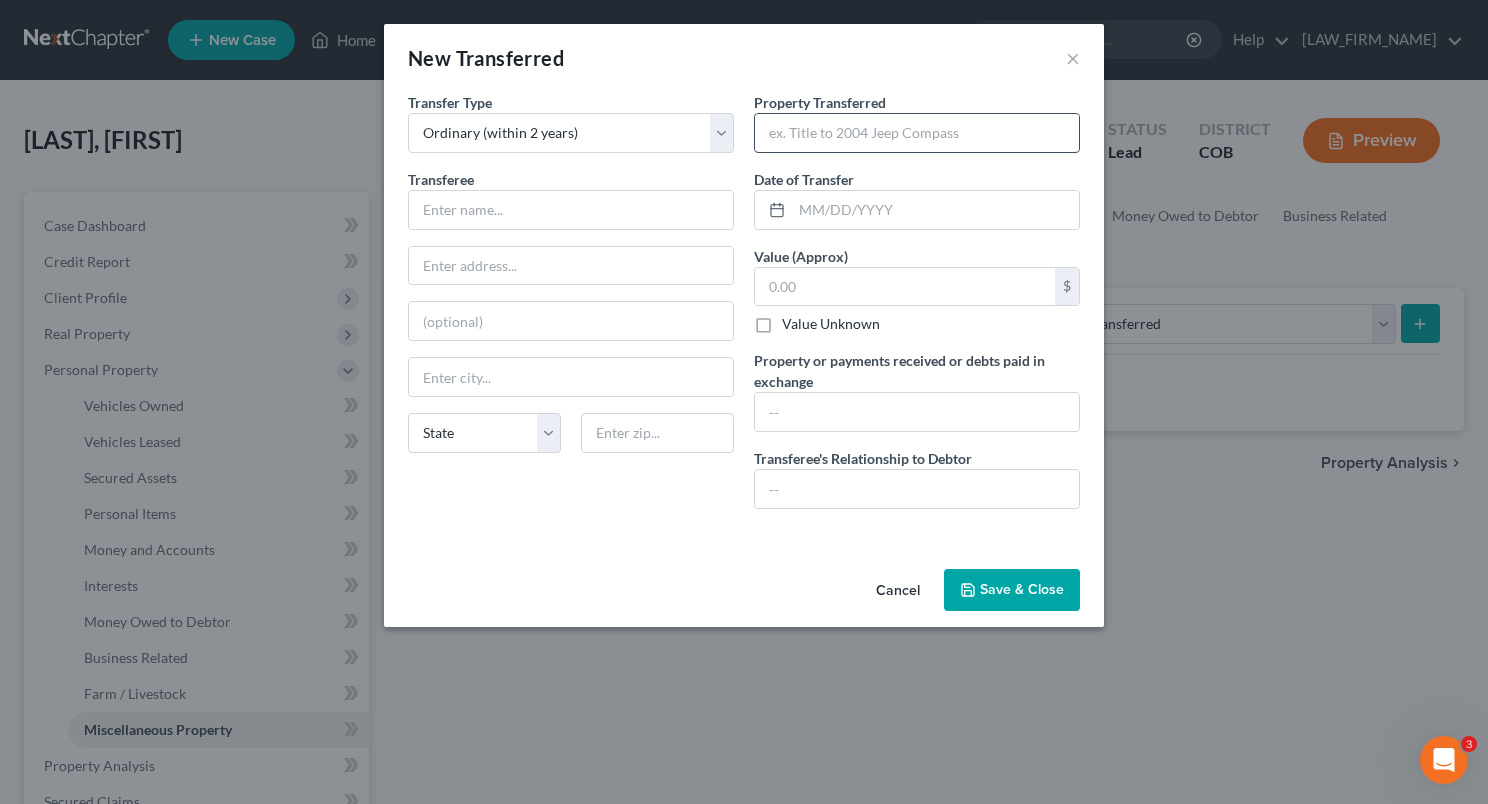 click at bounding box center (917, 133) 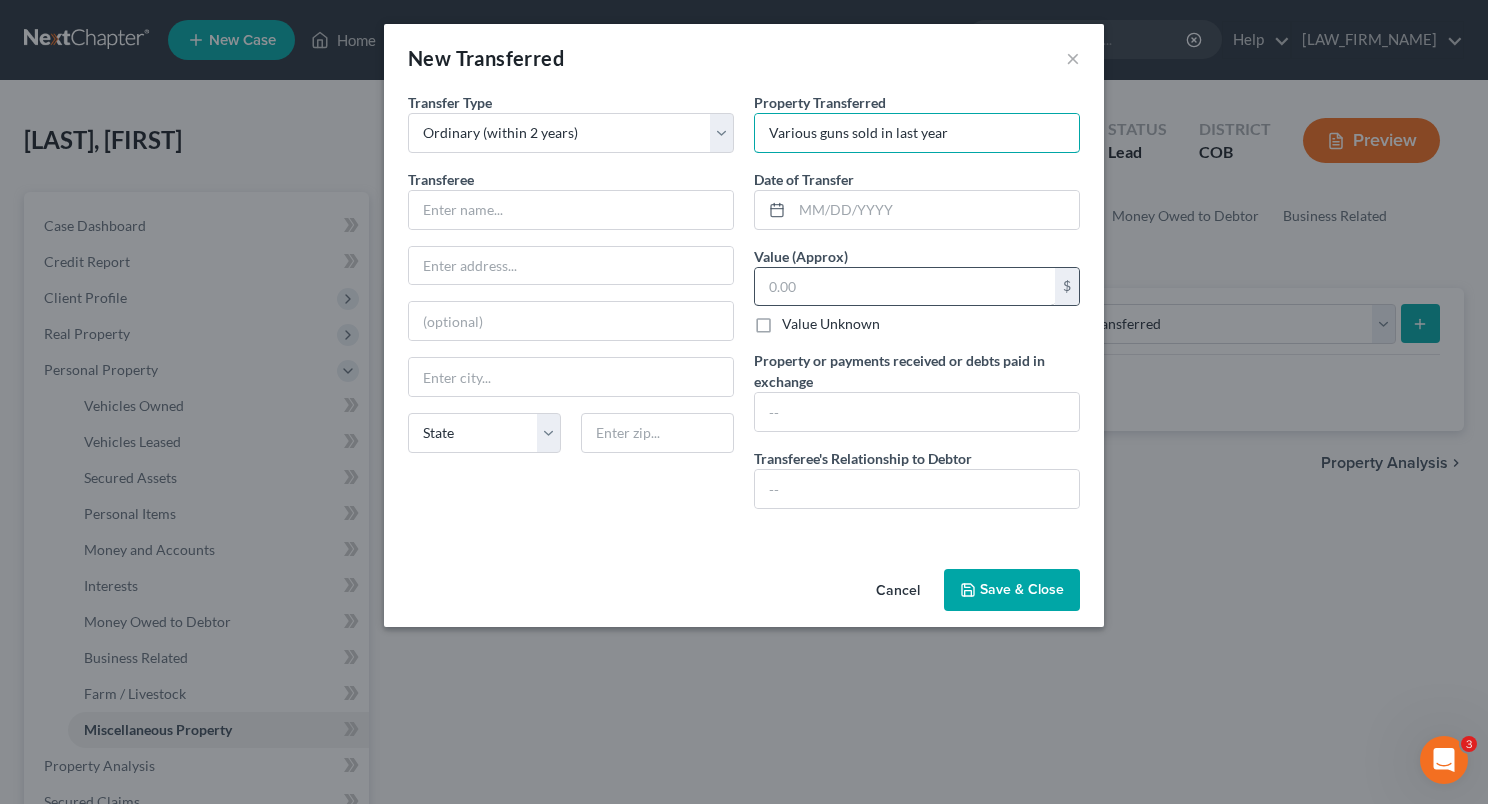 type on "Various guns sold in last year" 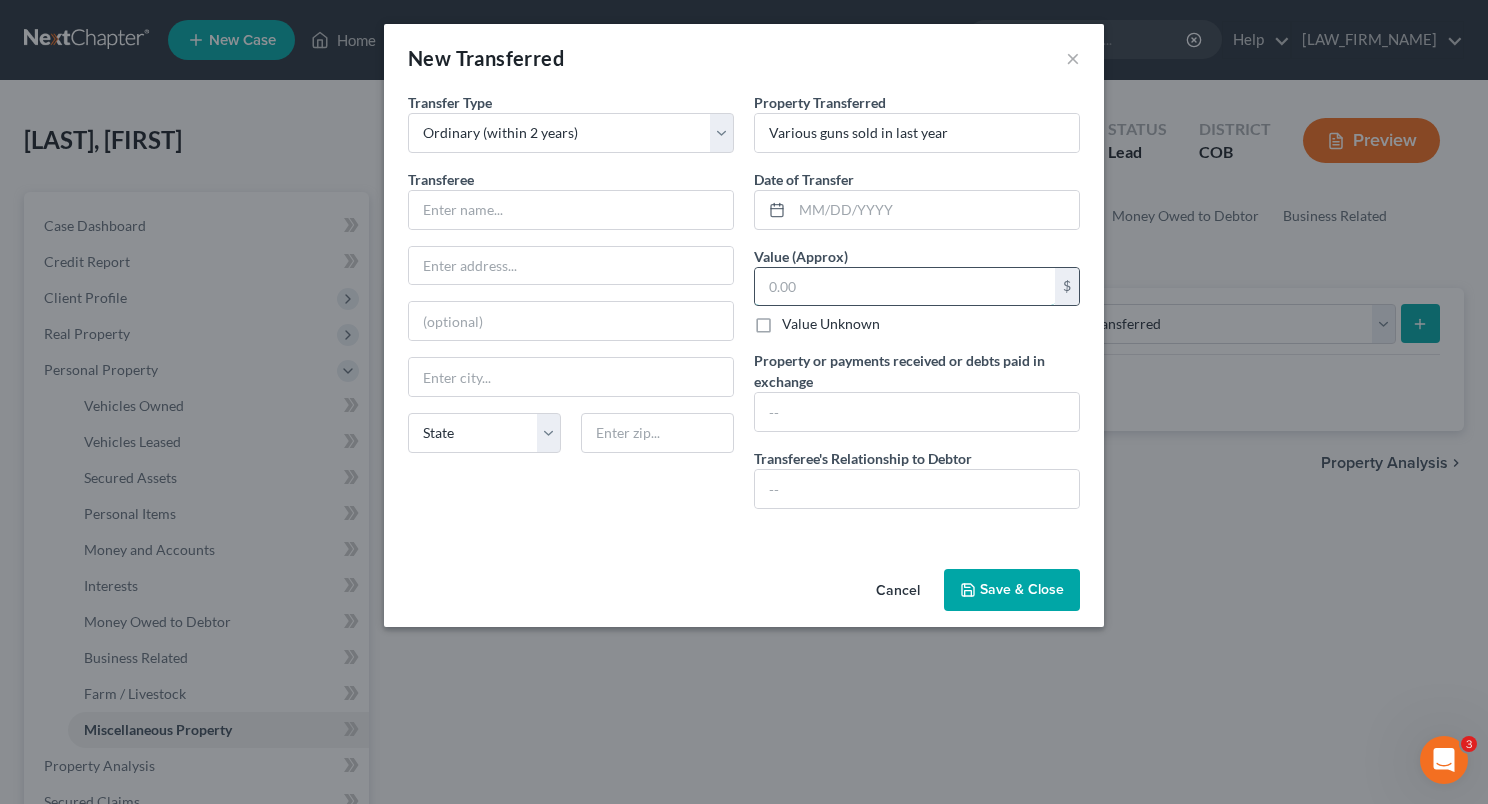 click at bounding box center (905, 287) 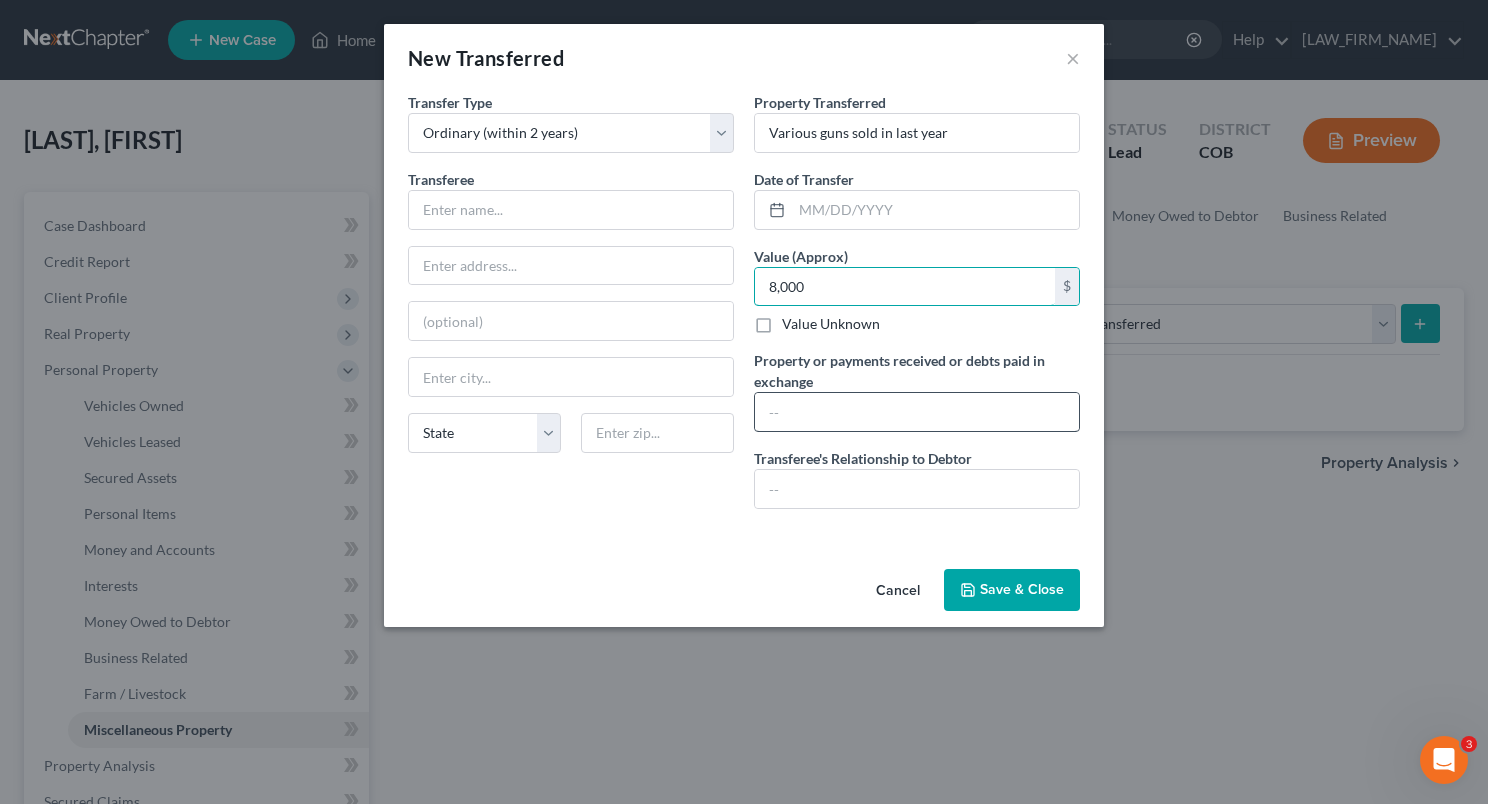 type on "8,000" 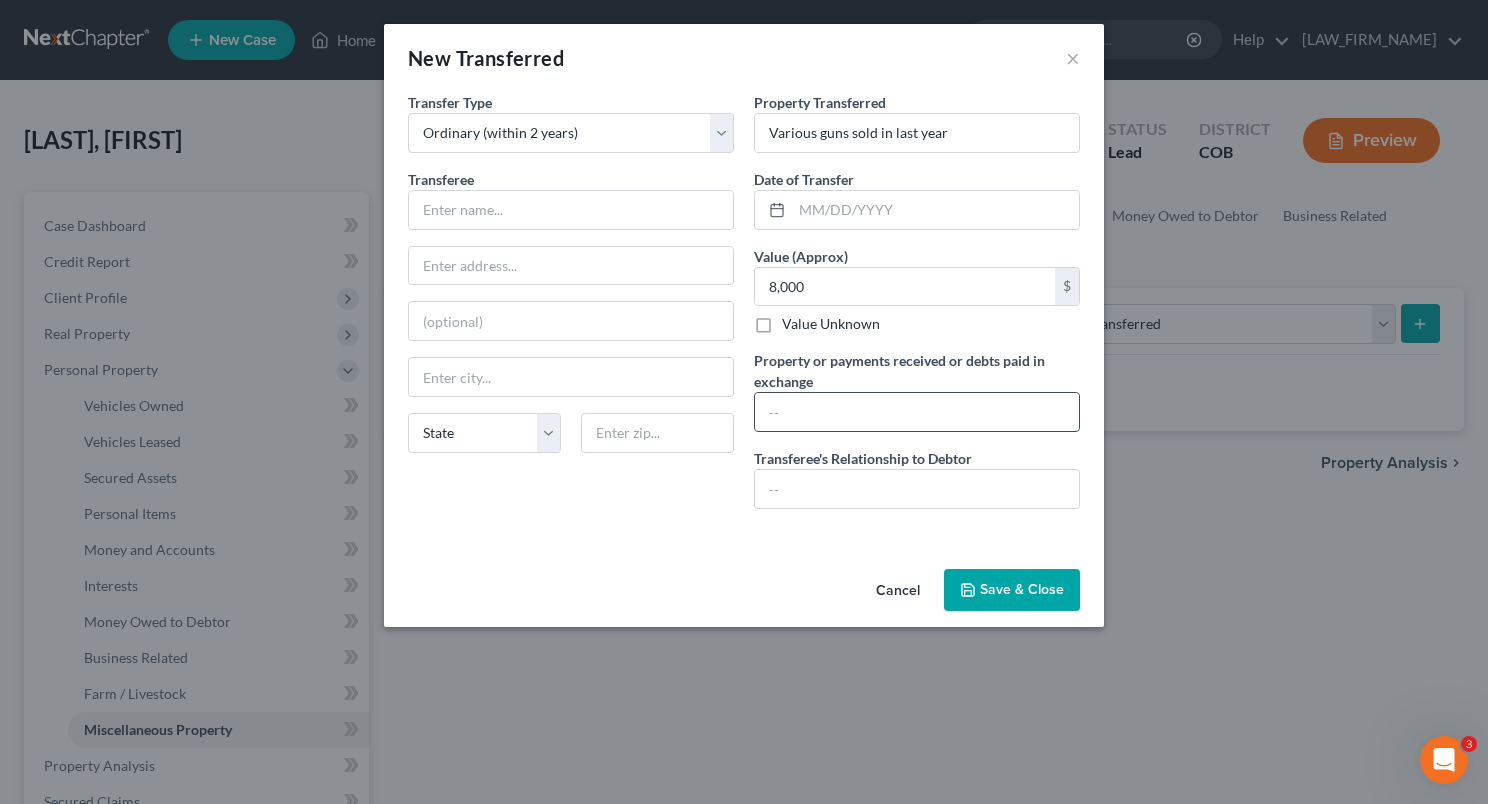 click at bounding box center (917, 412) 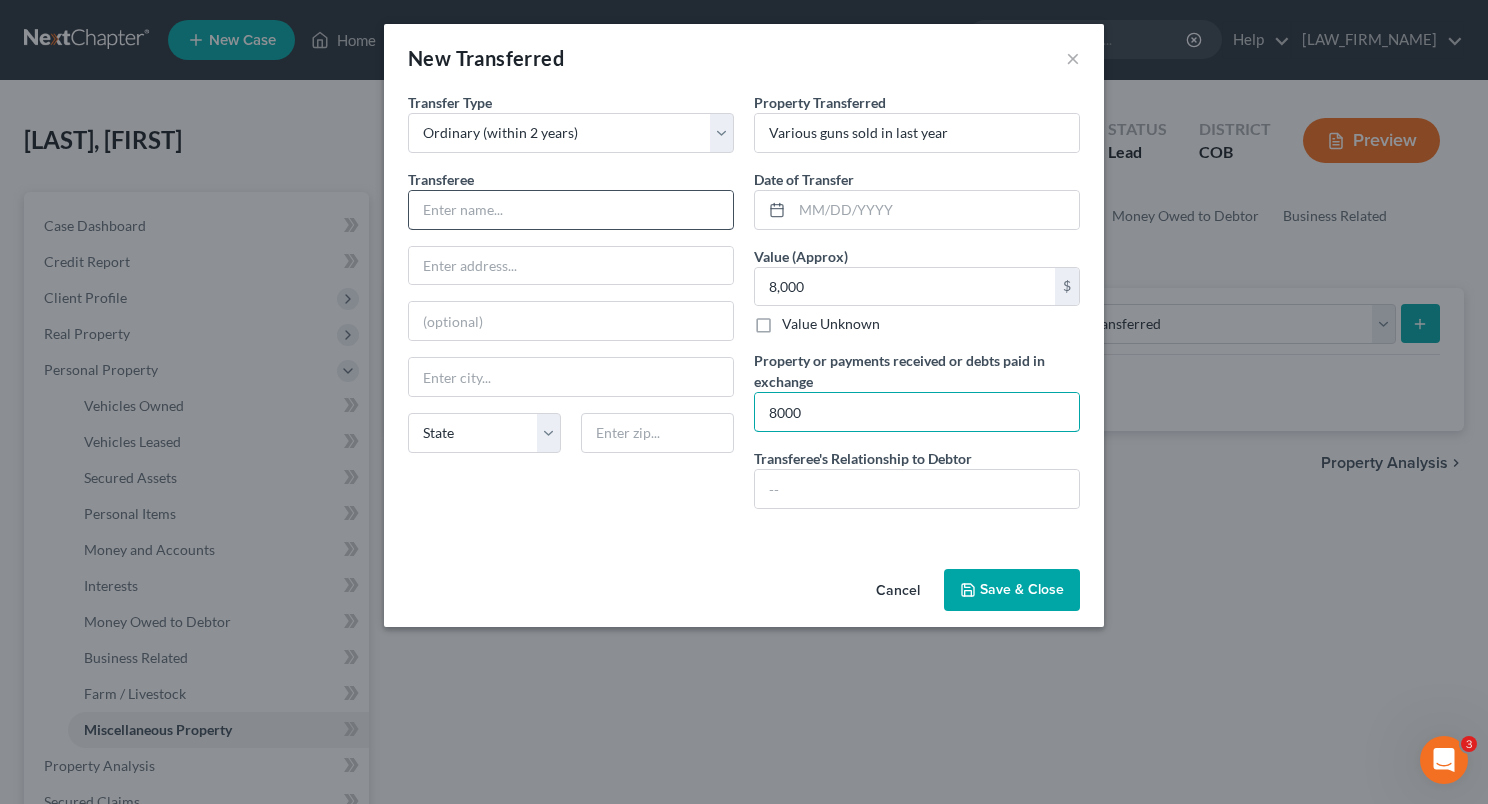 type on "8000" 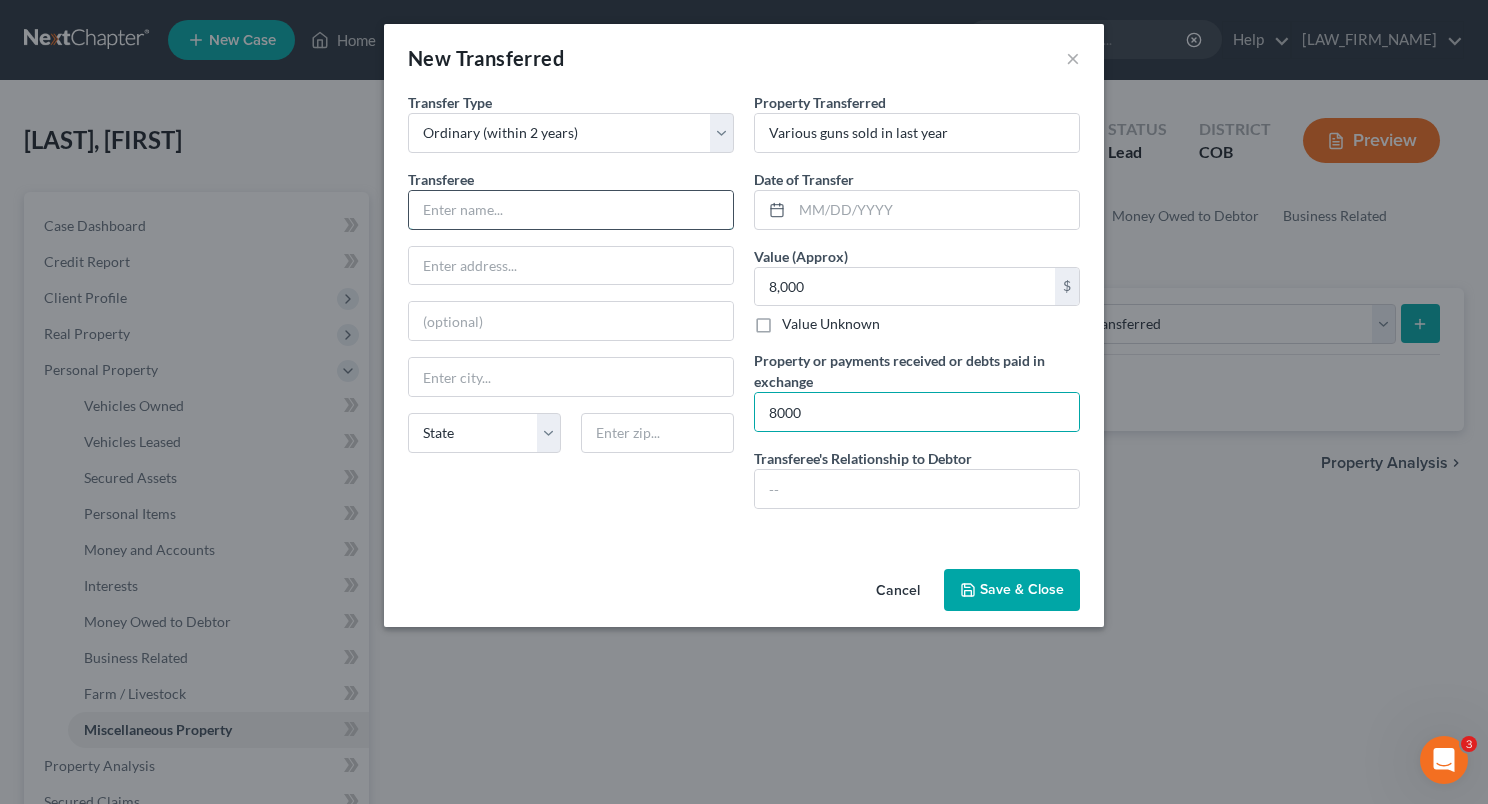 click at bounding box center (571, 210) 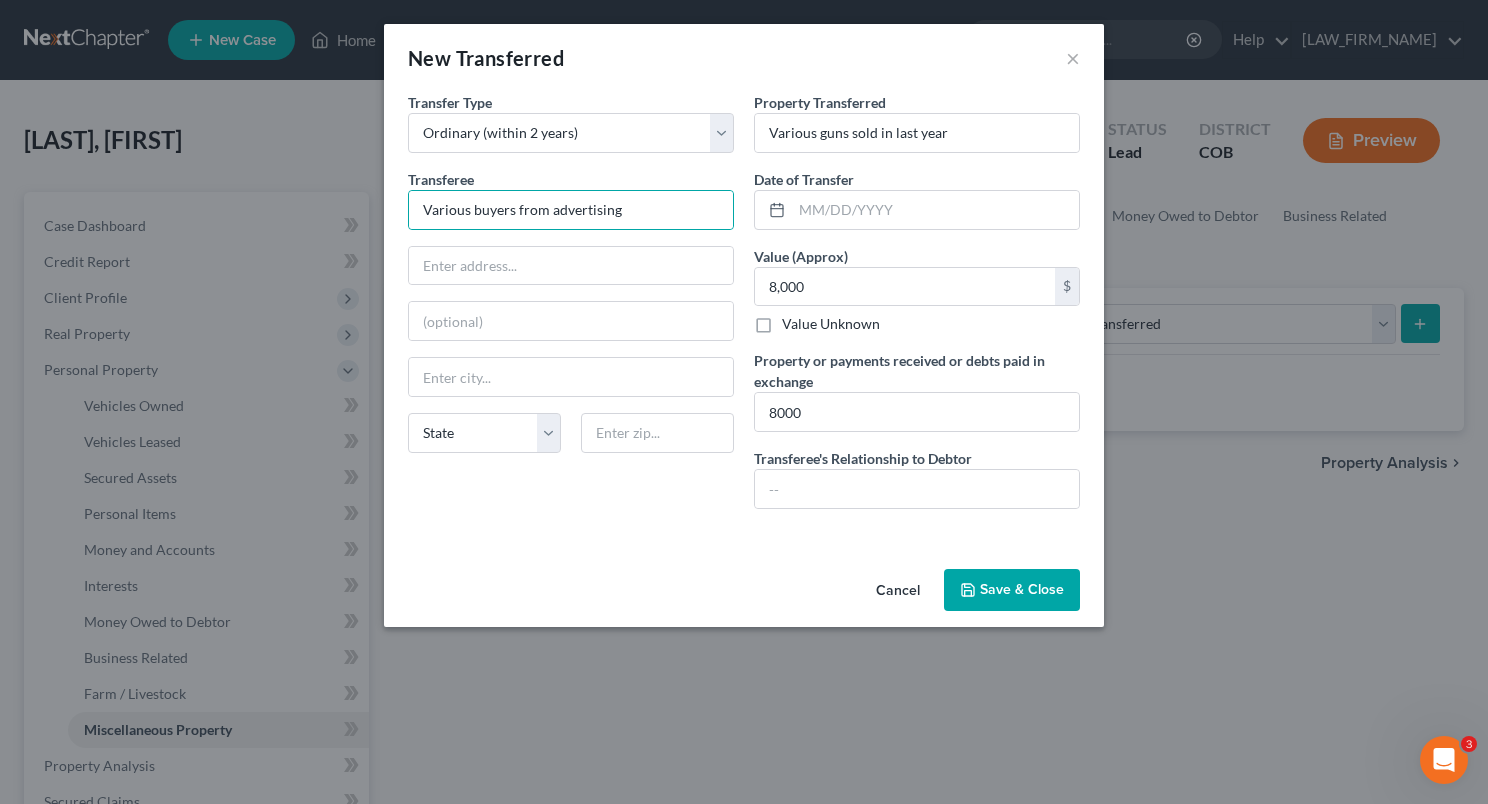 click on "Cancel Save & Close" at bounding box center (744, 594) 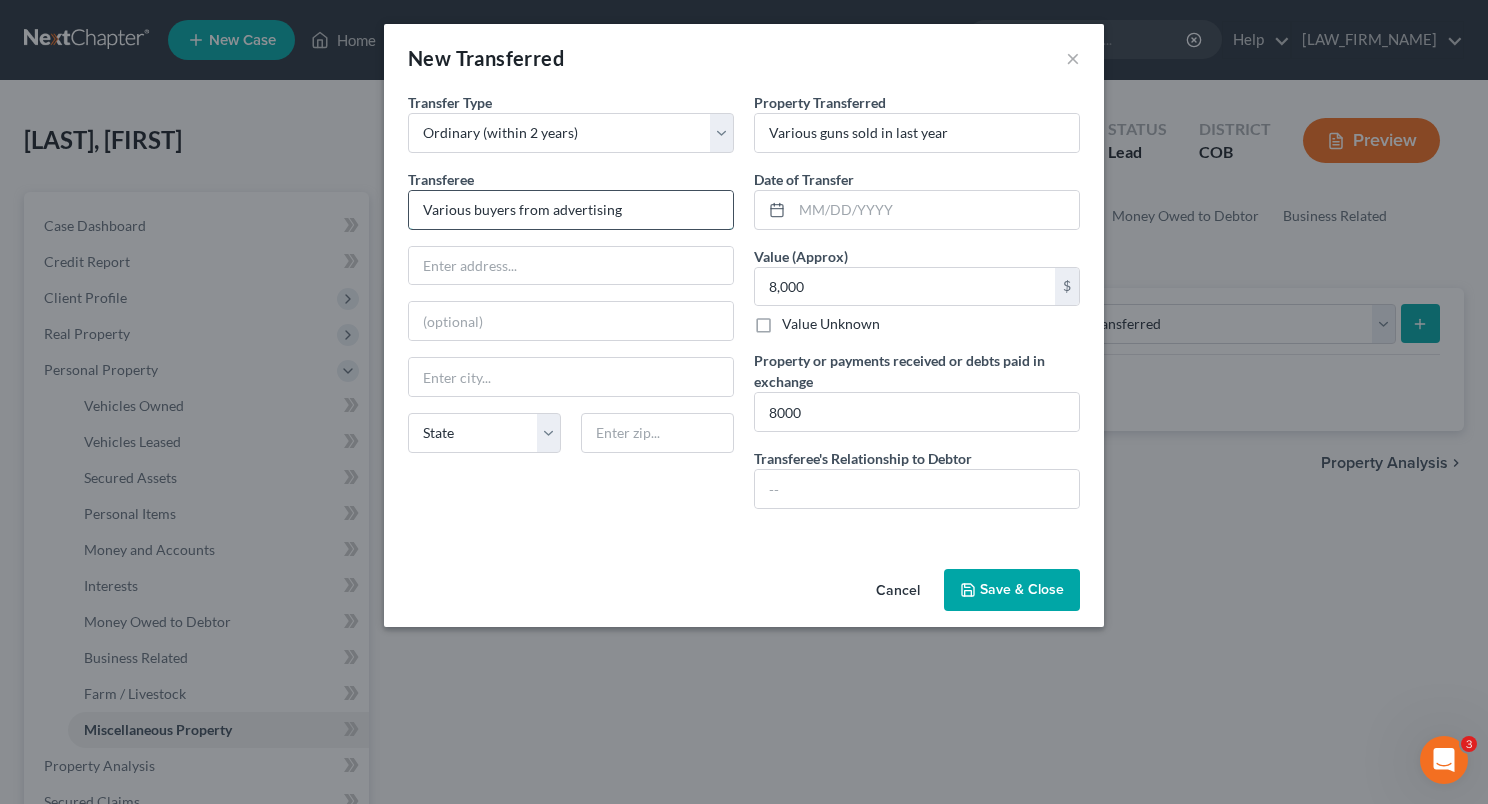 click on "Various buyers from advertising" at bounding box center (571, 210) 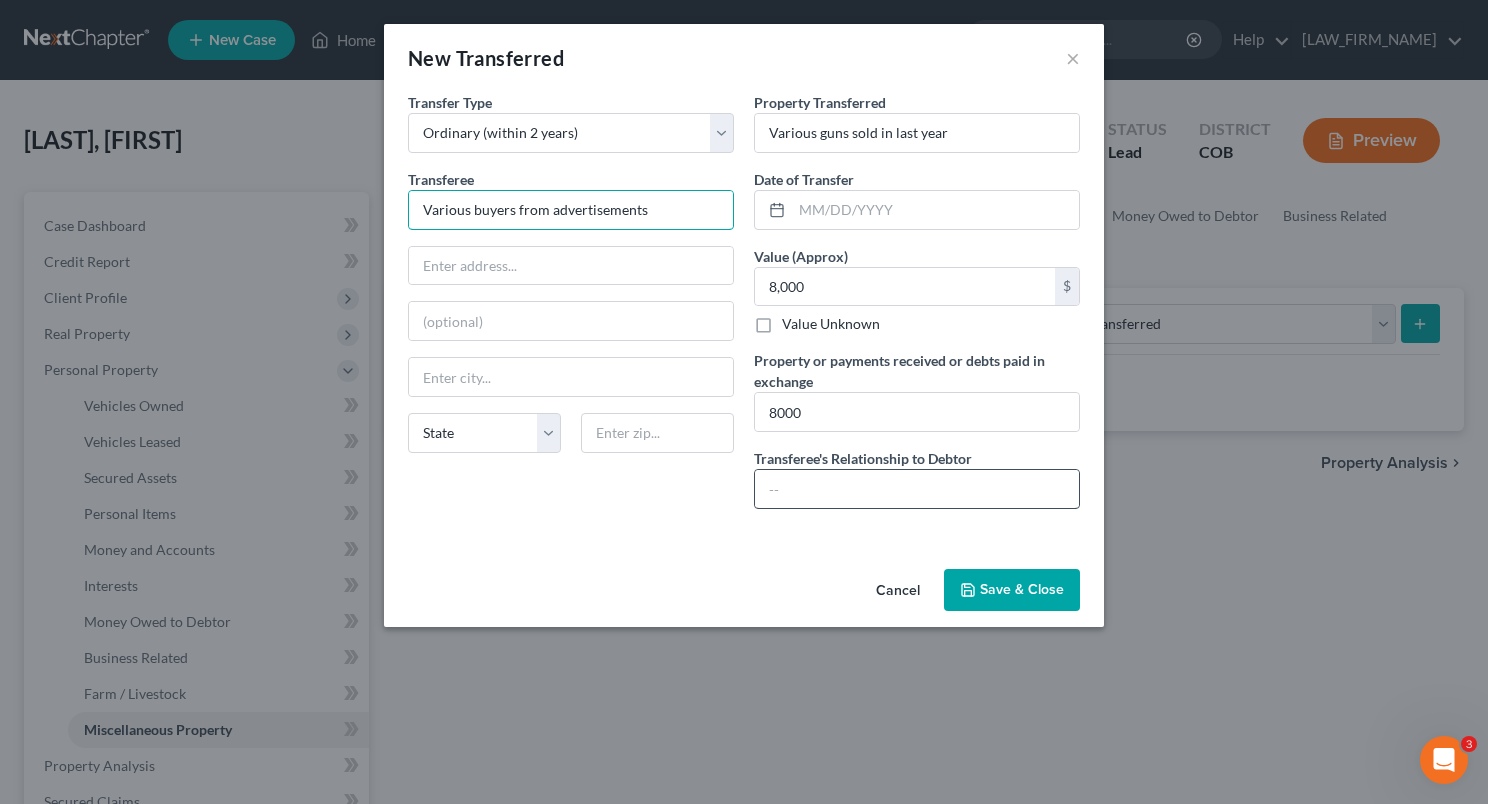 type on "Various buyers from advertisements" 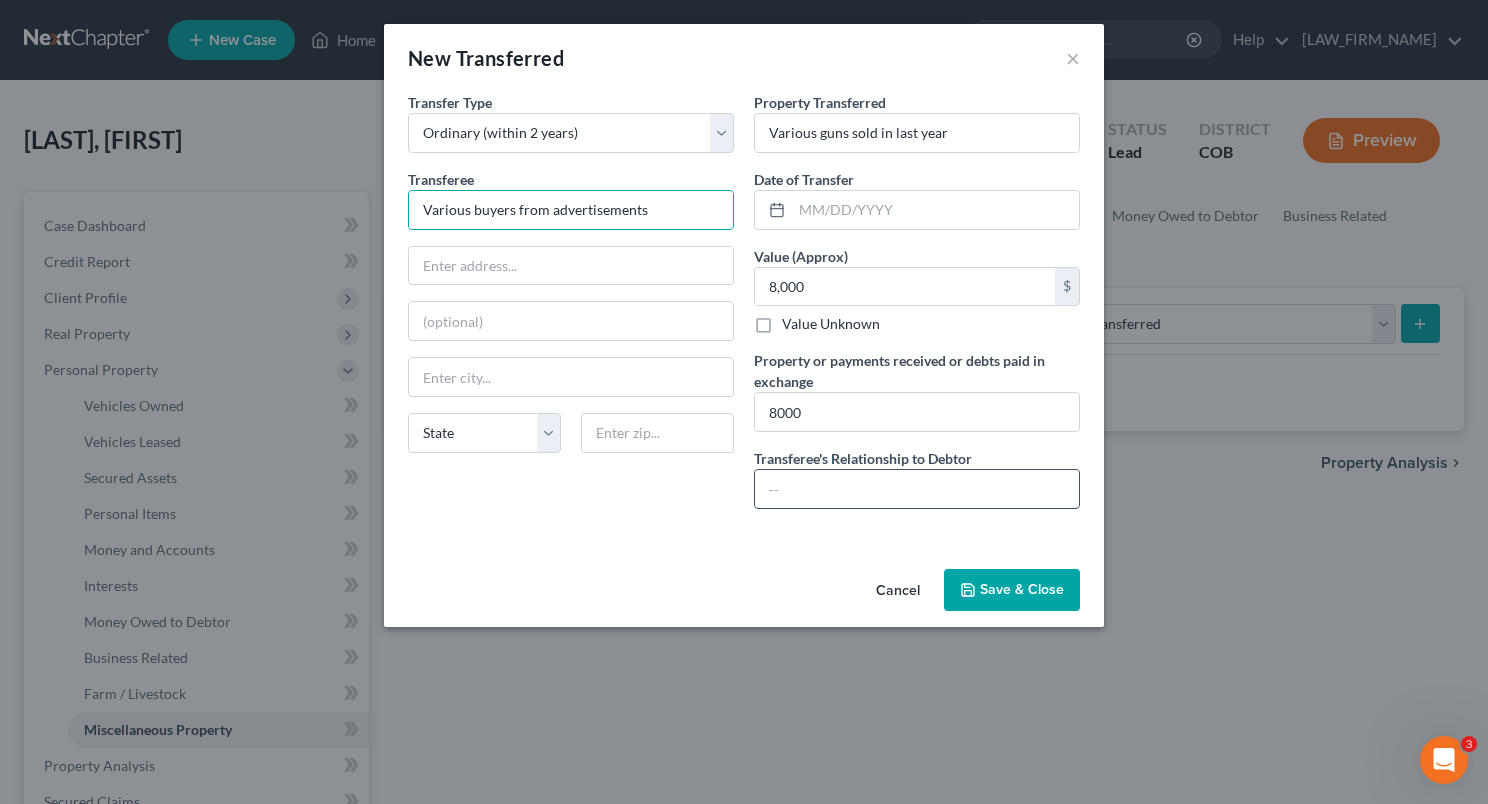 click at bounding box center [917, 489] 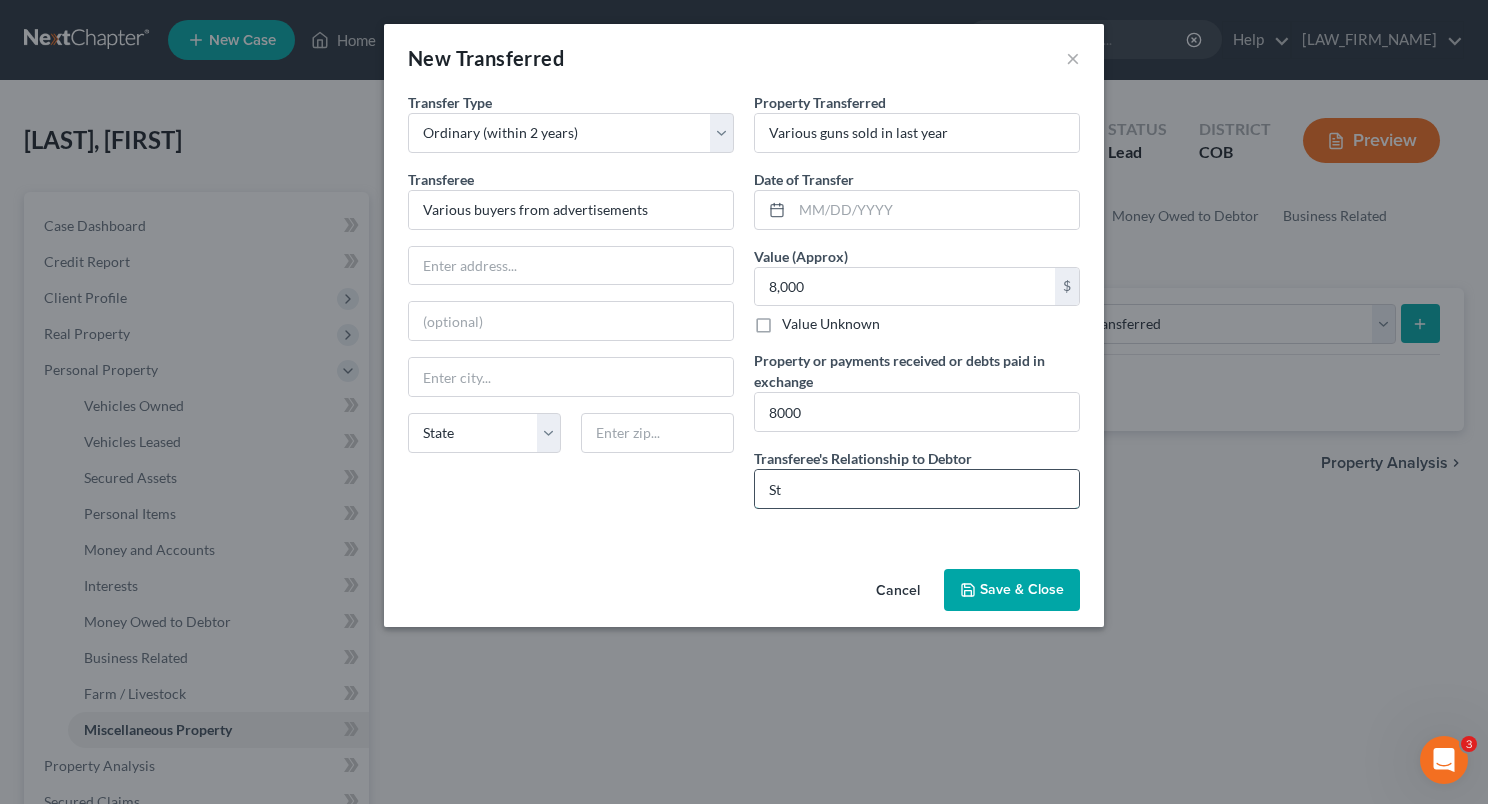type on "S" 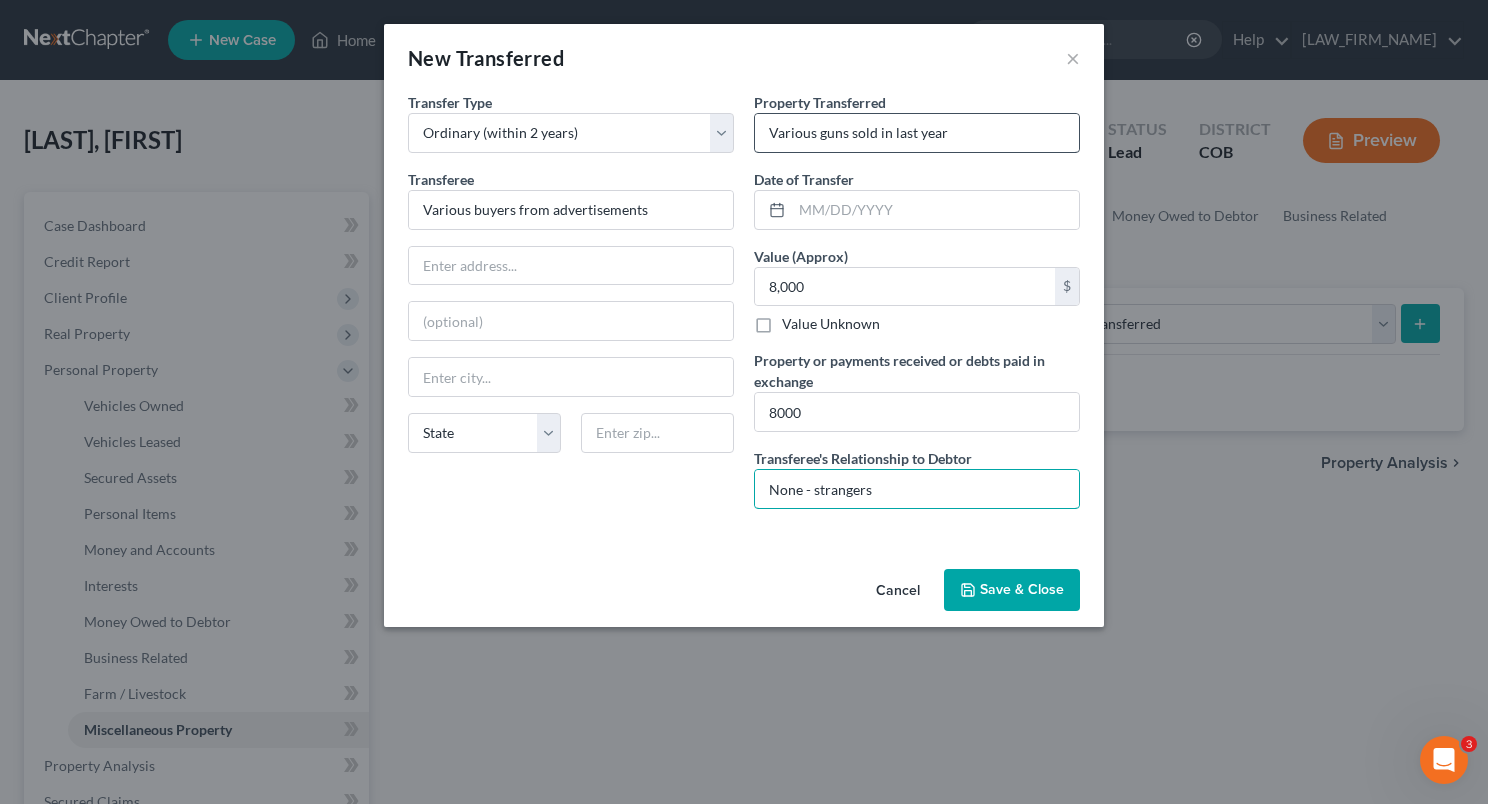 type on "None - strangers" 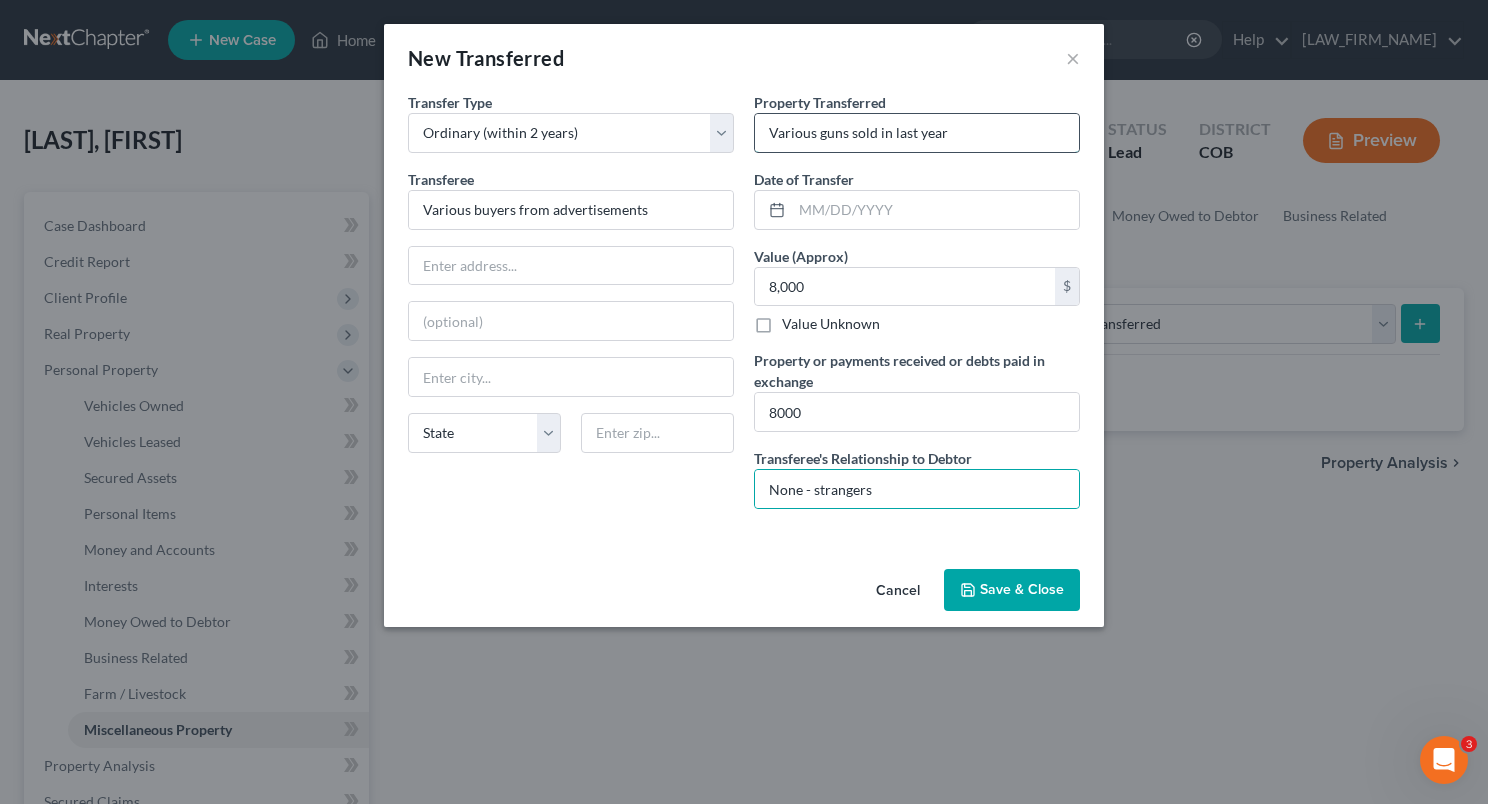 click on "Various guns sold in last year" at bounding box center (917, 133) 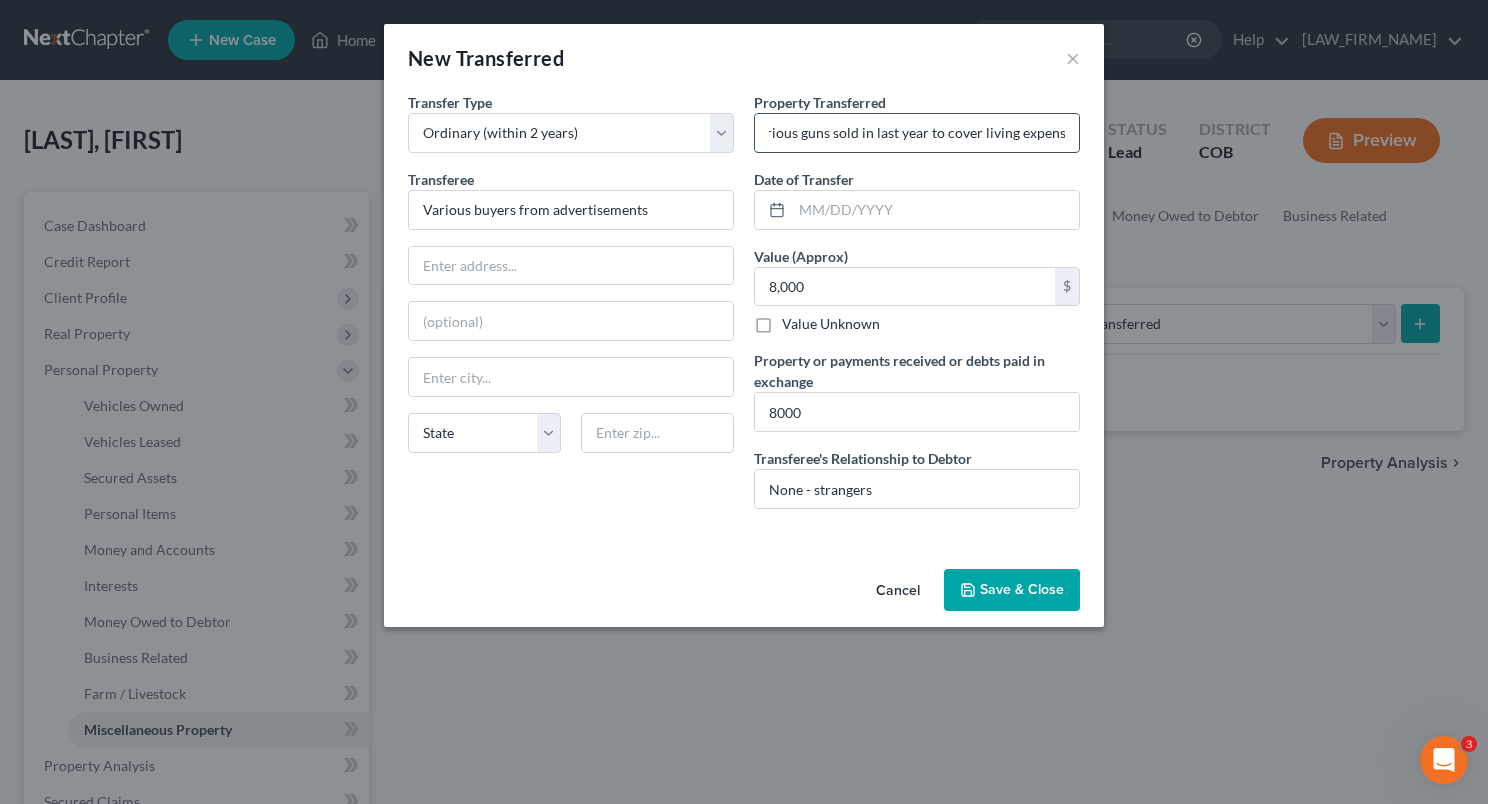 scroll, scrollTop: 0, scrollLeft: 24, axis: horizontal 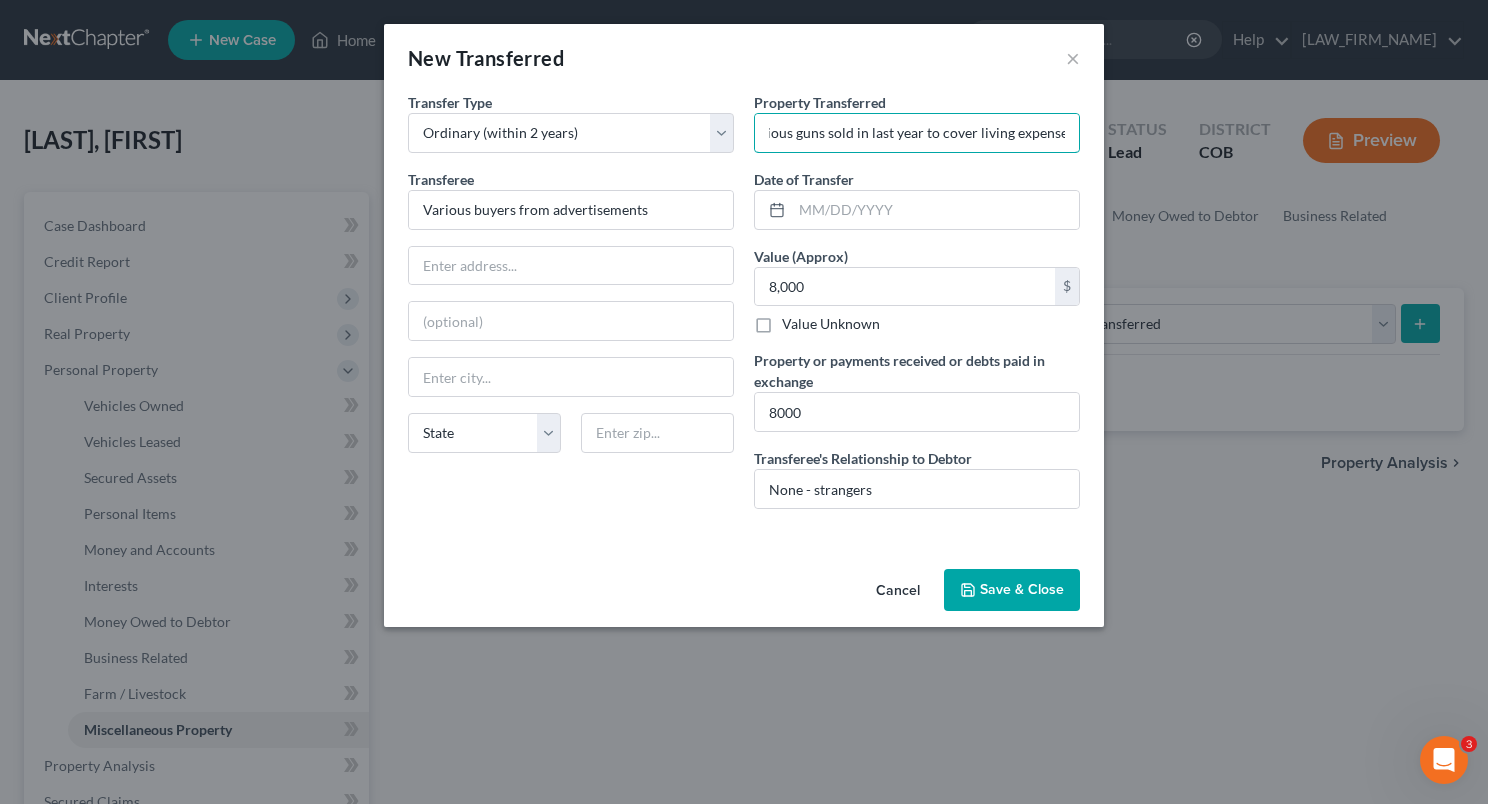 type on "Various guns sold in last year to cover living expenses" 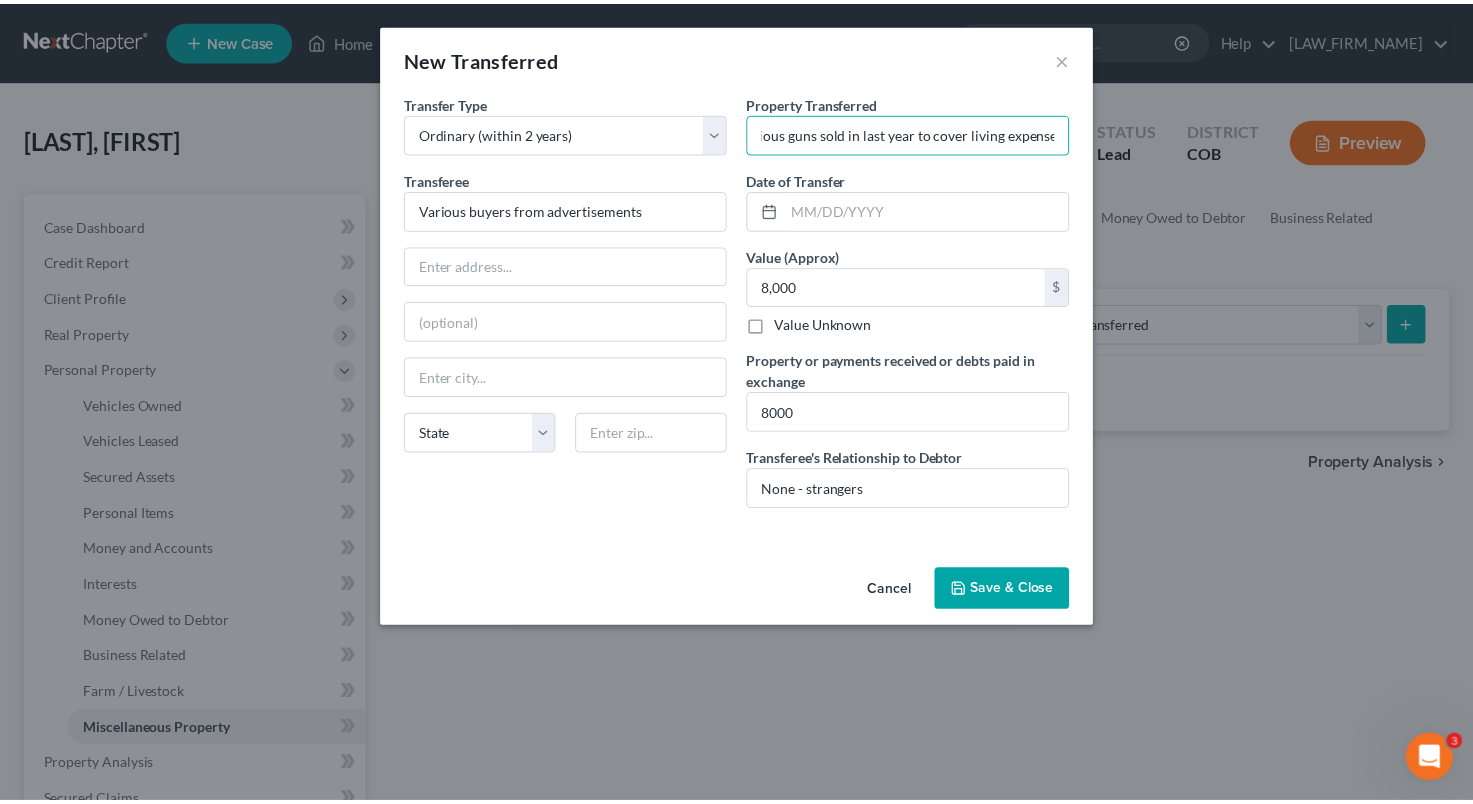scroll, scrollTop: 0, scrollLeft: 0, axis: both 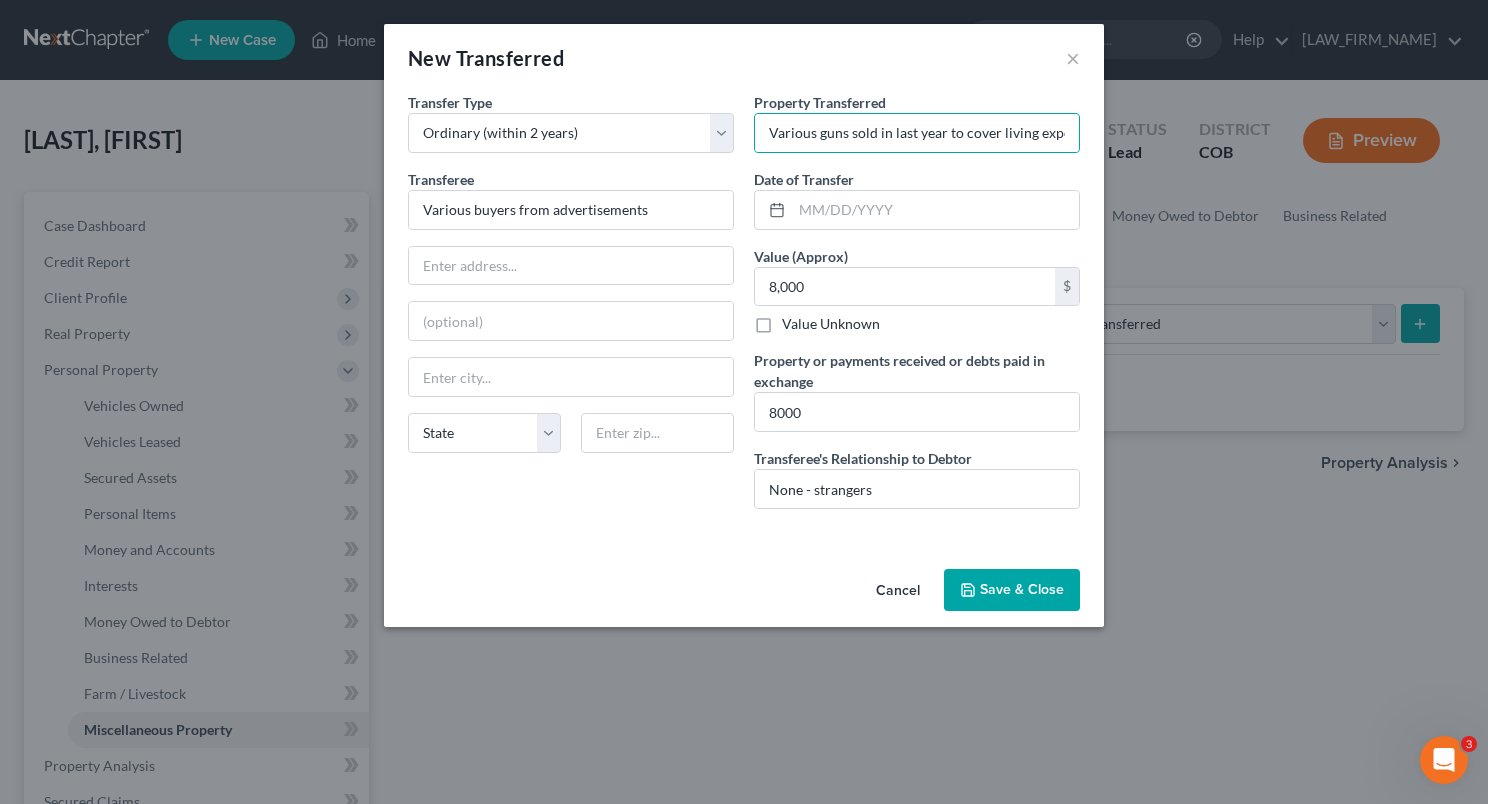 click on "Save & Close" at bounding box center (1012, 590) 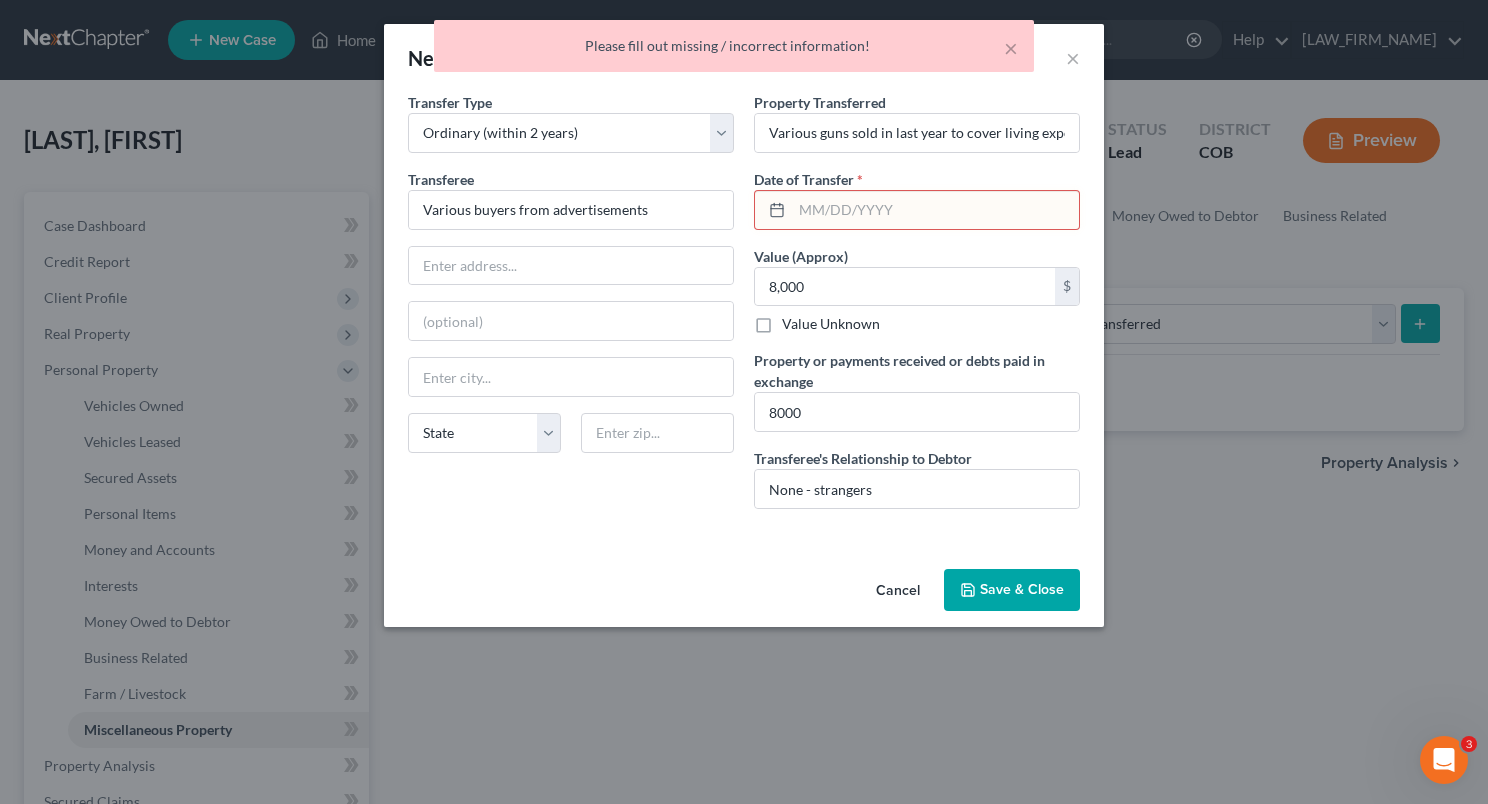 drag, startPoint x: 1018, startPoint y: 580, endPoint x: 1007, endPoint y: 459, distance: 121.49897 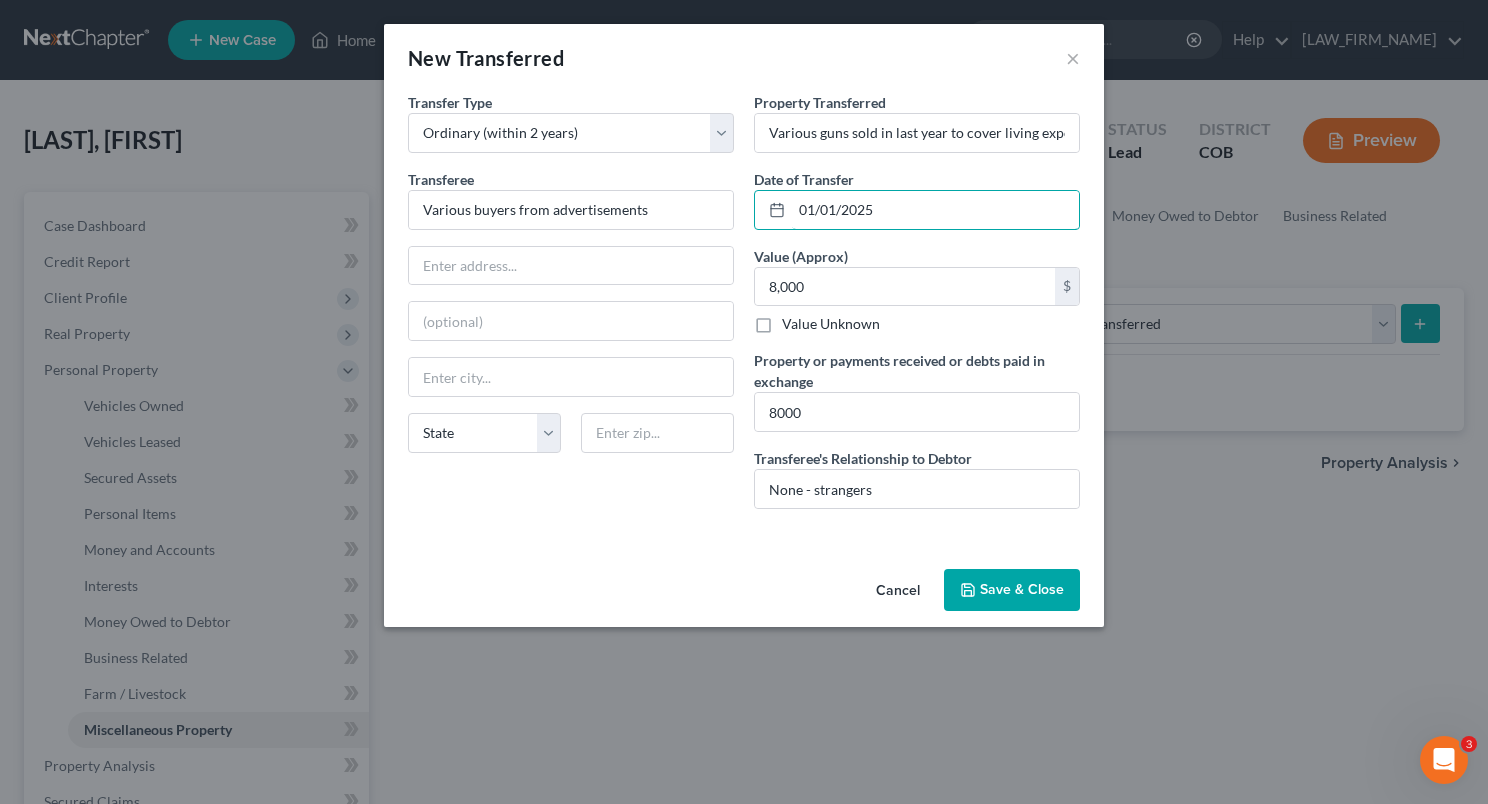 type on "01/01/2025" 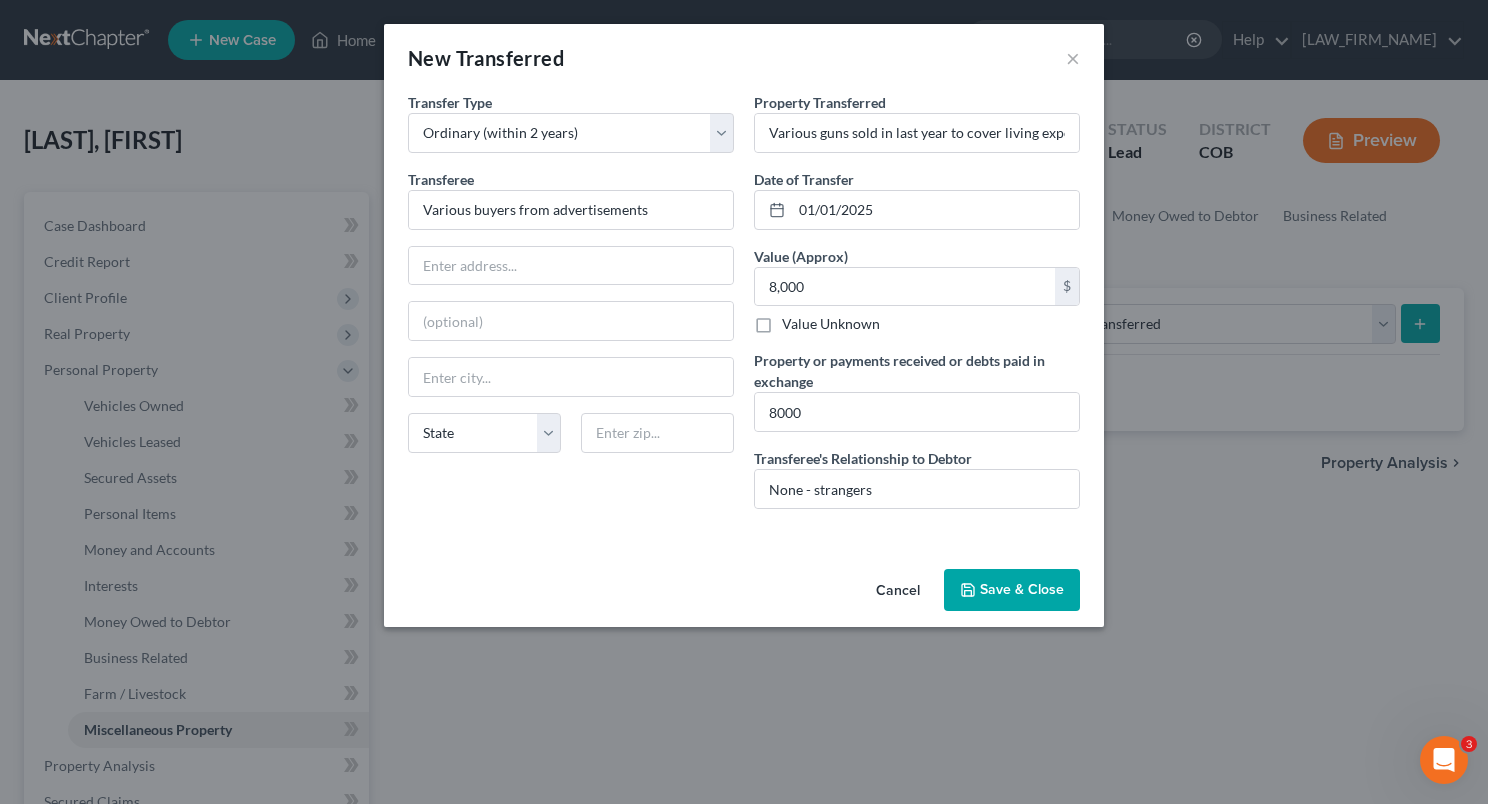 click on "Save & Close" at bounding box center [1012, 590] 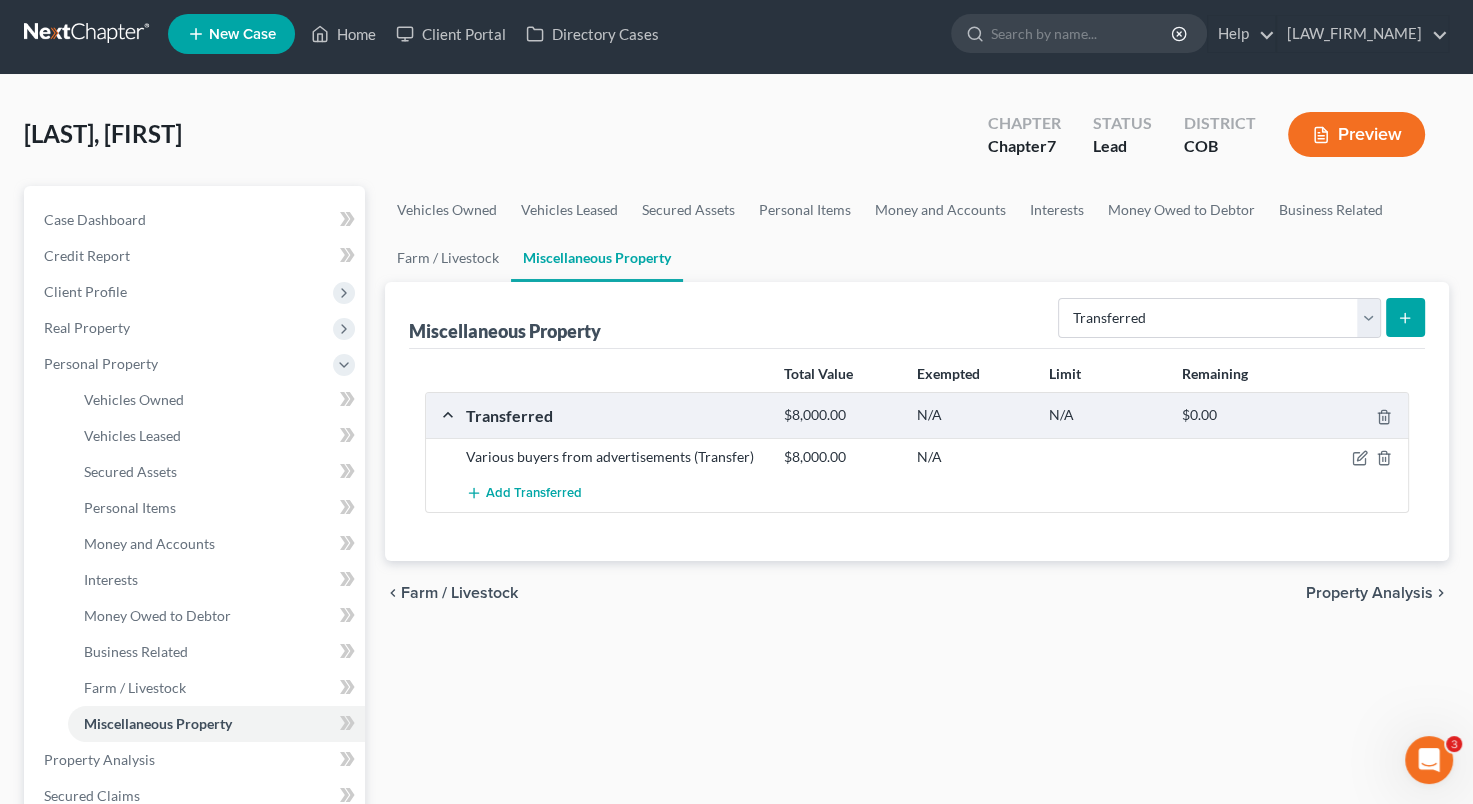 scroll, scrollTop: 0, scrollLeft: 0, axis: both 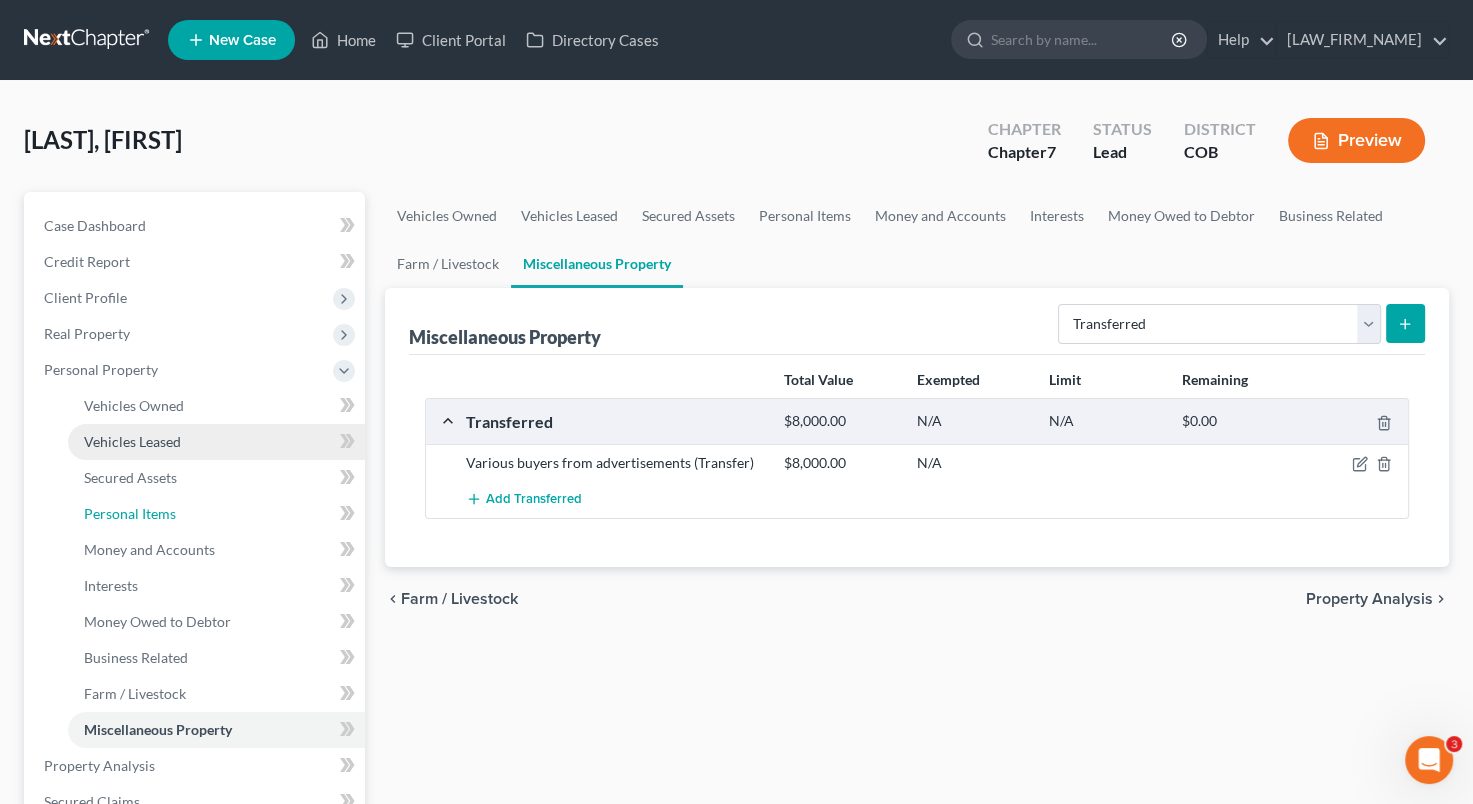 drag, startPoint x: 181, startPoint y: 507, endPoint x: 191, endPoint y: 448, distance: 59.841457 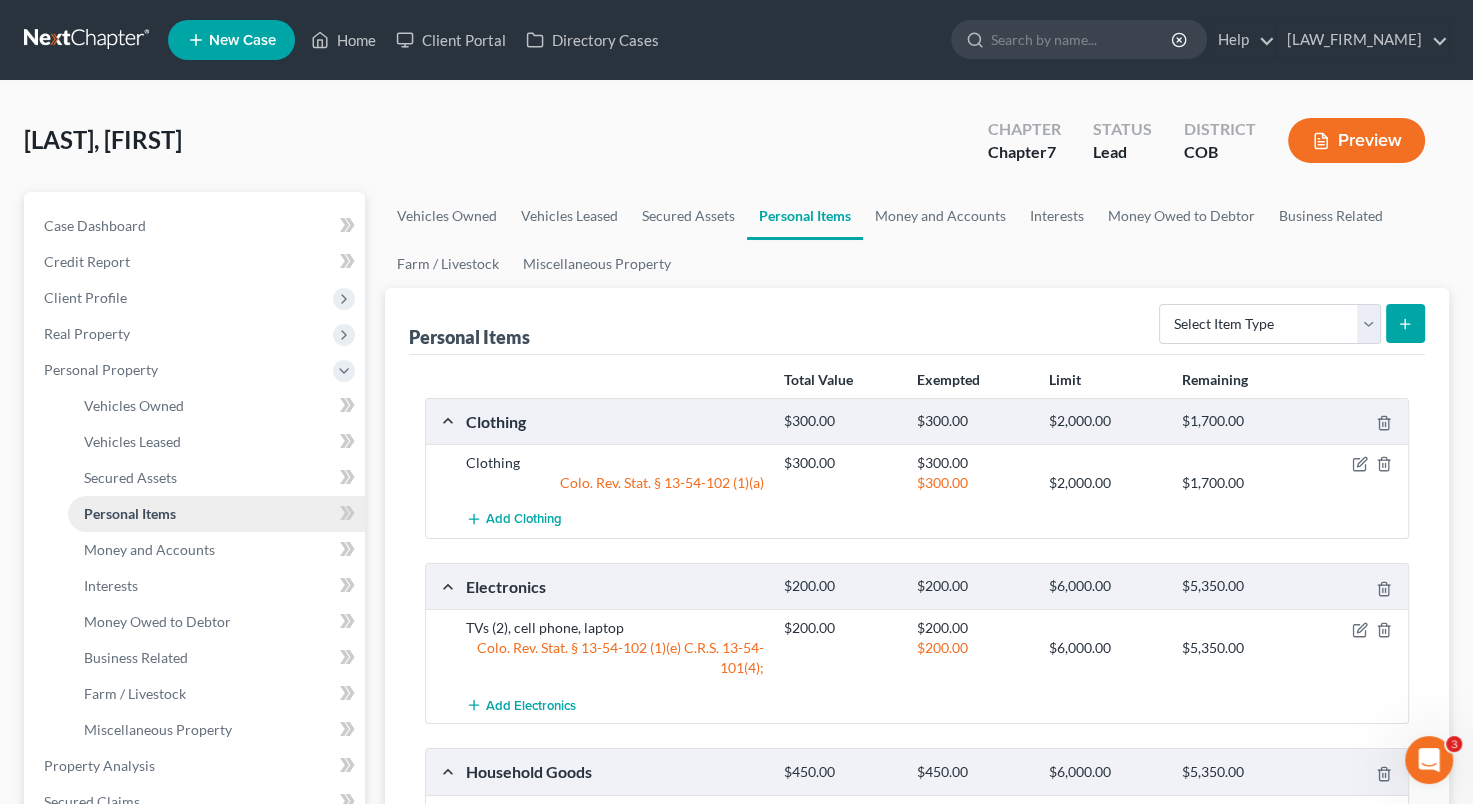 click on "Personal Items" at bounding box center [130, 513] 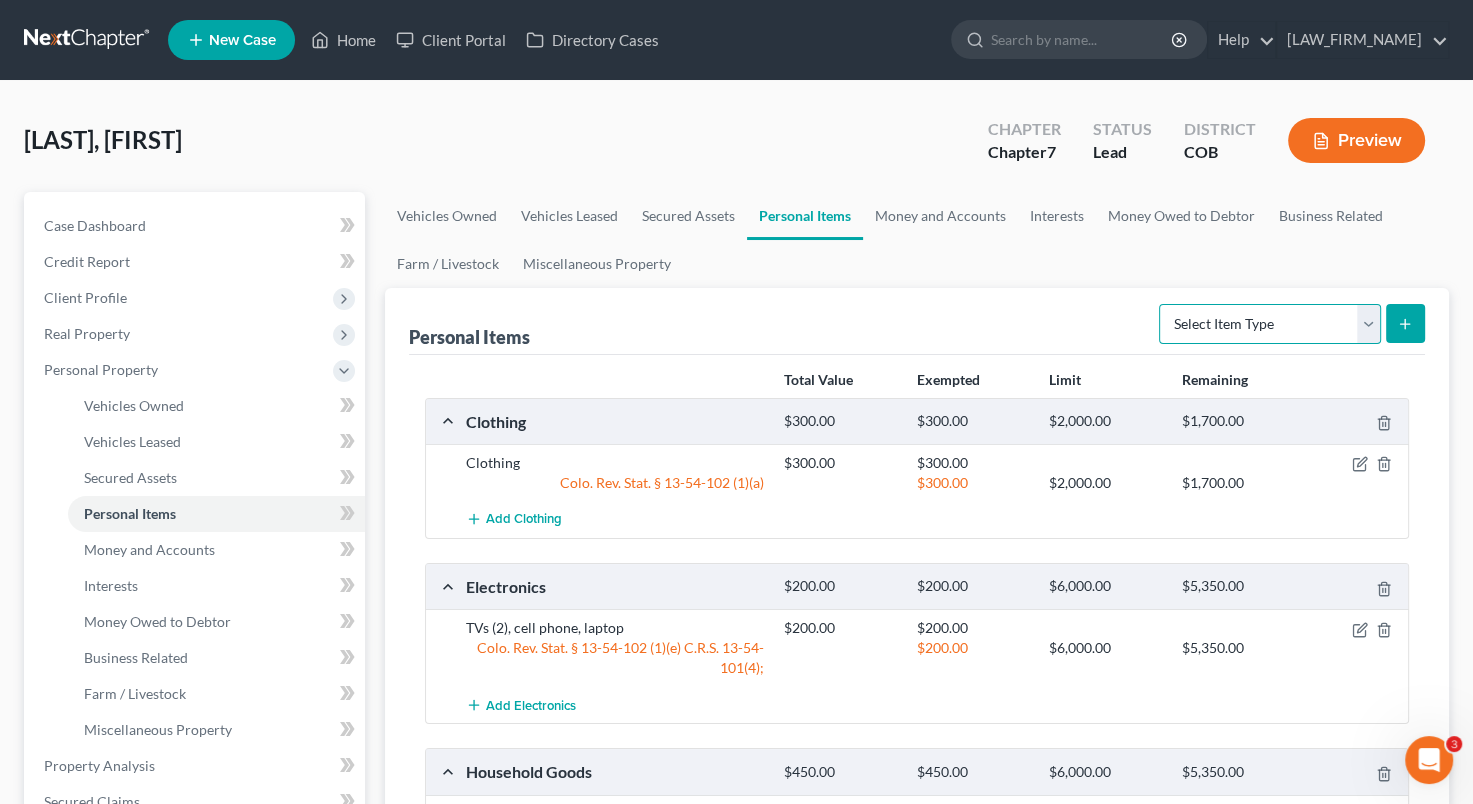 click on "Select Item Type Clothing Collectibles Of Value Electronics Firearms Household Goods Jewelry Other Pet(s) Sports & Hobby Equipment" at bounding box center (1270, 324) 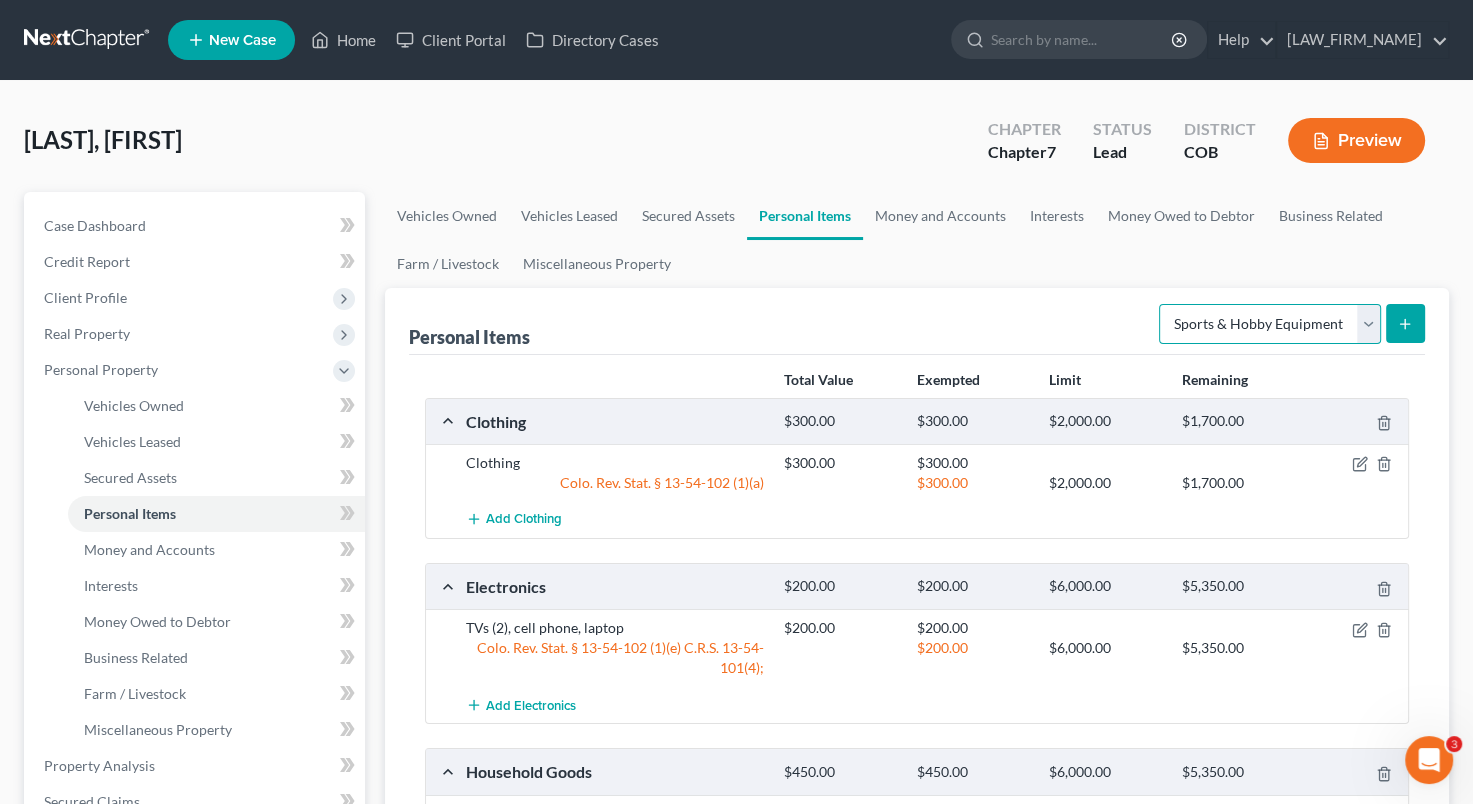click on "Select Item Type Clothing Collectibles Of Value Electronics Firearms Household Goods Jewelry Other Pet(s) Sports & Hobby Equipment" at bounding box center [1270, 324] 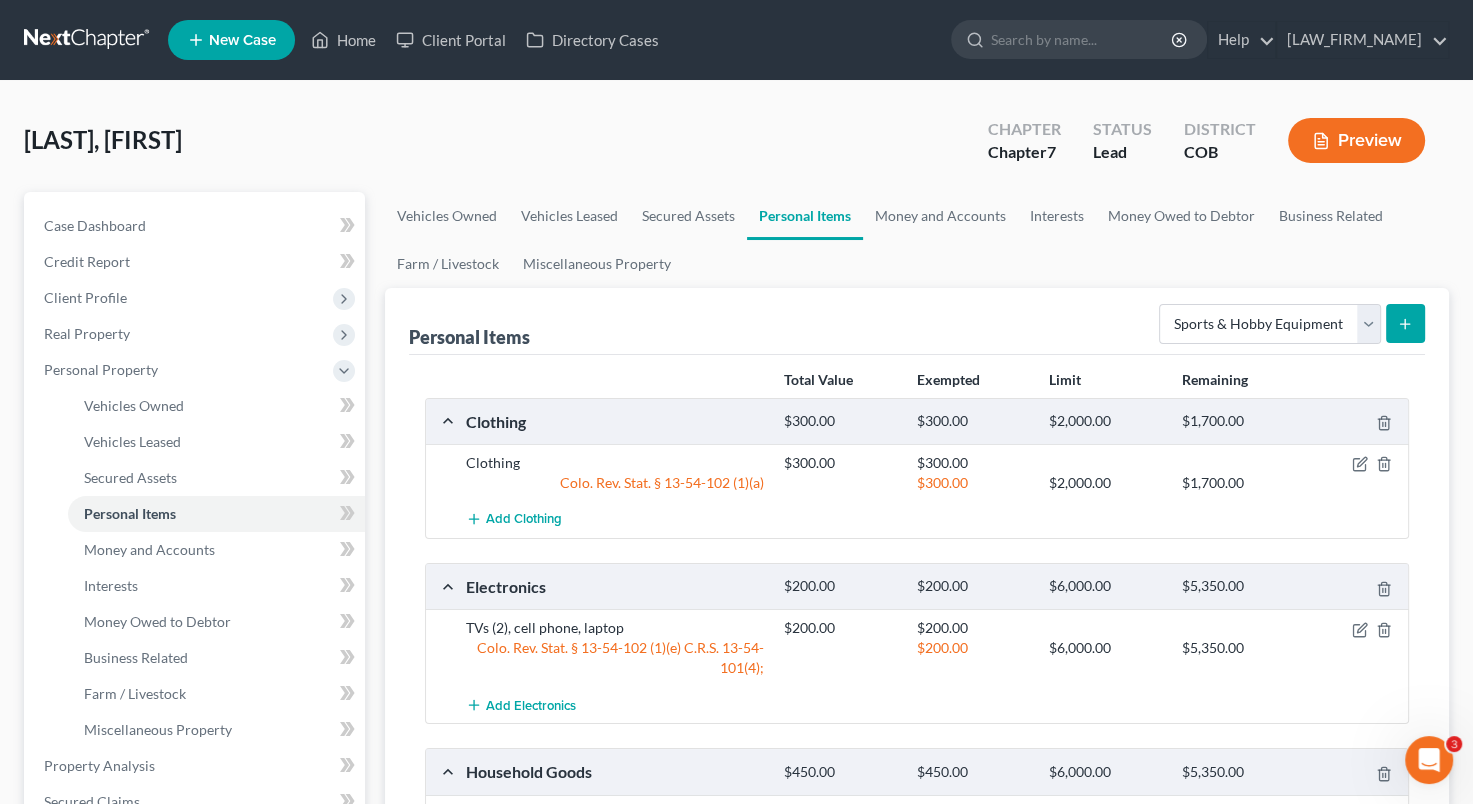 click 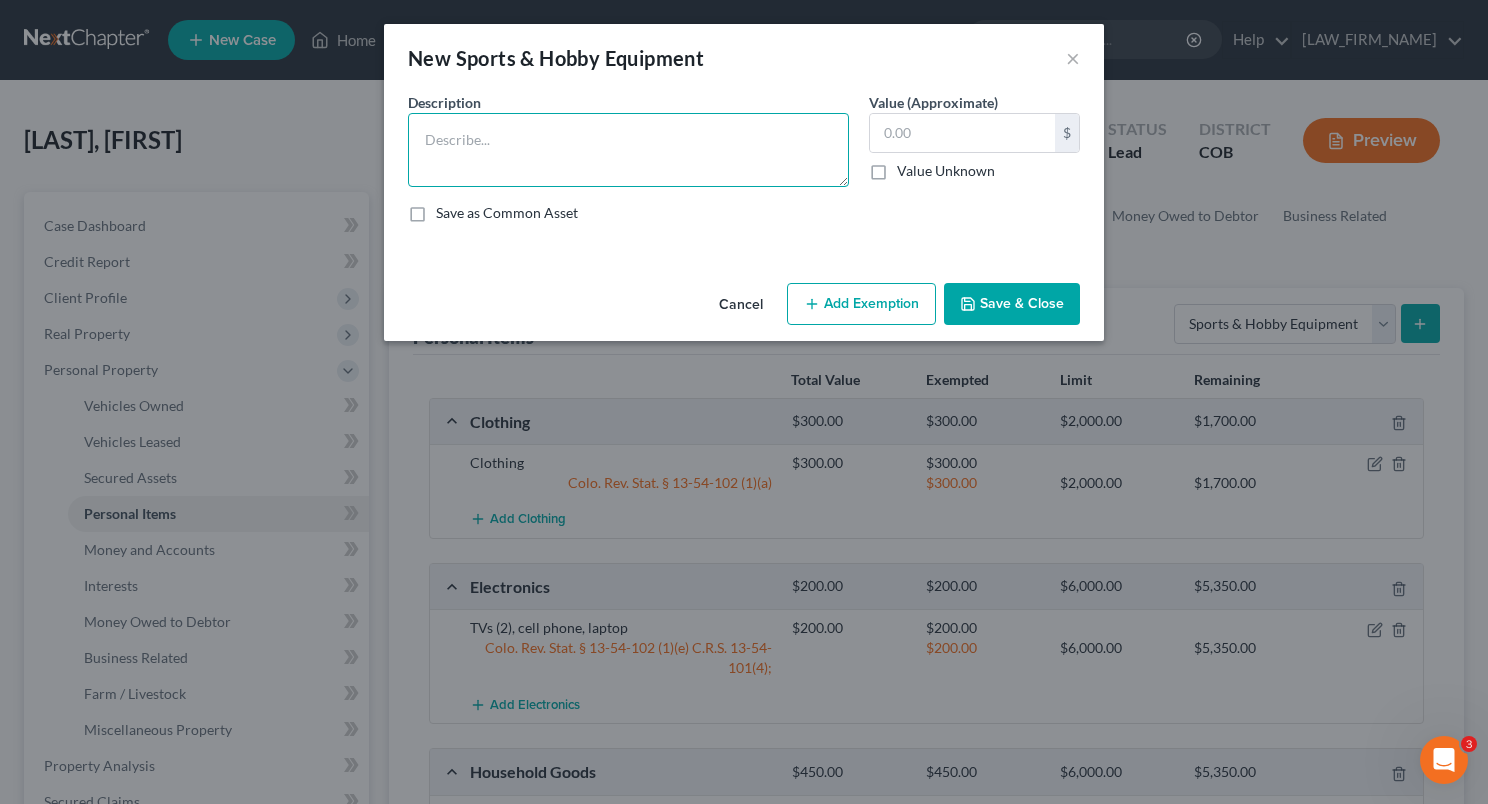 click at bounding box center (628, 150) 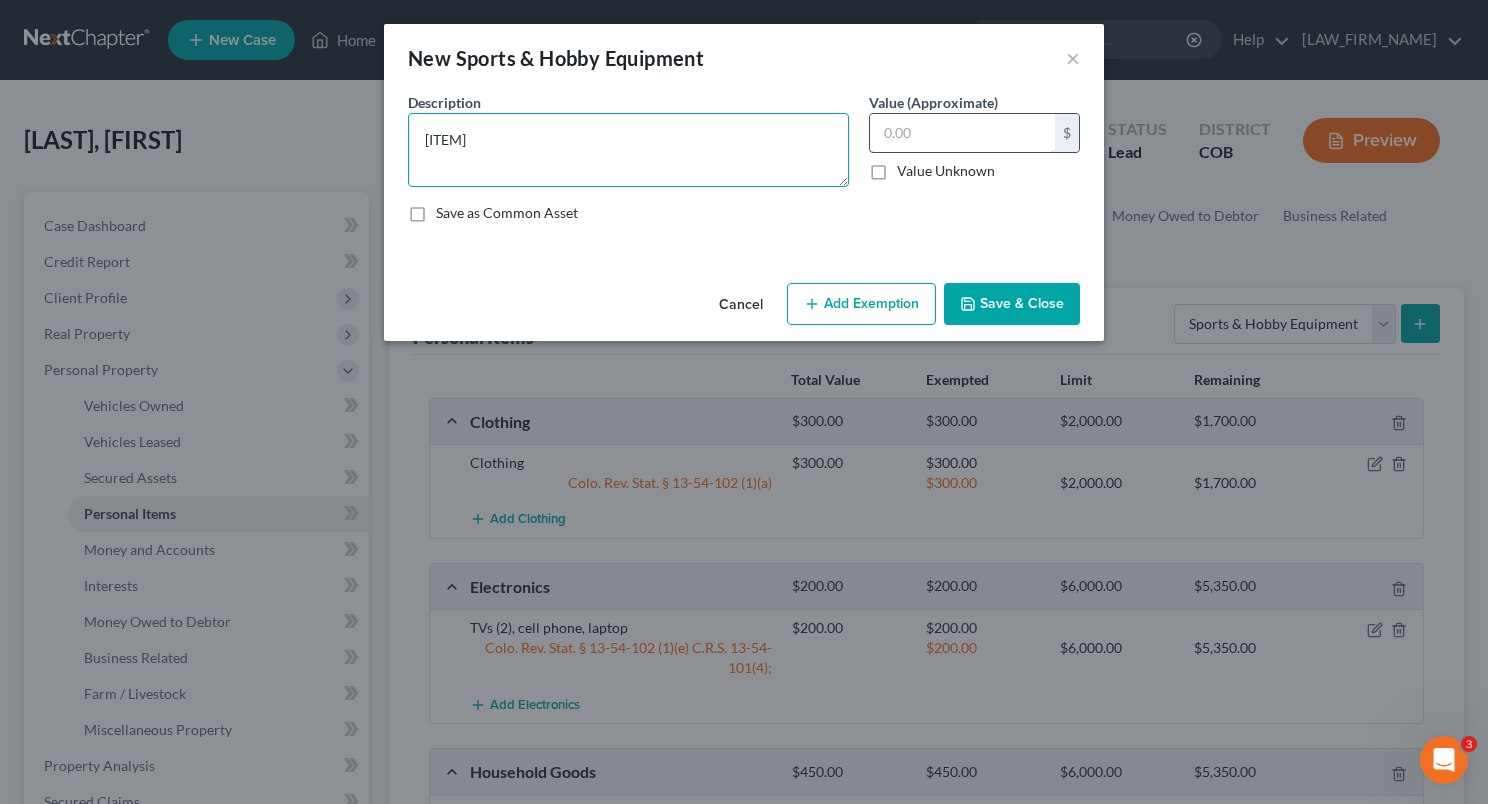 type on "[ITEM]" 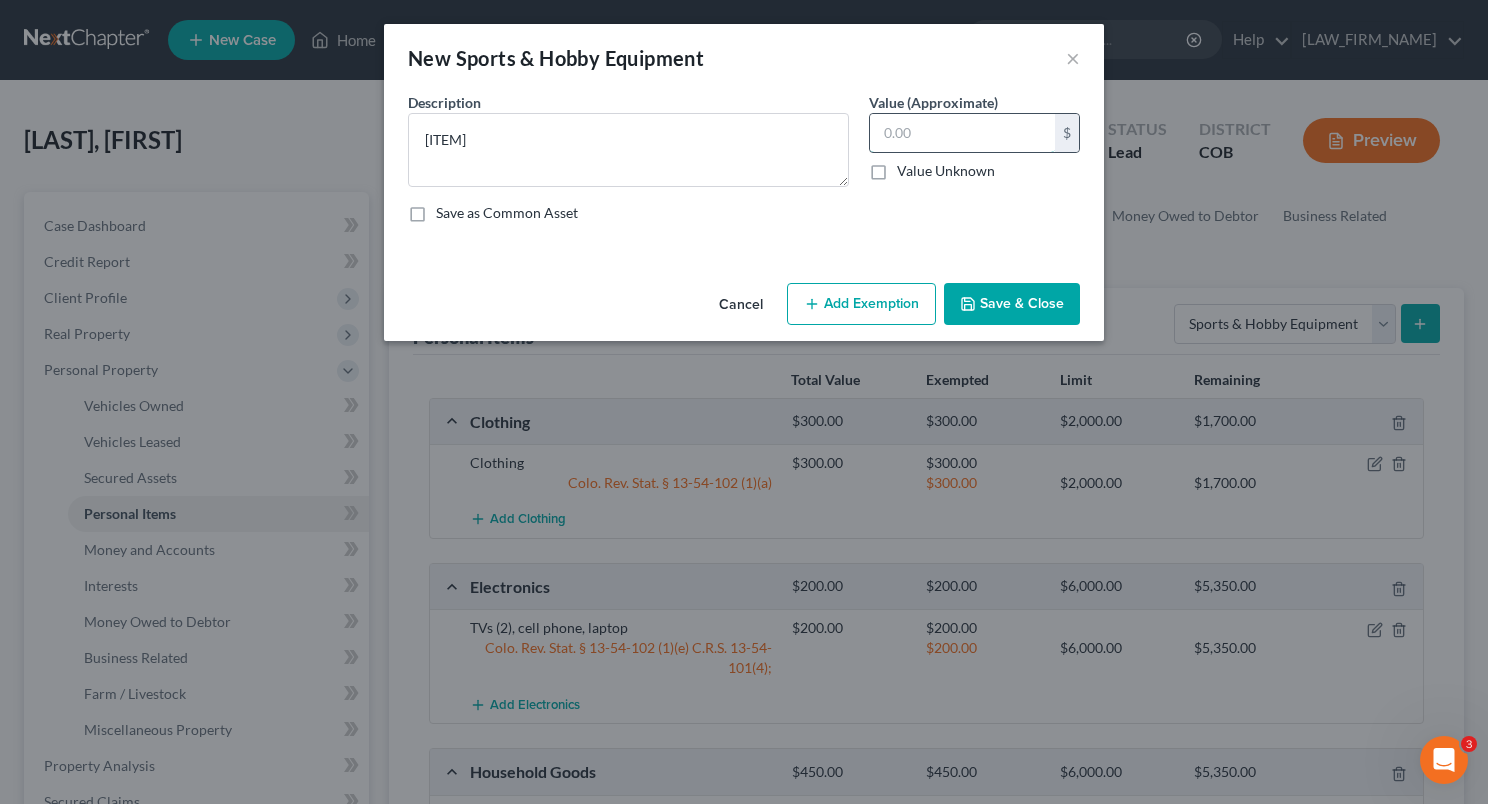 click at bounding box center [962, 133] 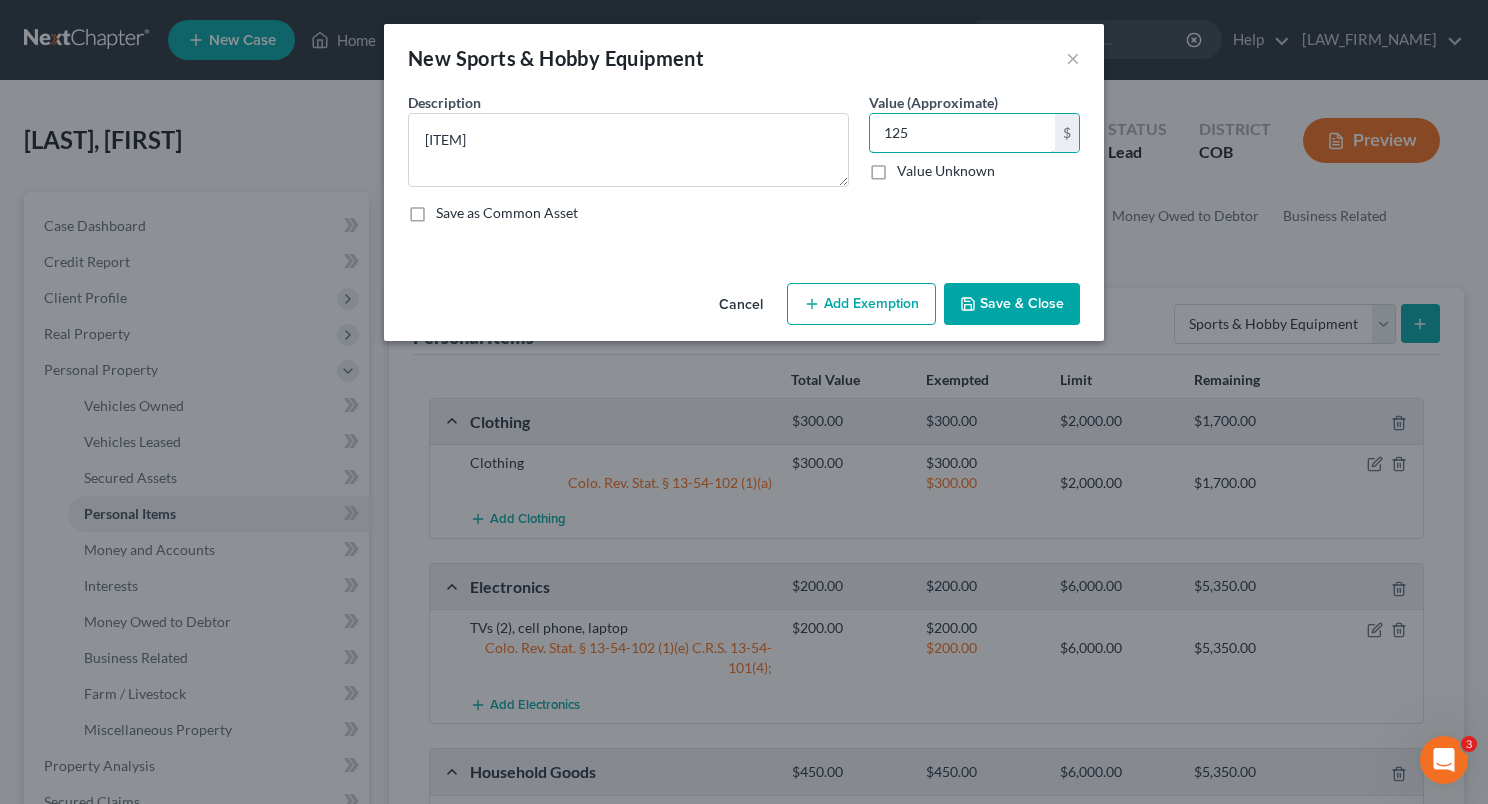 type on "125" 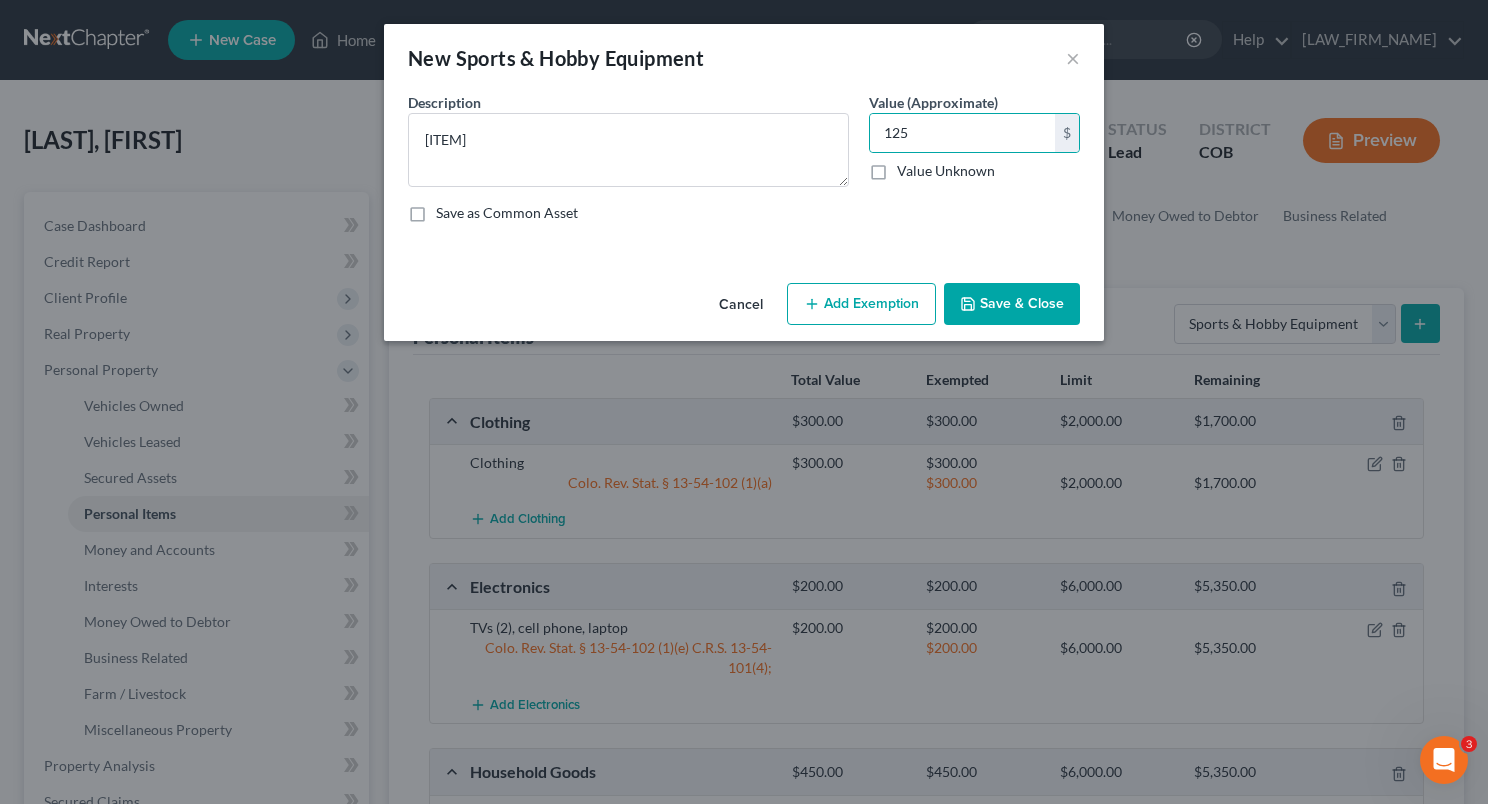 click on "Add Exemption" at bounding box center (861, 304) 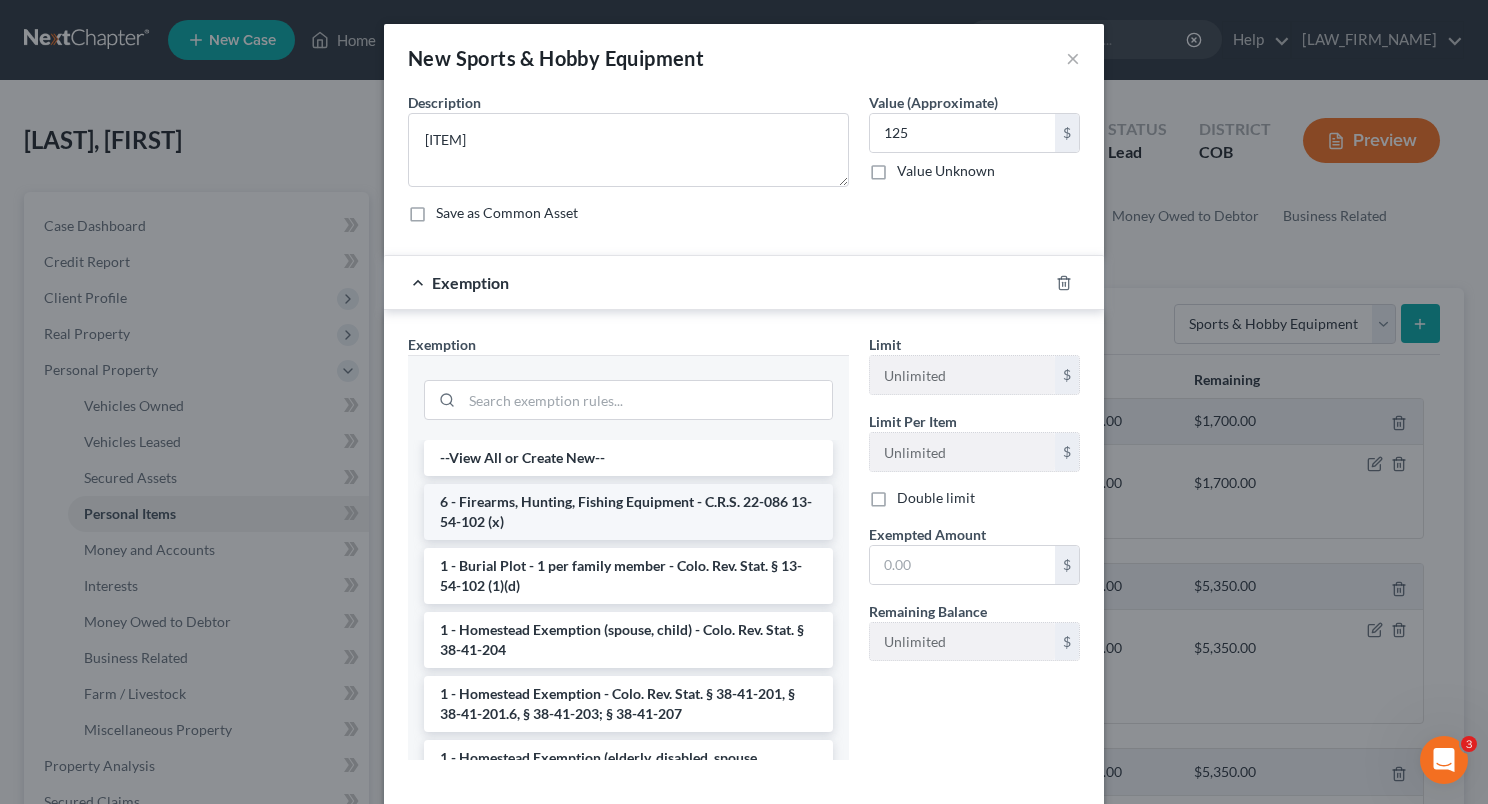 click on "6 - Firearms, Hunting, Fishing Equipment - C.R.S. 22-086 13-54-102 (x)" at bounding box center (628, 512) 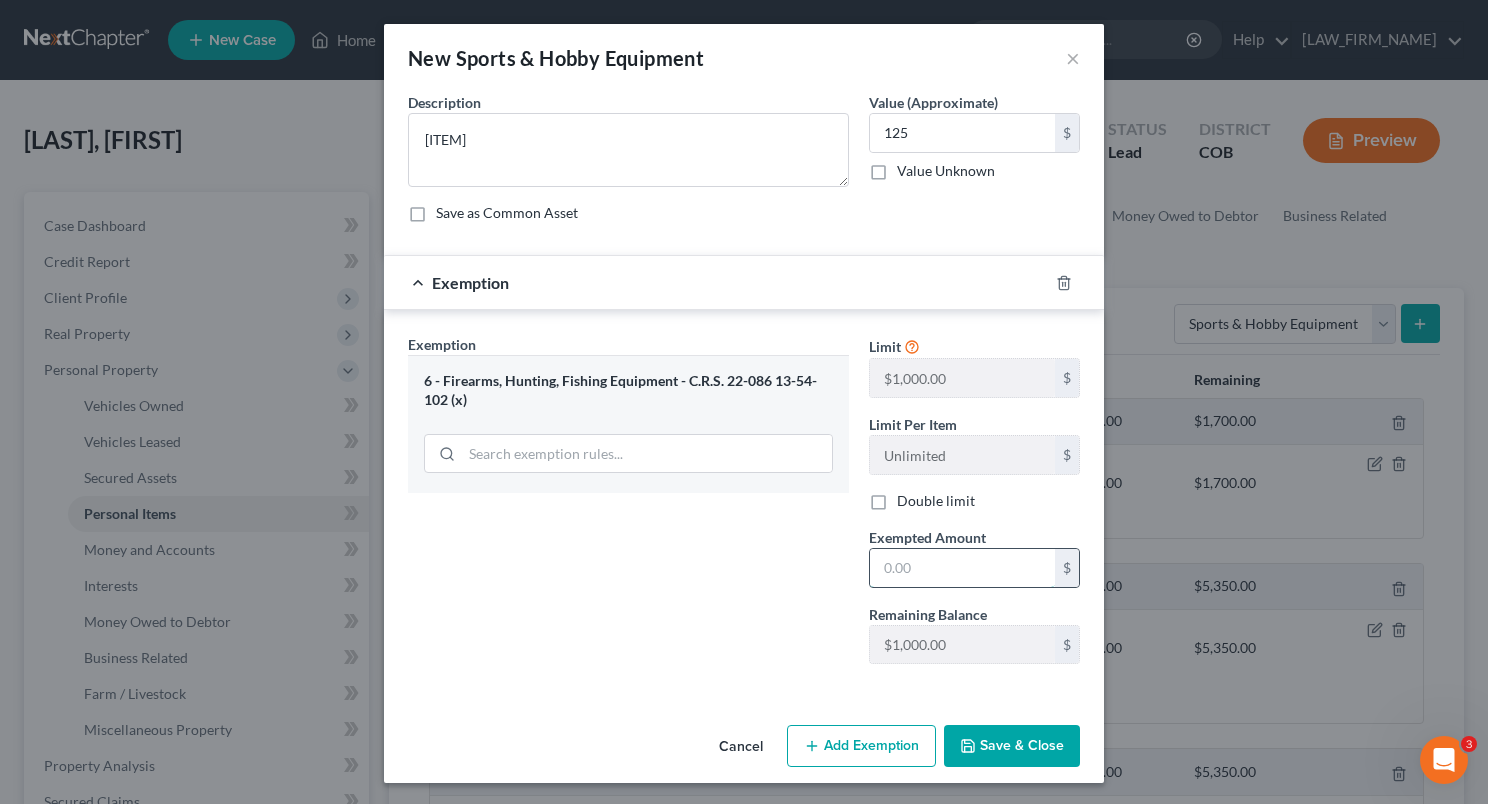 drag, startPoint x: 906, startPoint y: 568, endPoint x: 878, endPoint y: 569, distance: 28.01785 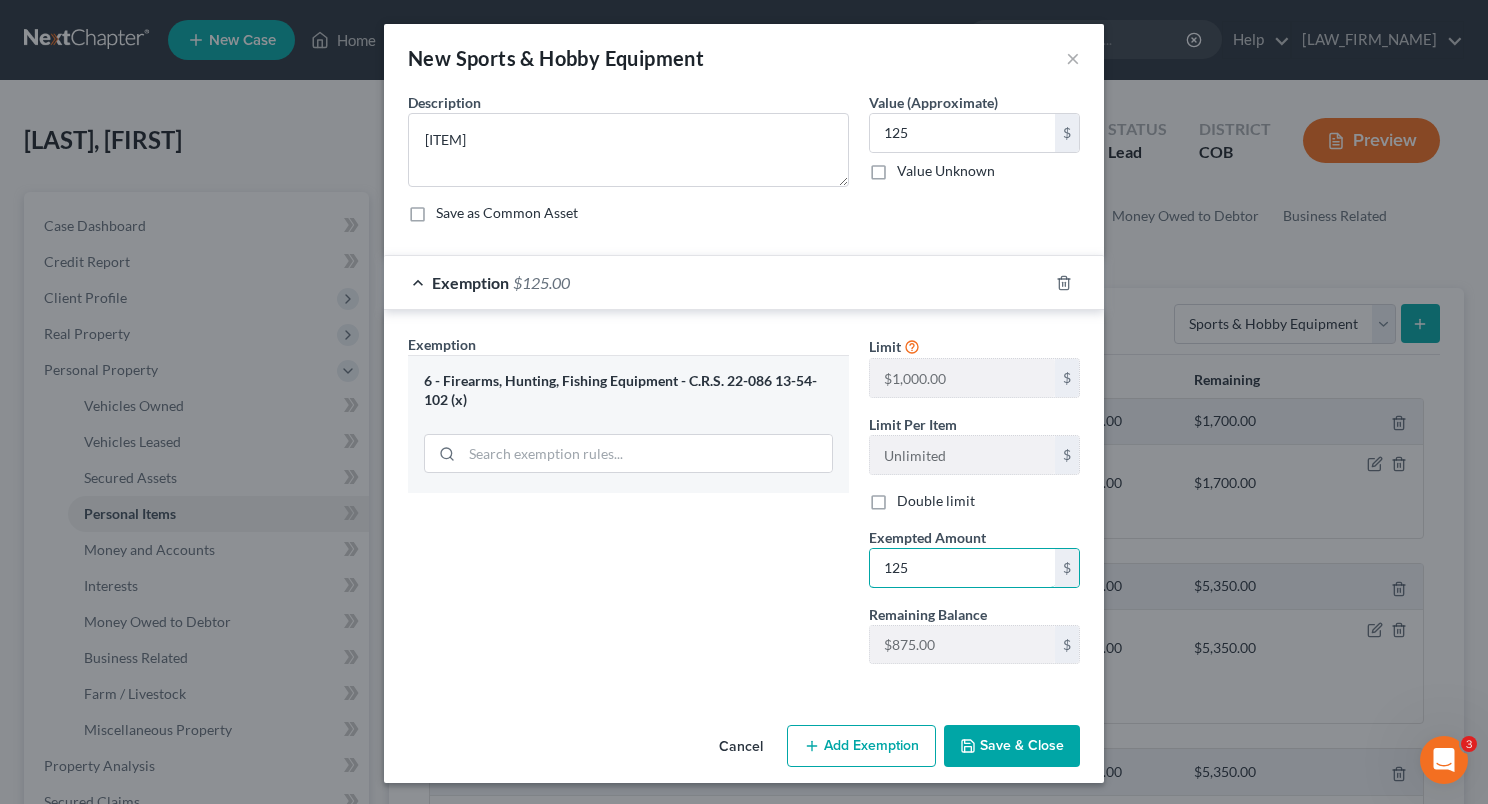 type on "125" 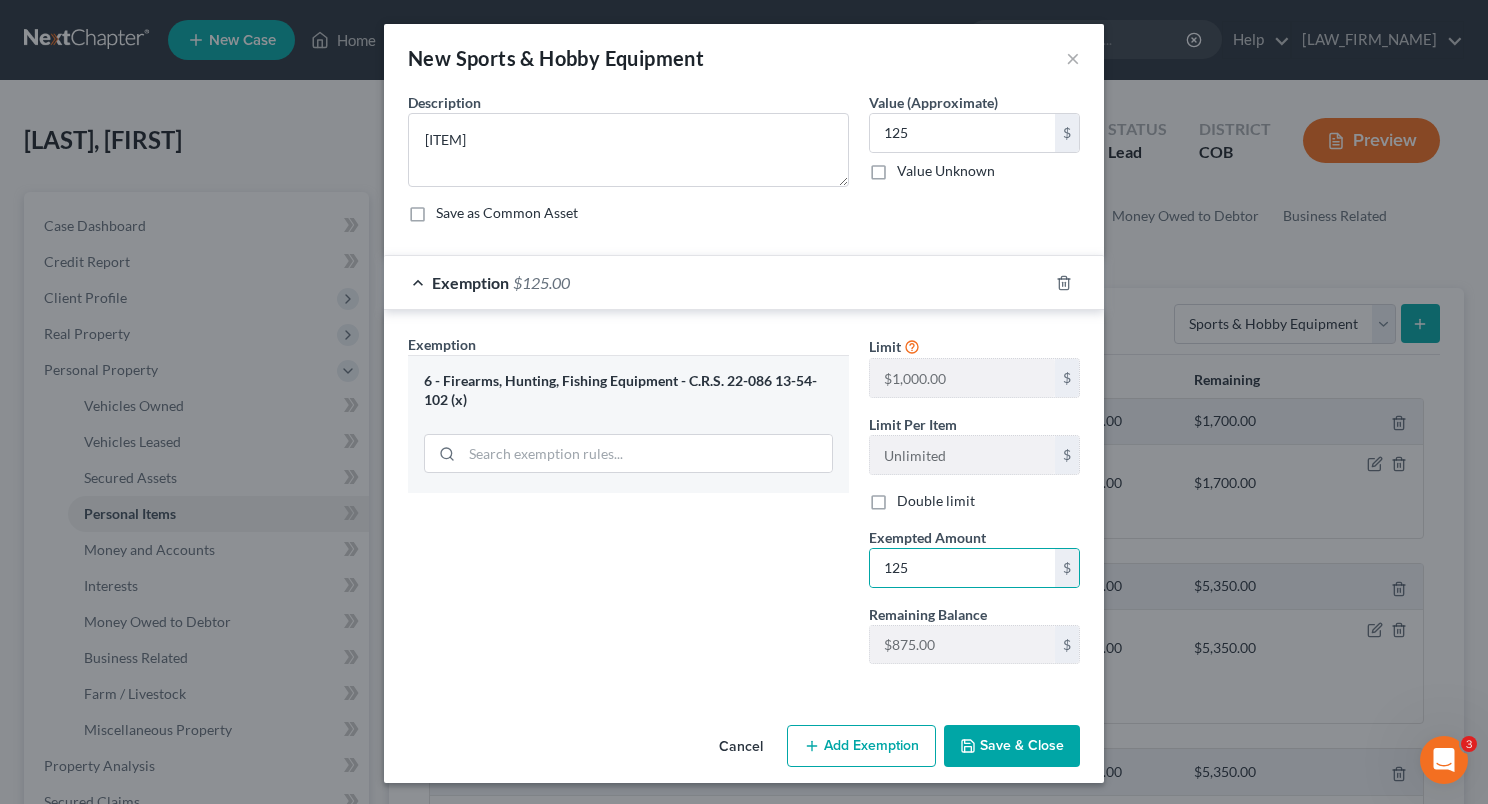 click on "Save & Close" at bounding box center [1012, 746] 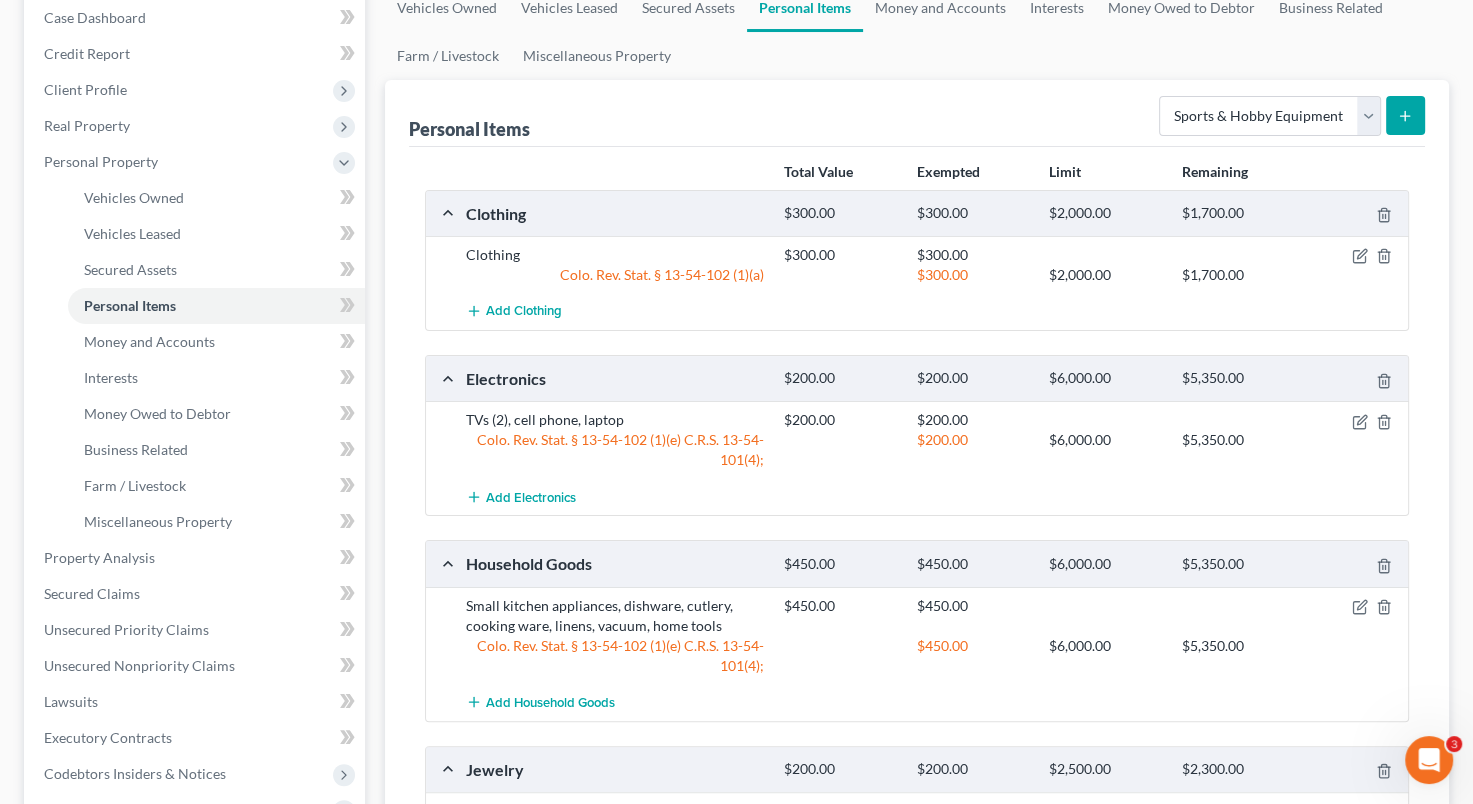 scroll, scrollTop: 213, scrollLeft: 0, axis: vertical 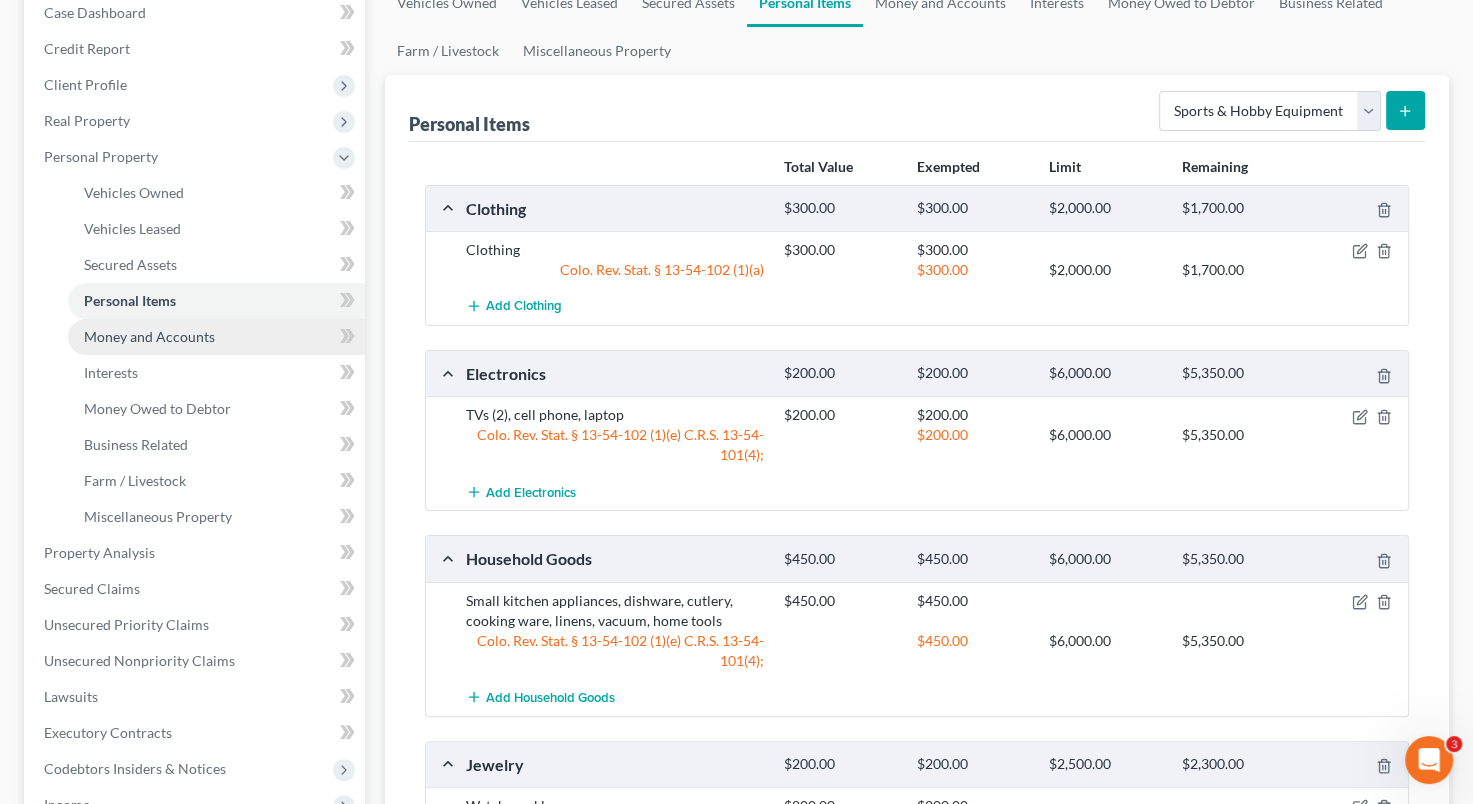 click on "Money and Accounts" at bounding box center (216, 337) 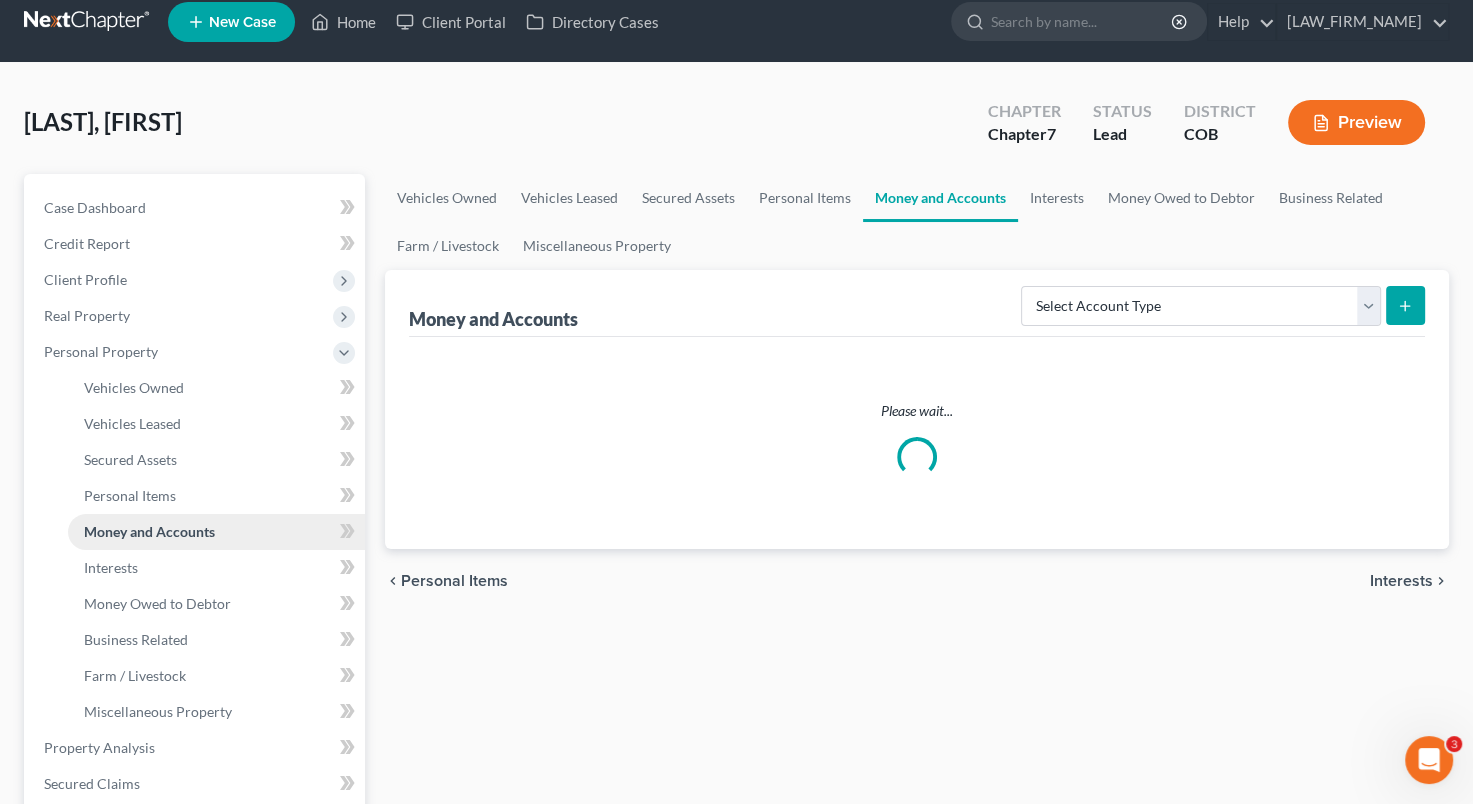 scroll, scrollTop: 0, scrollLeft: 0, axis: both 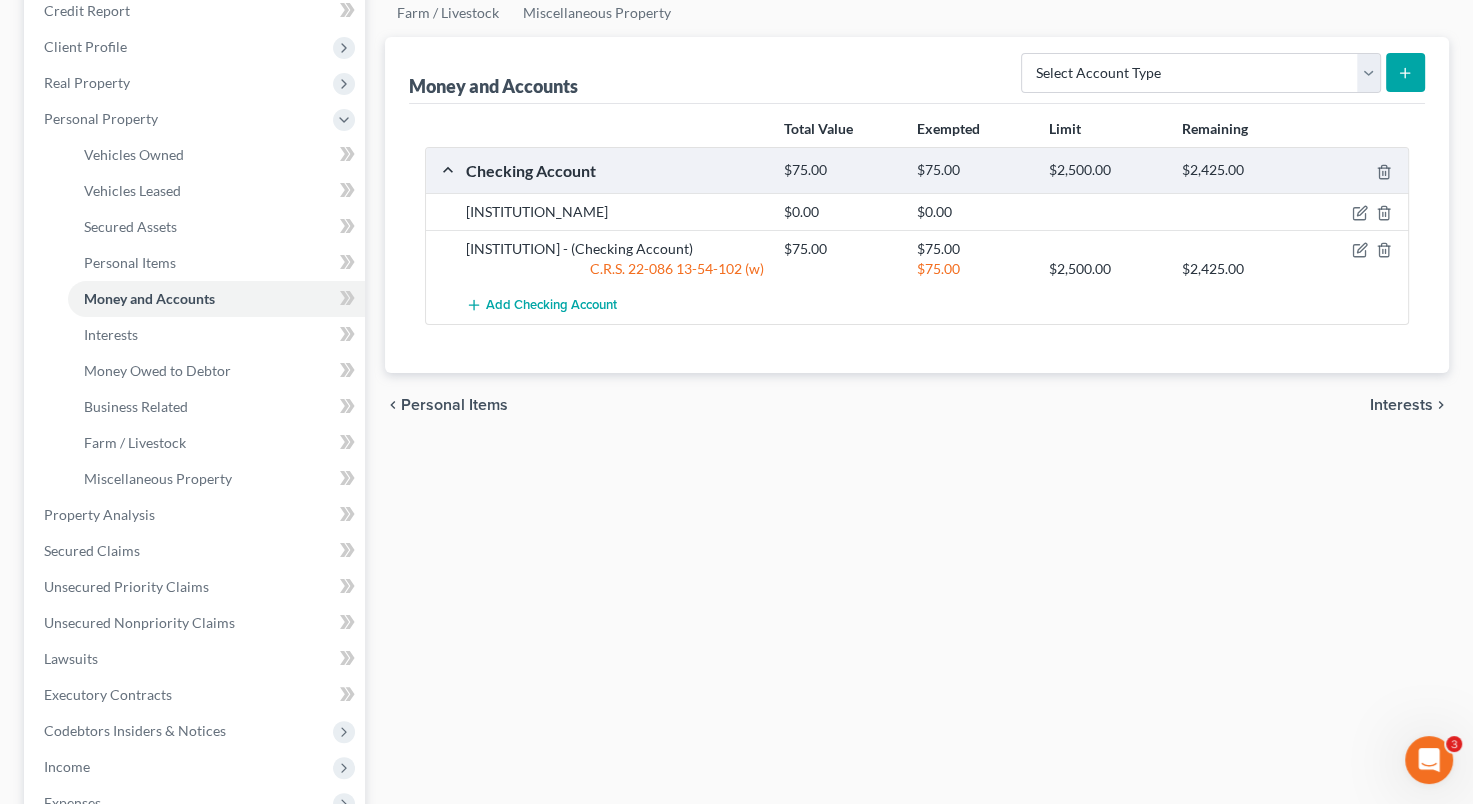 click on "[LAST], [FIRST] Upgraded Chapter Chapter  7 Status Lead District COB Preview Petition Navigation
Case Dashboard
Payments
Invoices
Payments
Payments
Credit Report" at bounding box center (736, 483) 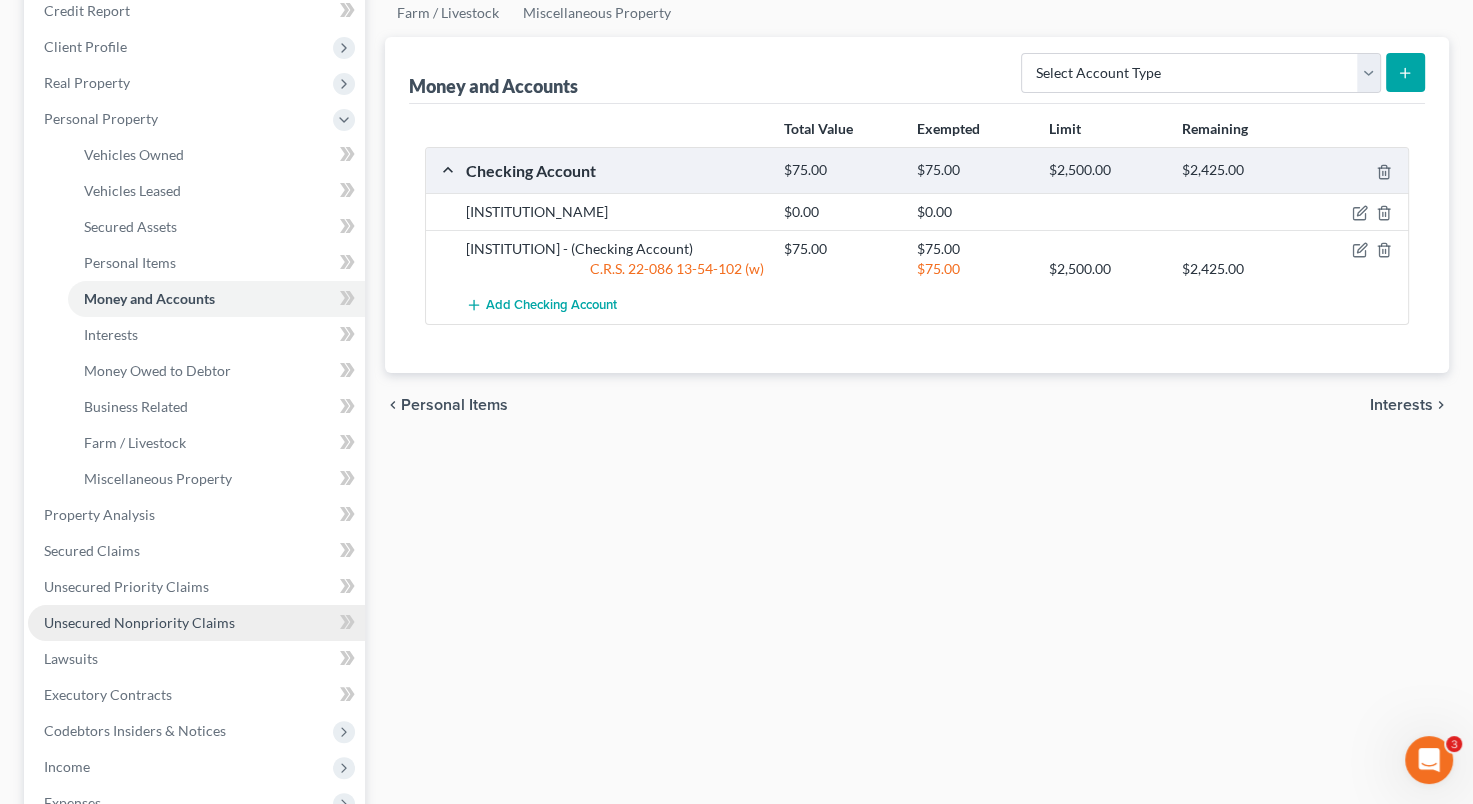 click on "Unsecured Nonpriority Claims" at bounding box center [139, 622] 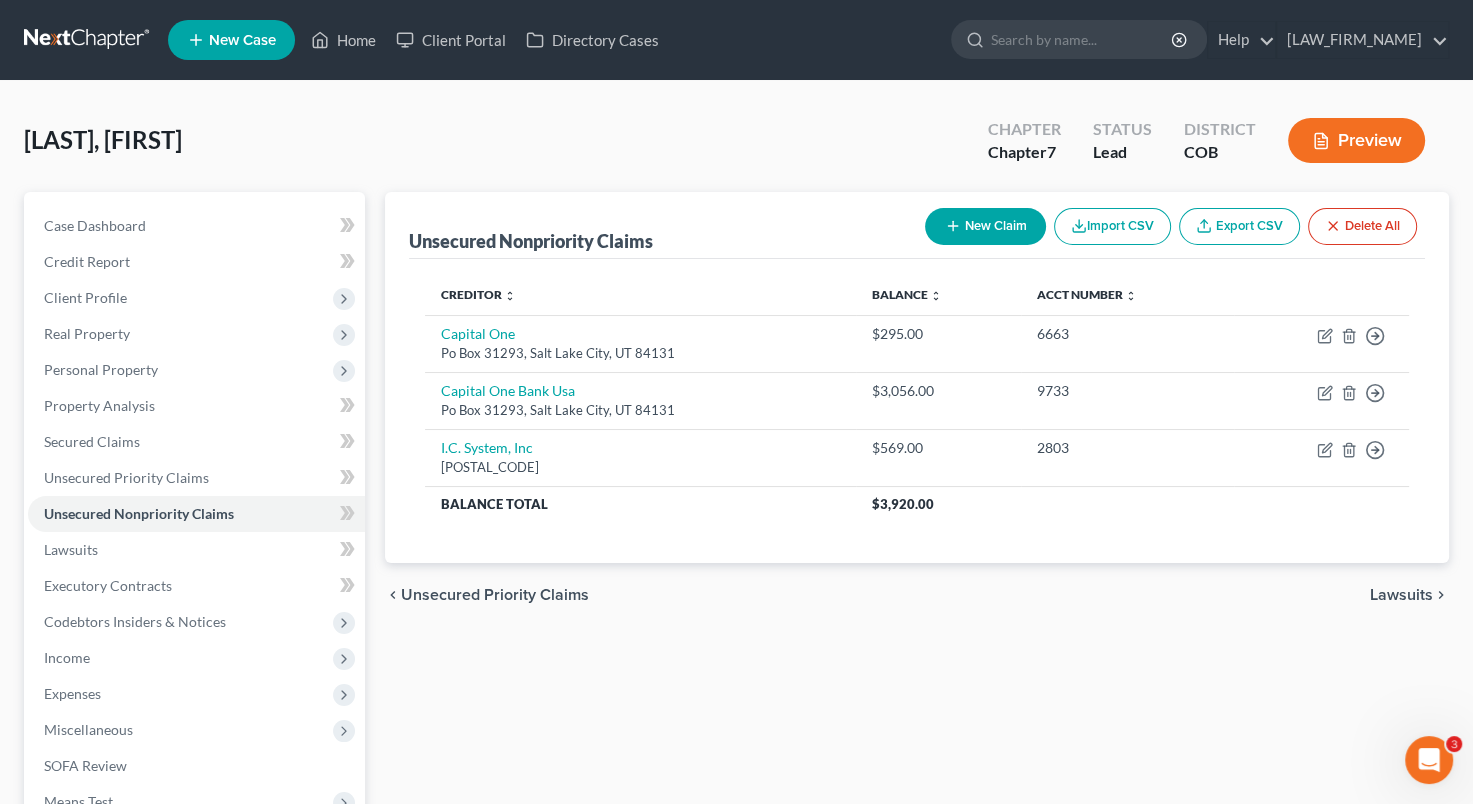 scroll, scrollTop: 0, scrollLeft: 0, axis: both 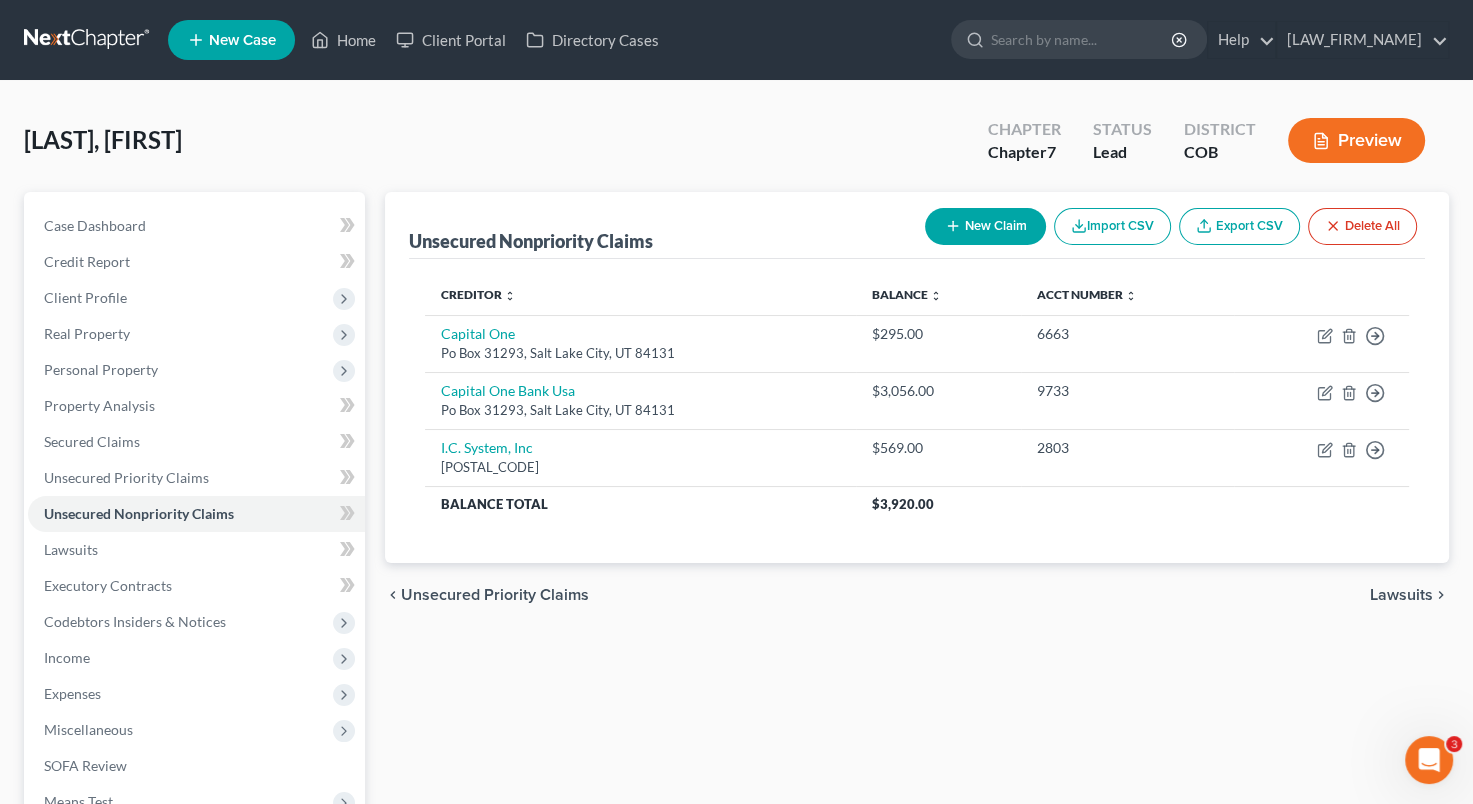 click on "New Claim" at bounding box center (985, 226) 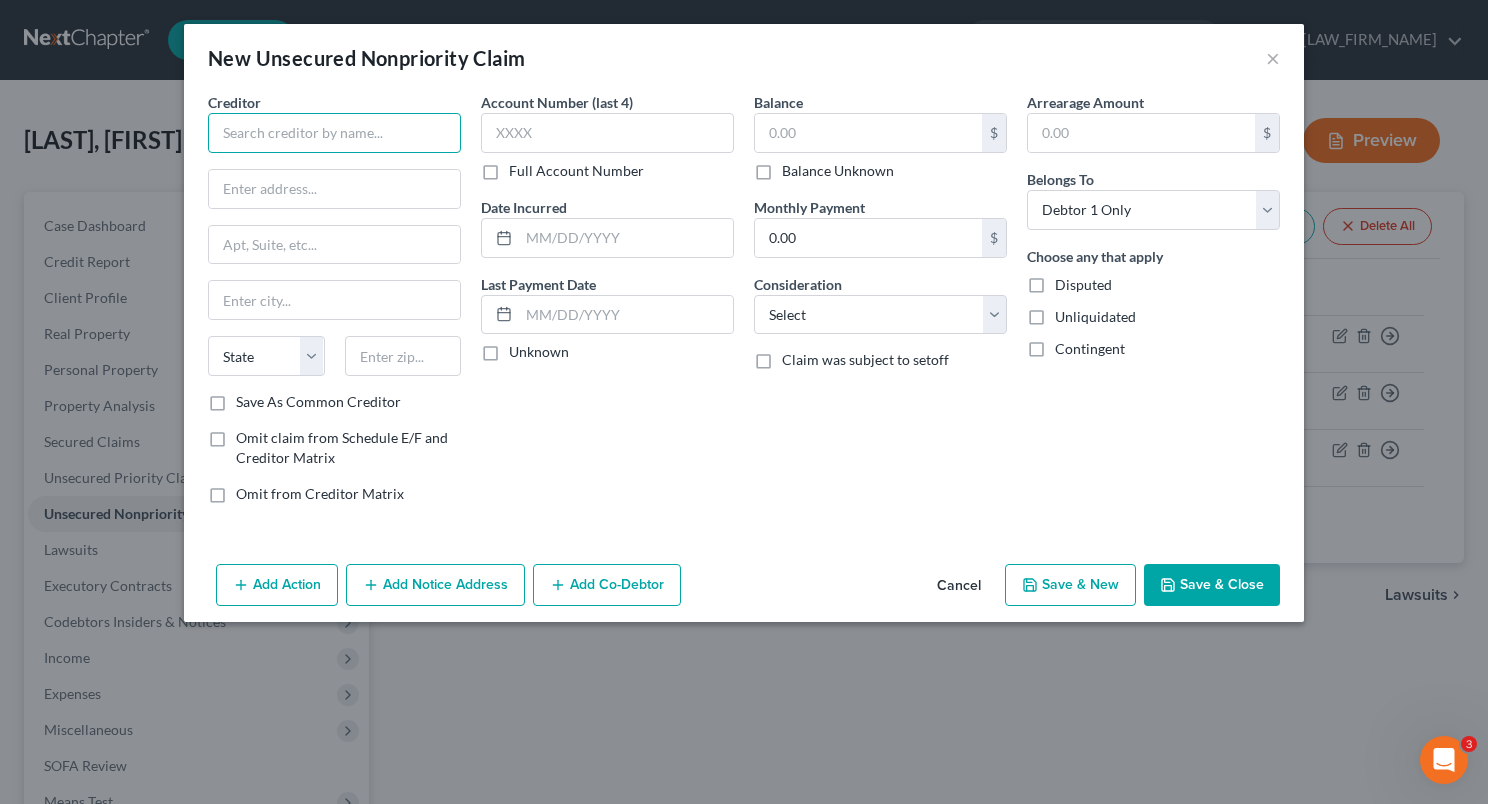 click at bounding box center (334, 133) 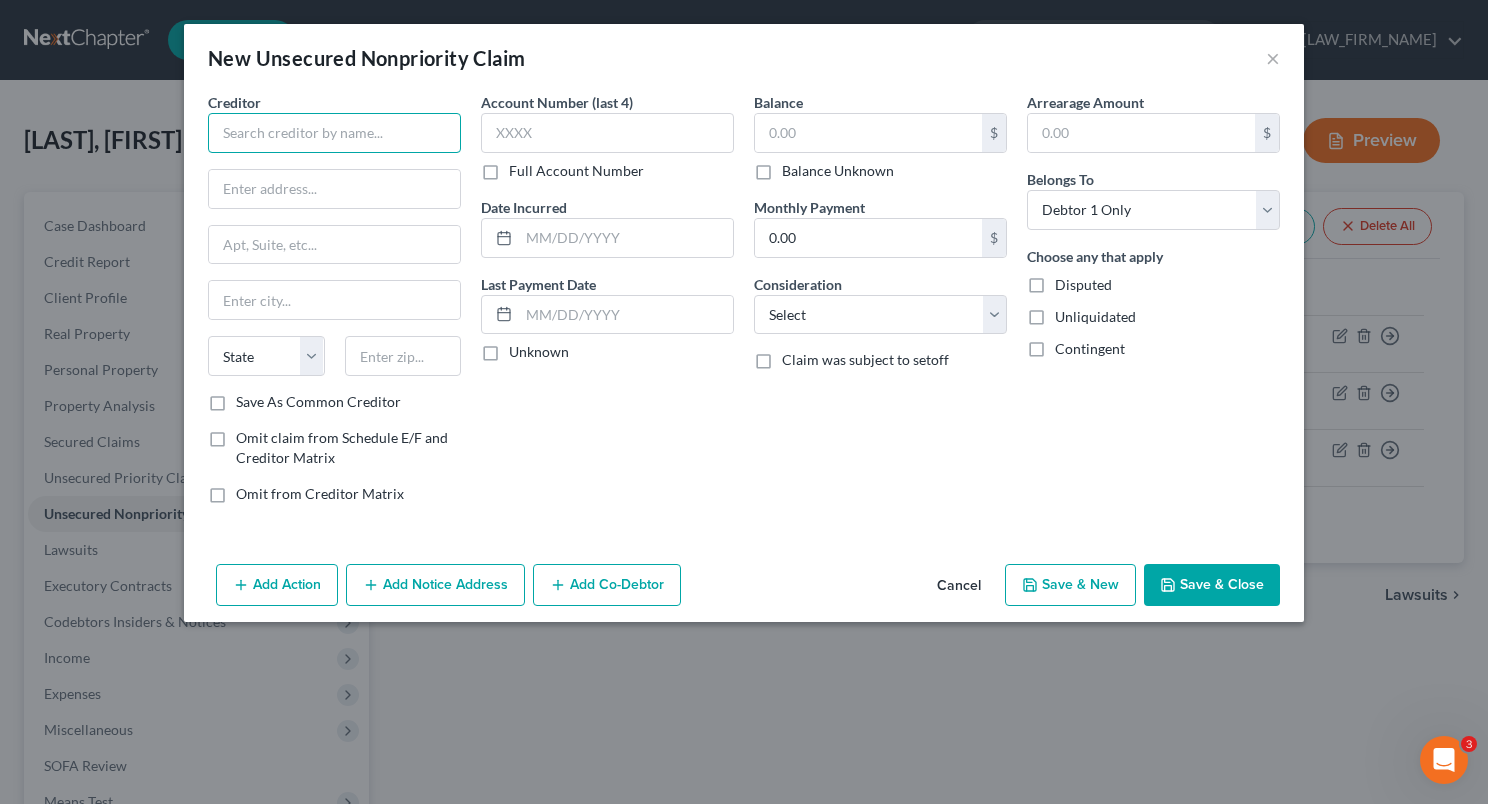 click at bounding box center [334, 133] 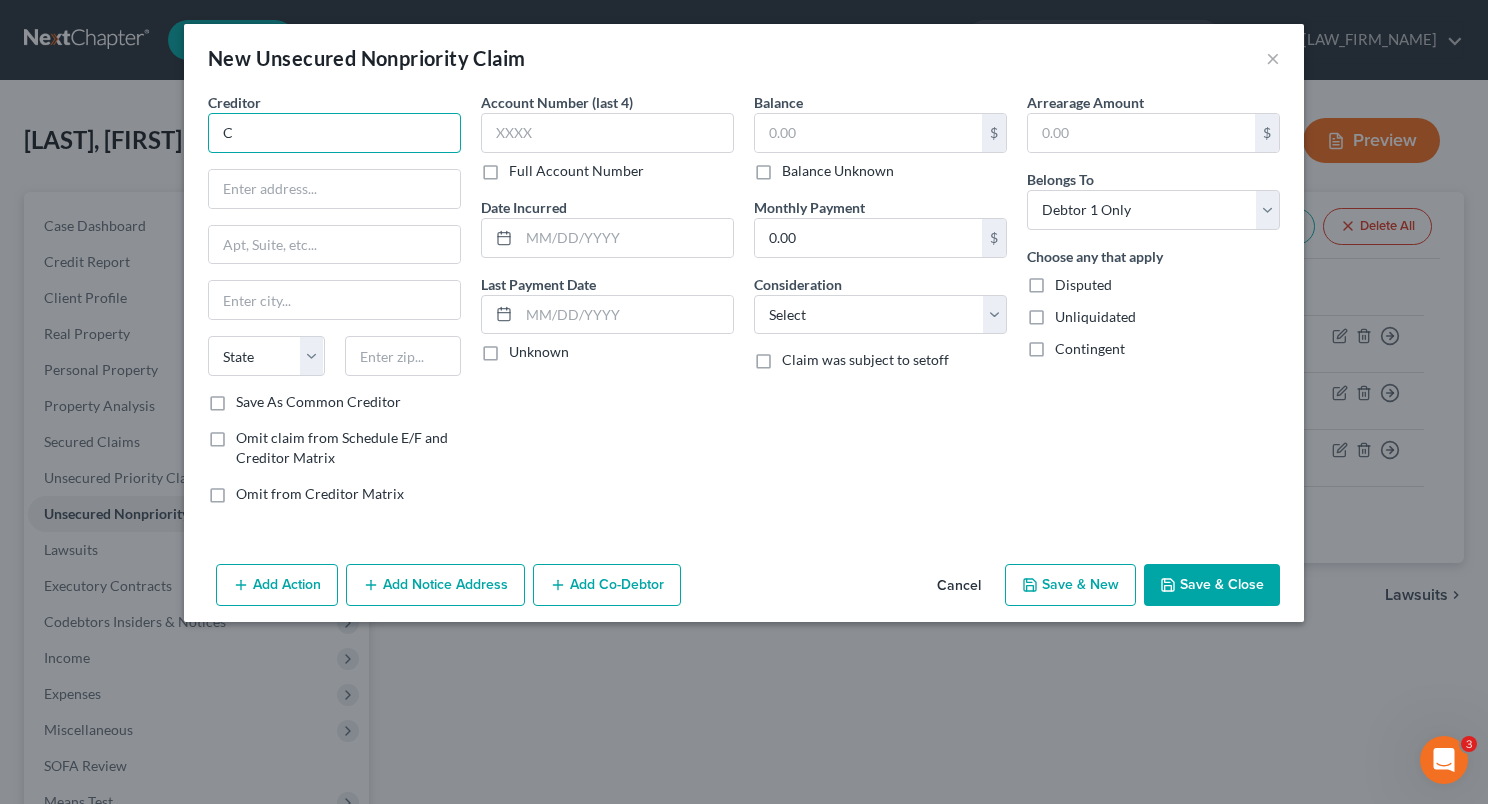 click on "C" at bounding box center [334, 133] 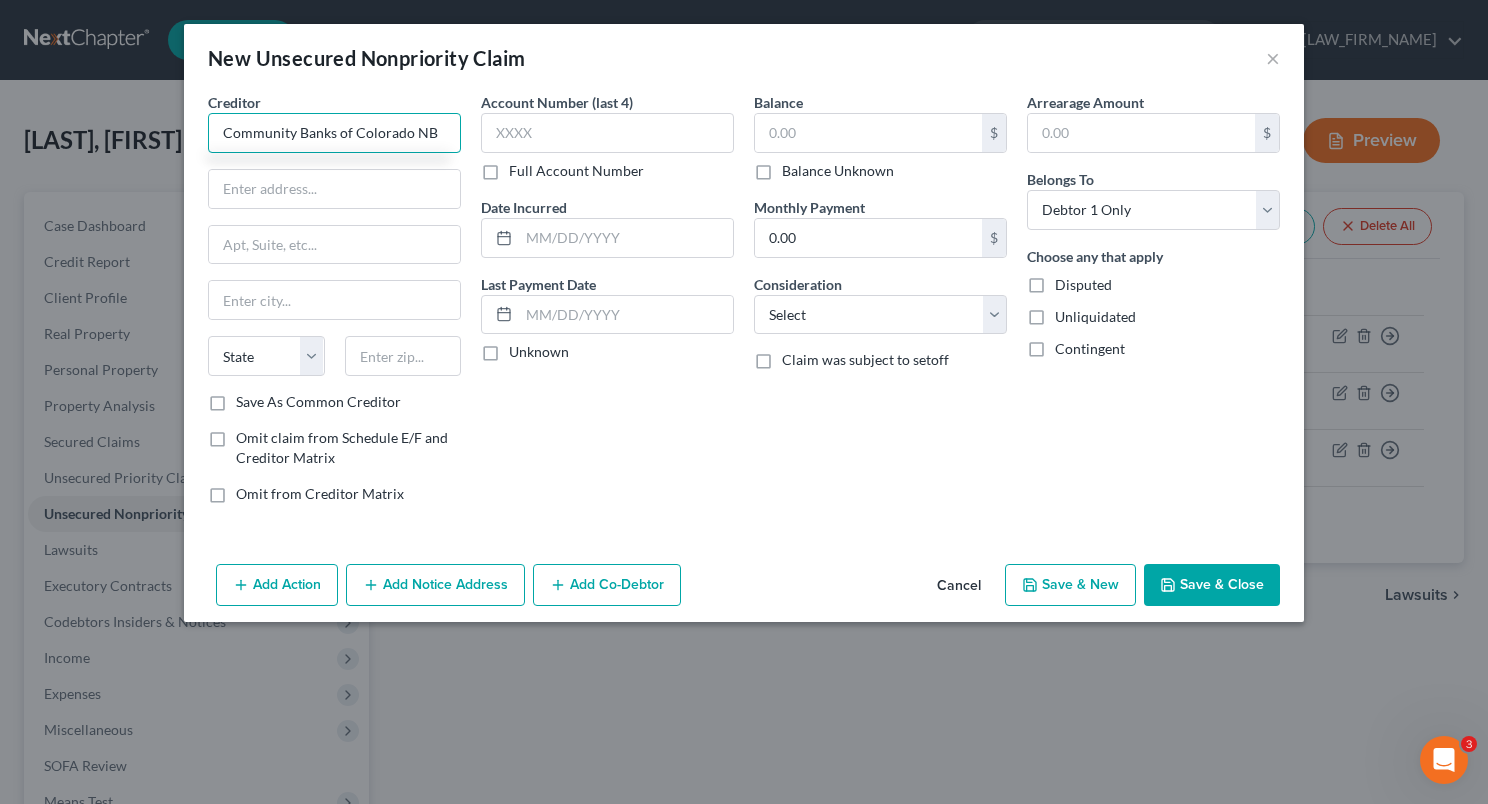 type on "Community Banks of Colorado NB" 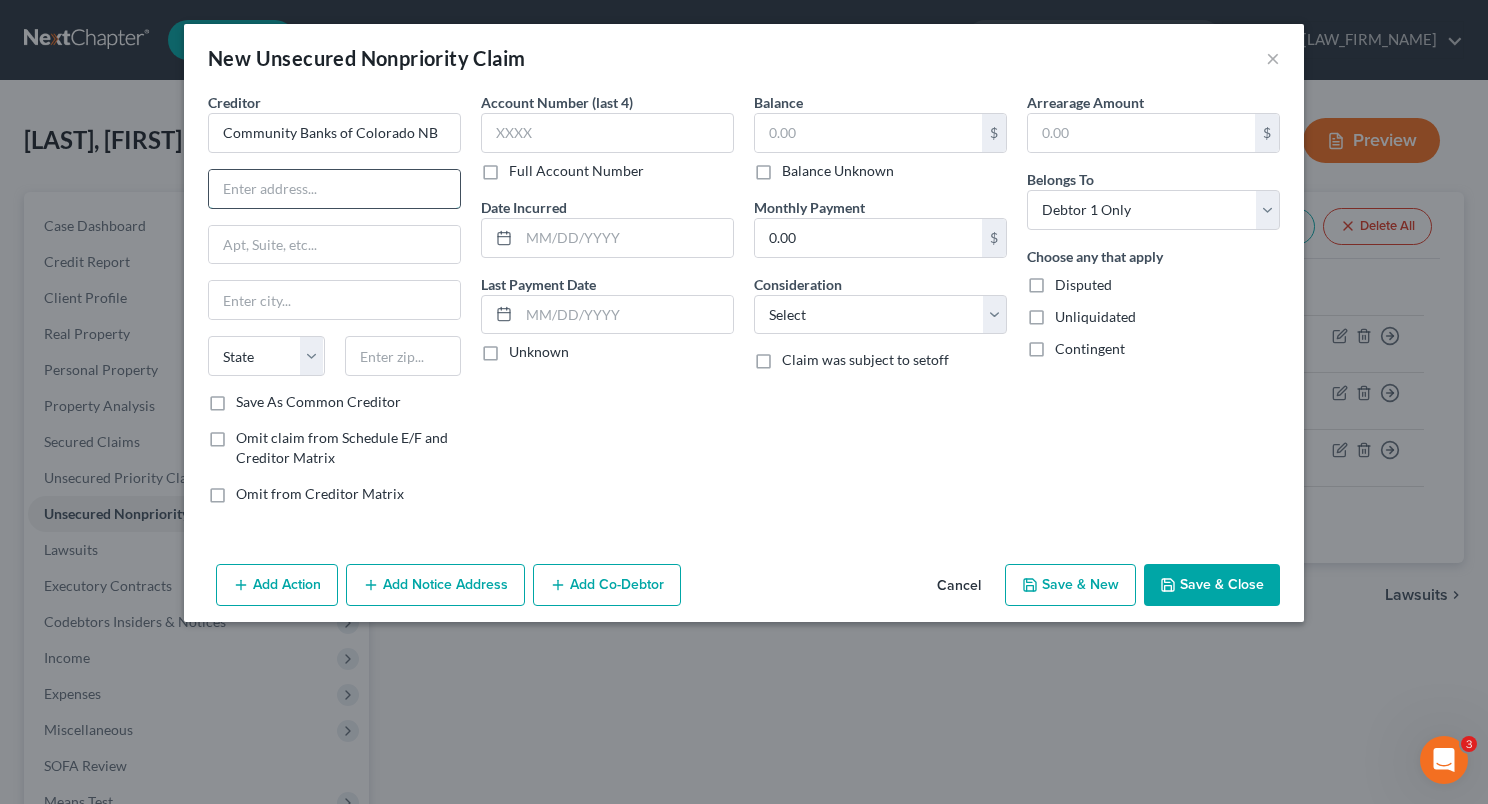 click at bounding box center [334, 189] 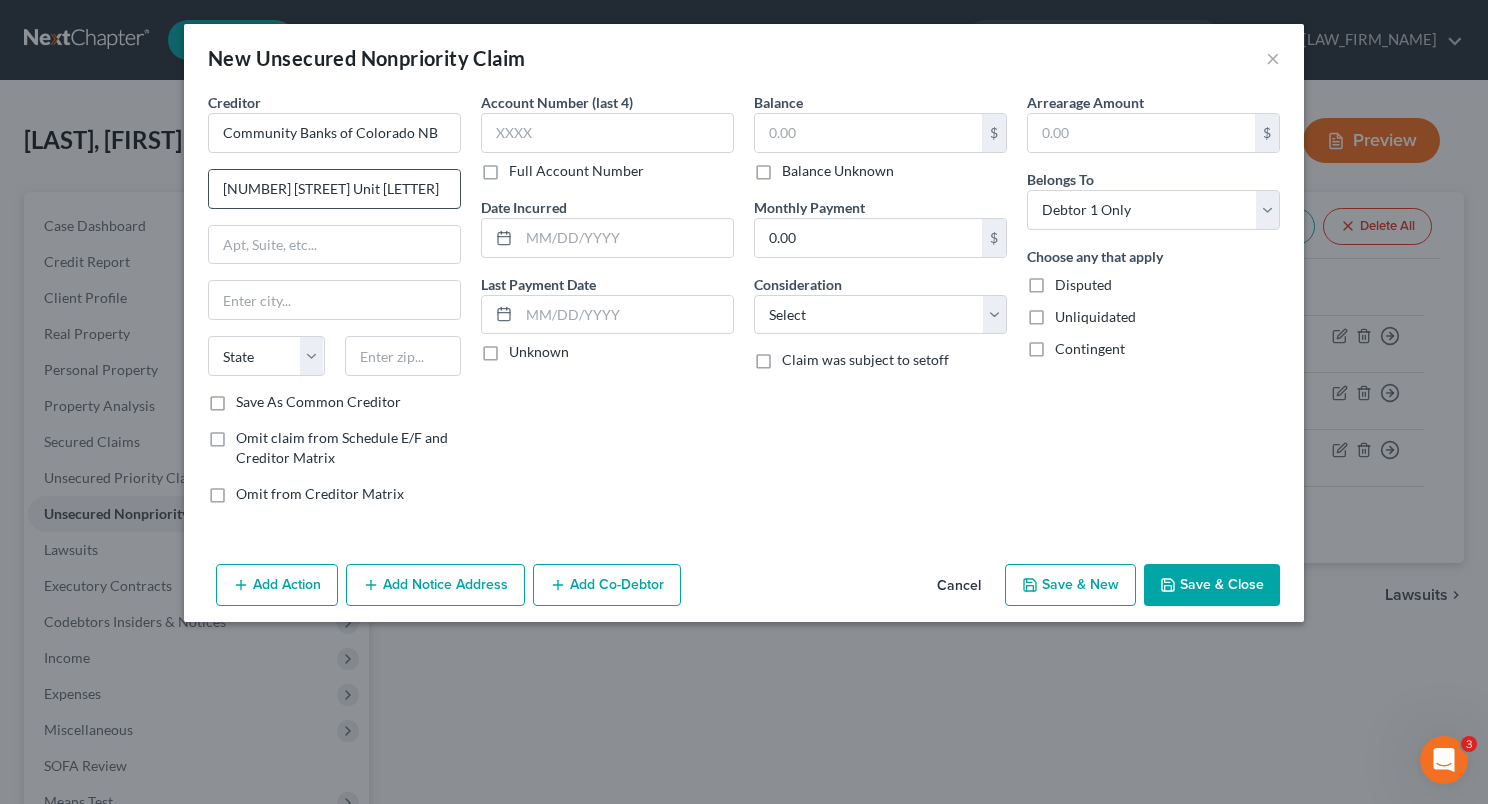 type on "[NUMBER] [STREET] Unit [LETTER]" 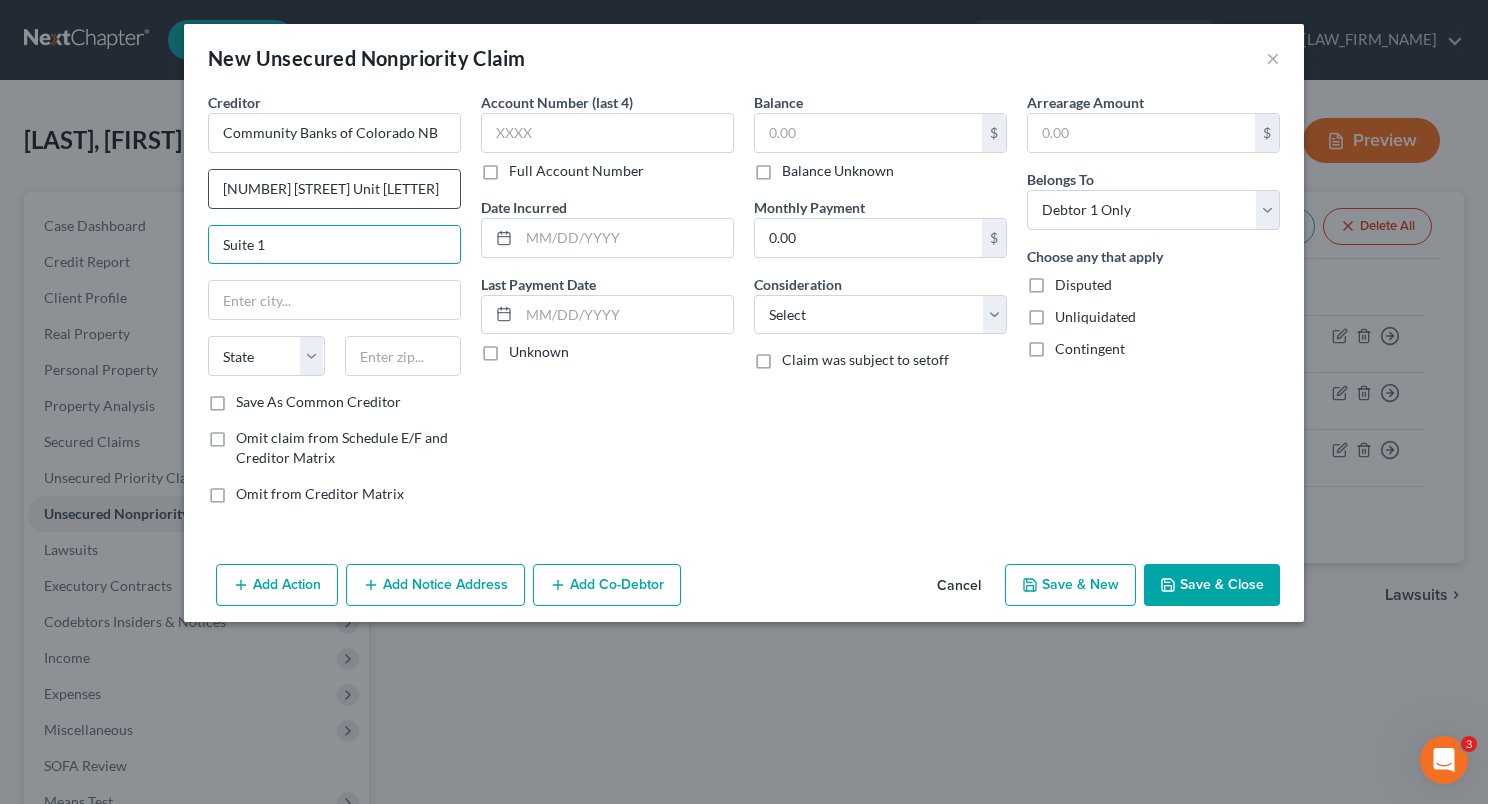 type on "Suite 1" 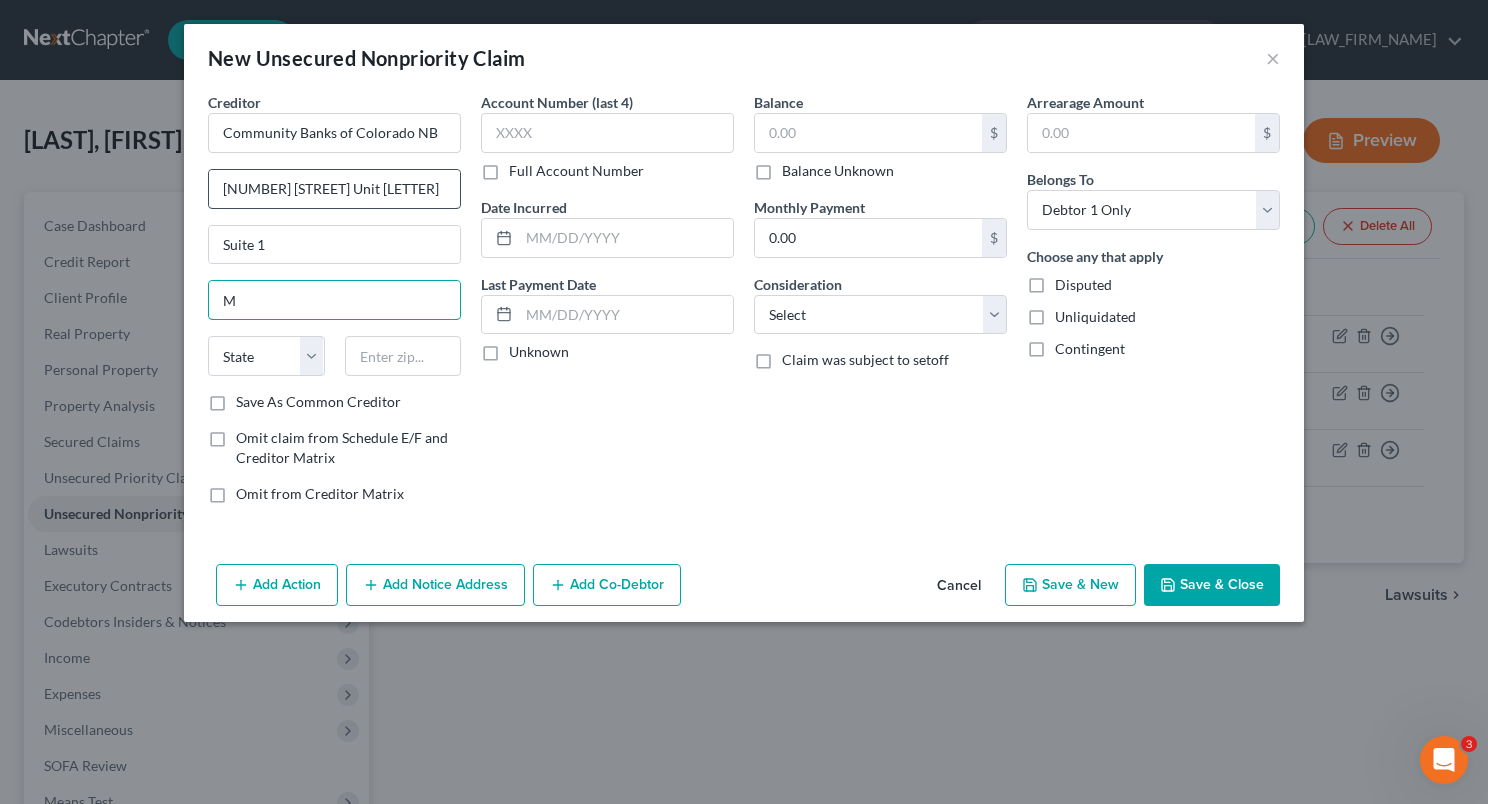 type on "Montrose" 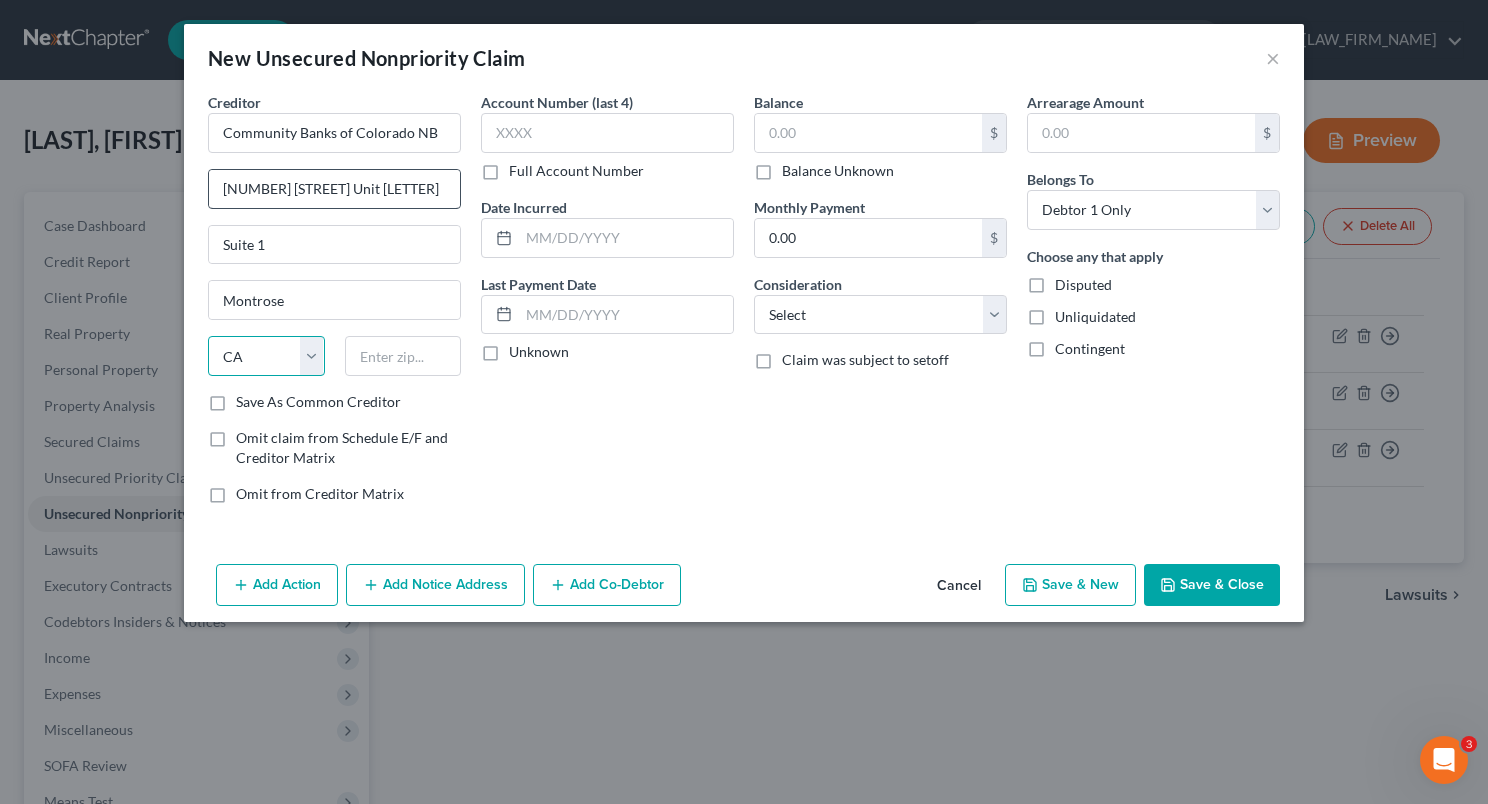 select on "5" 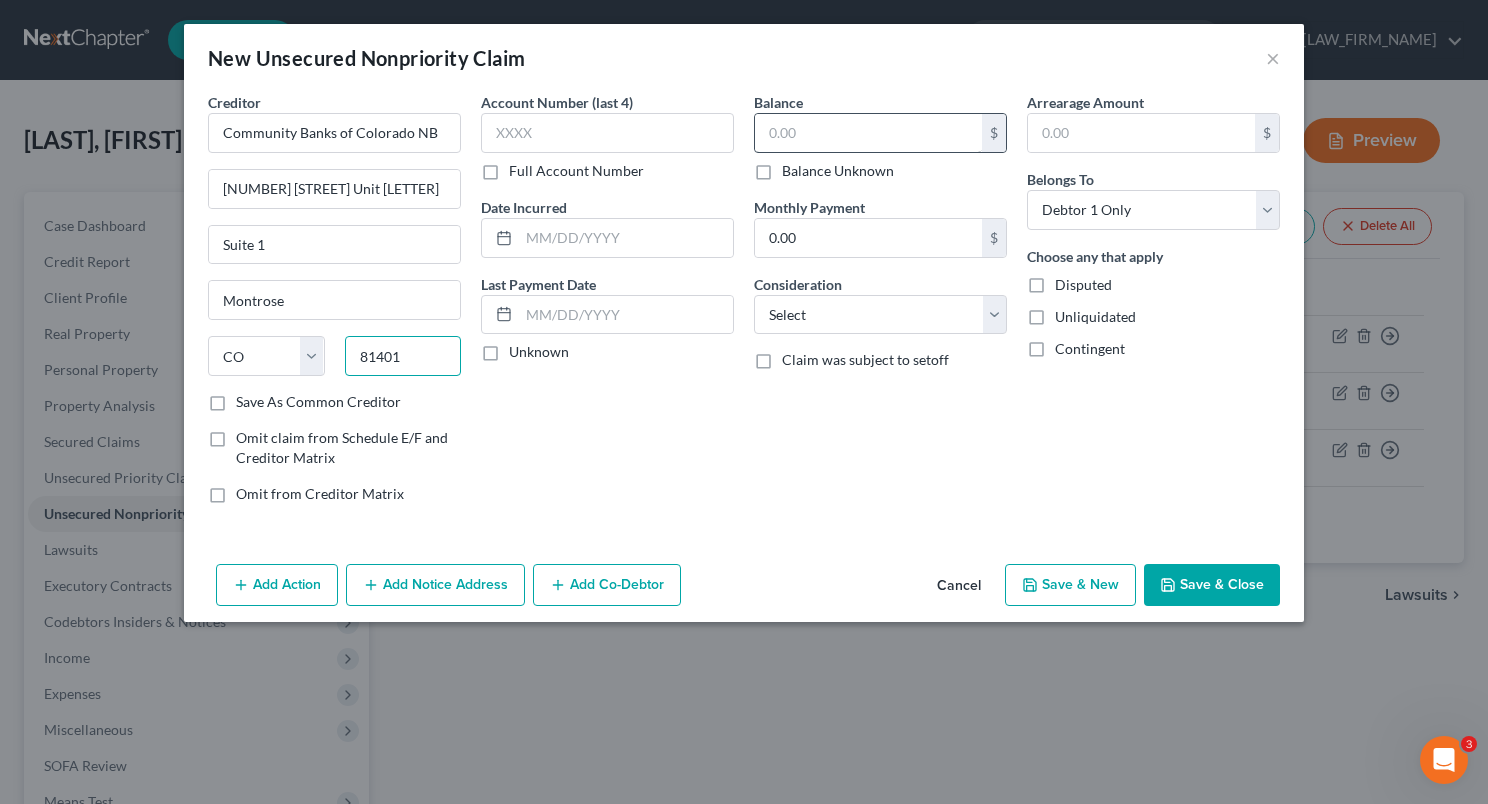 type on "81401" 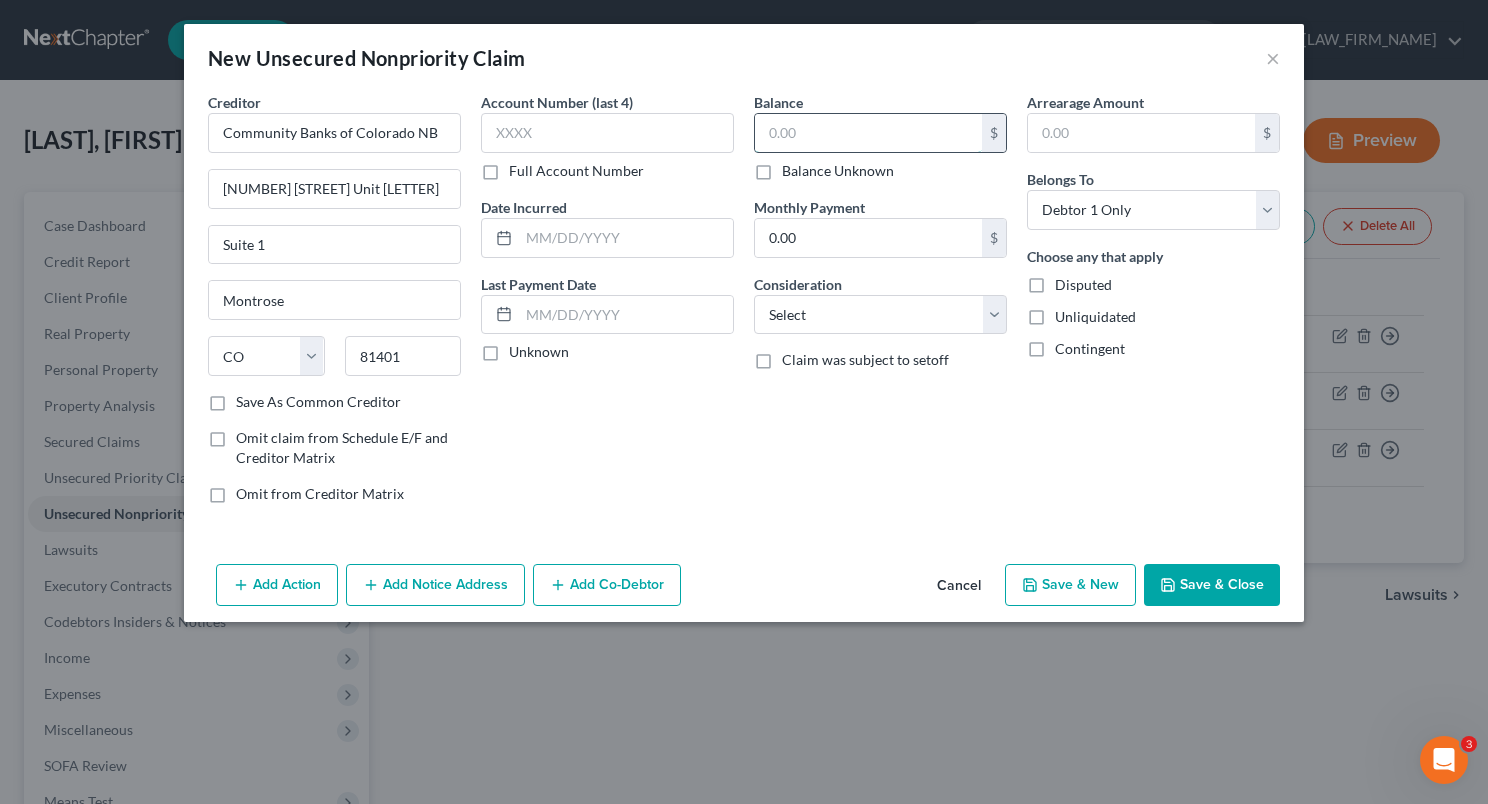 click at bounding box center [868, 133] 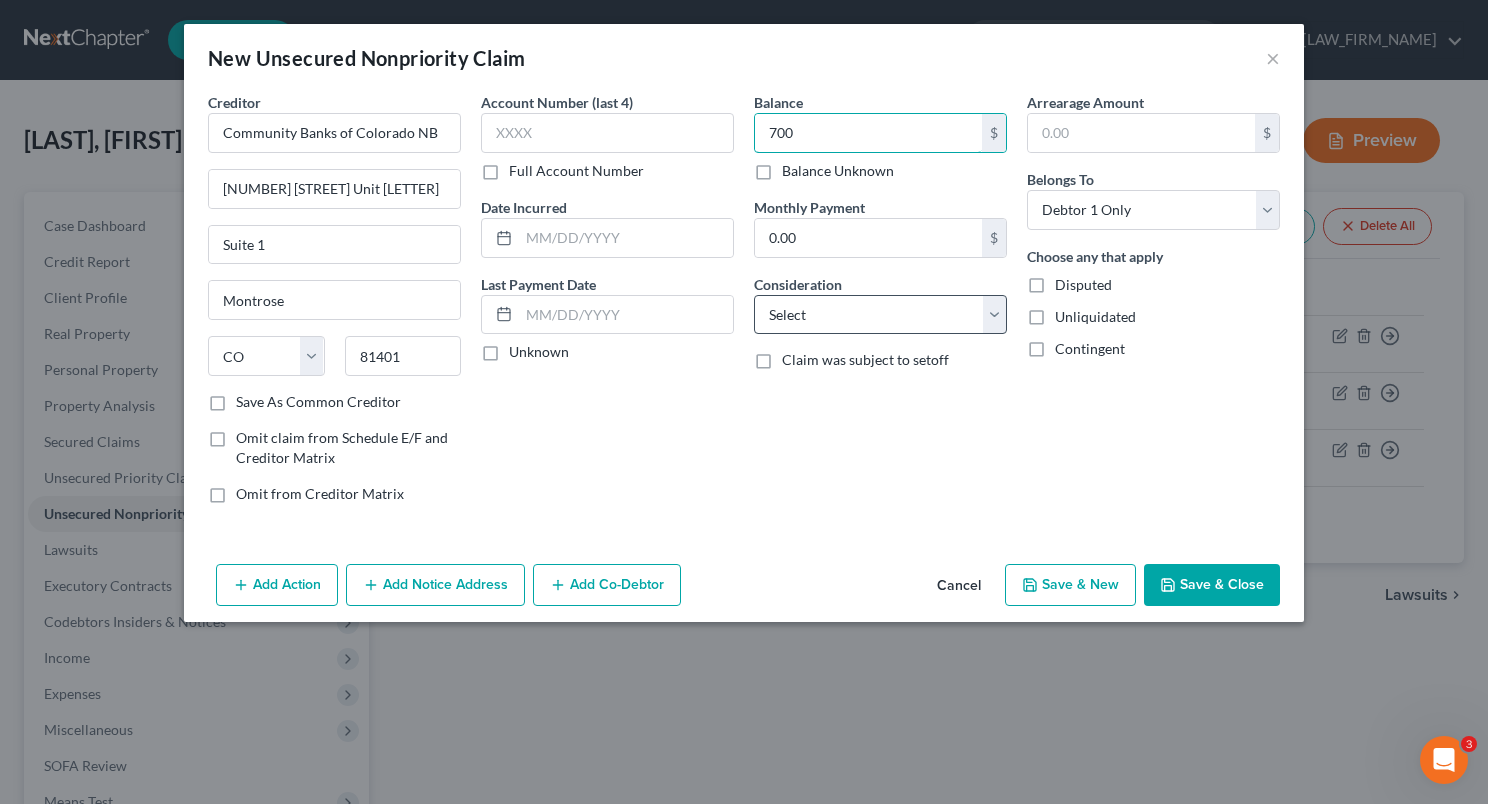 type on "700" 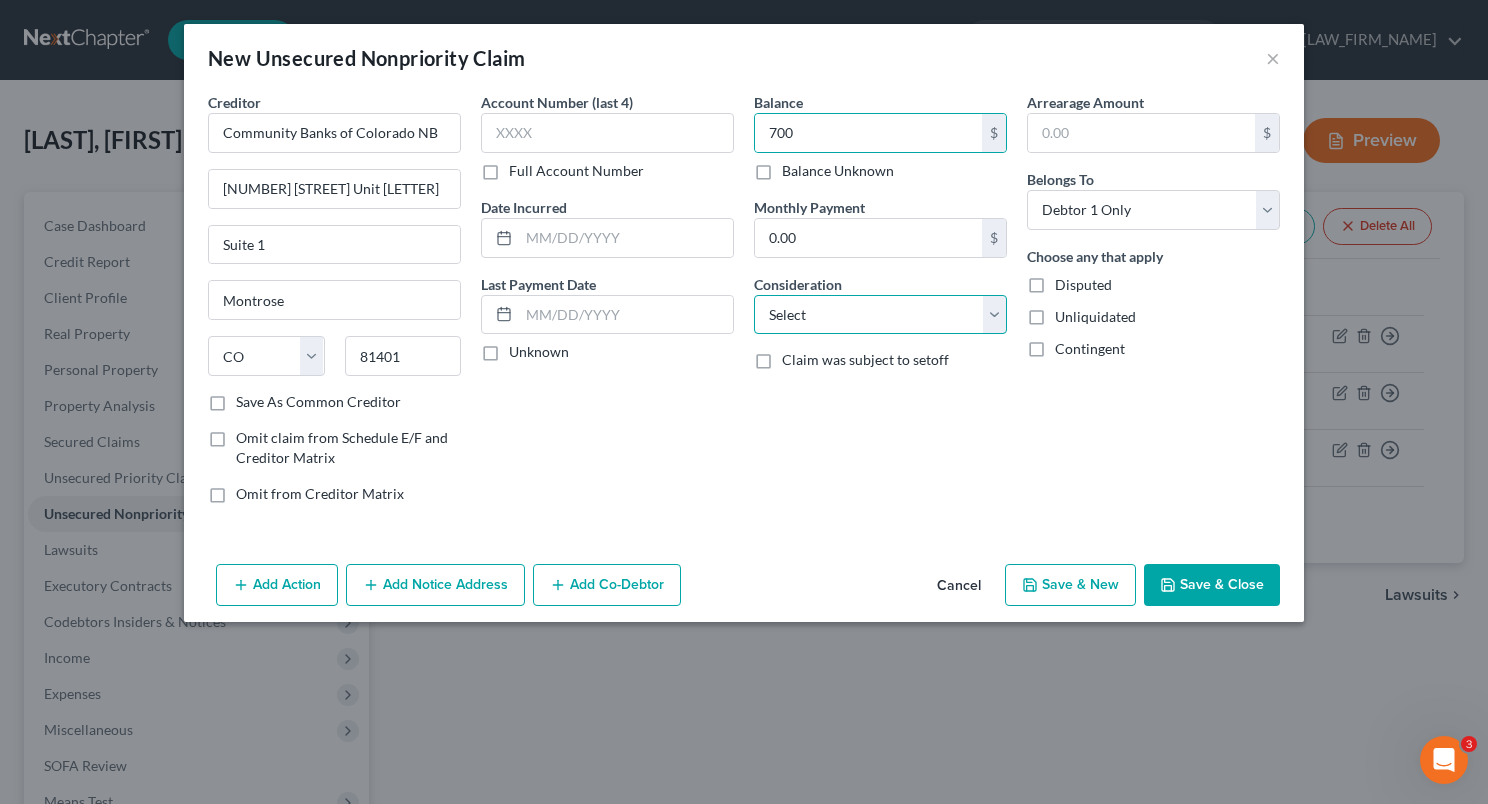 click on "Select Cable / Satellite Services Collection Agency Credit Card Debt Debt Counseling / Attorneys Deficiency Balance Domestic Support Obligations Home / Car Repairs Income Taxes Judgment Liens Medical Services Monies Loaned / Advanced Mortgage Obligation From Divorce Or Separation Obligation To Pensions Other Overdrawn Bank Account Promised To Help Pay Creditors Student Loans Suppliers And Vendors Telephone / Internet Services Utility Services" at bounding box center [880, 315] 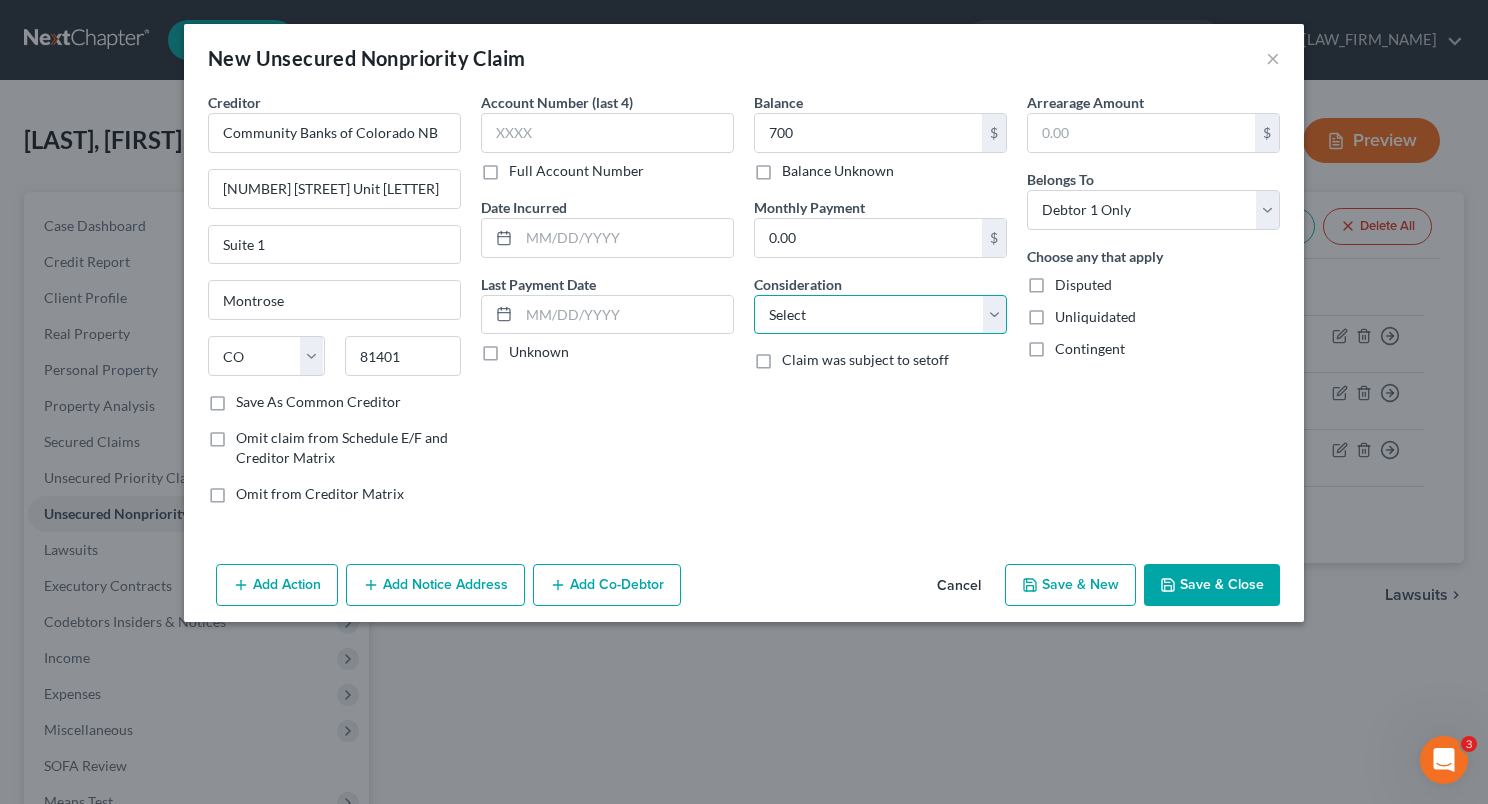 select on "15" 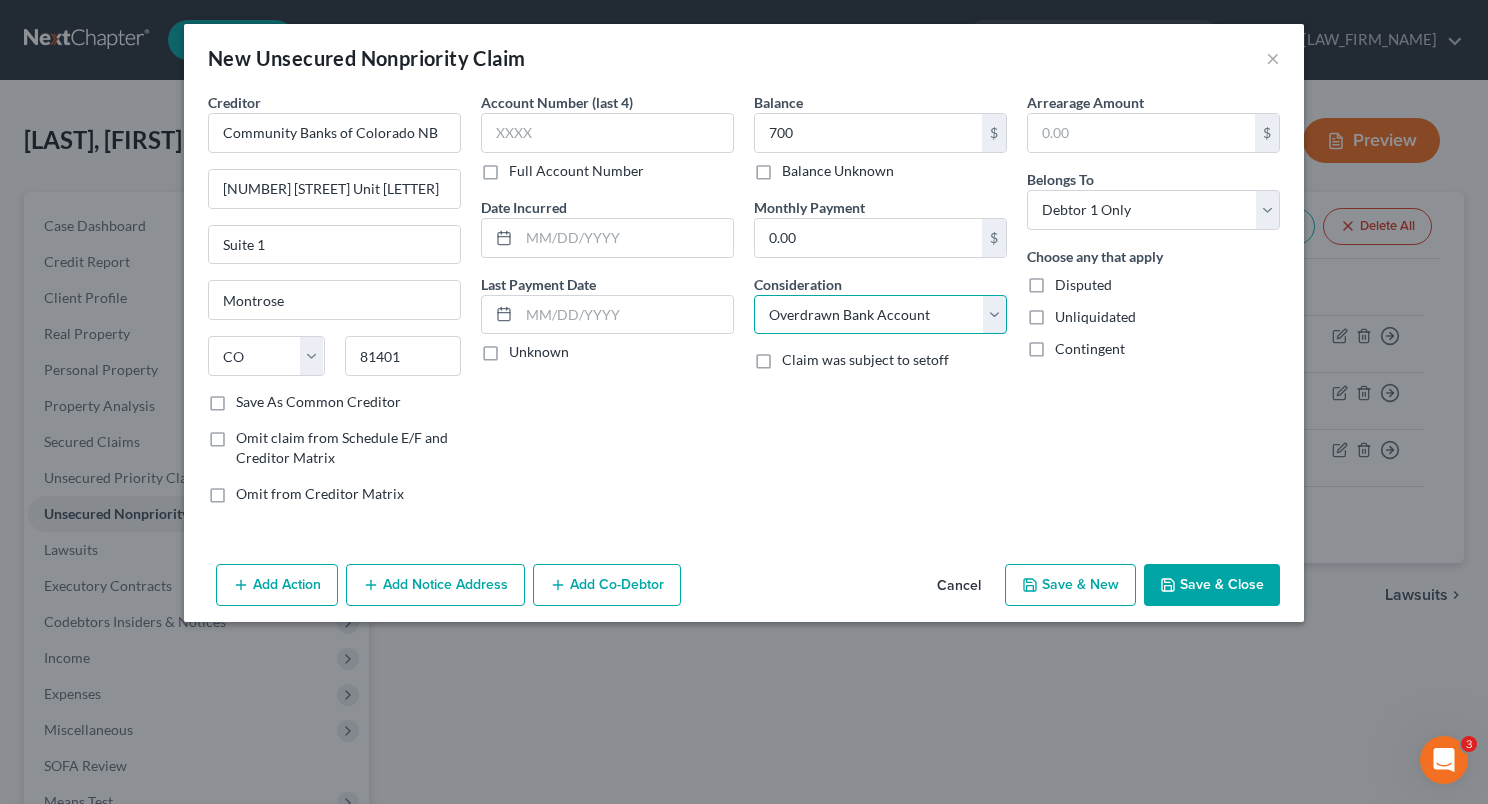 click on "Select Cable / Satellite Services Collection Agency Credit Card Debt Debt Counseling / Attorneys Deficiency Balance Domestic Support Obligations Home / Car Repairs Income Taxes Judgment Liens Medical Services Monies Loaned / Advanced Mortgage Obligation From Divorce Or Separation Obligation To Pensions Other Overdrawn Bank Account Promised To Help Pay Creditors Student Loans Suppliers And Vendors Telephone / Internet Services Utility Services" at bounding box center [880, 315] 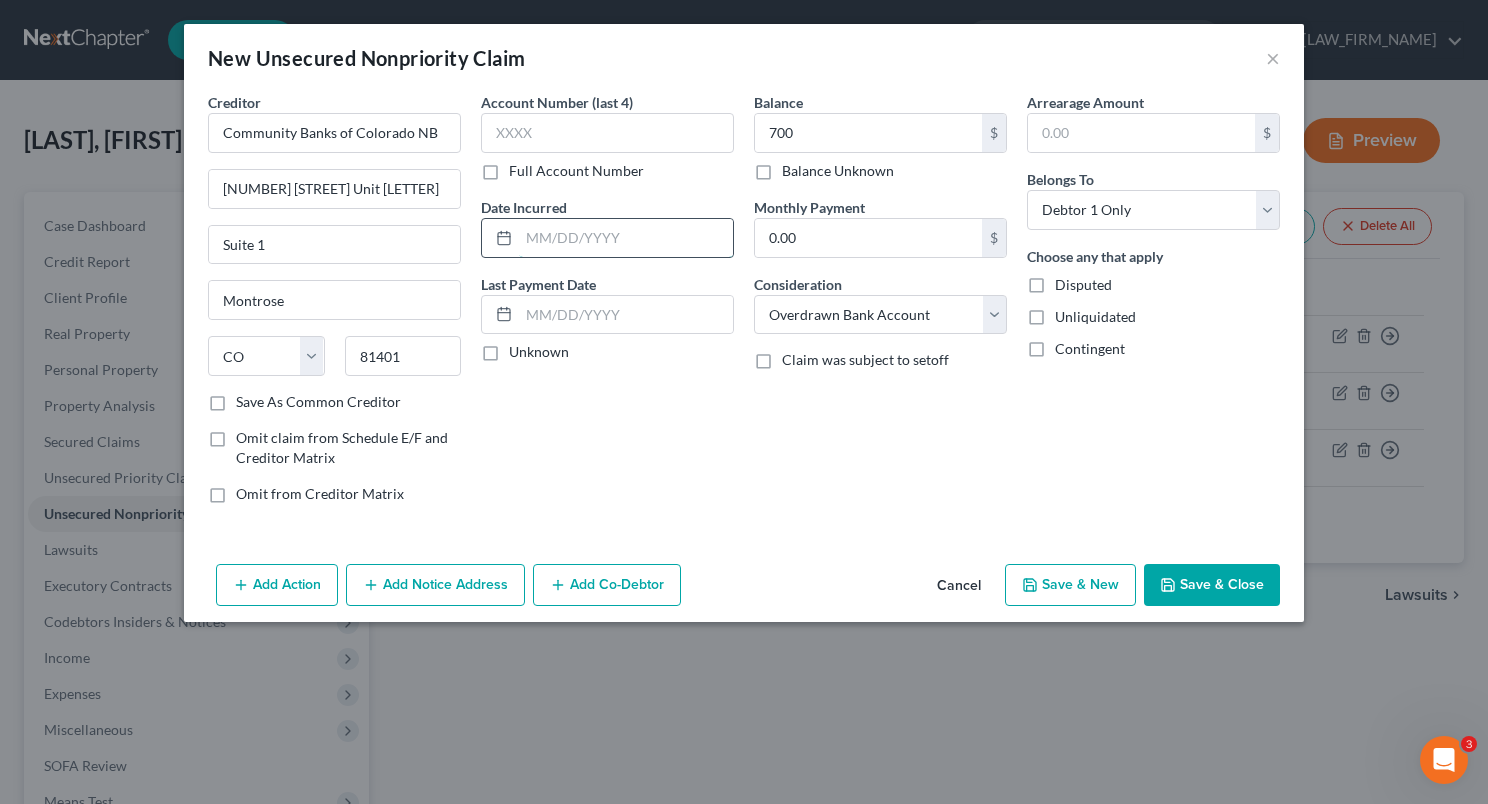 click at bounding box center (626, 238) 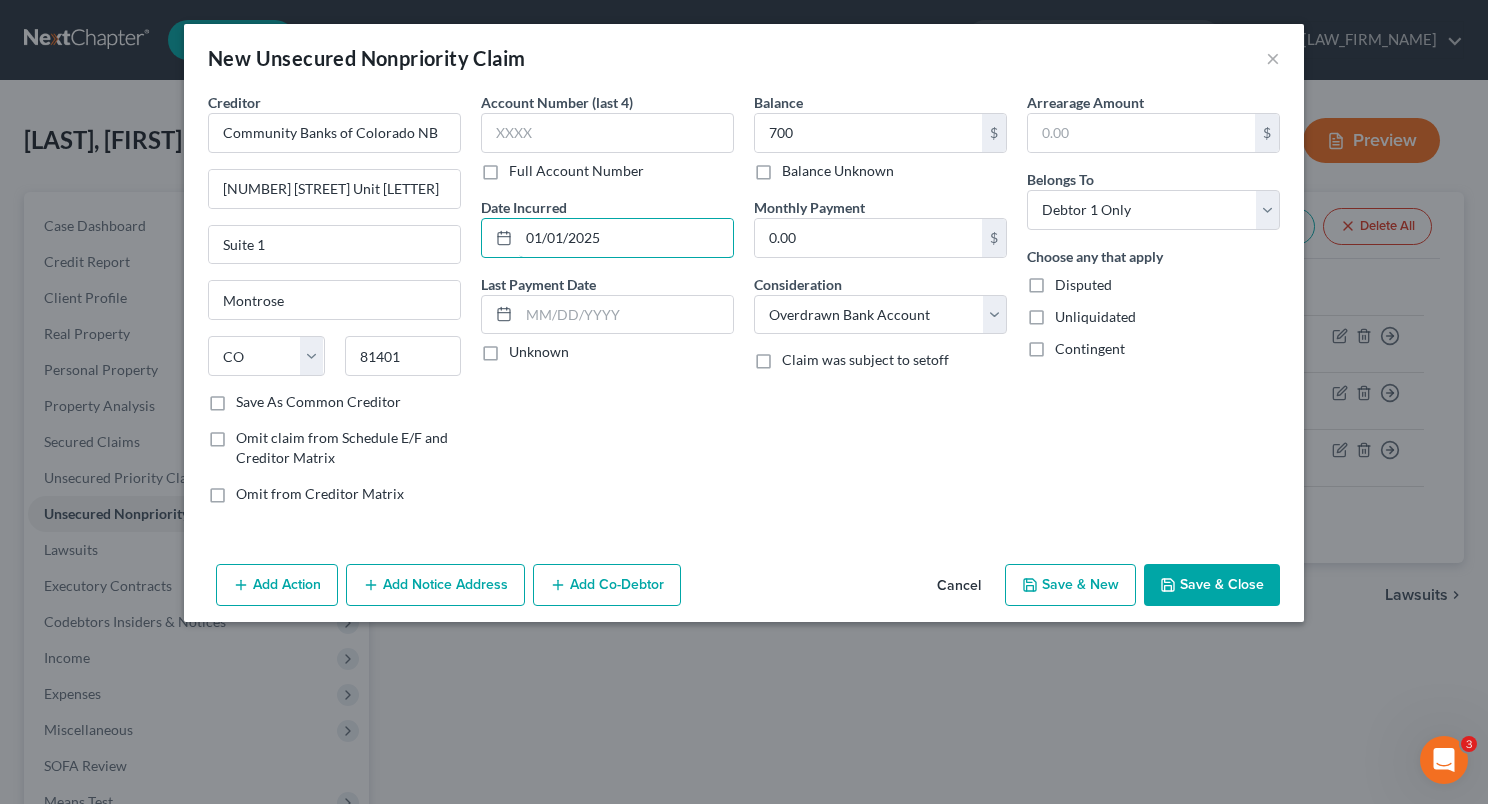 type on "01/01/2025" 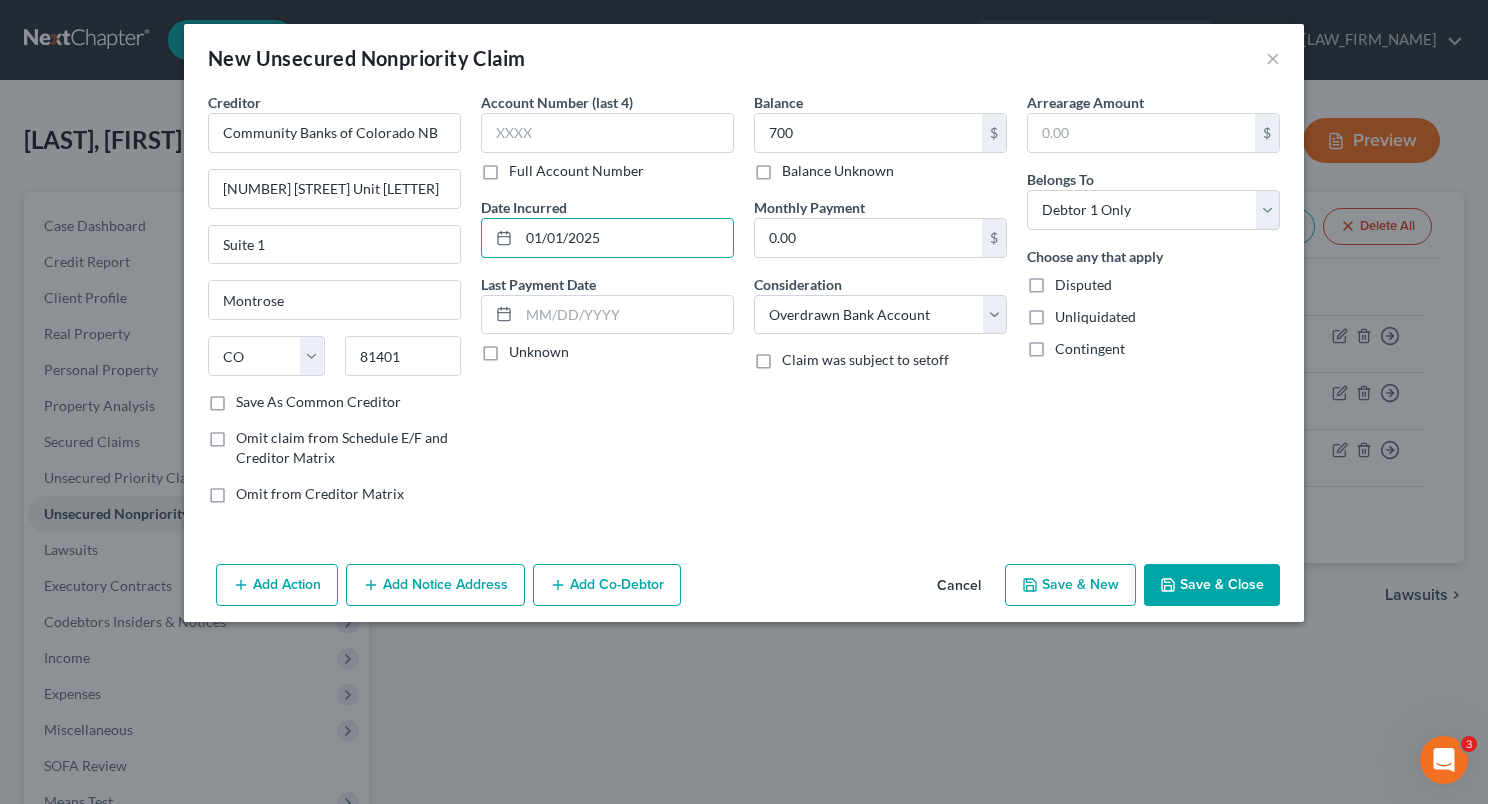 click on "Account Number (last 4)
Full Account Number
Date Incurred         01/01/[YEAR] Last Payment Date         Unknown" at bounding box center [607, 306] 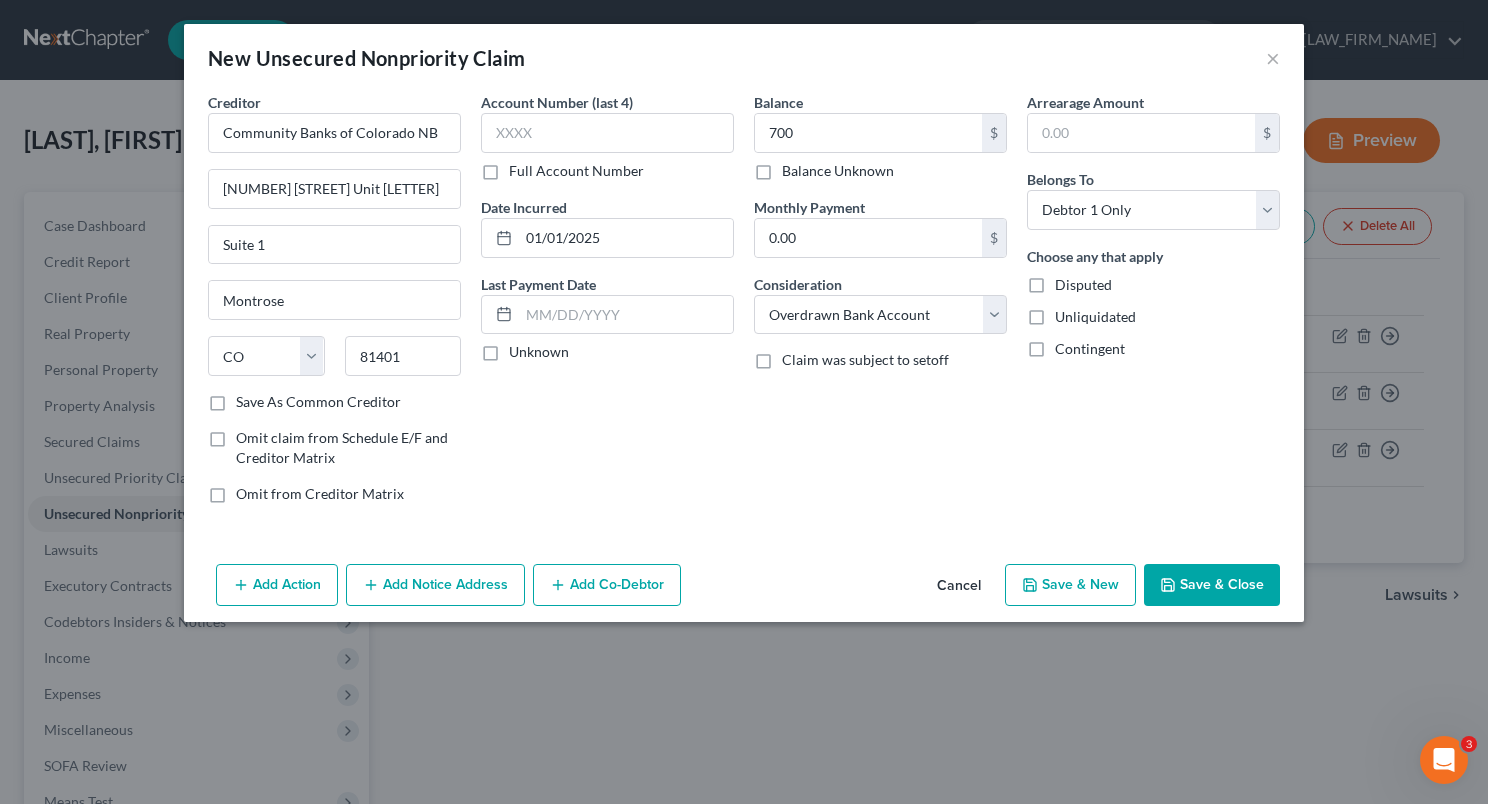 click on "Save & Close" at bounding box center (1212, 585) 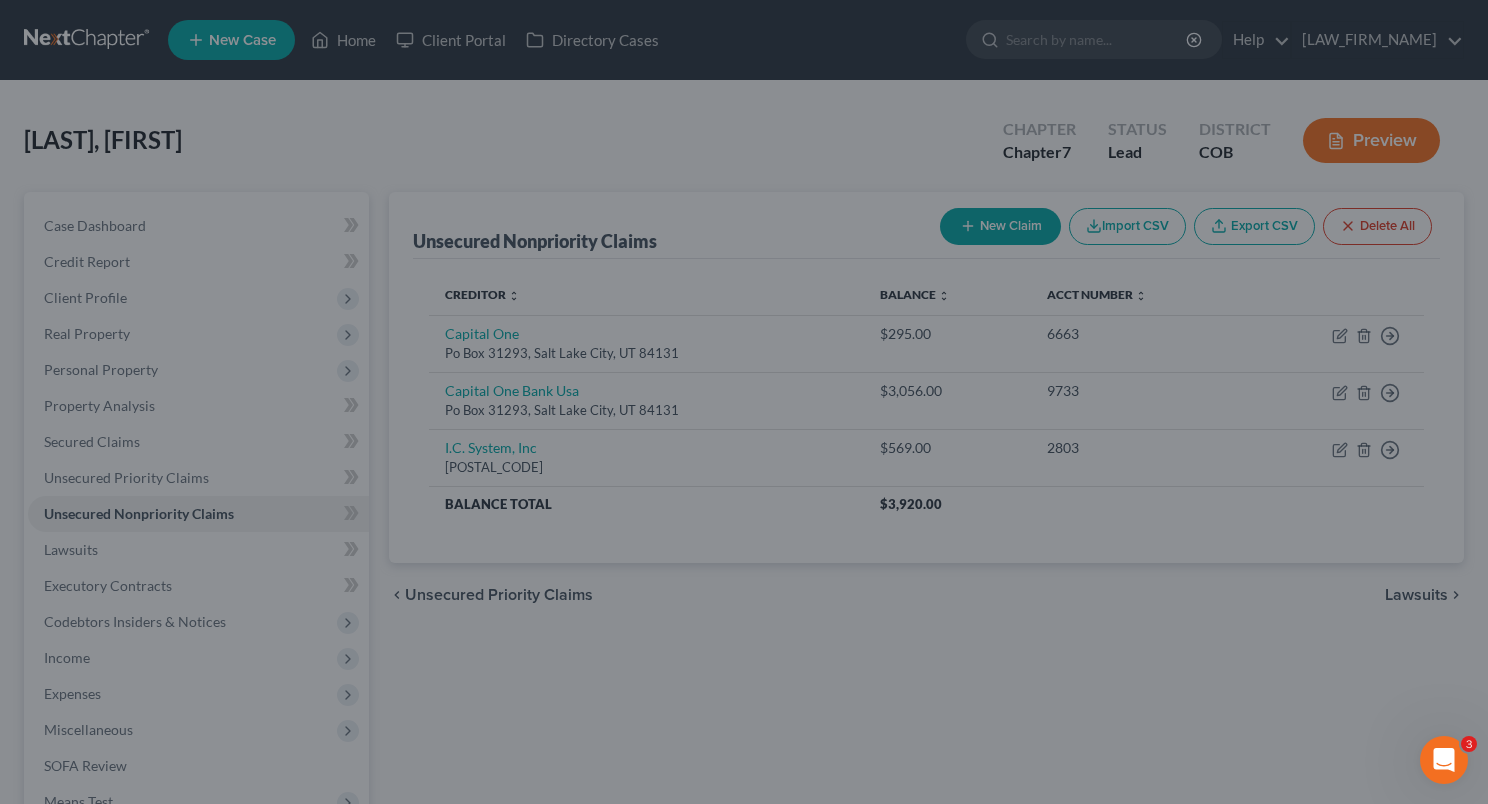 type on "700.00" 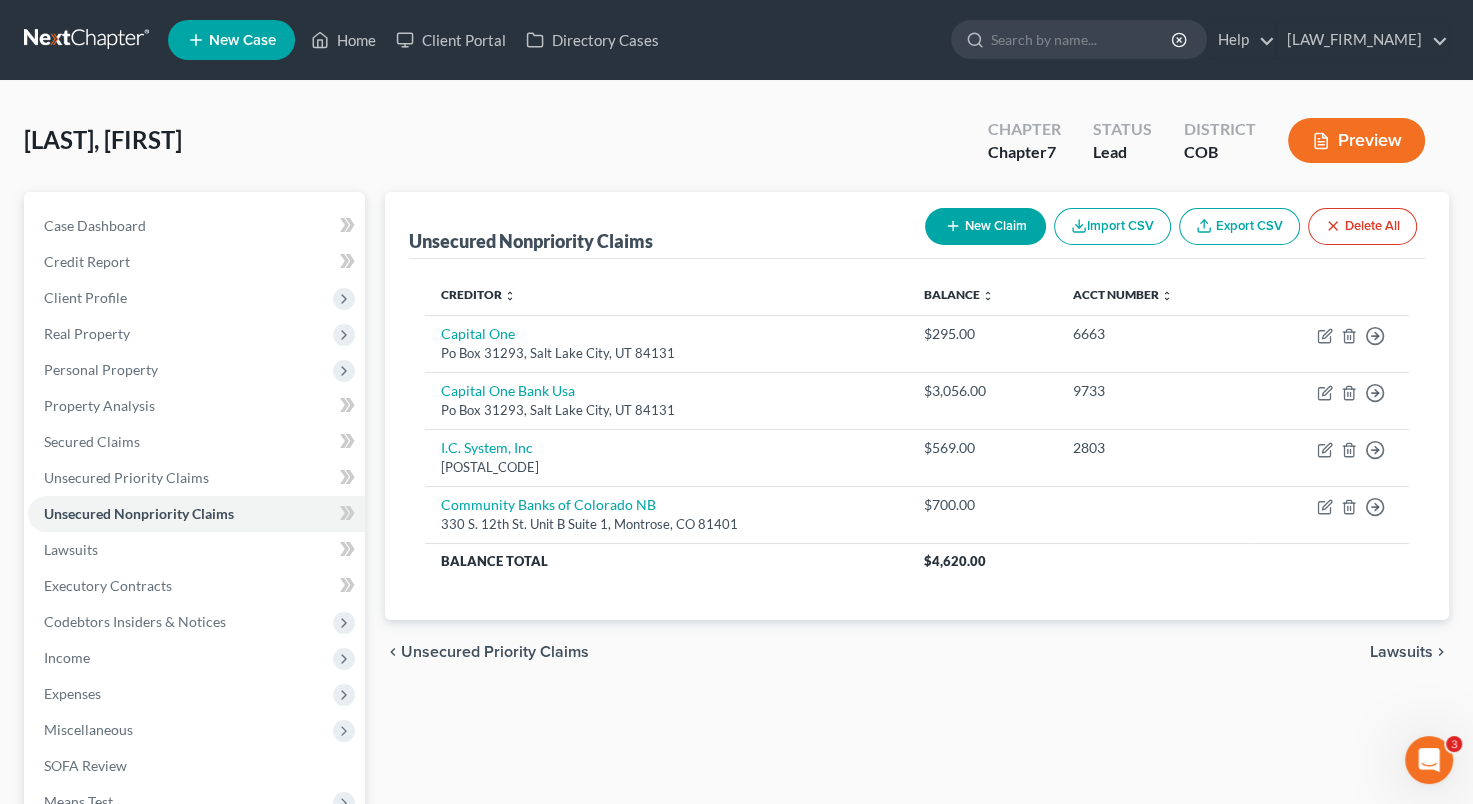 click on "New Claim" at bounding box center (985, 226) 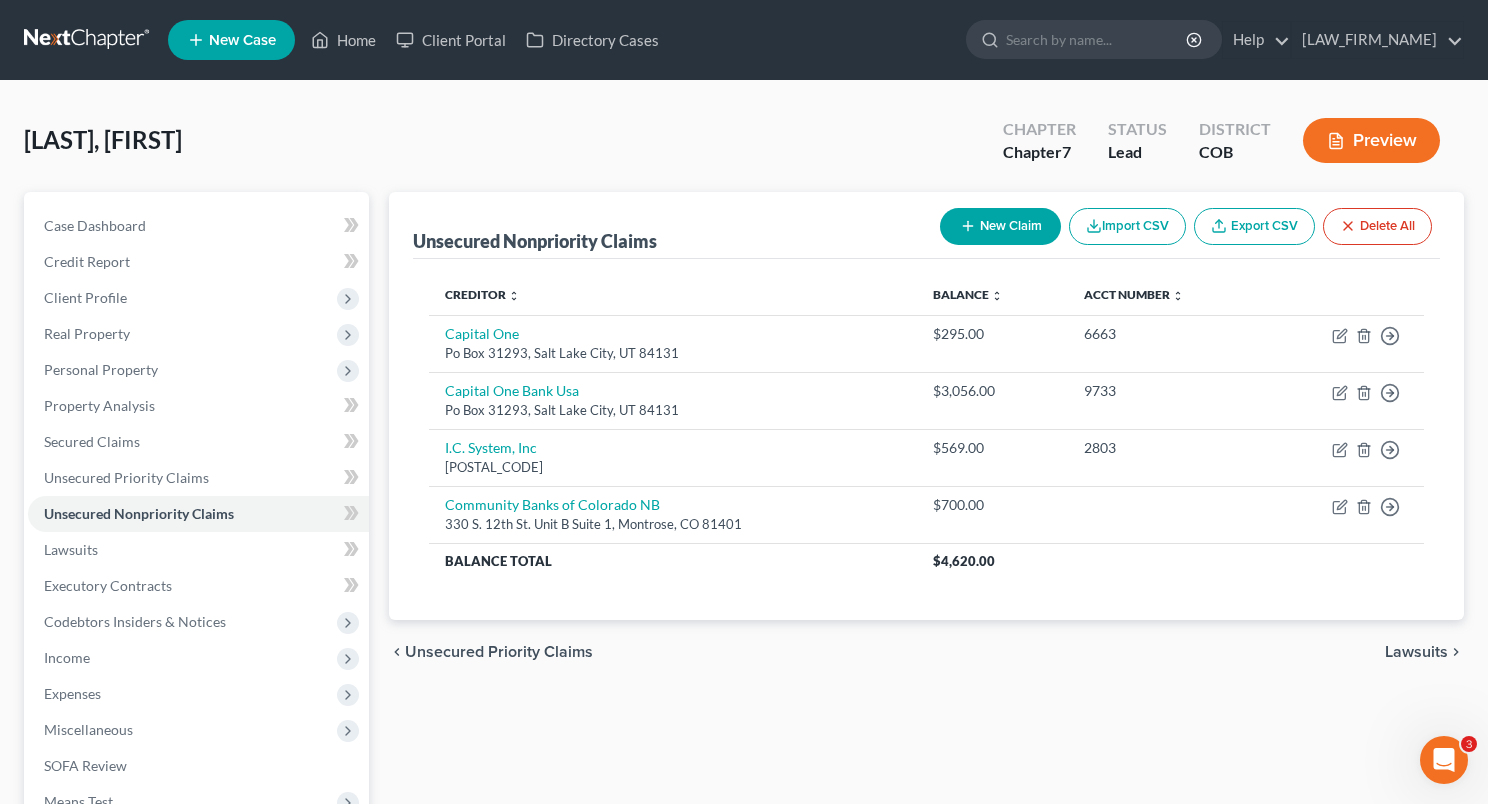 select on "0" 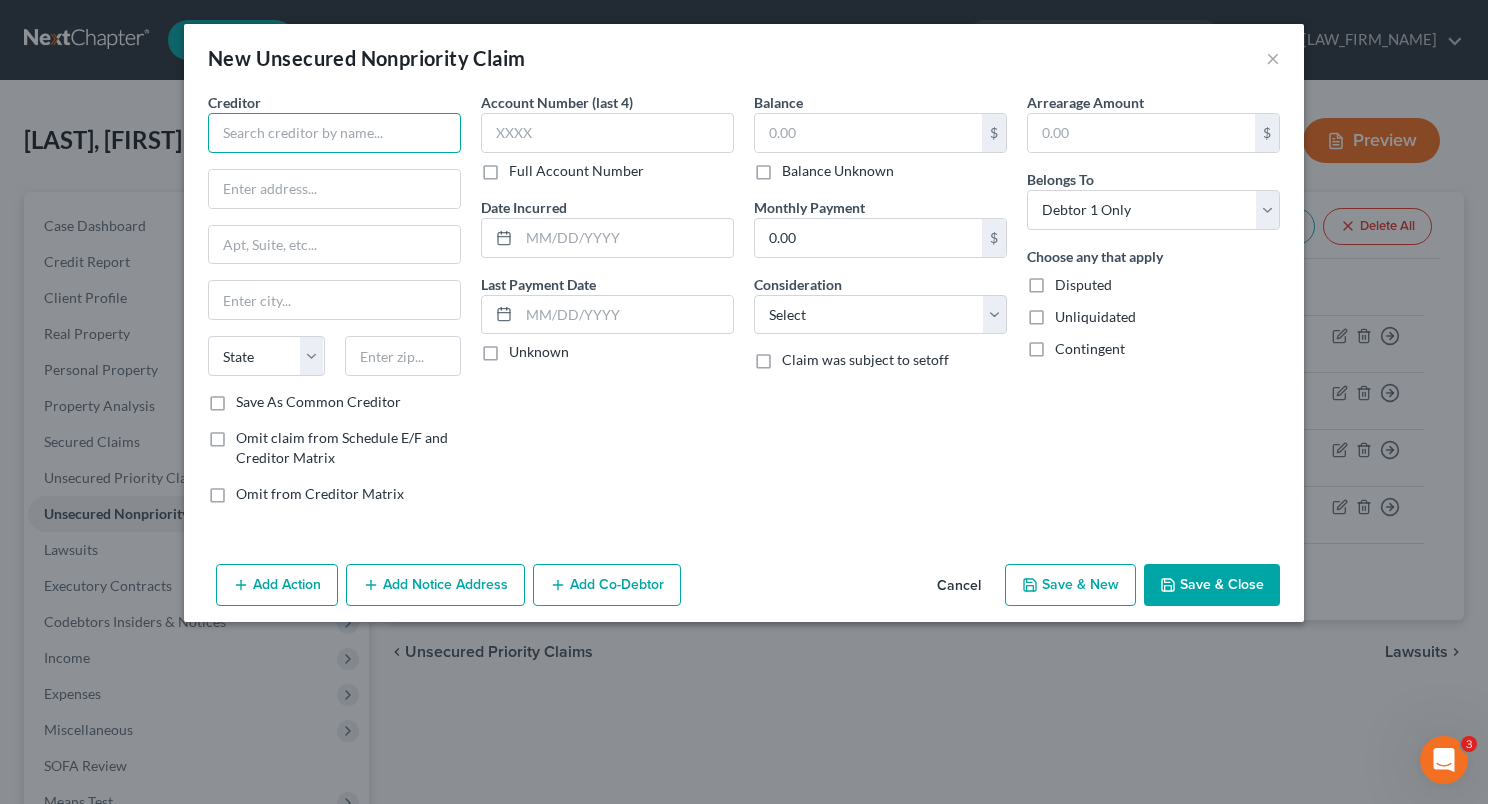 click at bounding box center (334, 133) 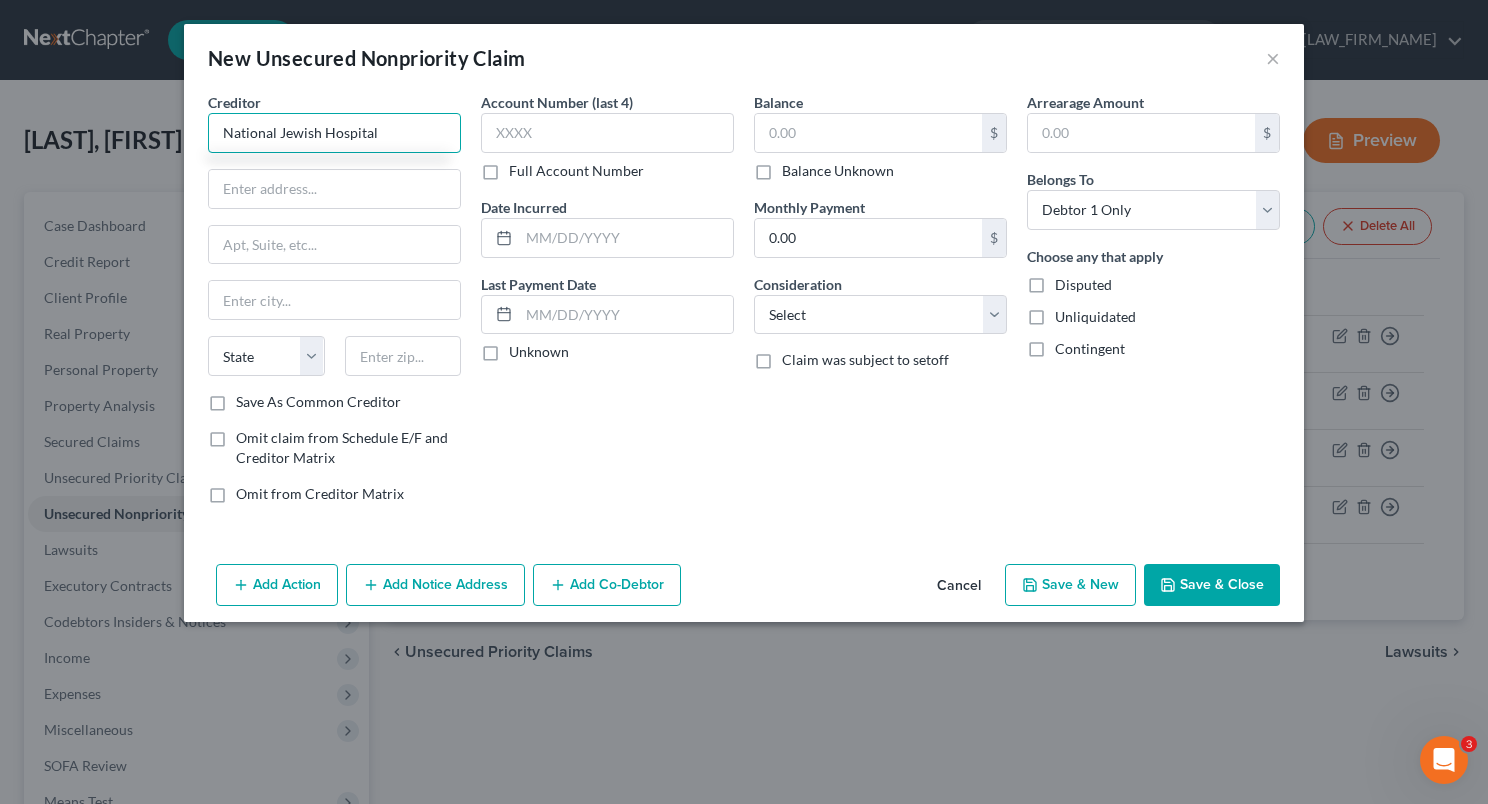 type on "National Jewish Hospital" 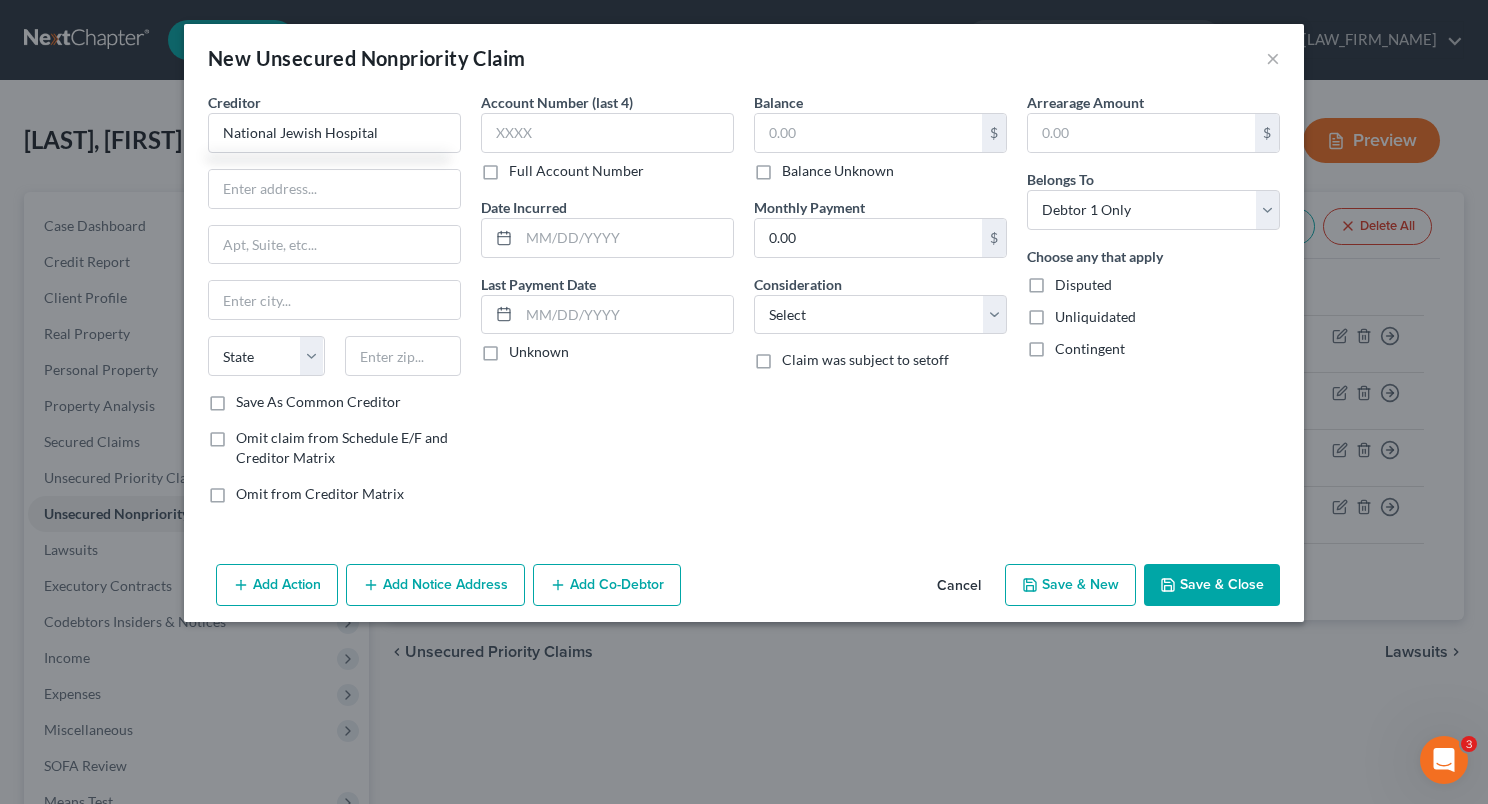 click on "Save & Close" at bounding box center [1212, 585] 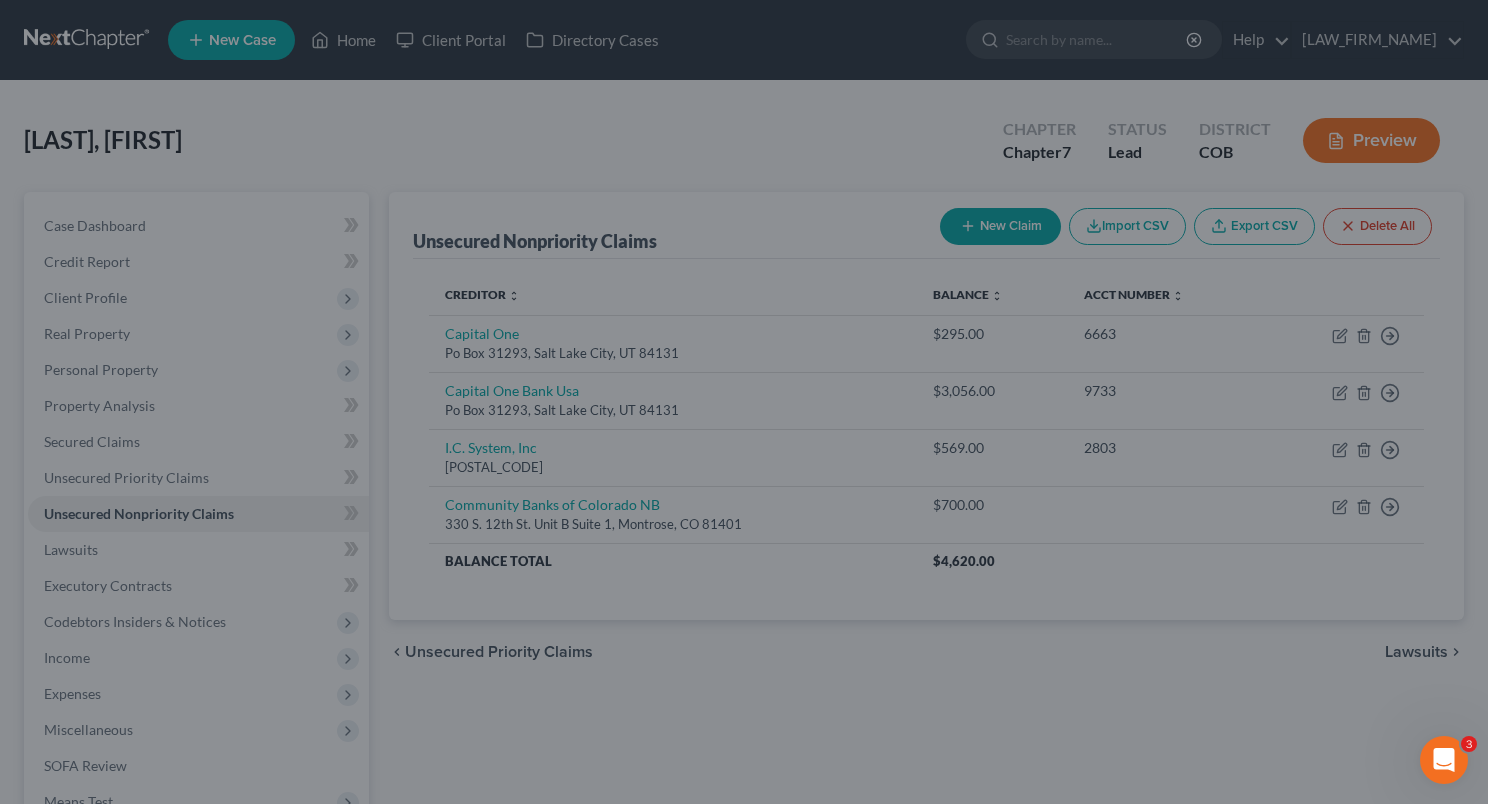 type on "0.00" 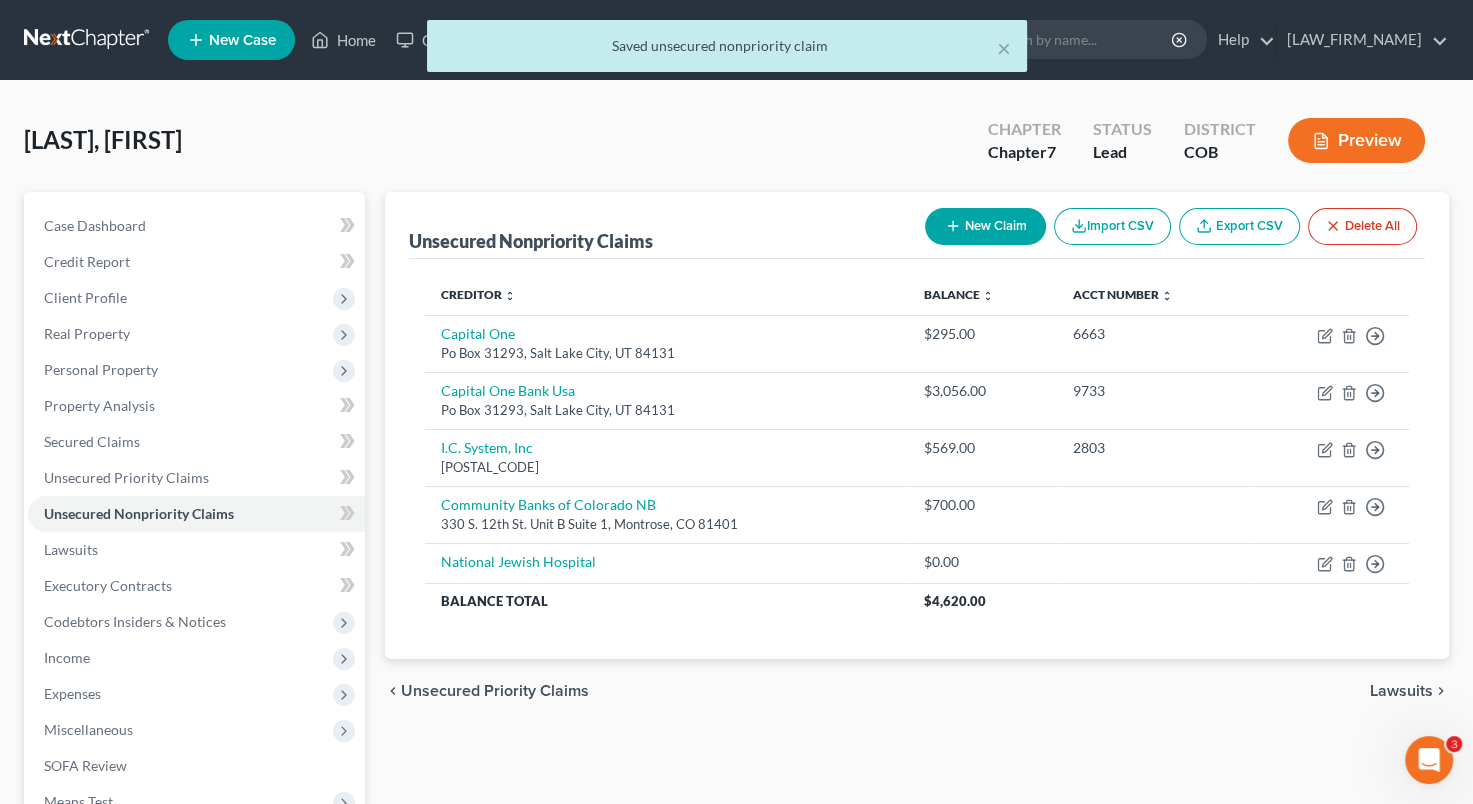 click on "New Claim" at bounding box center [985, 226] 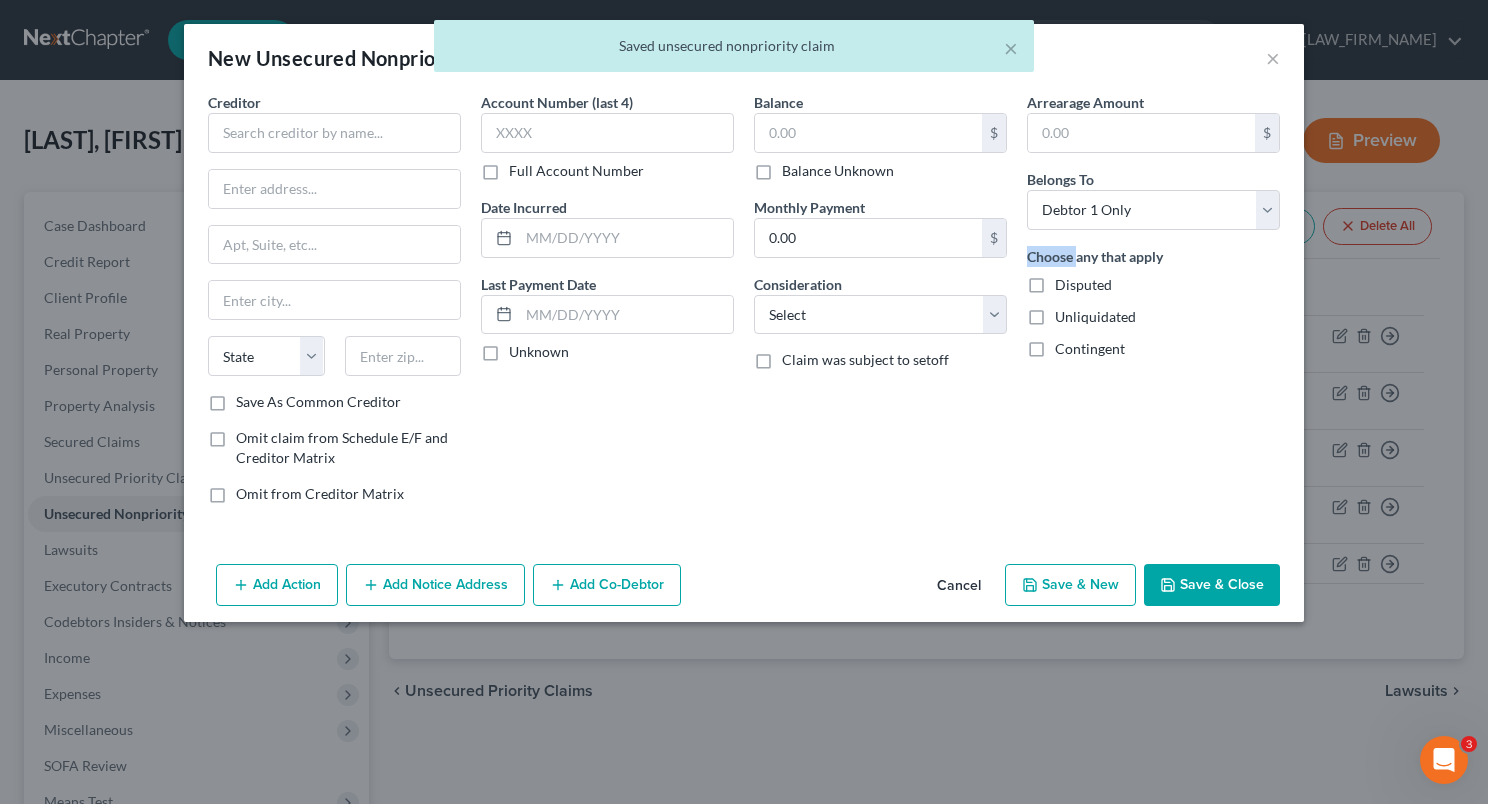 click on "Creditor *                         State AL AK AR AZ CA CO CT DE DC FL GA GU HI ID IL IN IA KS KY LA ME MD MA MI MN MS MO MT NC ND NE NV NH NJ NM NY OH OK OR PA PR RI SC SD TN TX UT VI VA VT WA WV WI WY Save As Common Creditor Omit claim from Schedule E/F and Creditor Matrix Omit from Creditor Matrix
Account Number (last 4)
Full Account Number
Date Incurred         Last Payment Date         Unknown Balance
$
Balance Unknown
Balance Undetermined
$
Balance Unknown
Monthly Payment 0.00 $ Consideration Select Cable / Satellite Services Collection Agency Credit Card Debt Debt Counseling / Attorneys Deficiency Balance Domestic Support Obligations Home / Car Repairs Income Taxes Judgment Liens Medical Services Monies Loaned / Advanced Mortgage Obligation From Divorce Or Separation Obligation To Pensions Other Overdrawn Bank Account Promised To Help Pay Creditors $" at bounding box center [744, 306] 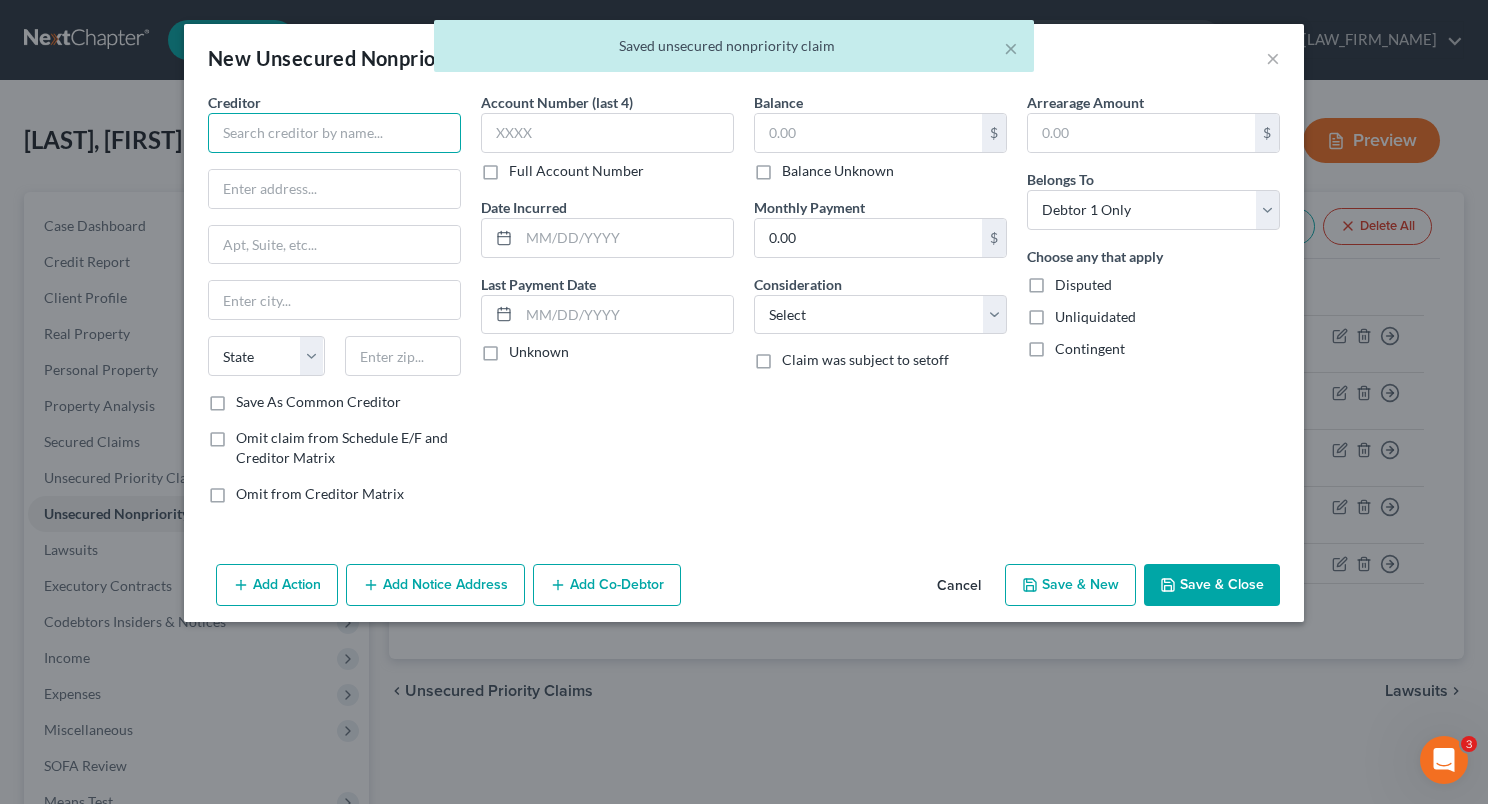 click at bounding box center [334, 133] 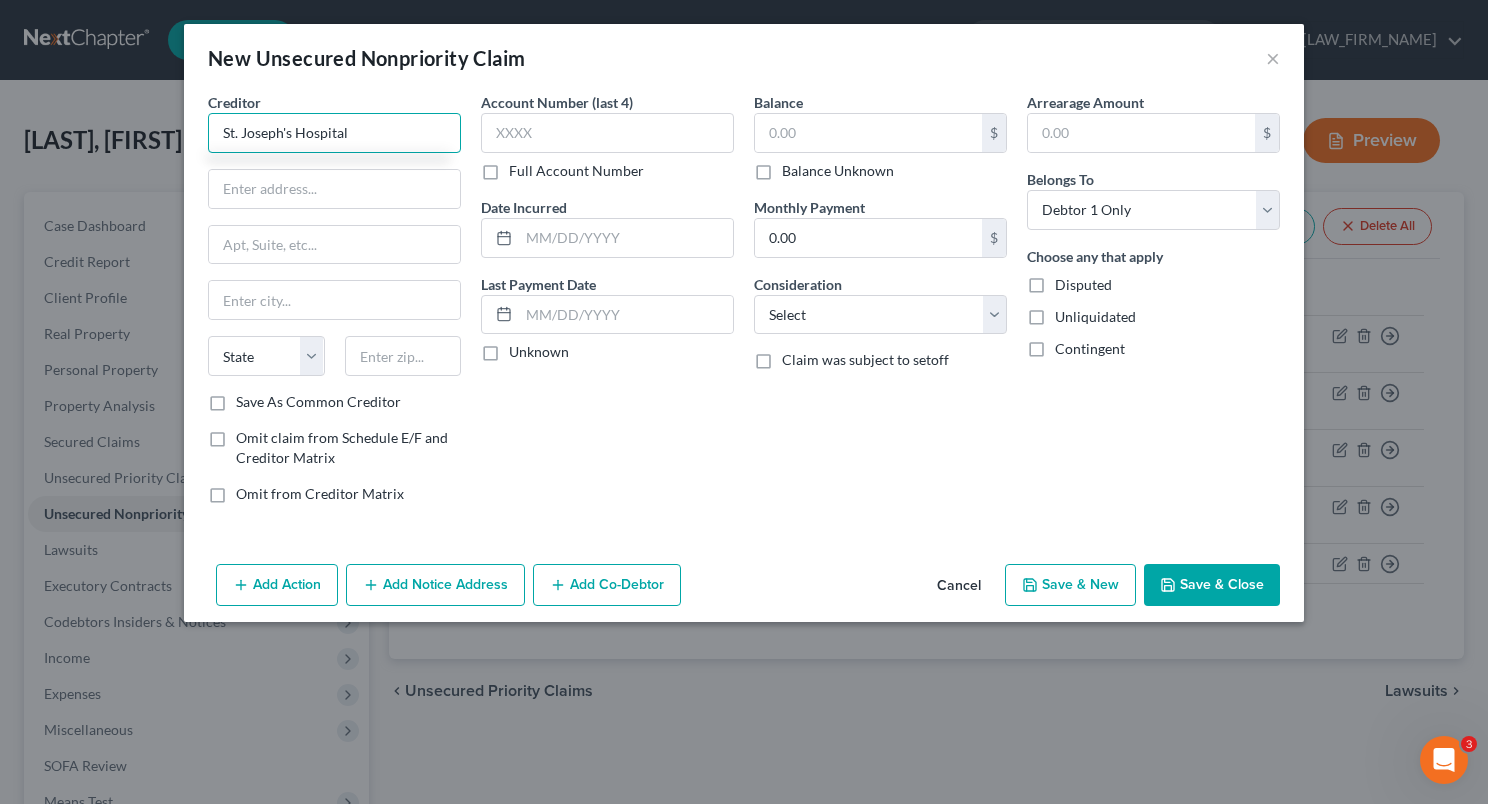 type on "St. Joseph's Hospital" 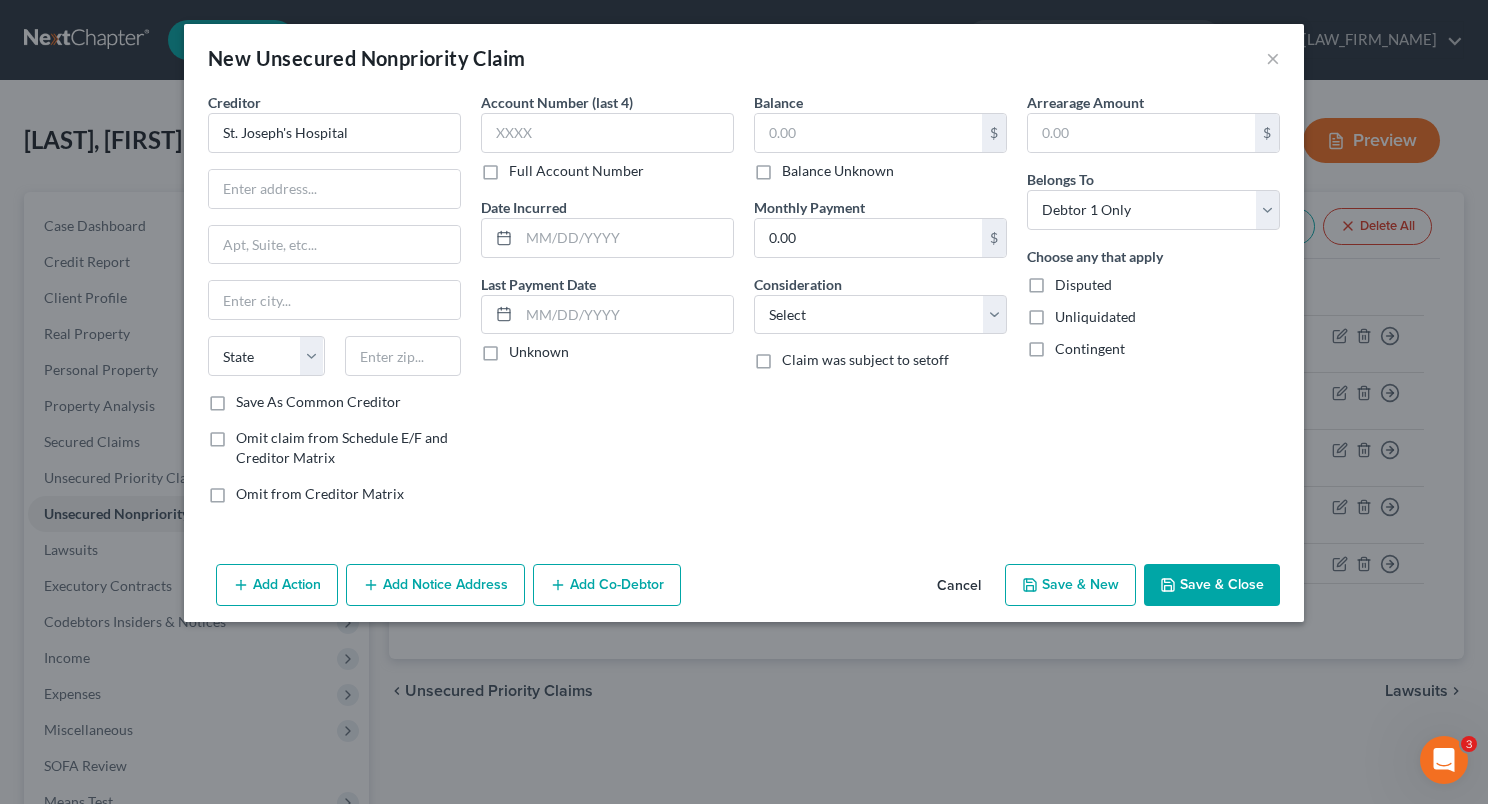 click on "Arrearage Amount $
Belongs To
*
Select Debtor 1 Only Debtor 2 Only Debtor 1 And Debtor 2 Only At Least One Of The Debtors And Another Community Property Choose any that apply Disputed Unliquidated Contingent" at bounding box center (1153, 306) 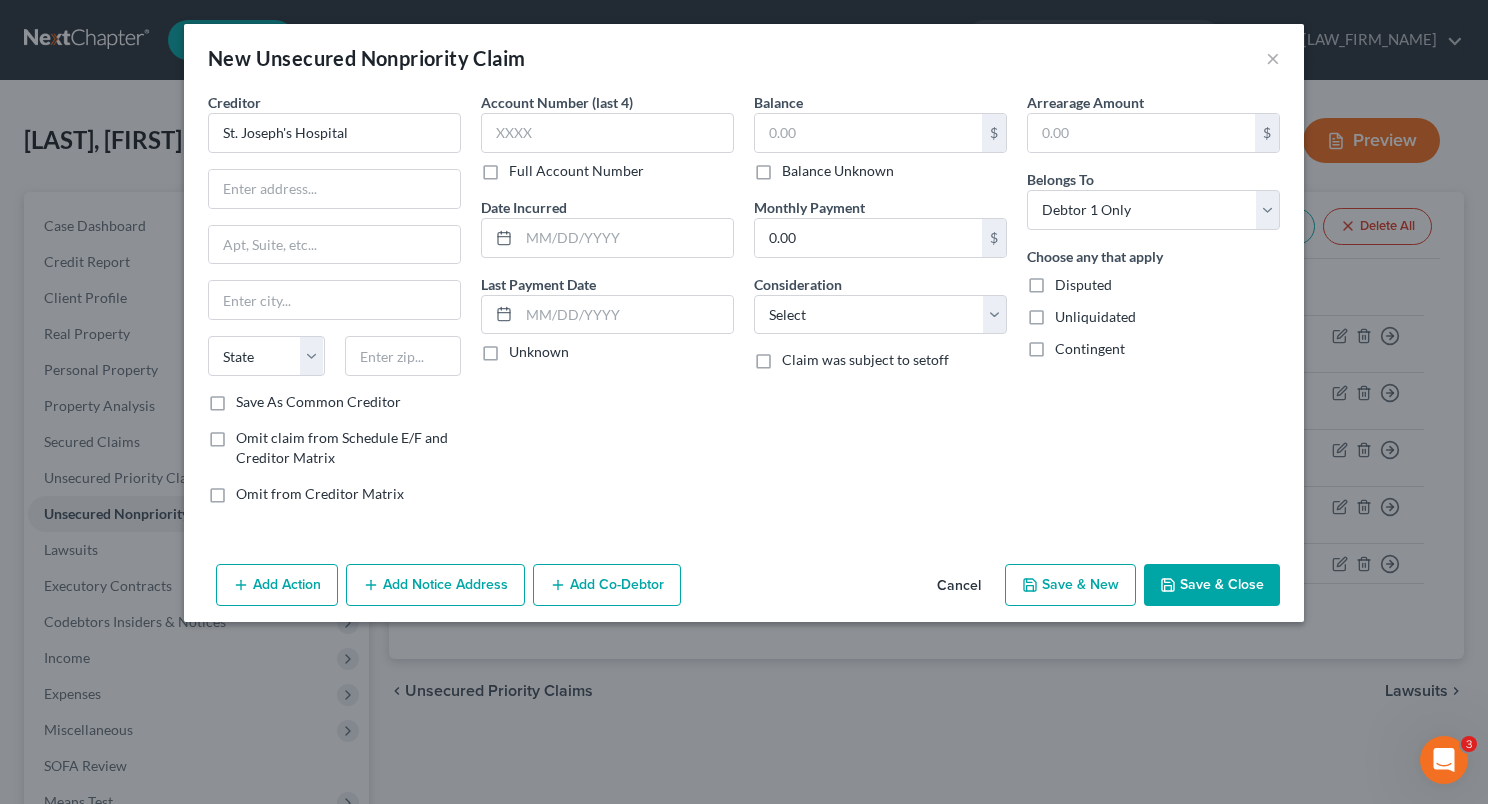 click on "Save & Close" at bounding box center [1212, 585] 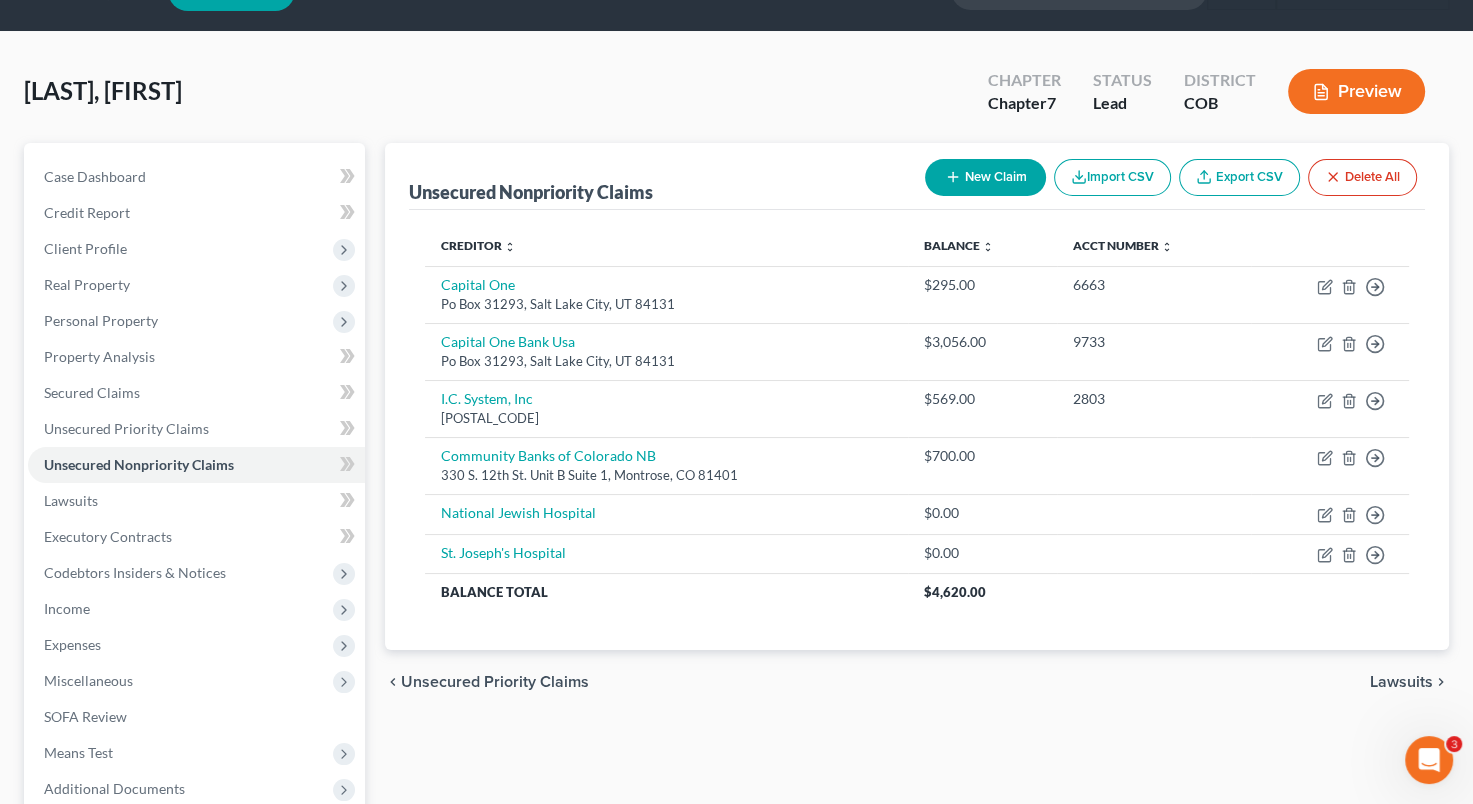 scroll, scrollTop: 217, scrollLeft: 0, axis: vertical 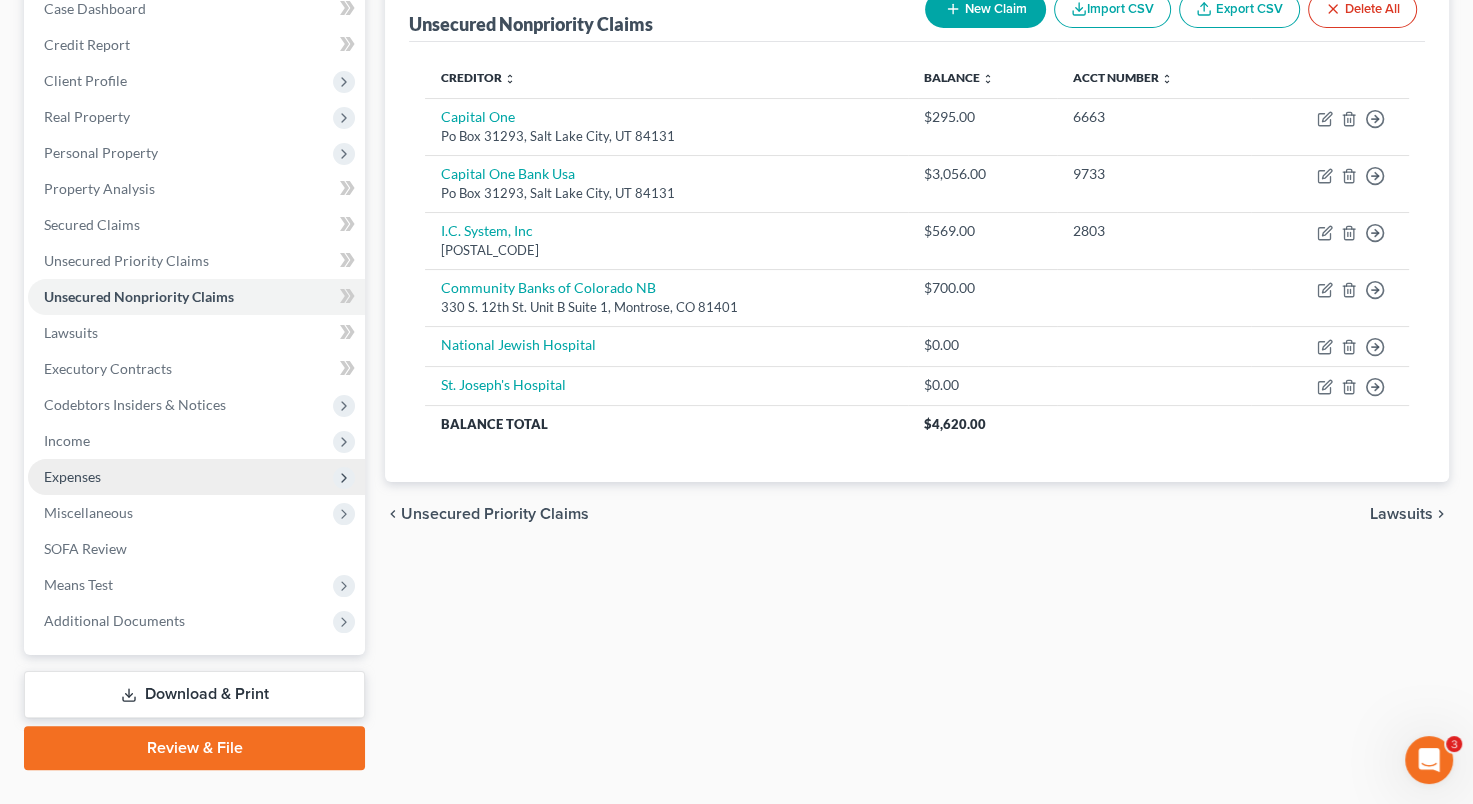 click on "Expenses" at bounding box center [196, 477] 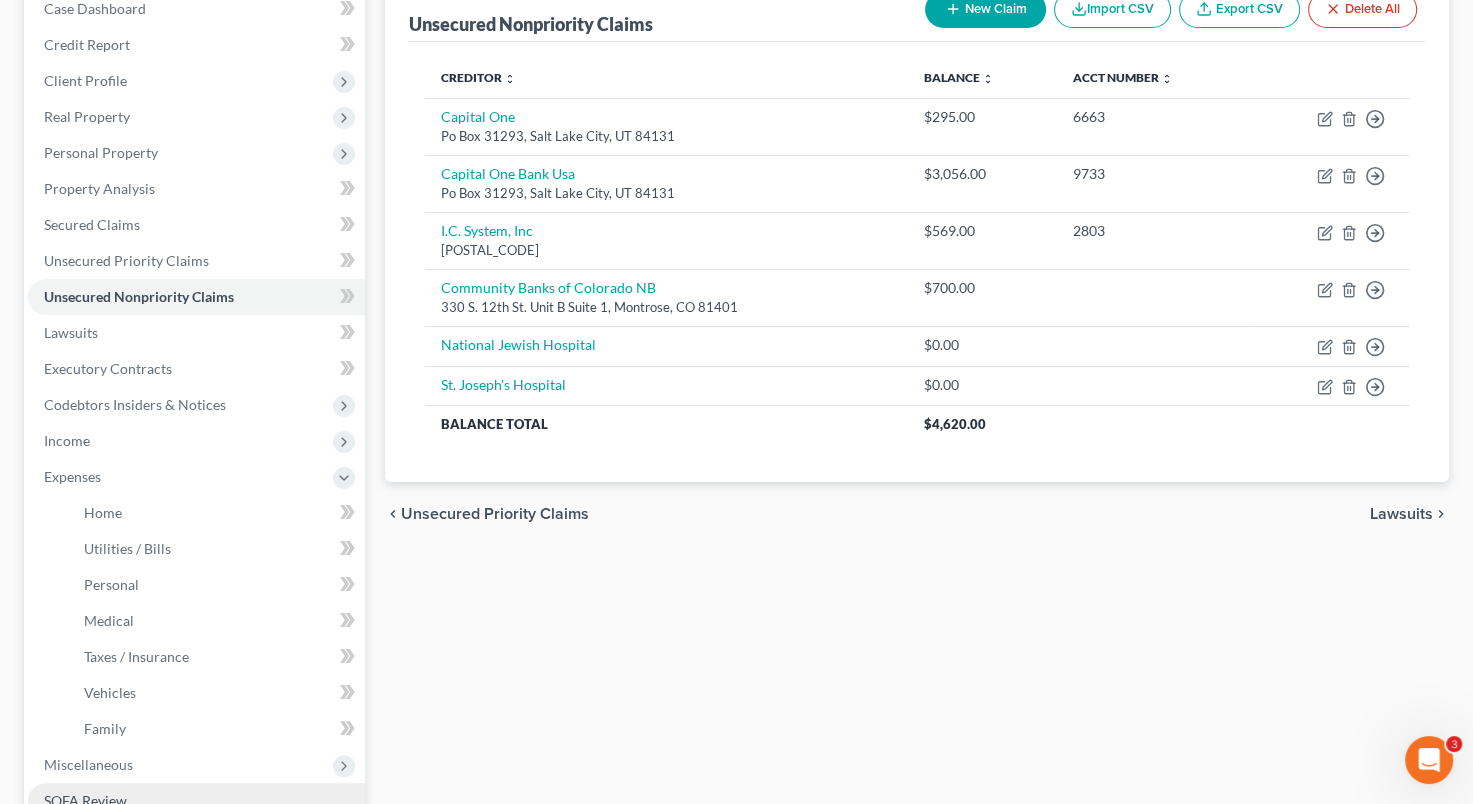 drag, startPoint x: 216, startPoint y: 778, endPoint x: 215, endPoint y: 792, distance: 14.035668 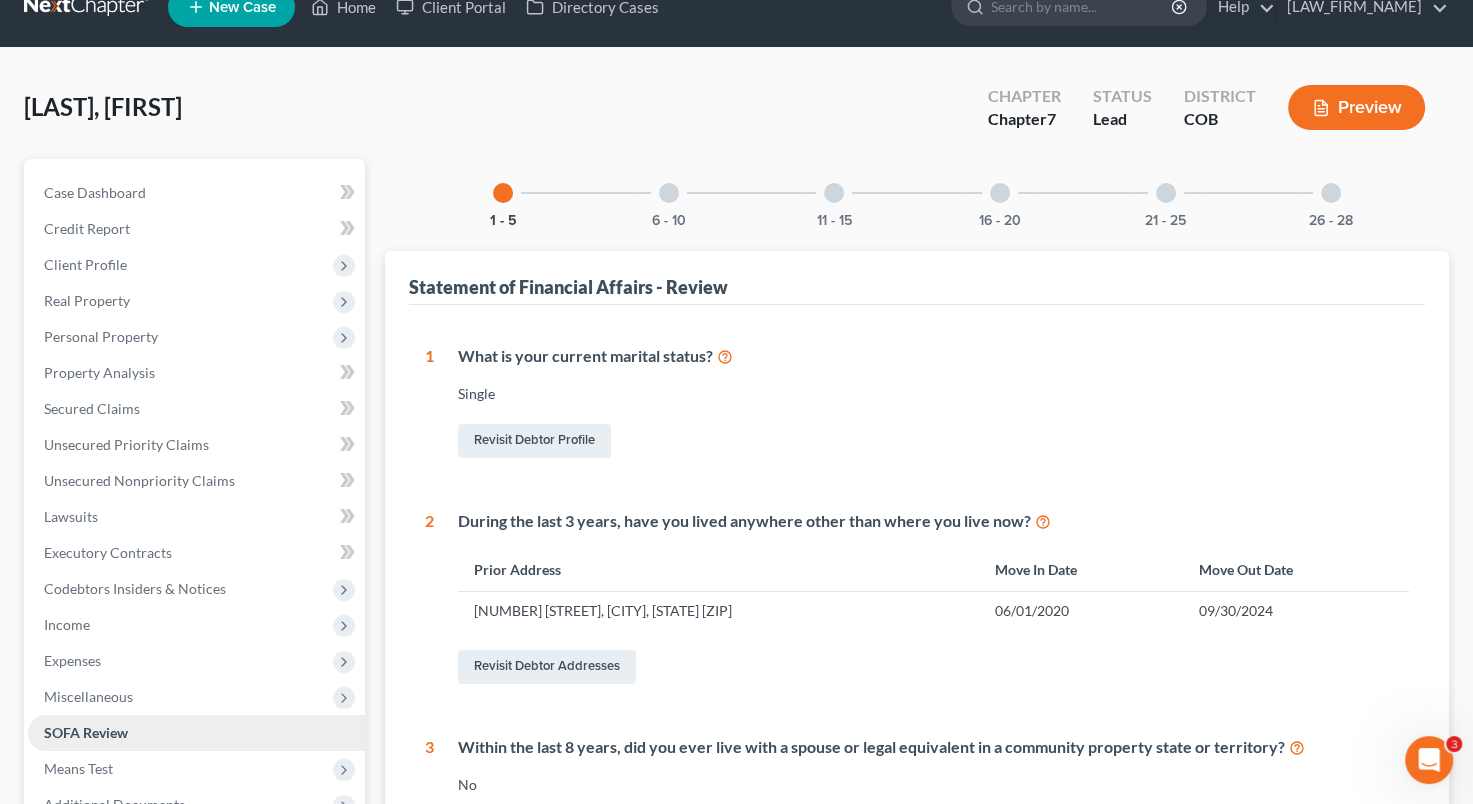 scroll, scrollTop: 0, scrollLeft: 0, axis: both 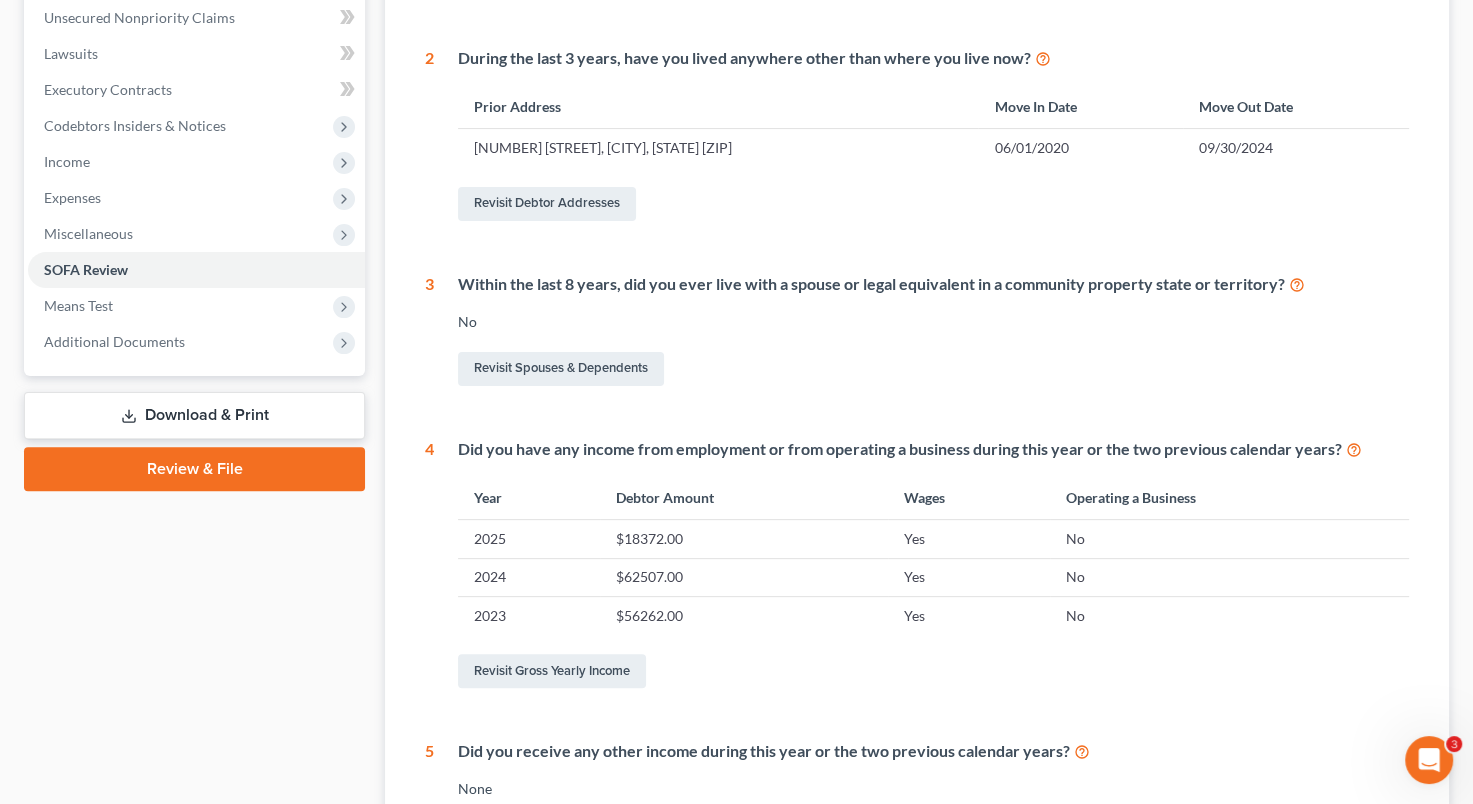 click on "Download & Print" at bounding box center [194, 415] 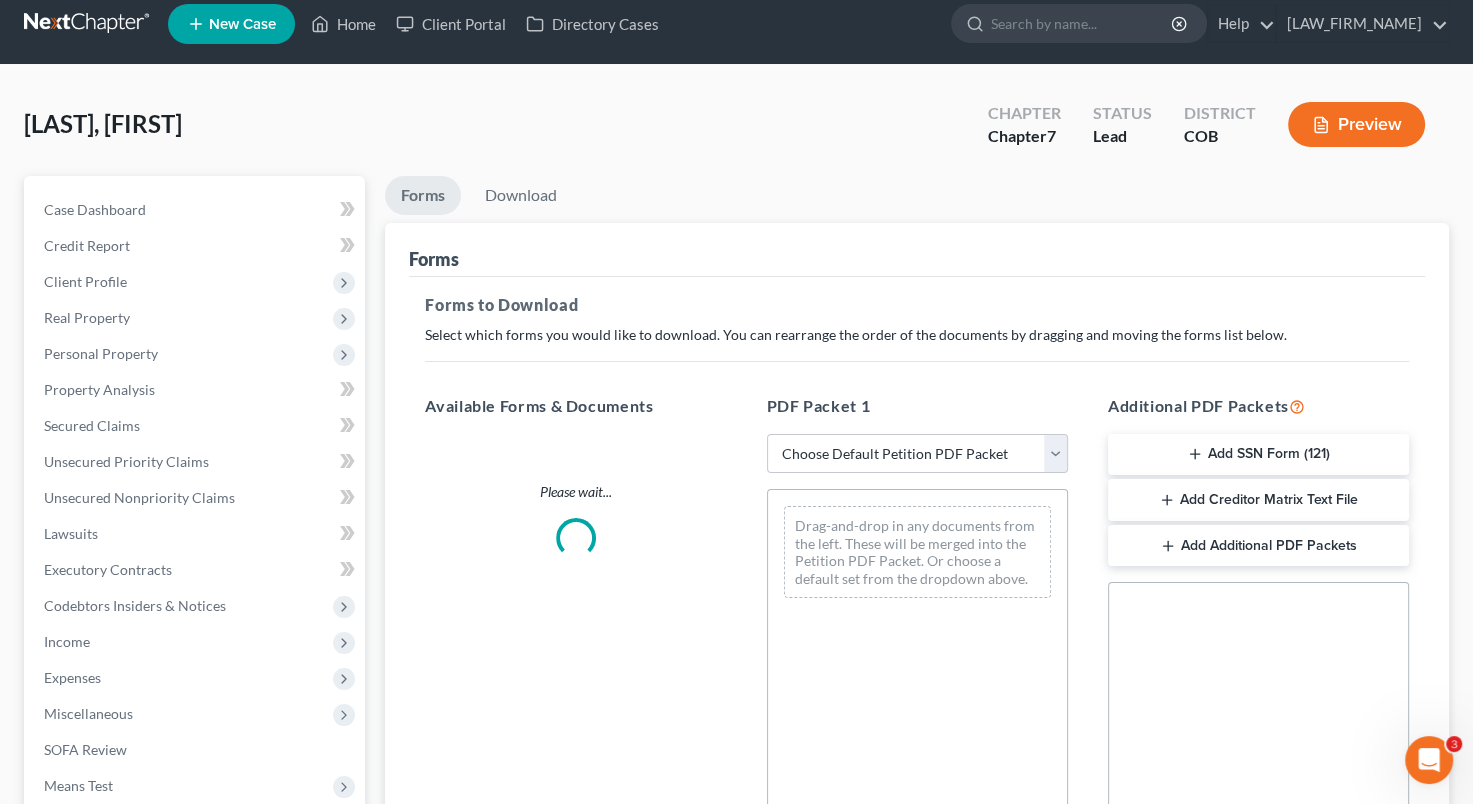 scroll, scrollTop: 0, scrollLeft: 0, axis: both 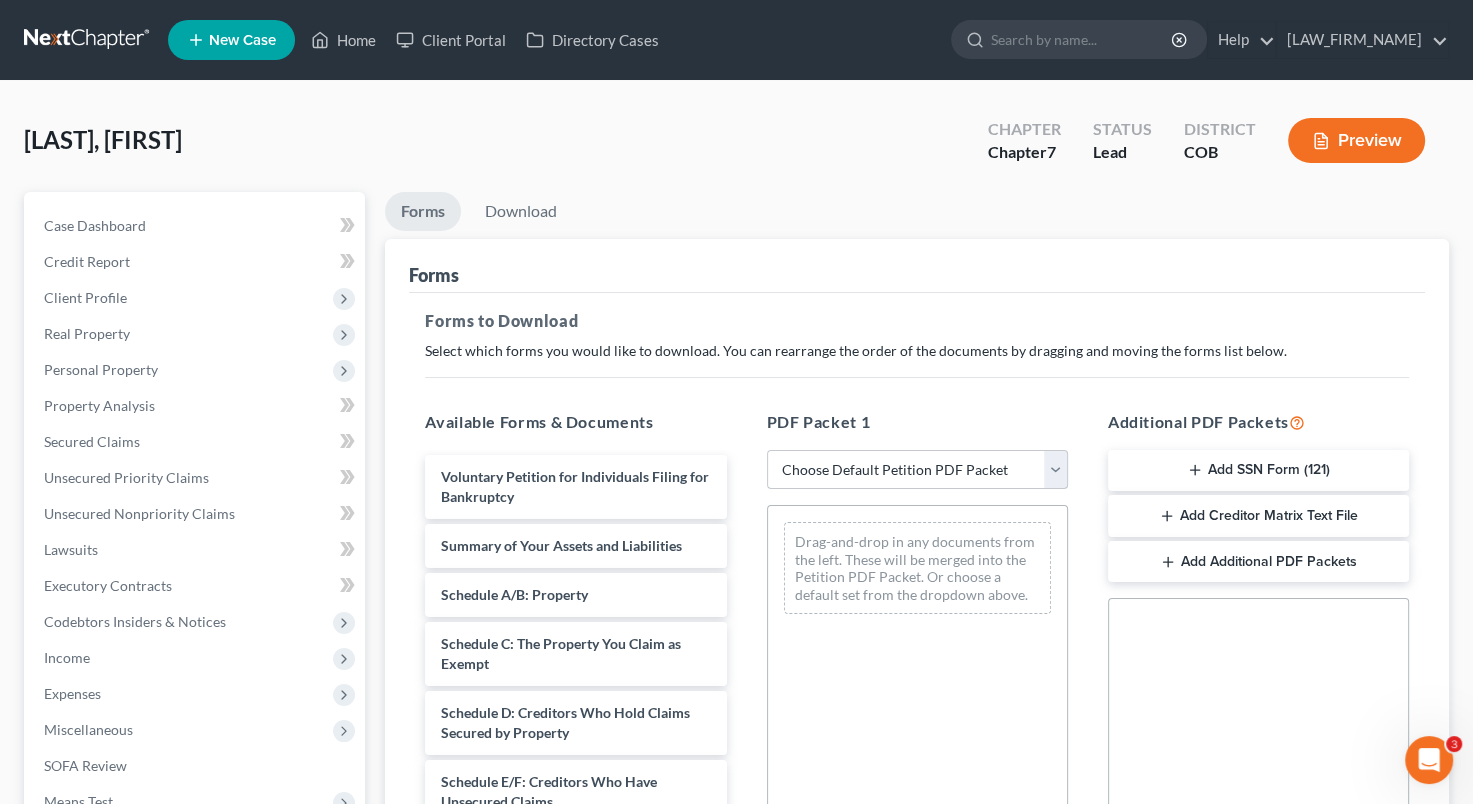 click on "Choose Default Petition PDF Packet Complete Bankruptcy Petition (all forms and schedules) Emergency Filing Forms (Petition and Creditor List Only) Amended Forms Signature Pages Only Walker -Petition Packet 4-5-24 White Bankruptcy Case - For Review Client Advisory" at bounding box center [917, 470] 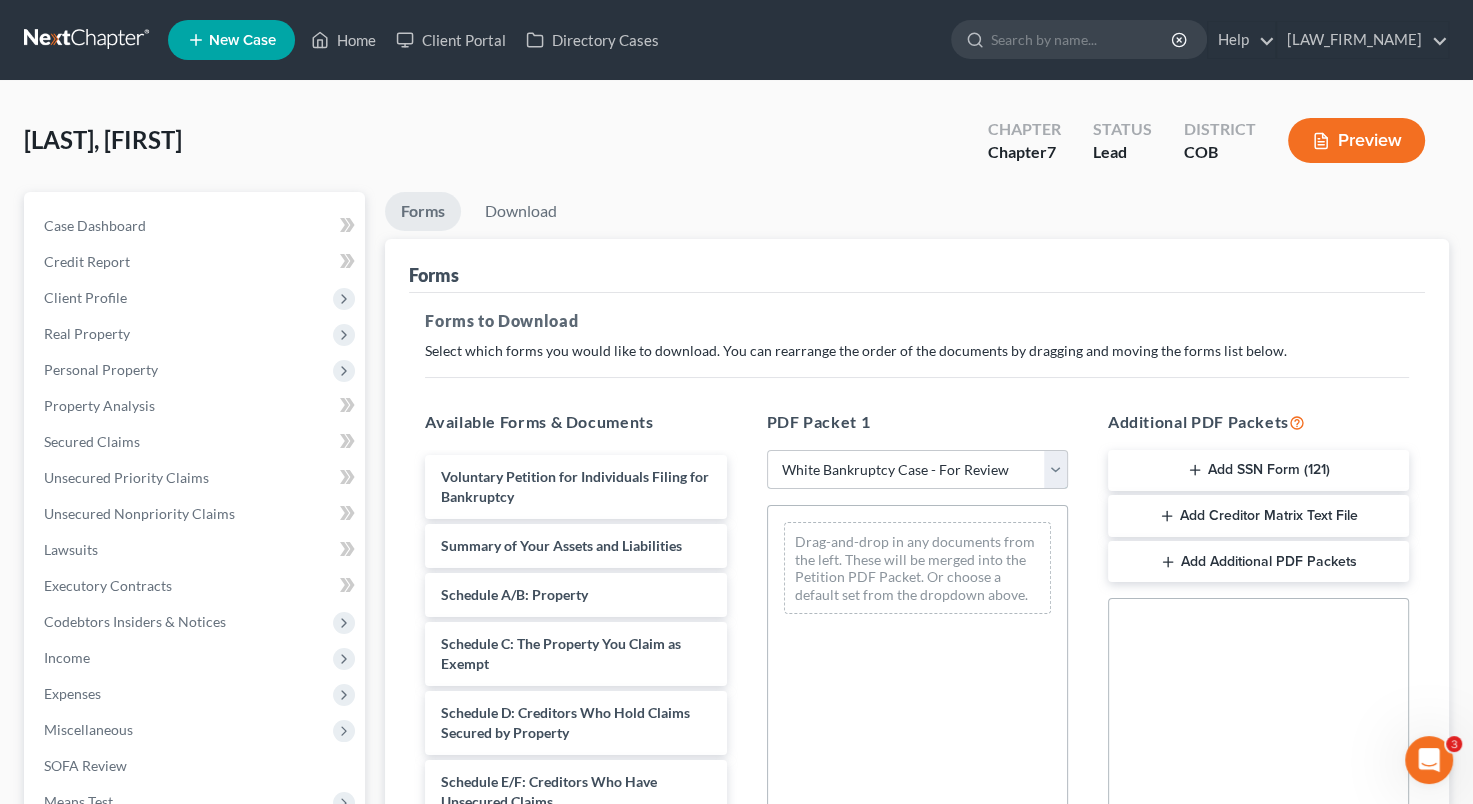 click on "Choose Default Petition PDF Packet Complete Bankruptcy Petition (all forms and schedules) Emergency Filing Forms (Petition and Creditor List Only) Amended Forms Signature Pages Only Walker -Petition Packet 4-5-24 White Bankruptcy Case - For Review Client Advisory" at bounding box center [917, 470] 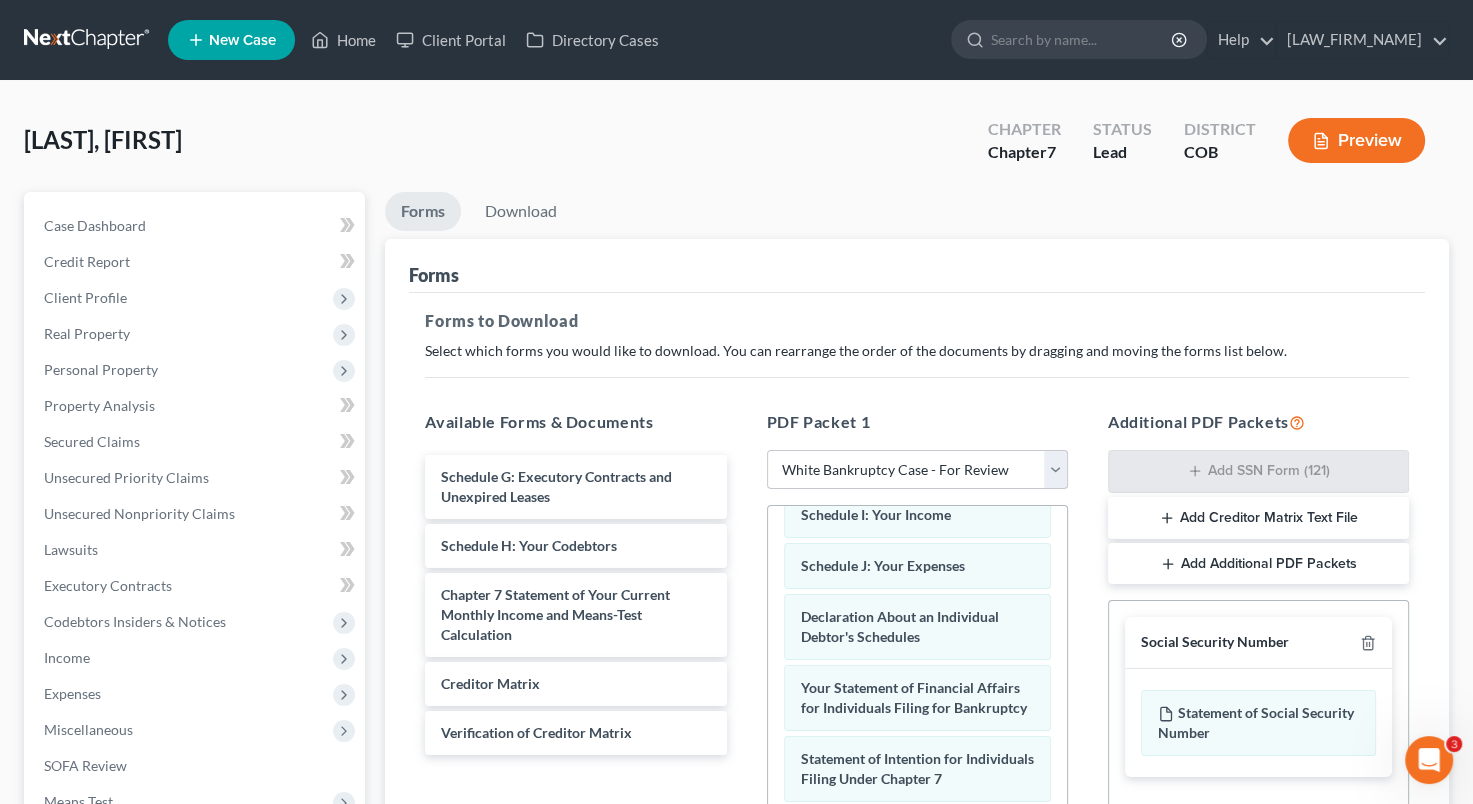 scroll, scrollTop: 450, scrollLeft: 0, axis: vertical 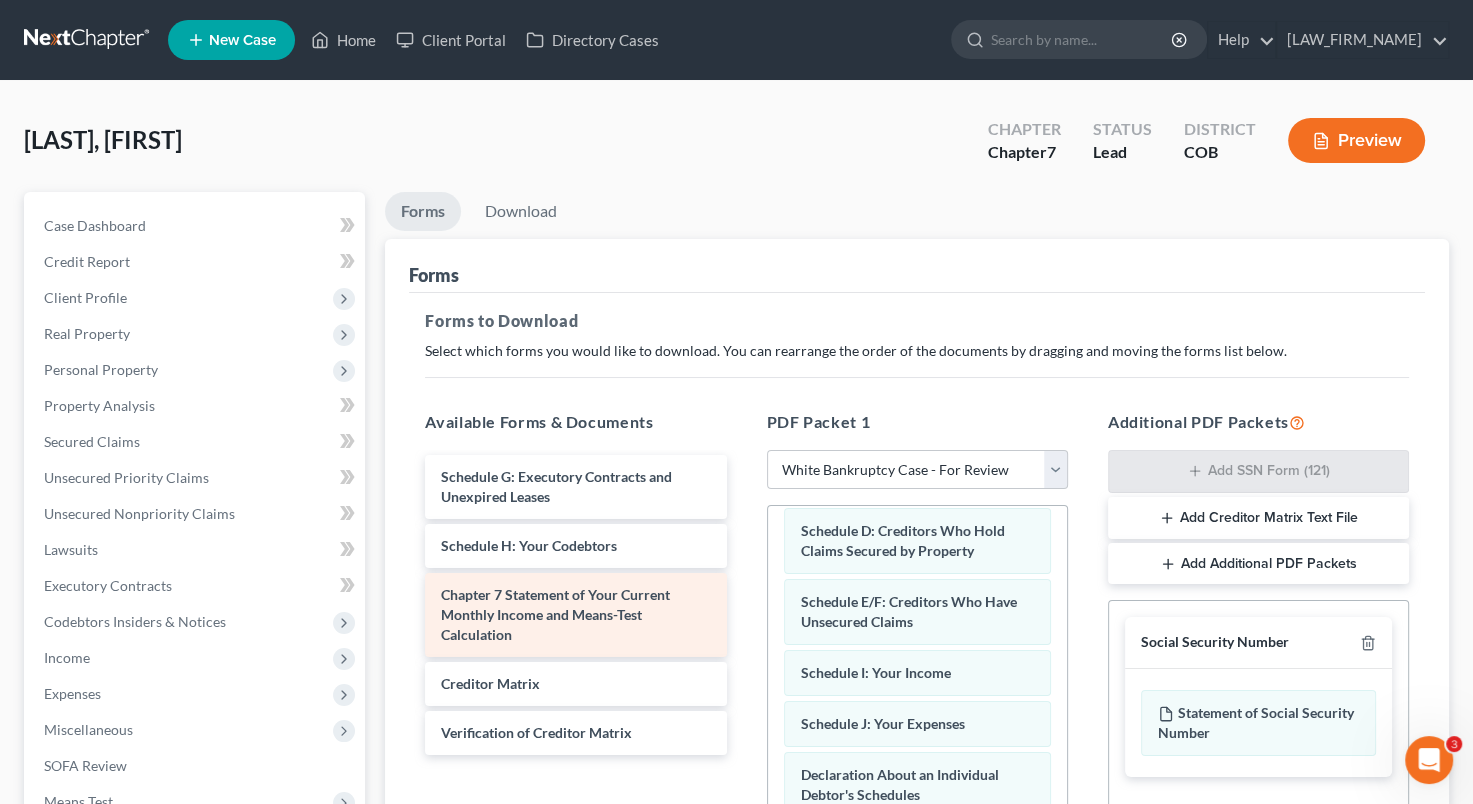 click on "Chapter 7 Statement of Your Current Monthly Income and Means-Test Calculation" at bounding box center (555, 614) 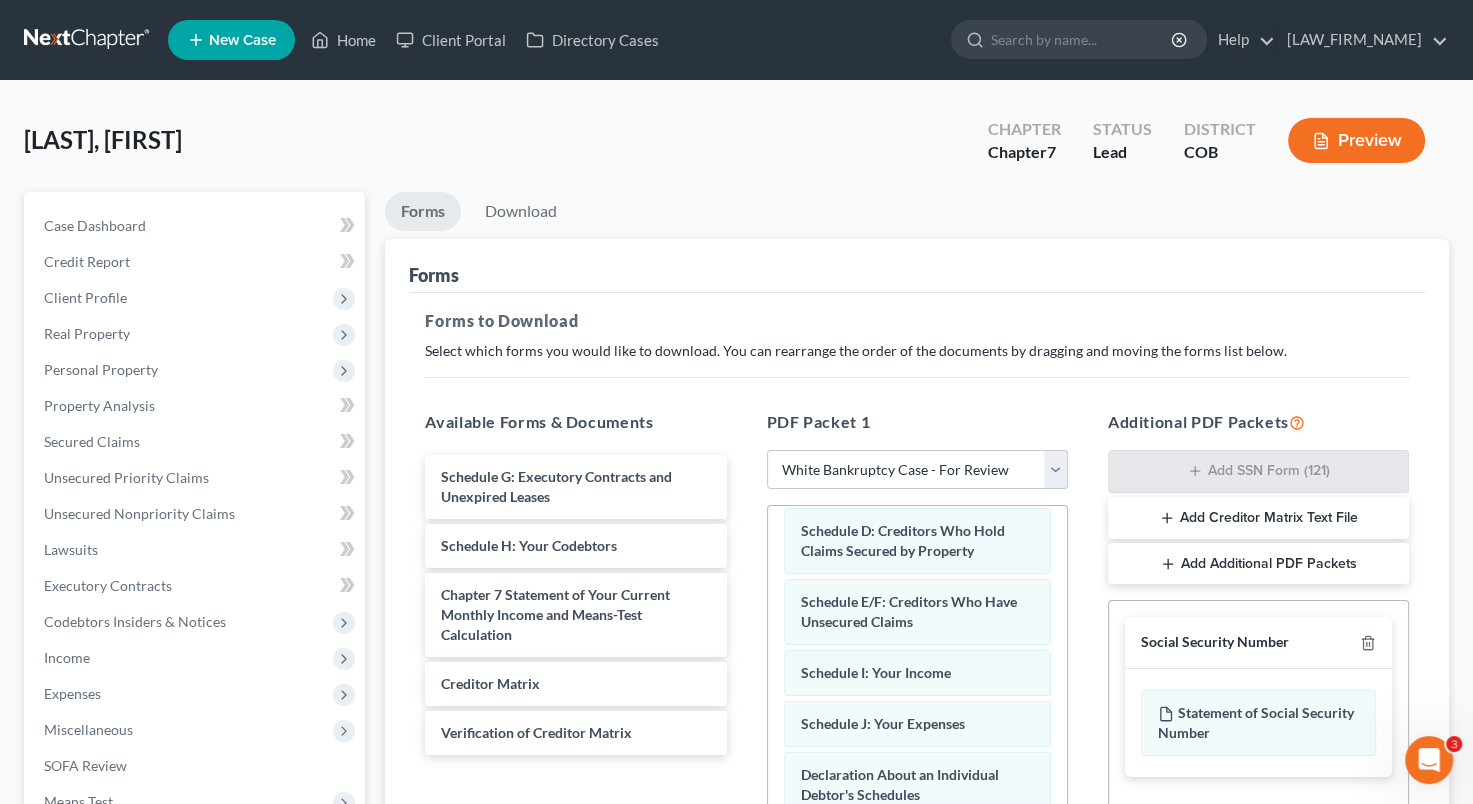 drag, startPoint x: 615, startPoint y: 614, endPoint x: 735, endPoint y: 363, distance: 278.21036 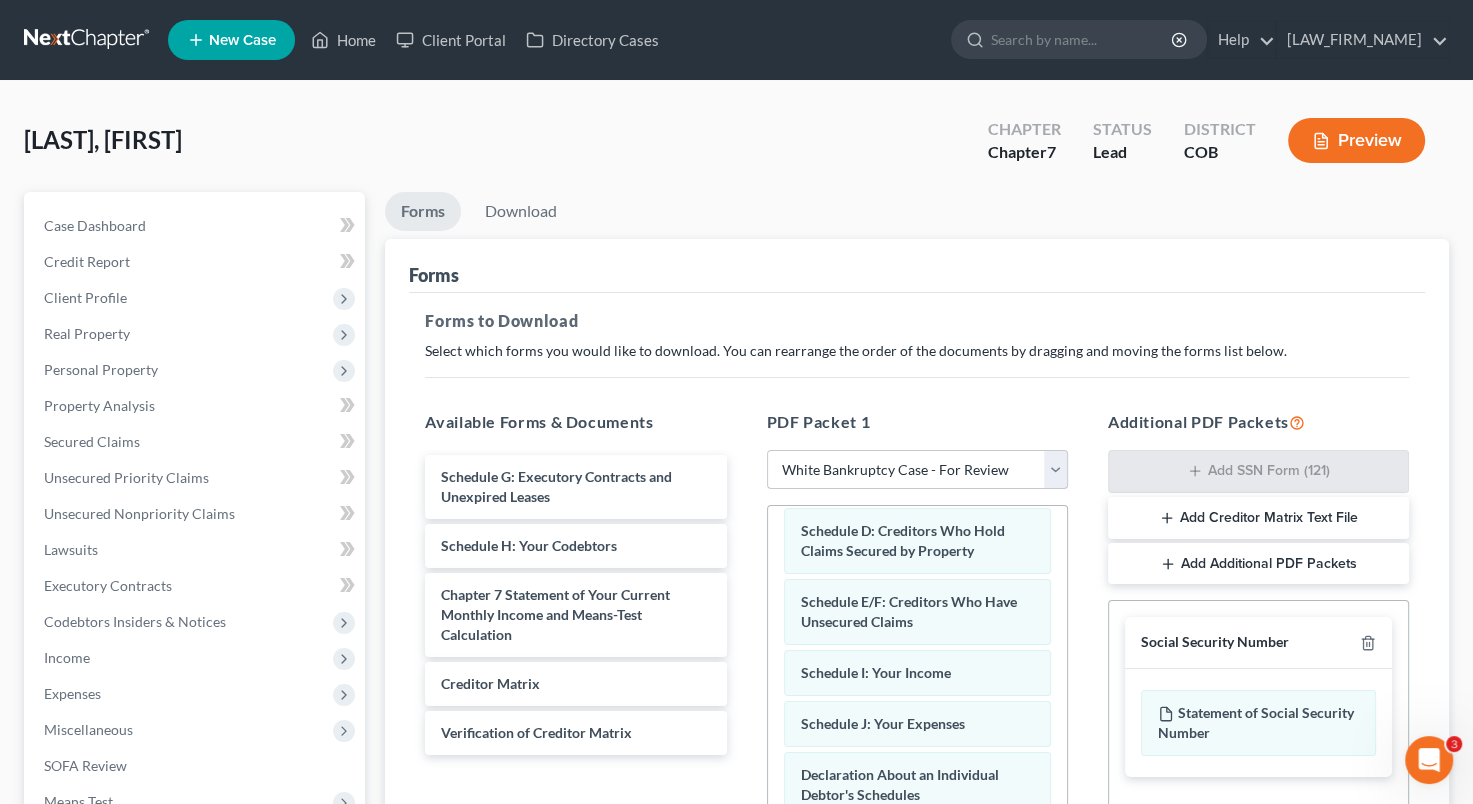 click on "Choose Default Petition PDF Packet Complete Bankruptcy Petition (all forms and schedules) Emergency Filing Forms (Petition and Creditor List Only) Amended Forms Signature Pages Only Walker -Petition Packet 4-5-24 White Bankruptcy Case - For Review Client Advisory" at bounding box center (917, 470) 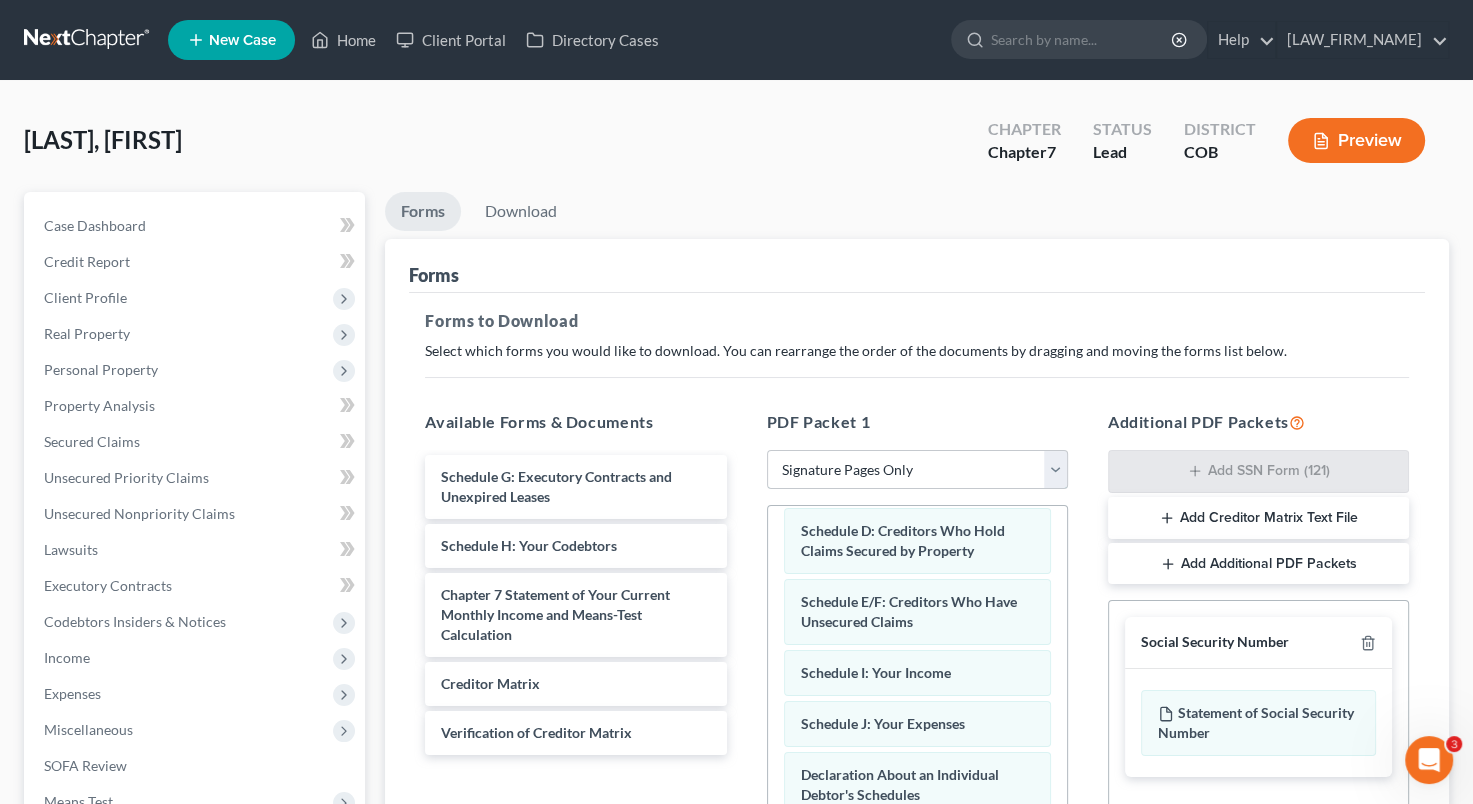 click on "Choose Default Petition PDF Packet Complete Bankruptcy Petition (all forms and schedules) Emergency Filing Forms (Petition and Creditor List Only) Amended Forms Signature Pages Only Walker -Petition Packet 4-5-24 White Bankruptcy Case - For Review Client Advisory" at bounding box center [917, 470] 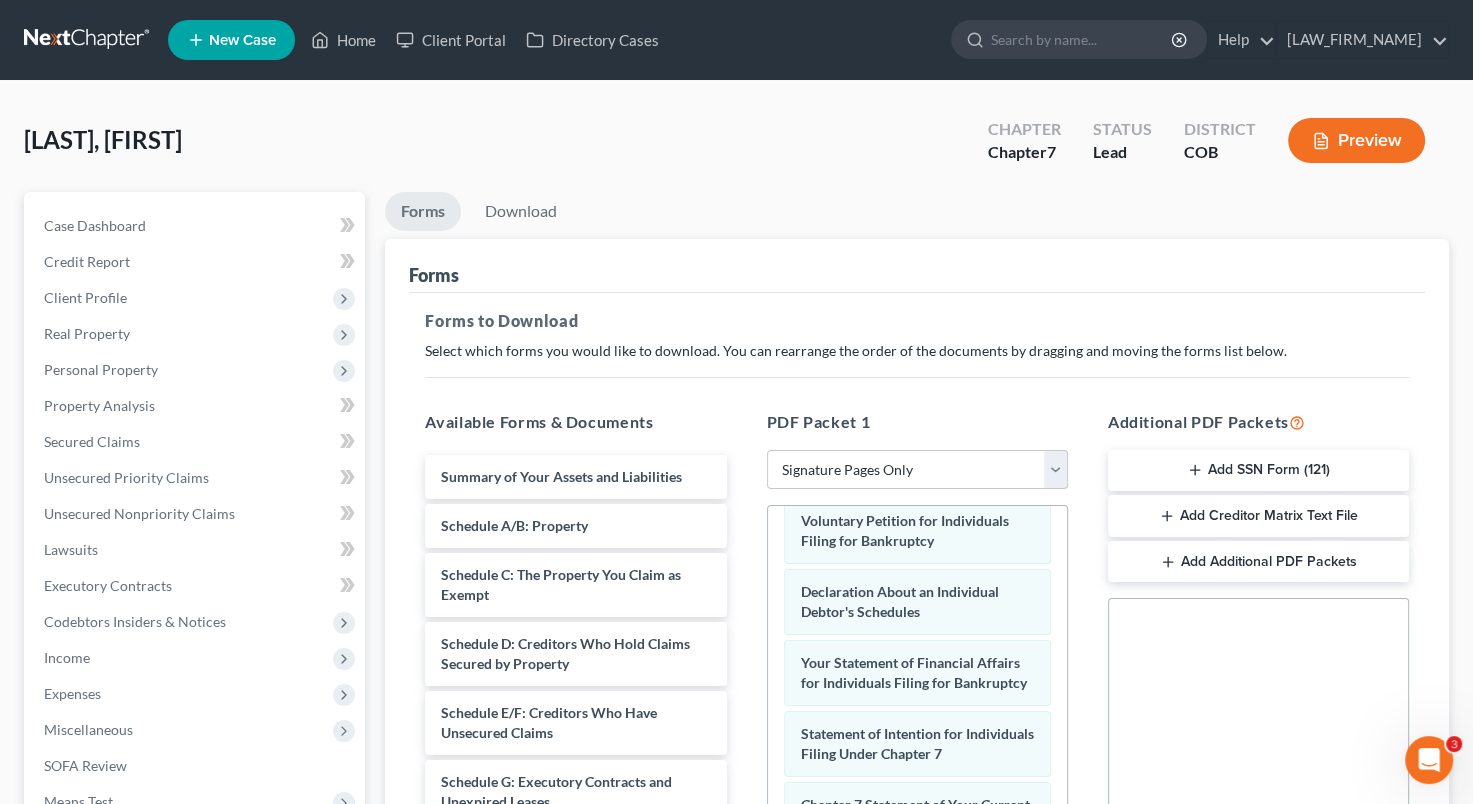 scroll, scrollTop: 23, scrollLeft: 0, axis: vertical 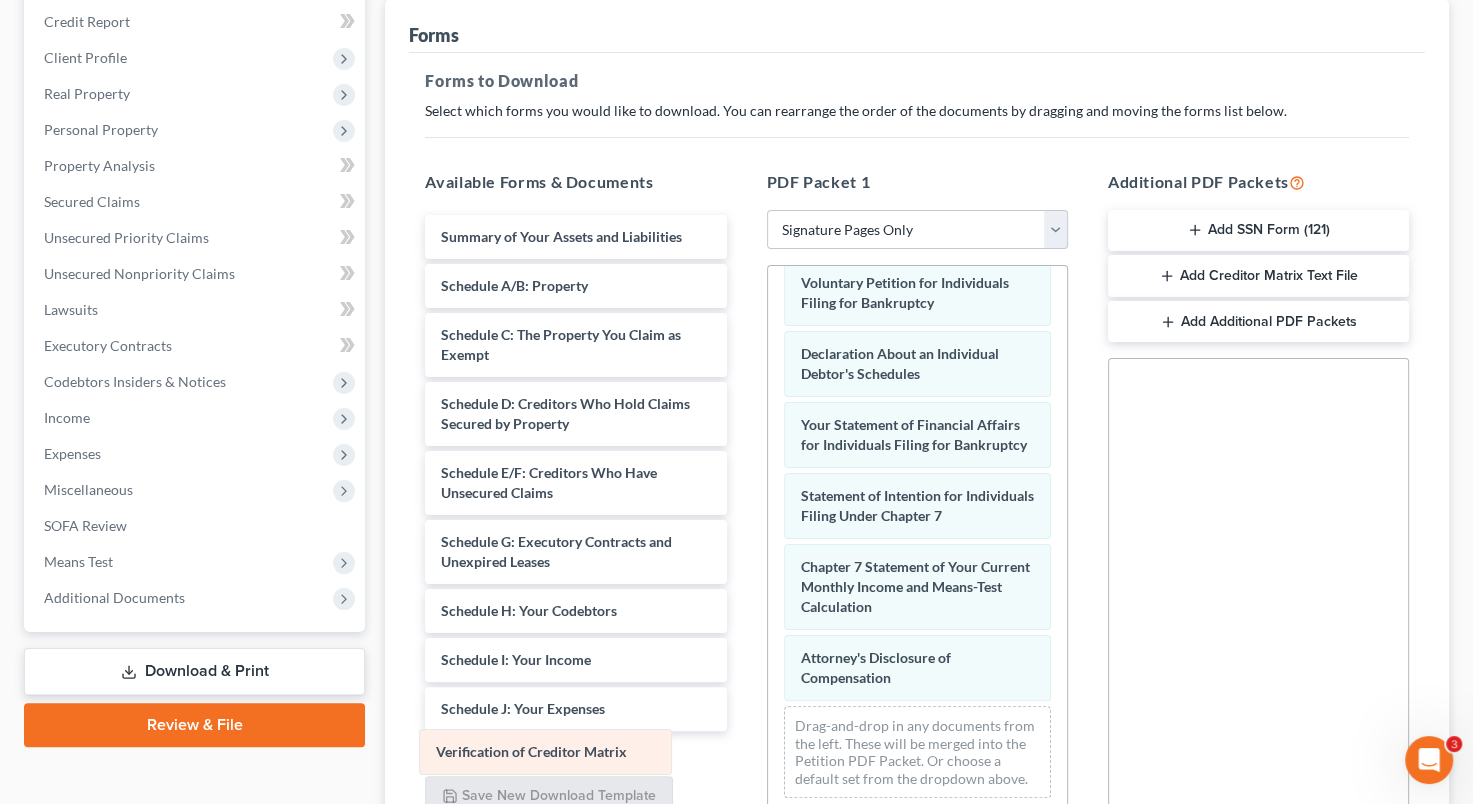 drag, startPoint x: 929, startPoint y: 653, endPoint x: 564, endPoint y: 753, distance: 378.45078 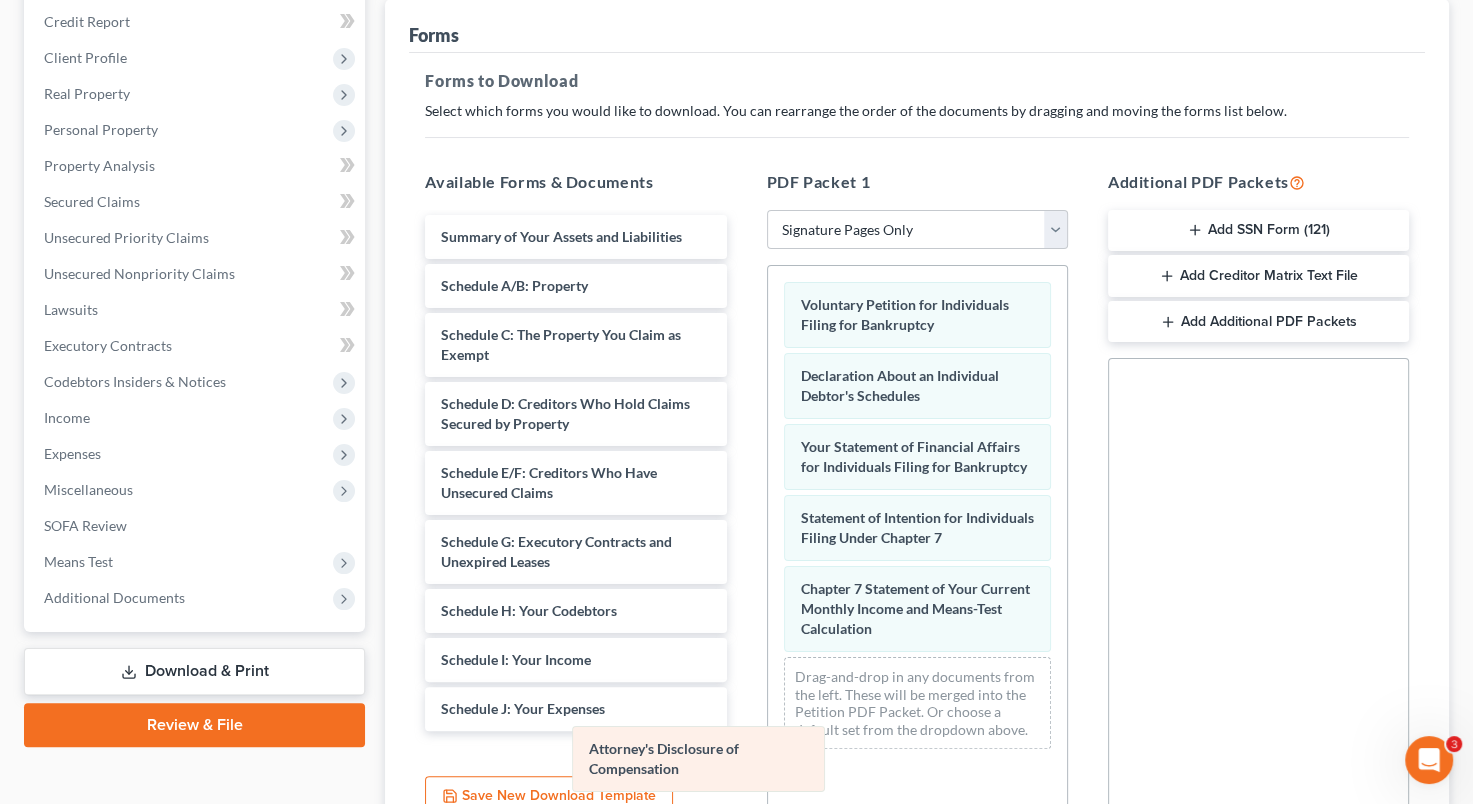scroll, scrollTop: 0, scrollLeft: 0, axis: both 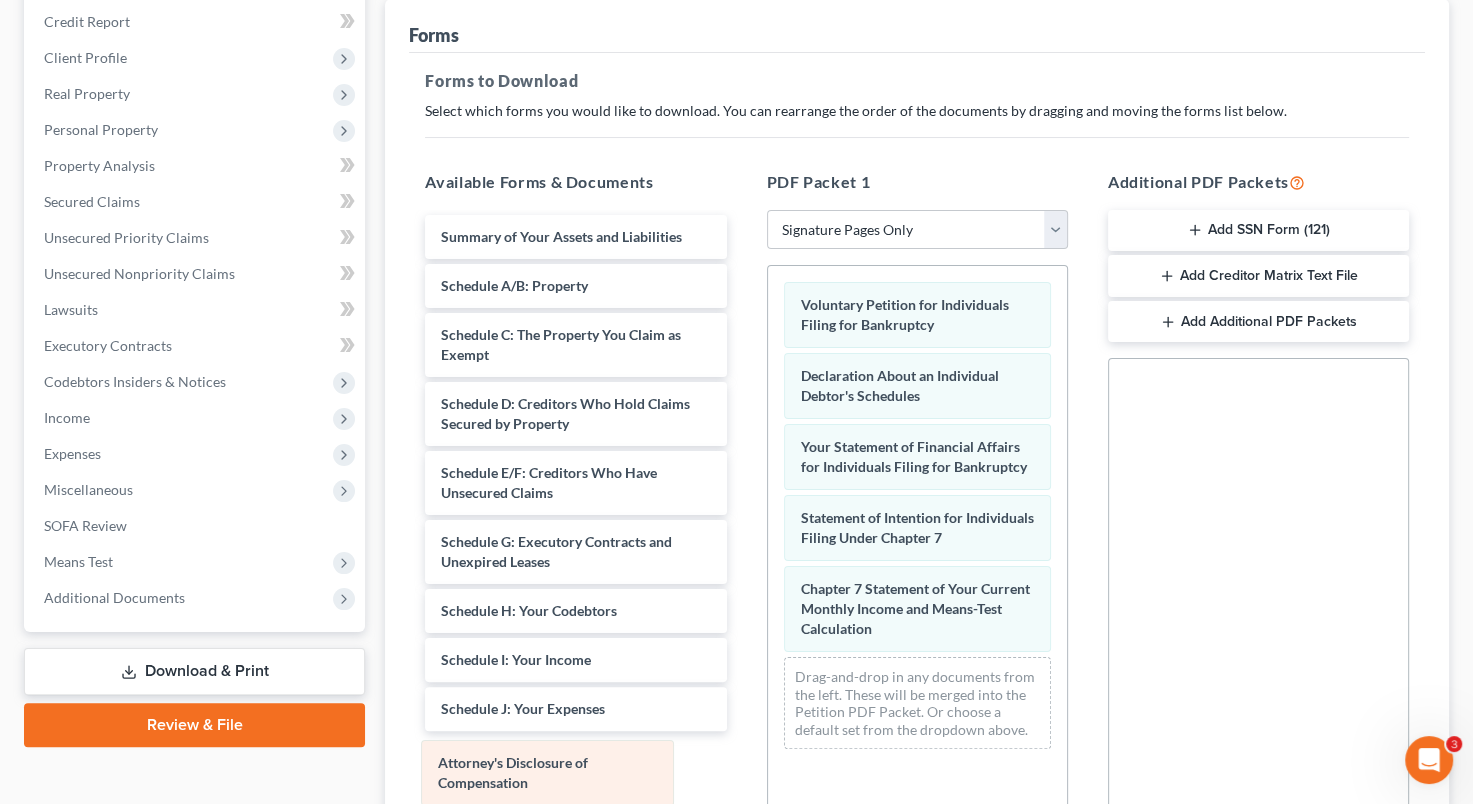 drag, startPoint x: 918, startPoint y: 645, endPoint x: 556, endPoint y: 756, distance: 378.6357 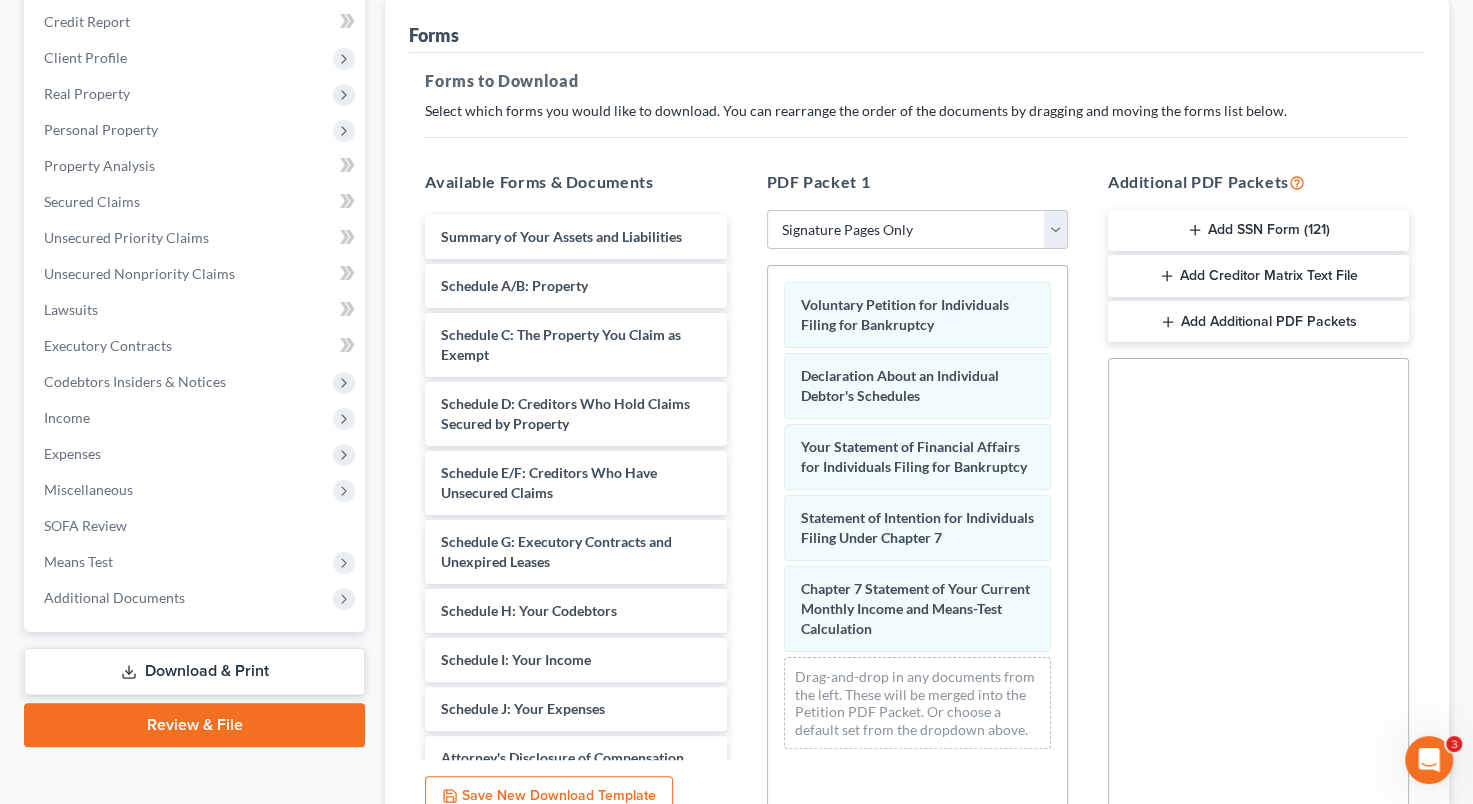 scroll, scrollTop: 429, scrollLeft: 0, axis: vertical 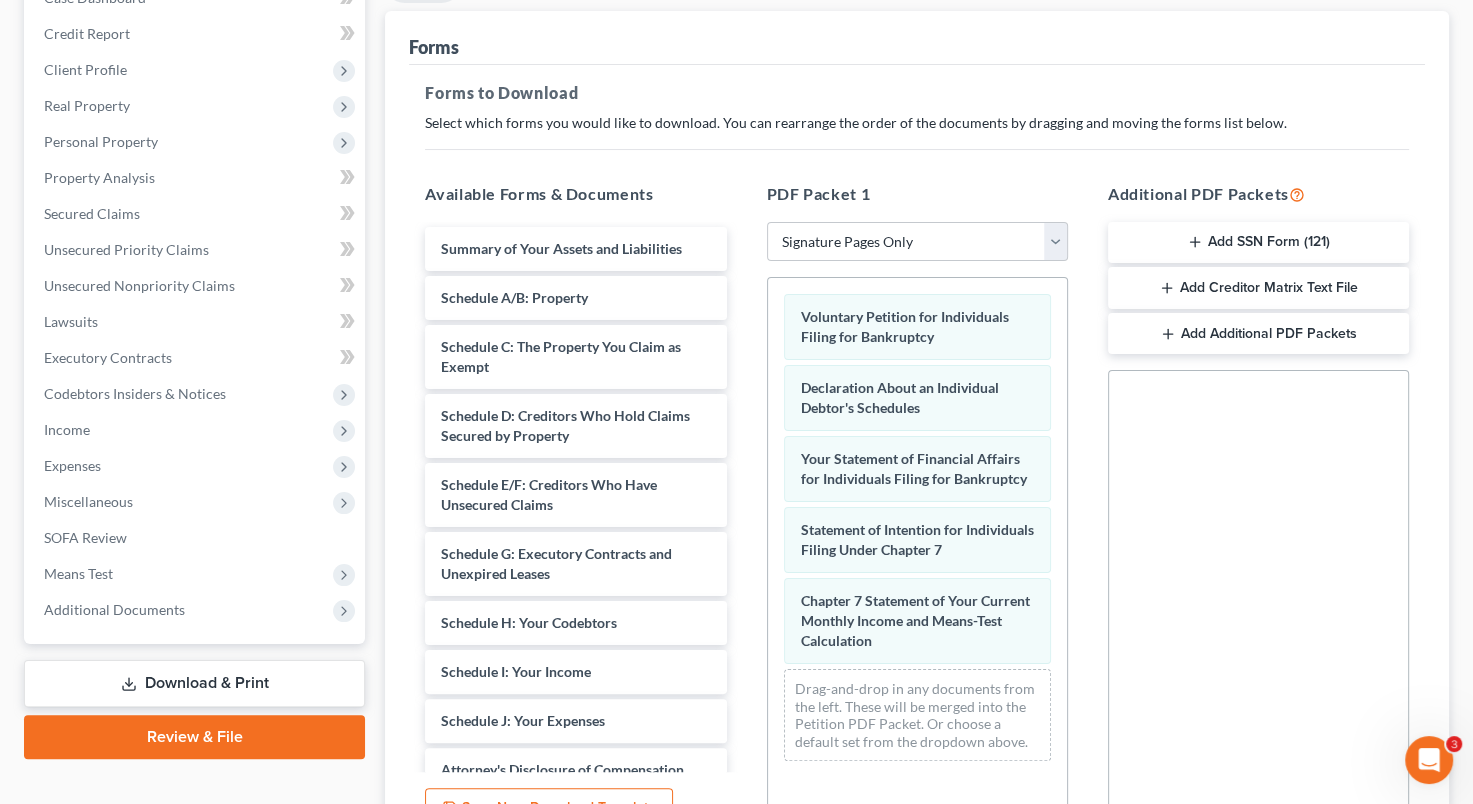 click on "Add SSN Form (121)" at bounding box center [1258, 243] 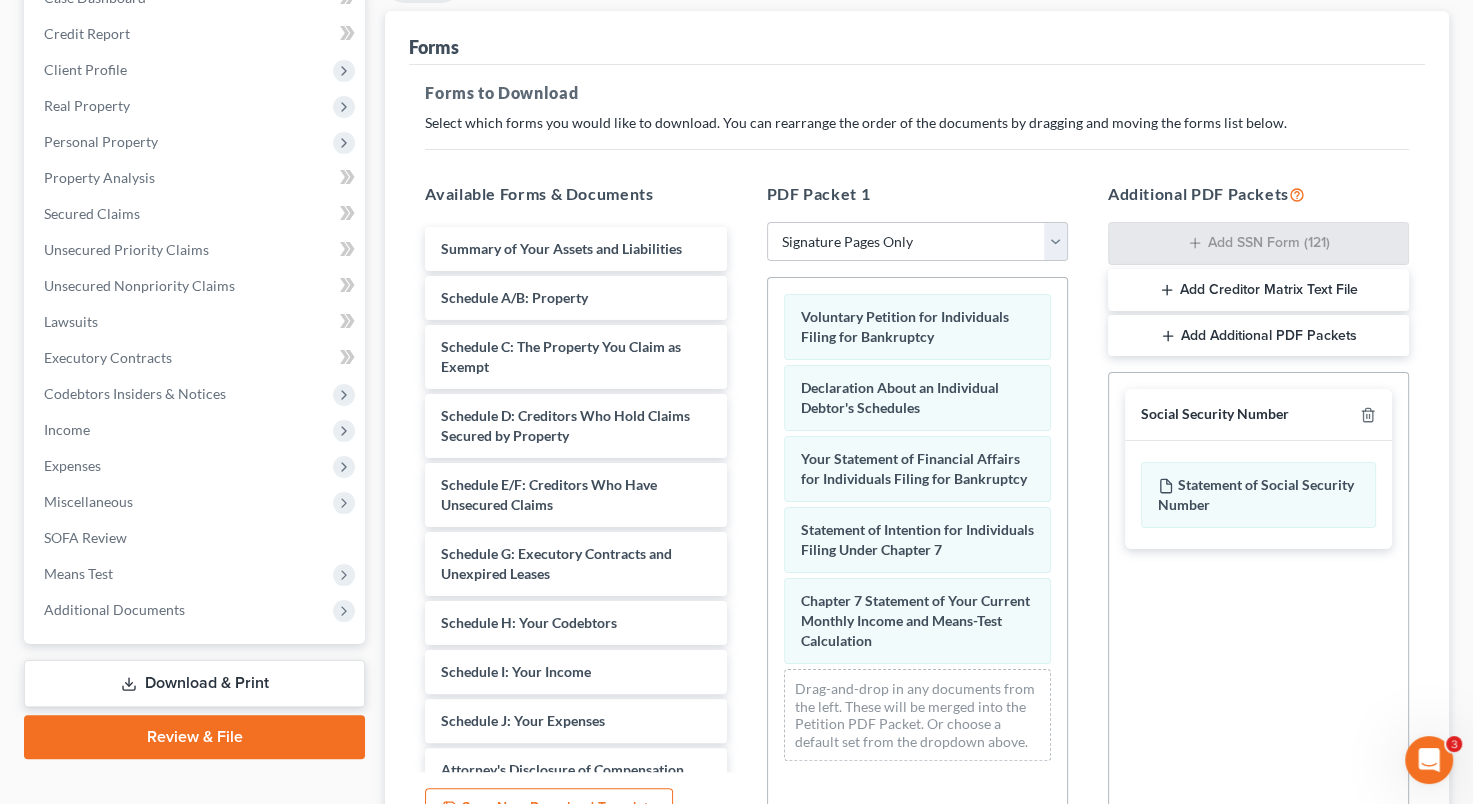 scroll, scrollTop: 425, scrollLeft: 0, axis: vertical 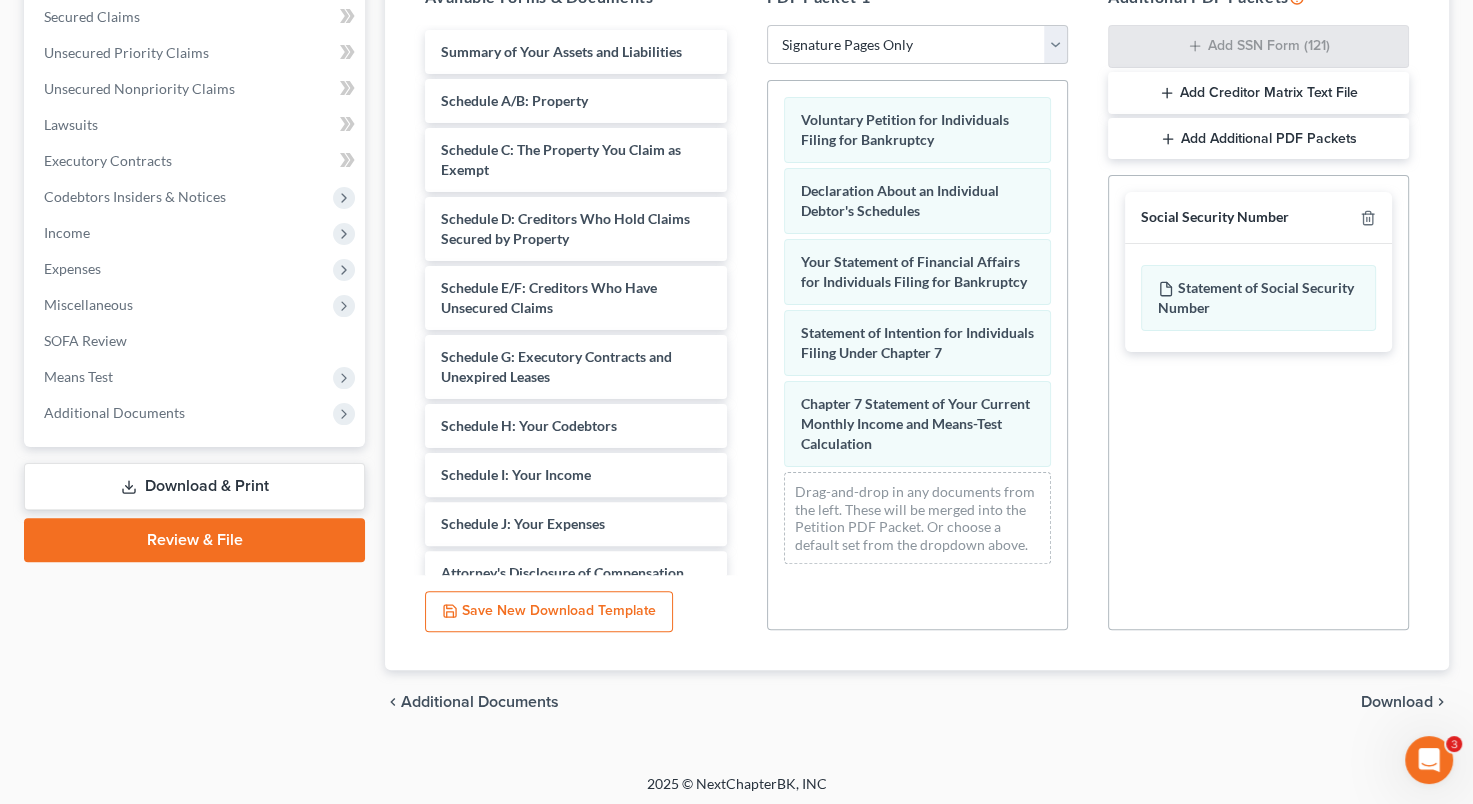 click on "Download" at bounding box center (1397, 702) 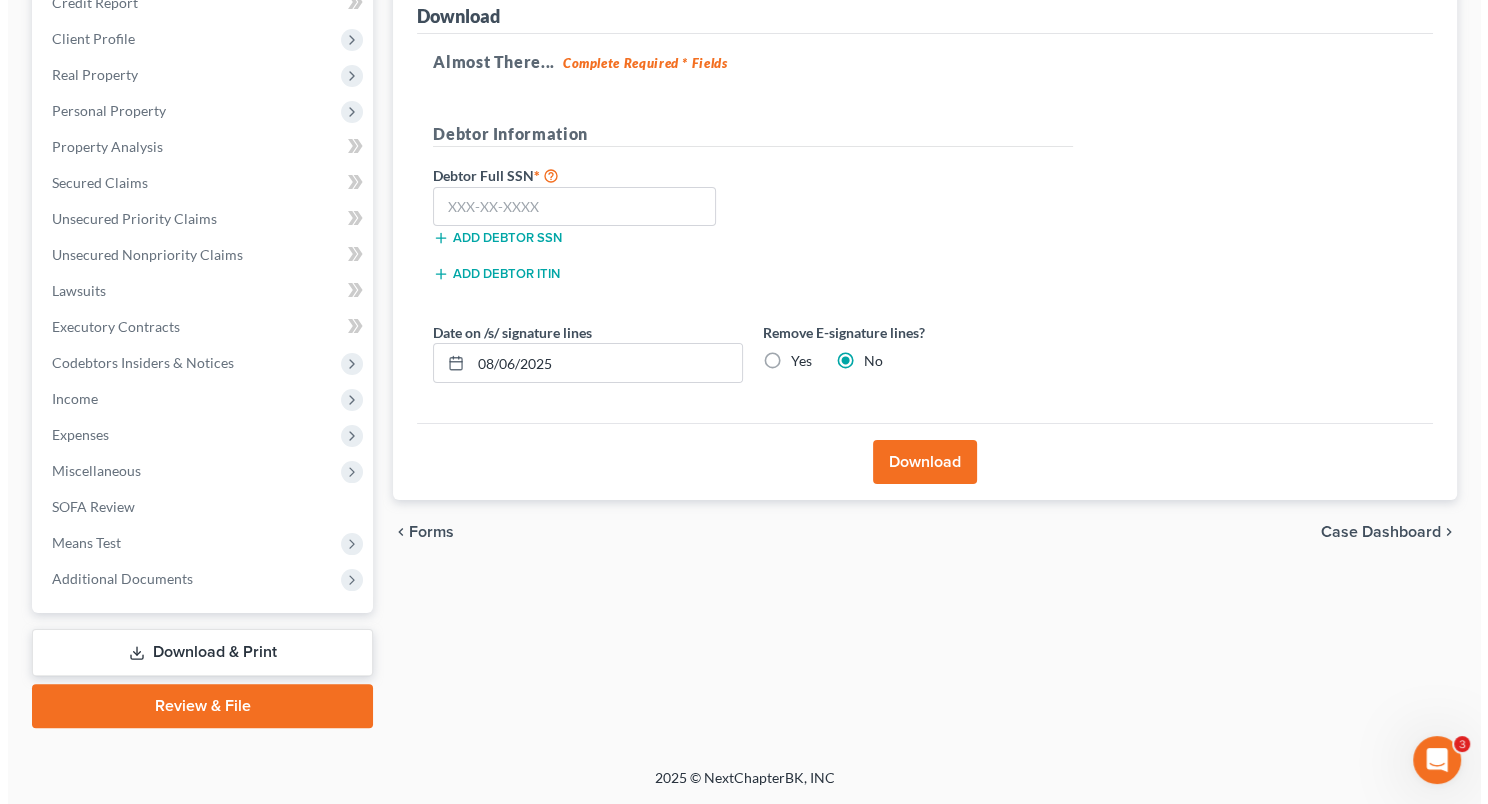 scroll, scrollTop: 257, scrollLeft: 0, axis: vertical 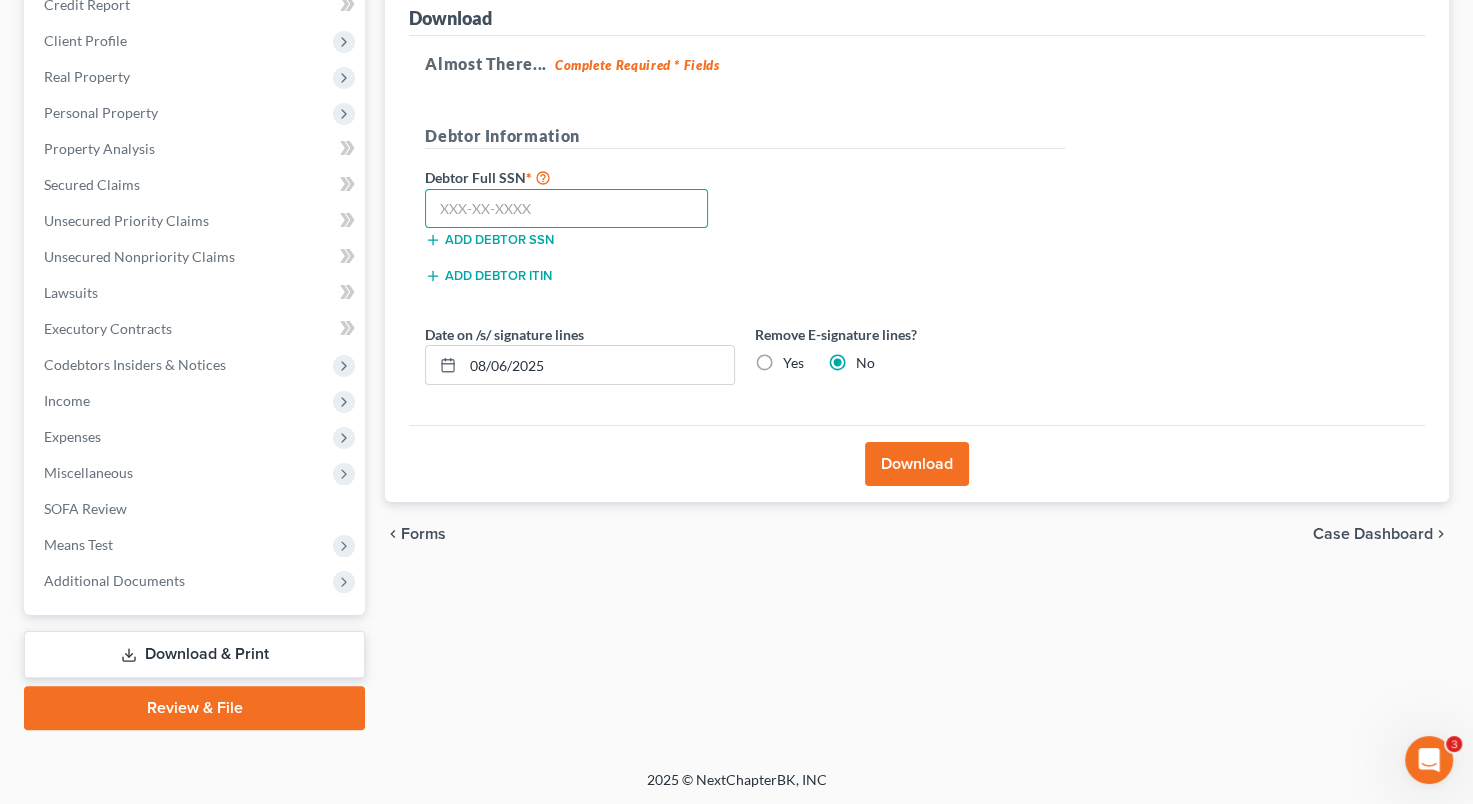 click at bounding box center (566, 209) 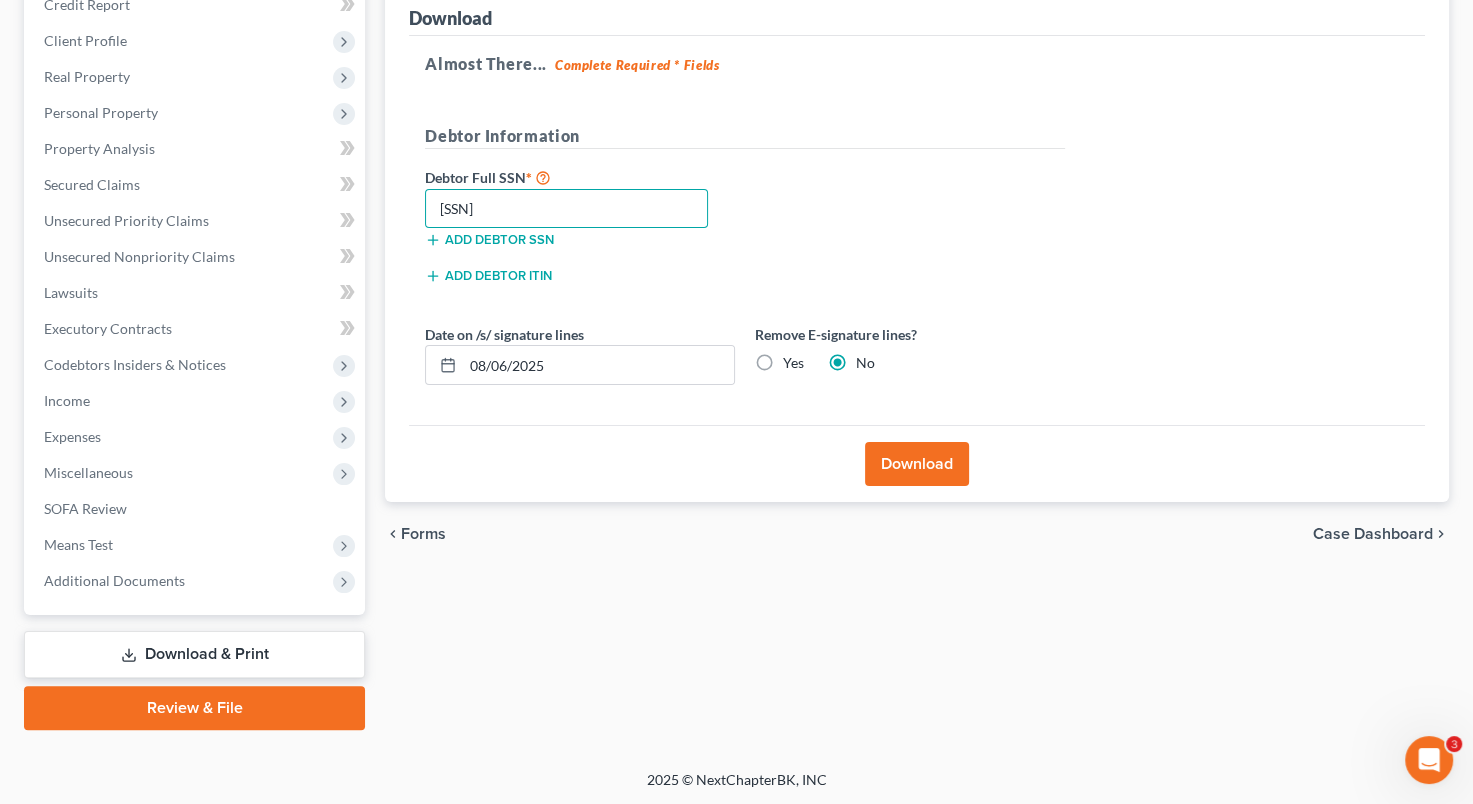 type on "[SSN]" 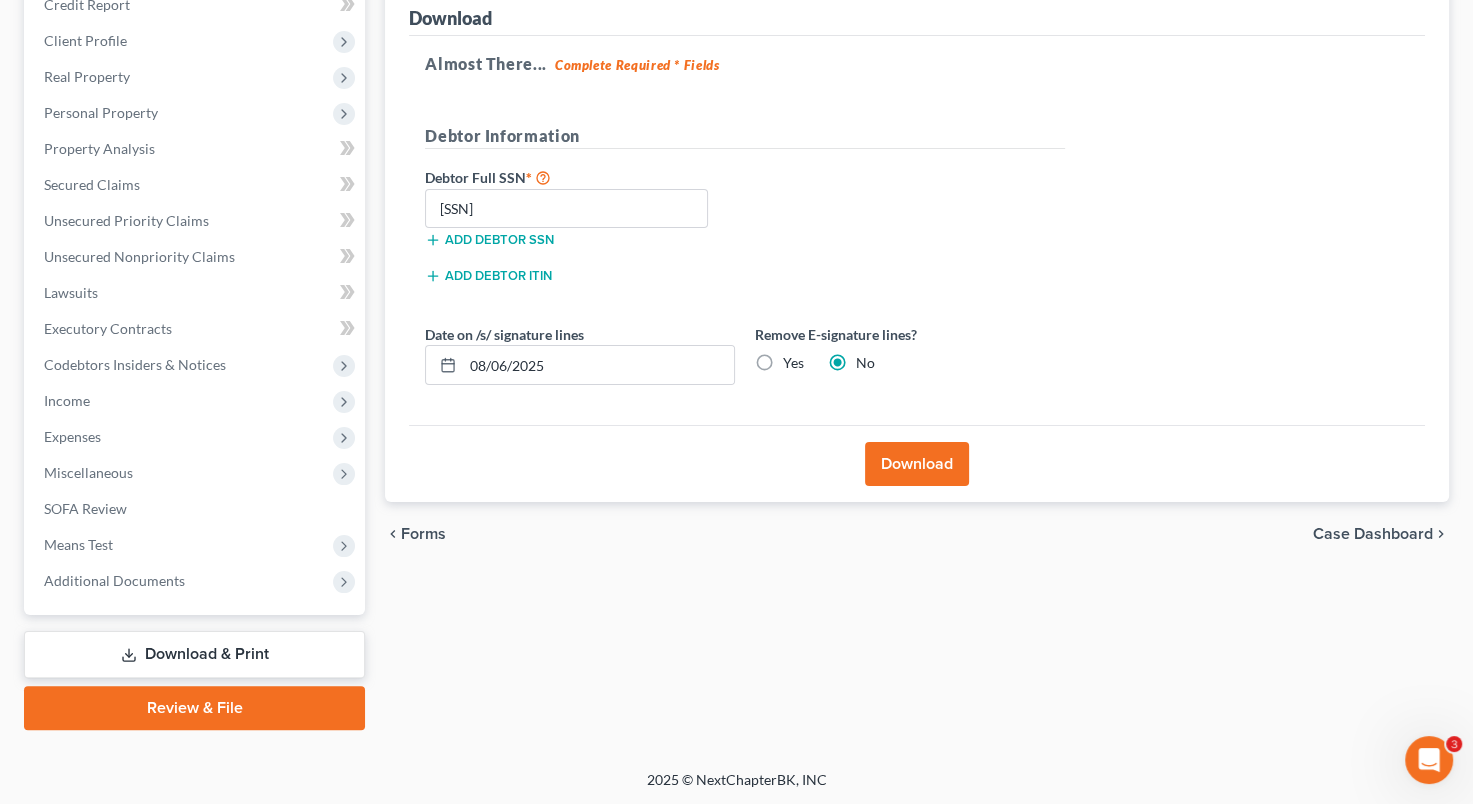 click on "Yes" at bounding box center (793, 363) 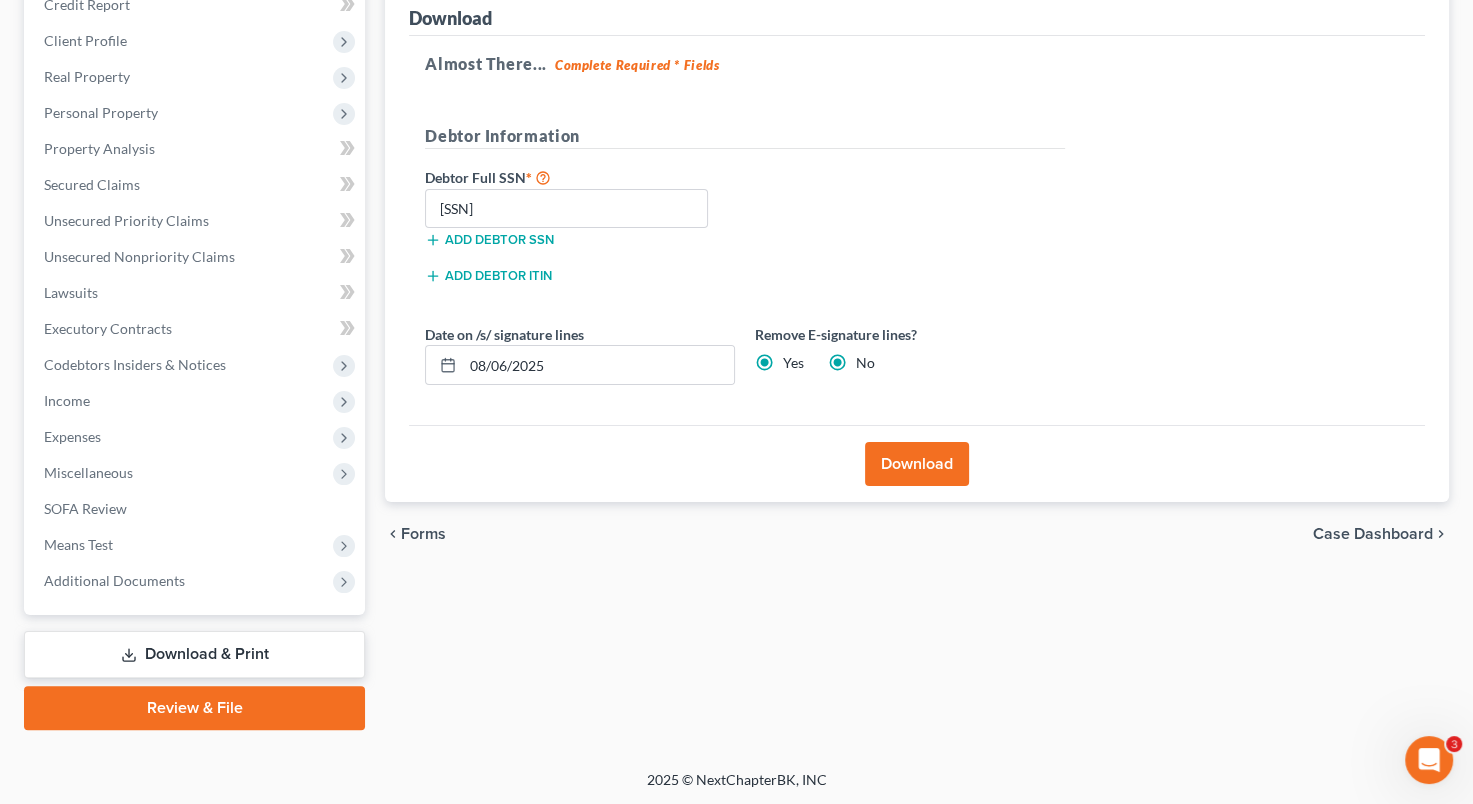 radio on "false" 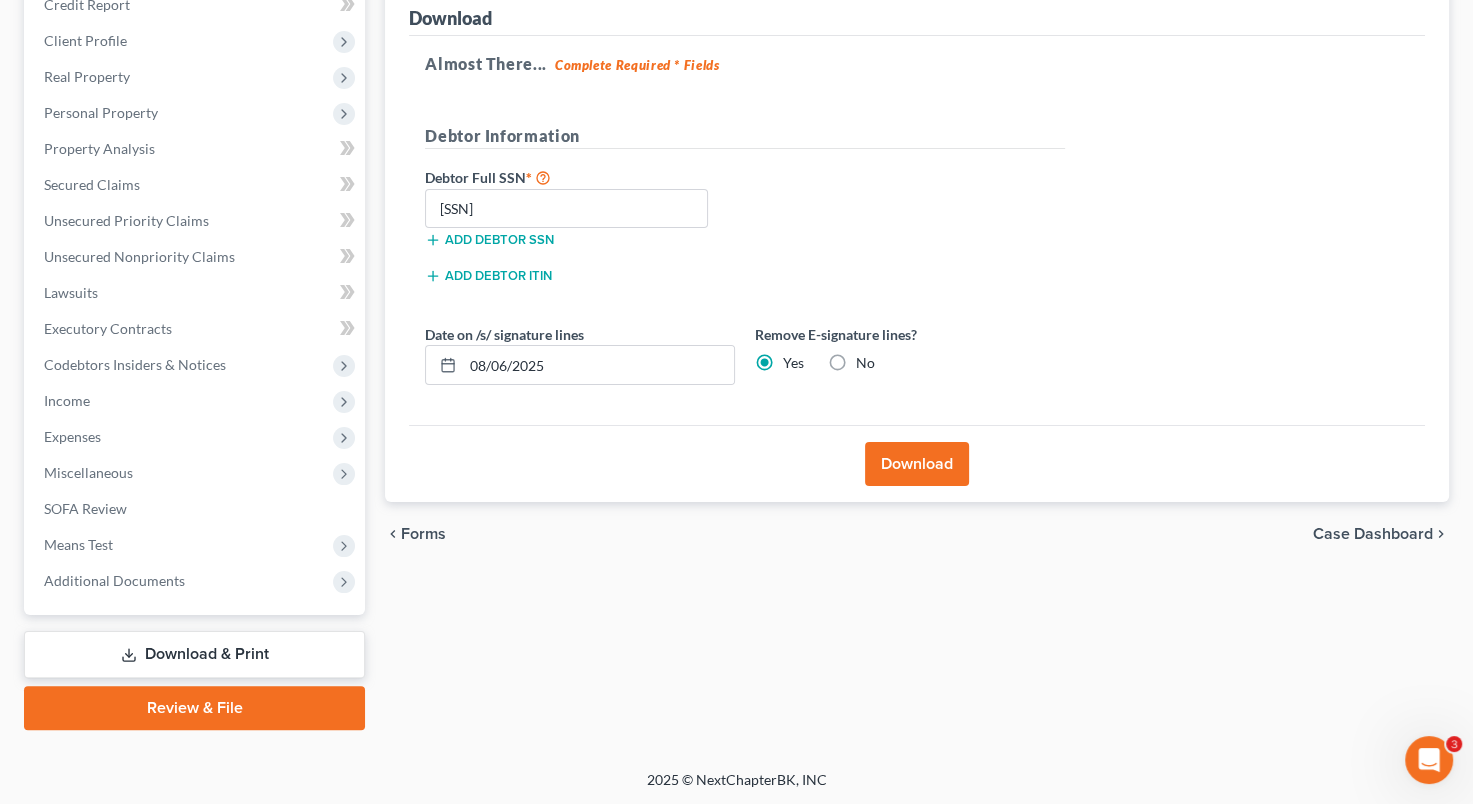 click on "Download" at bounding box center [917, 464] 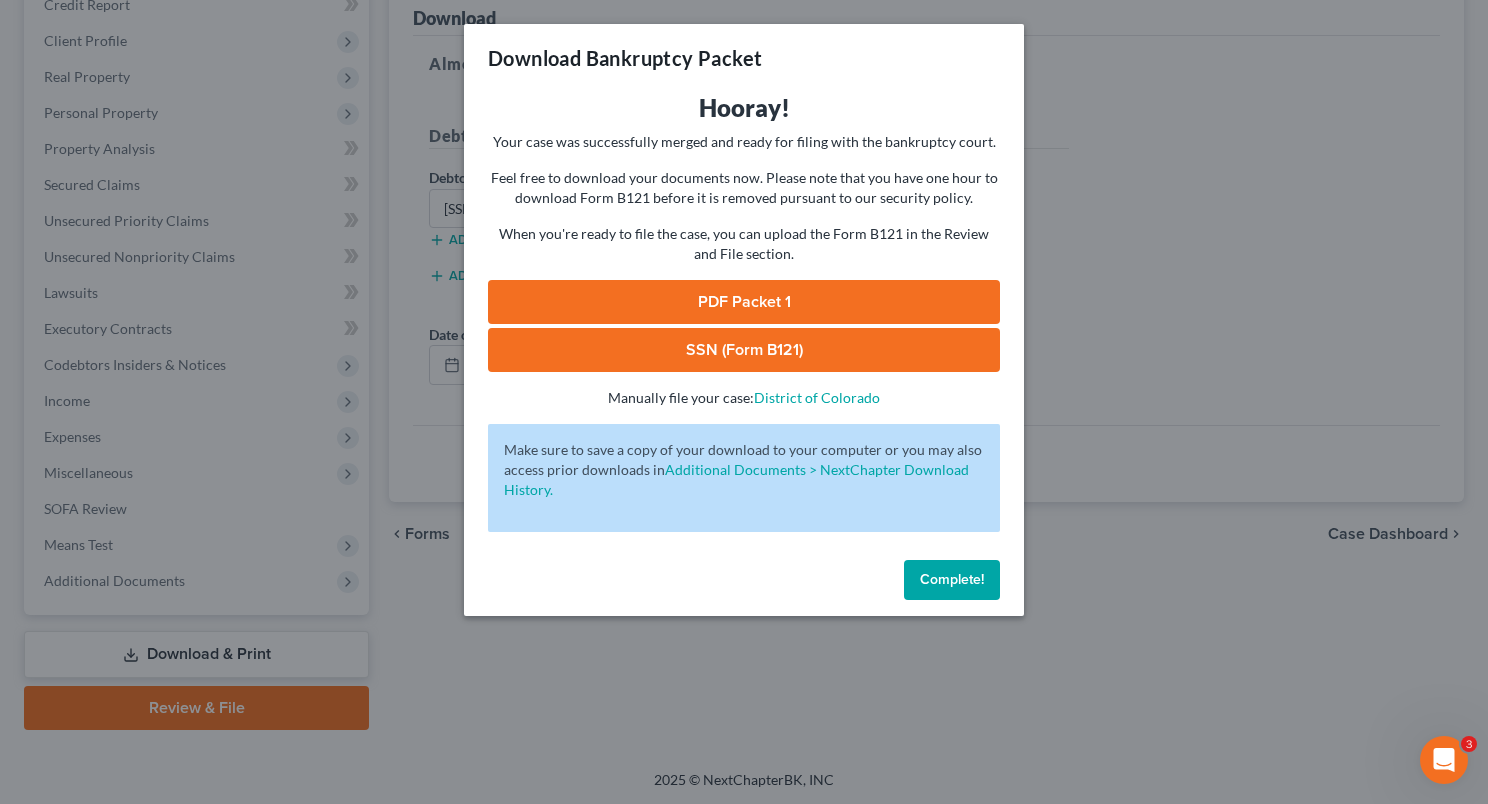 click on "PDF Packet 1" at bounding box center [744, 302] 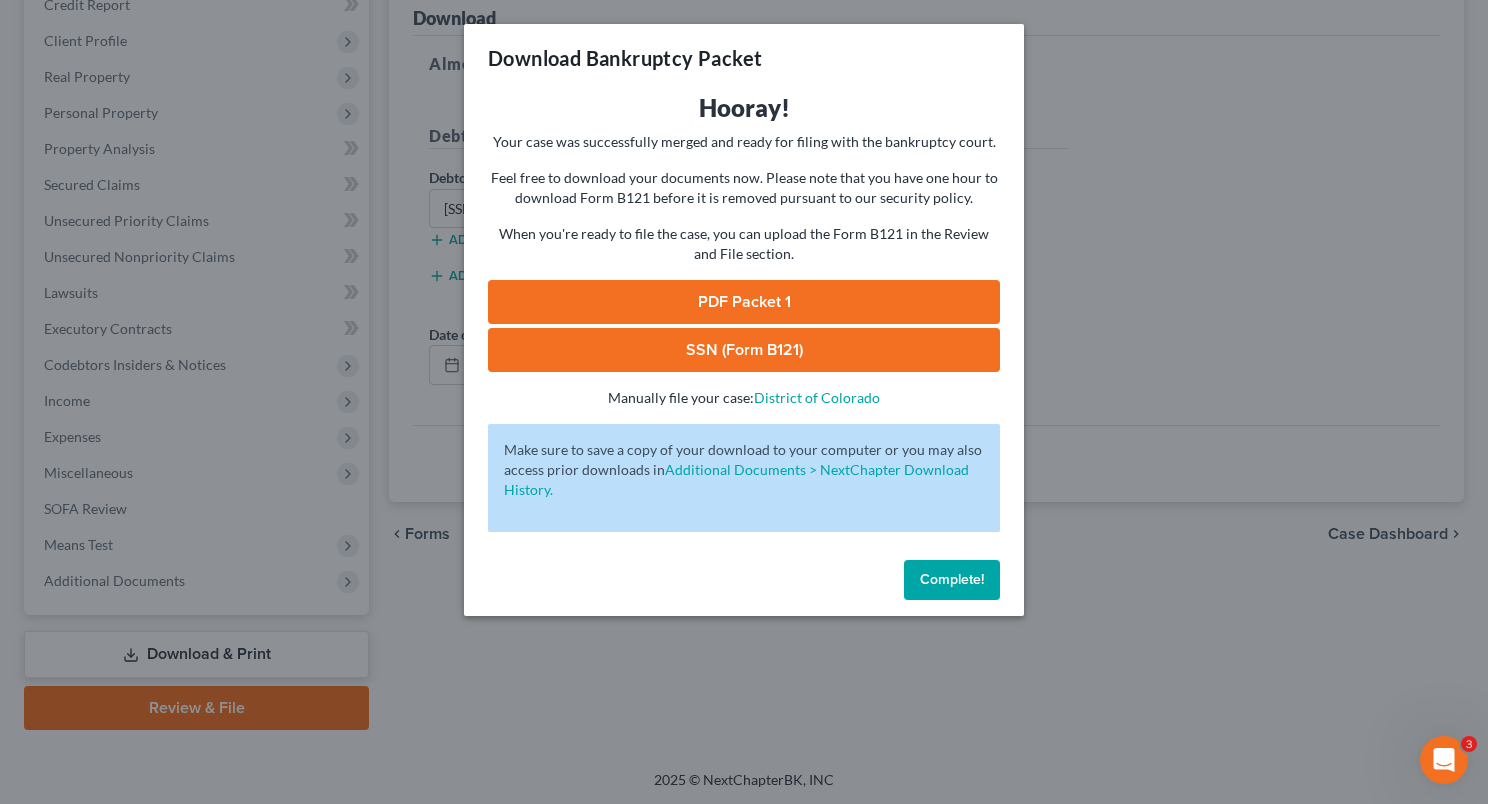 click on "SSN (Form B121)" at bounding box center (744, 350) 